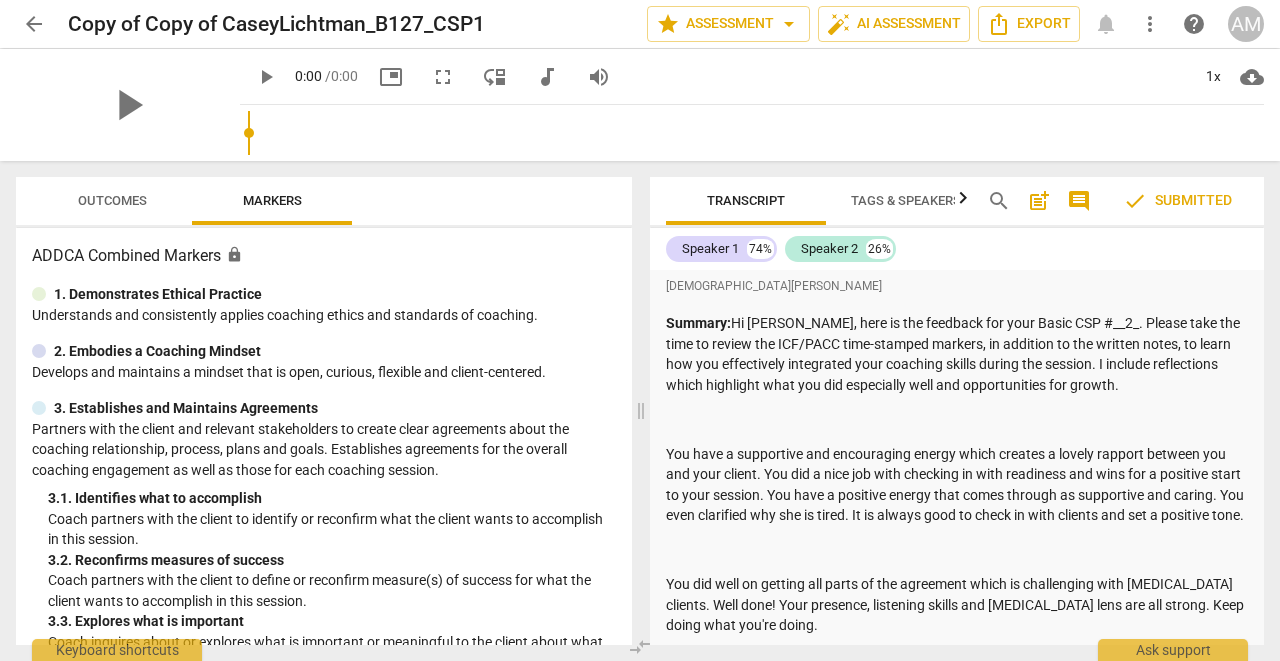 scroll, scrollTop: 0, scrollLeft: 0, axis: both 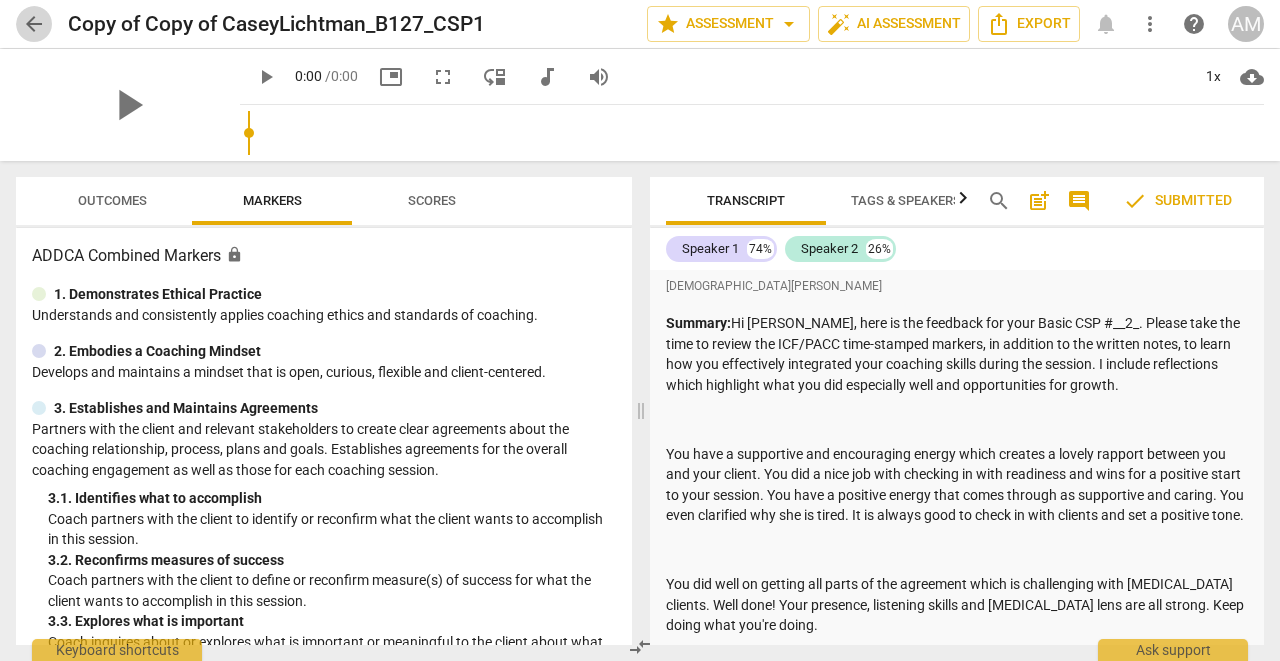 click on "arrow_back" at bounding box center [34, 24] 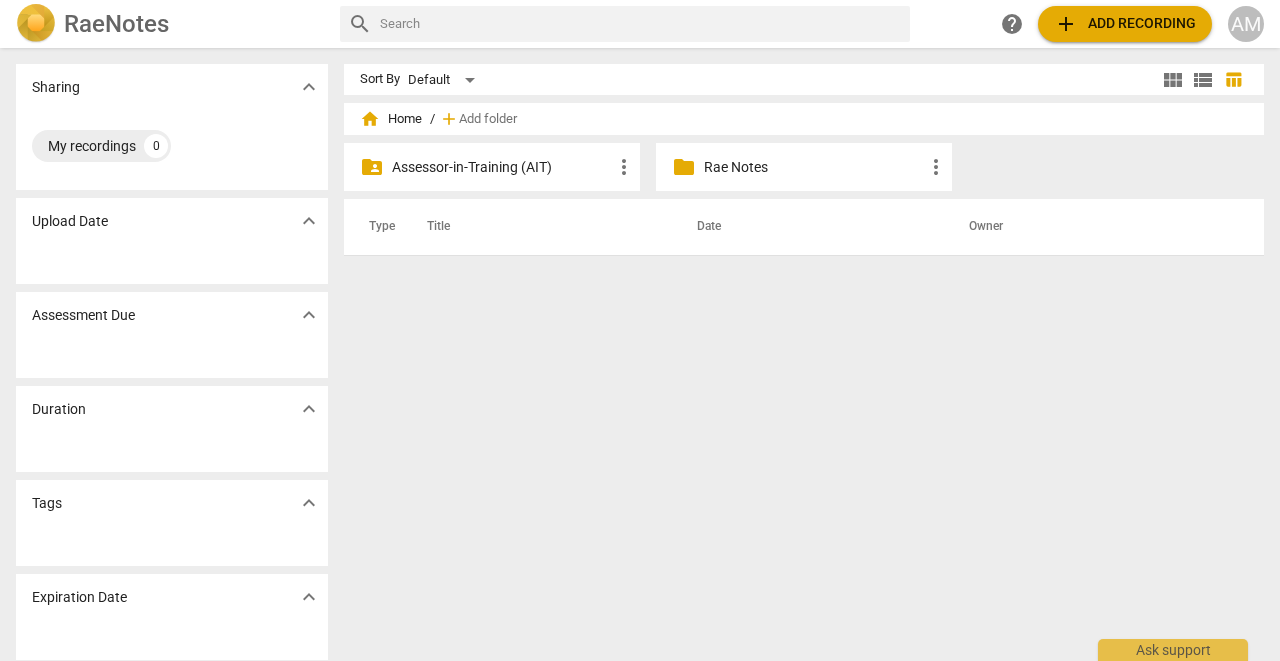 click on "Assessor-in-Training (AIT)" at bounding box center [502, 167] 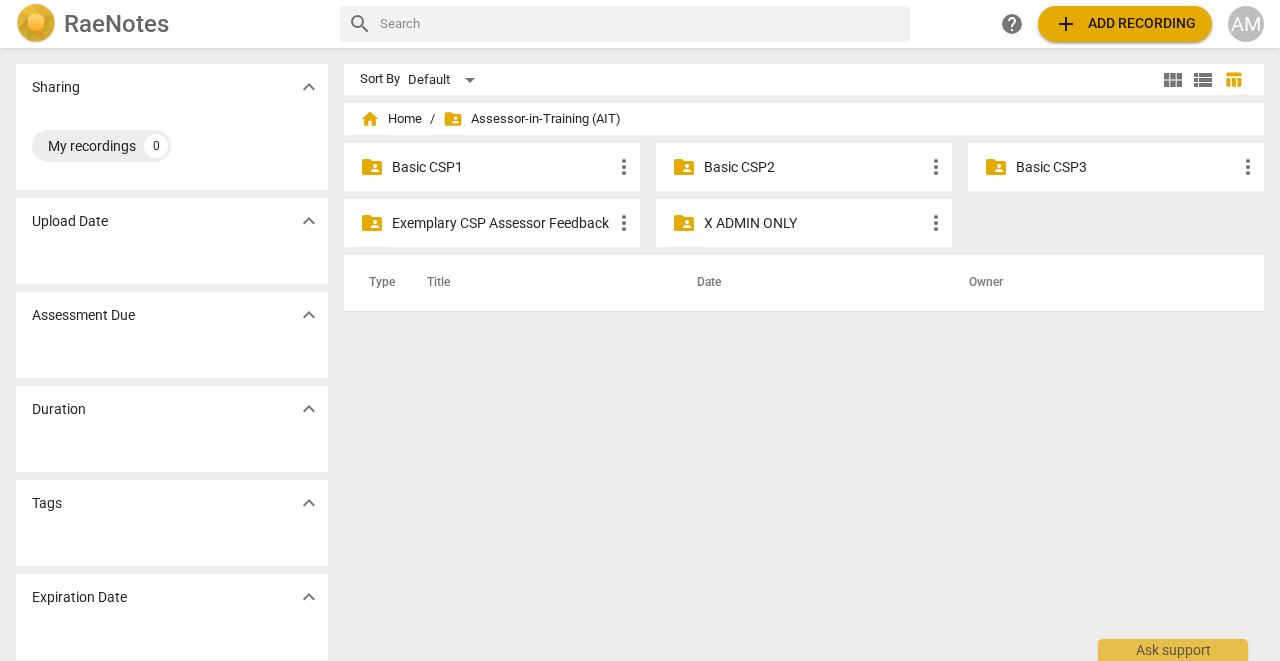 click on "Basic CSP2" at bounding box center (814, 167) 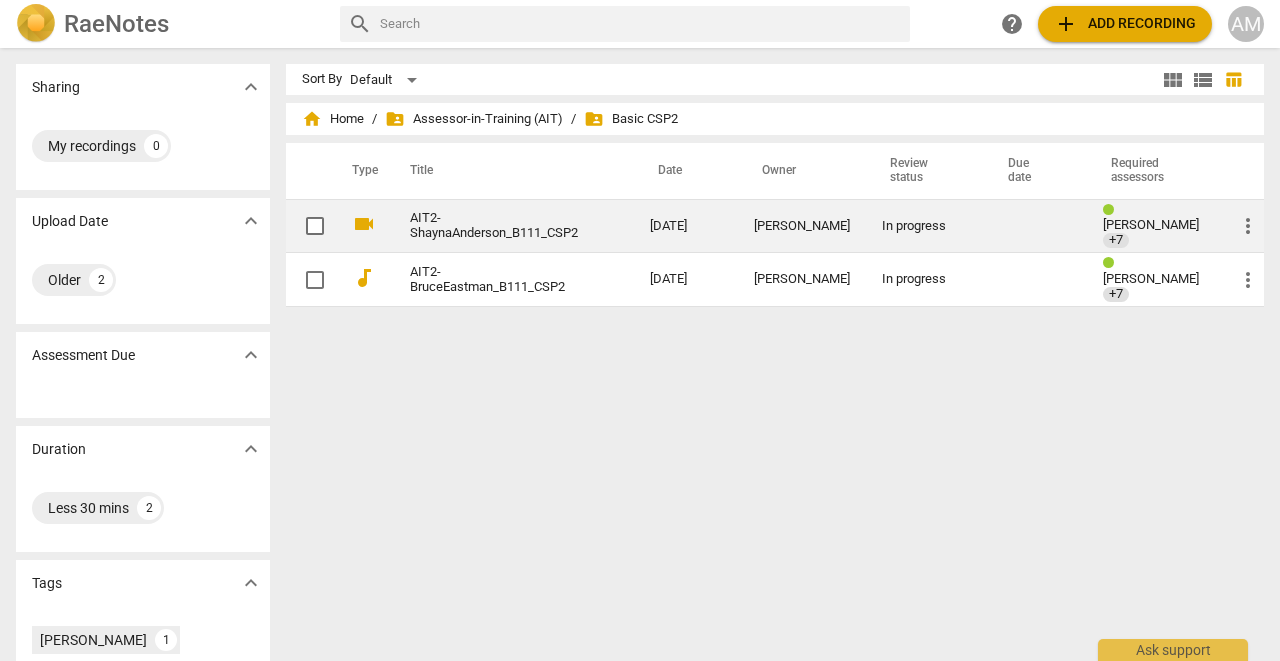 click on "AIT2-ShaynaAnderson_B111_CSP2" at bounding box center (494, 226) 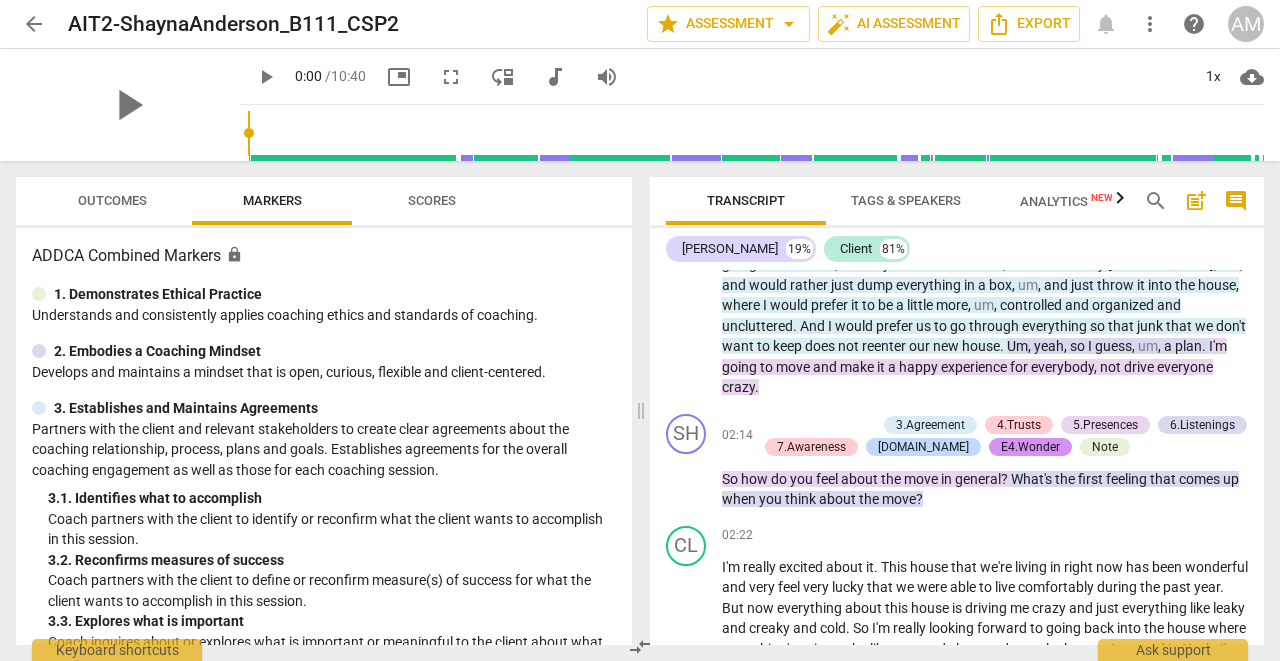 scroll, scrollTop: 3845, scrollLeft: 0, axis: vertical 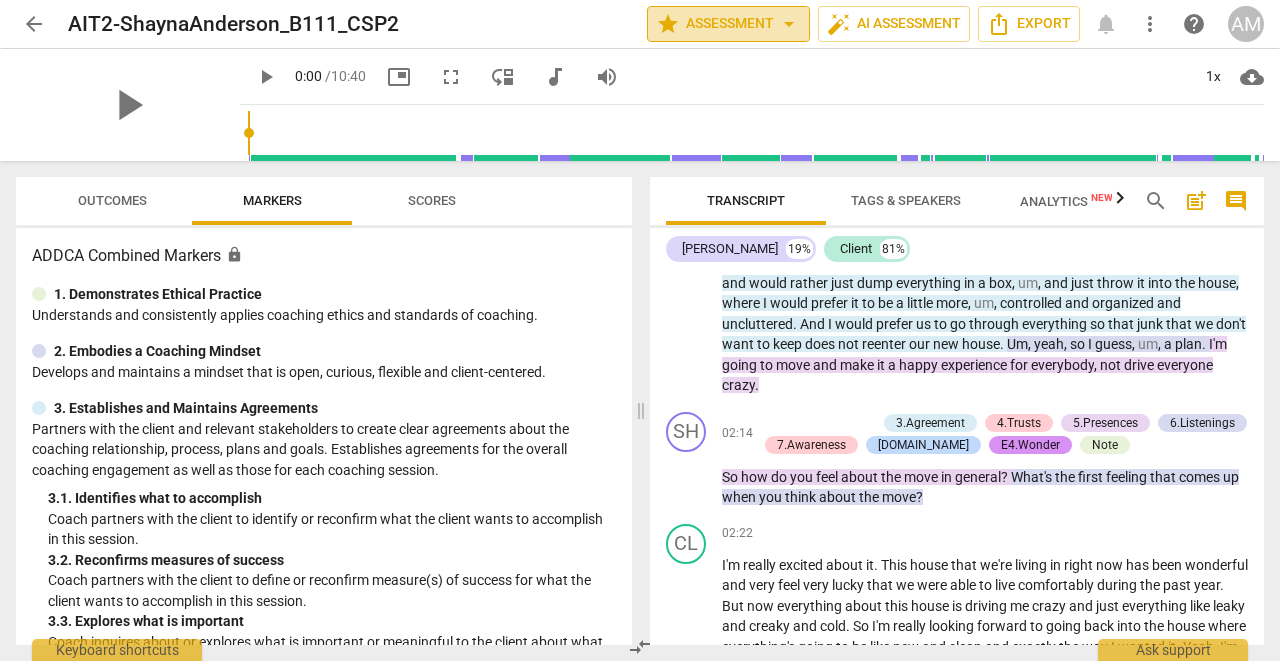 click on "arrow_drop_down" at bounding box center [789, 24] 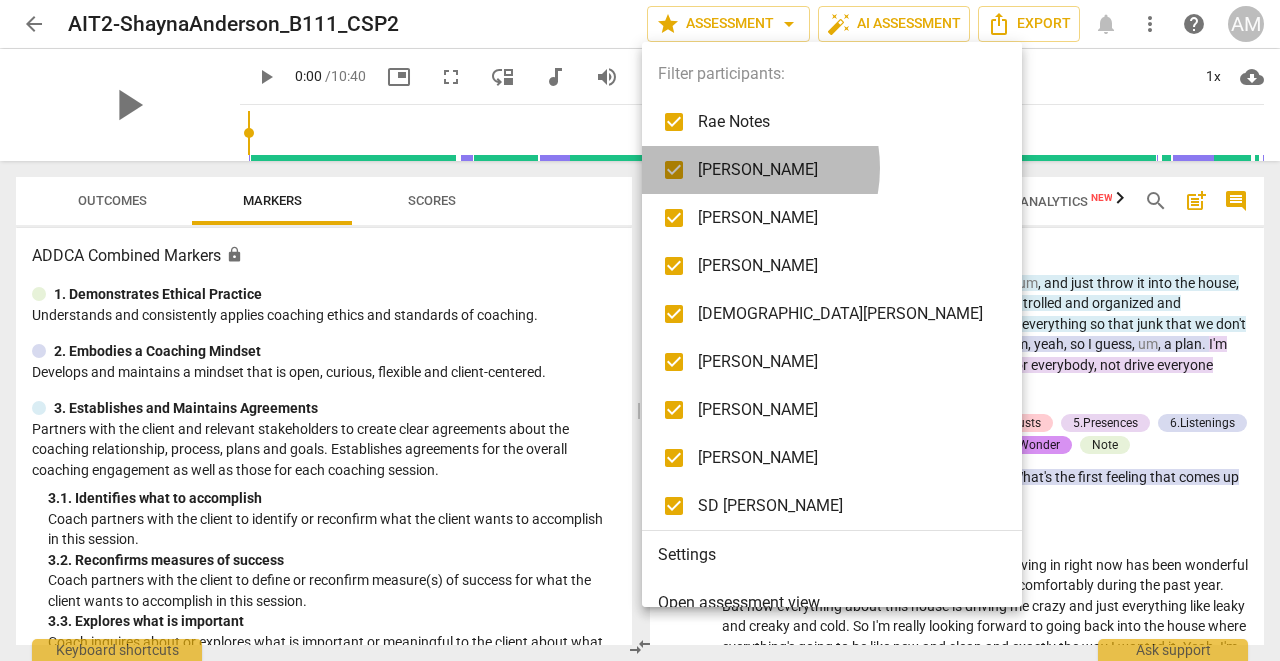 click on "[PERSON_NAME]" at bounding box center (847, 170) 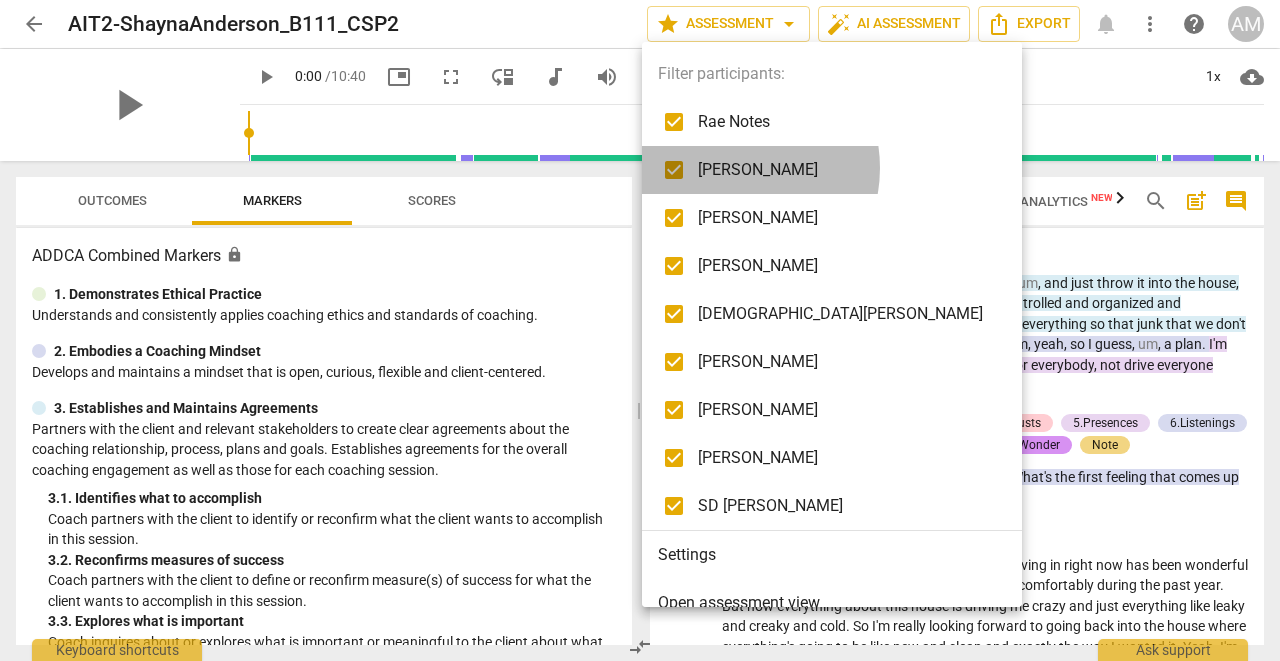checkbox on "false" 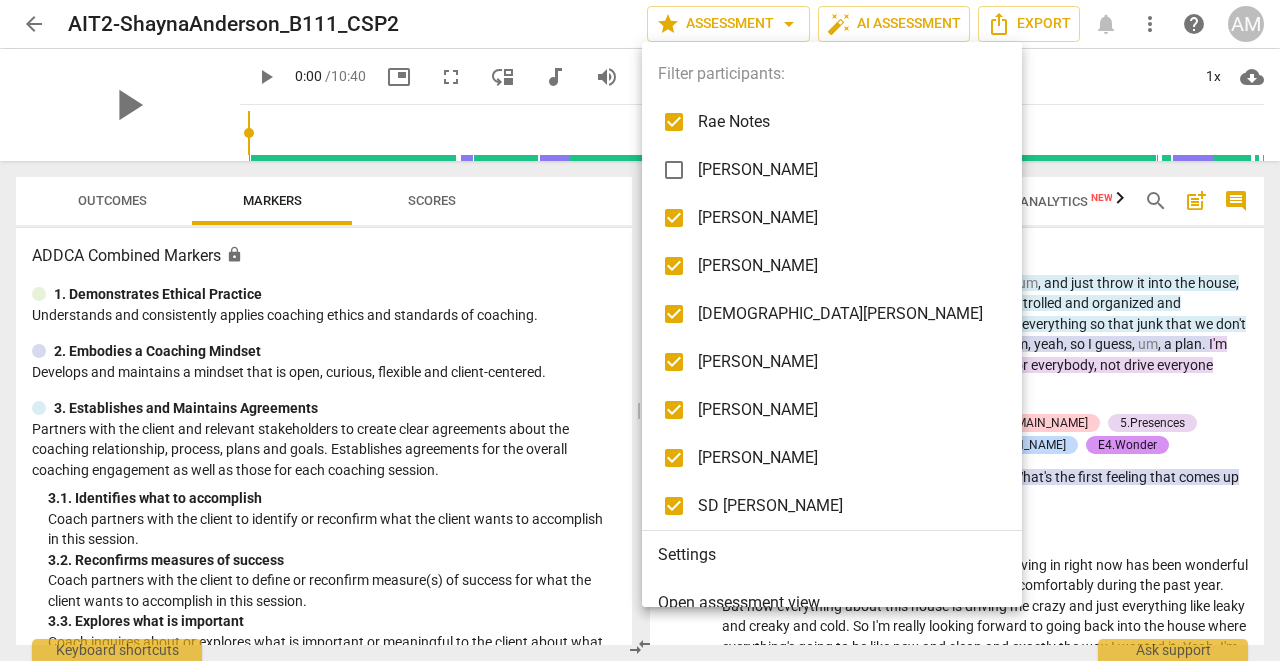 click on "[PERSON_NAME]" at bounding box center (847, 218) 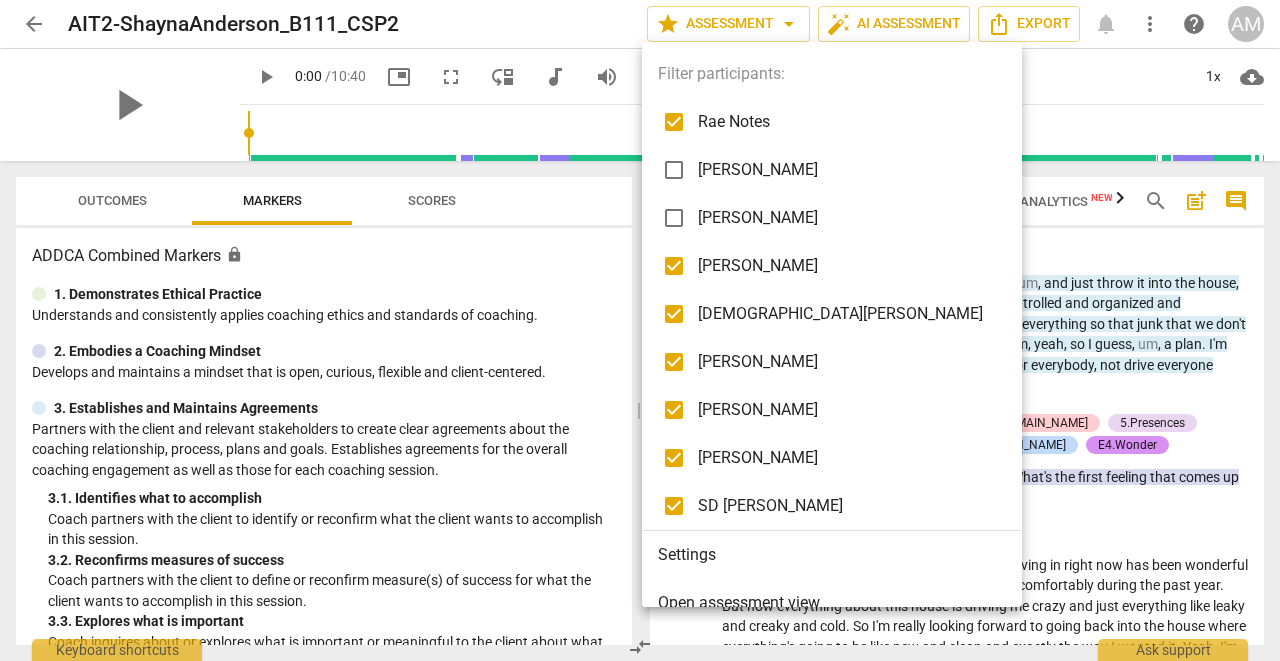 checkbox on "false" 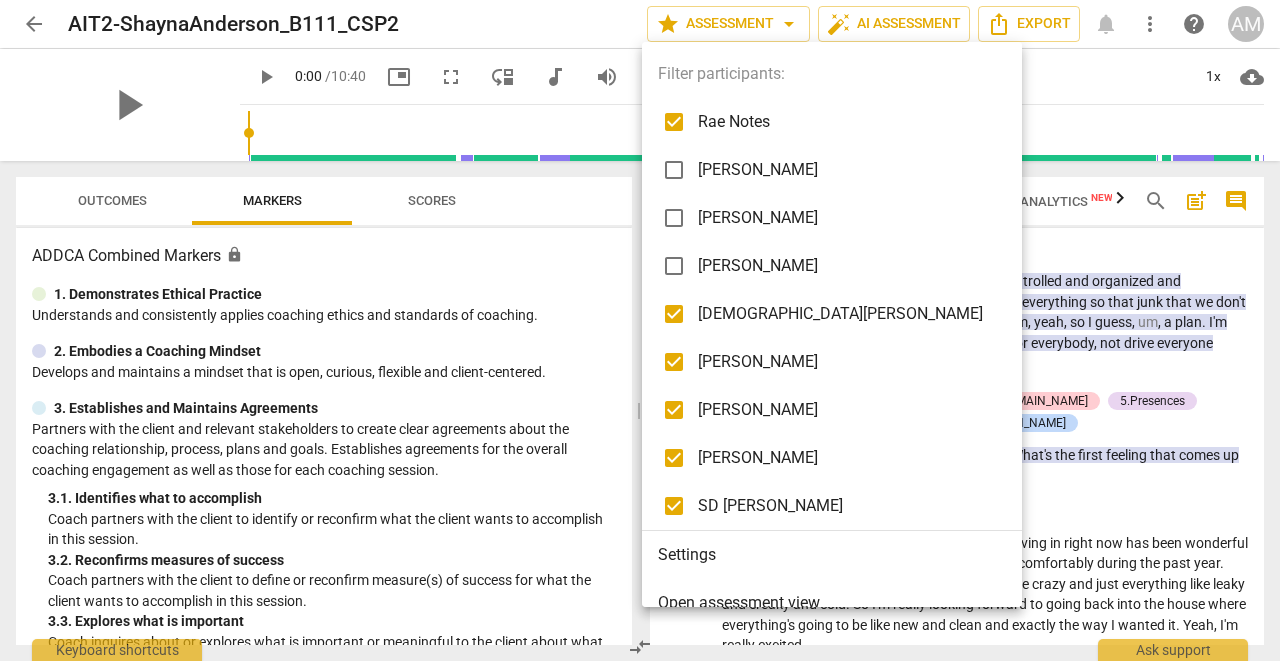 checkbox on "false" 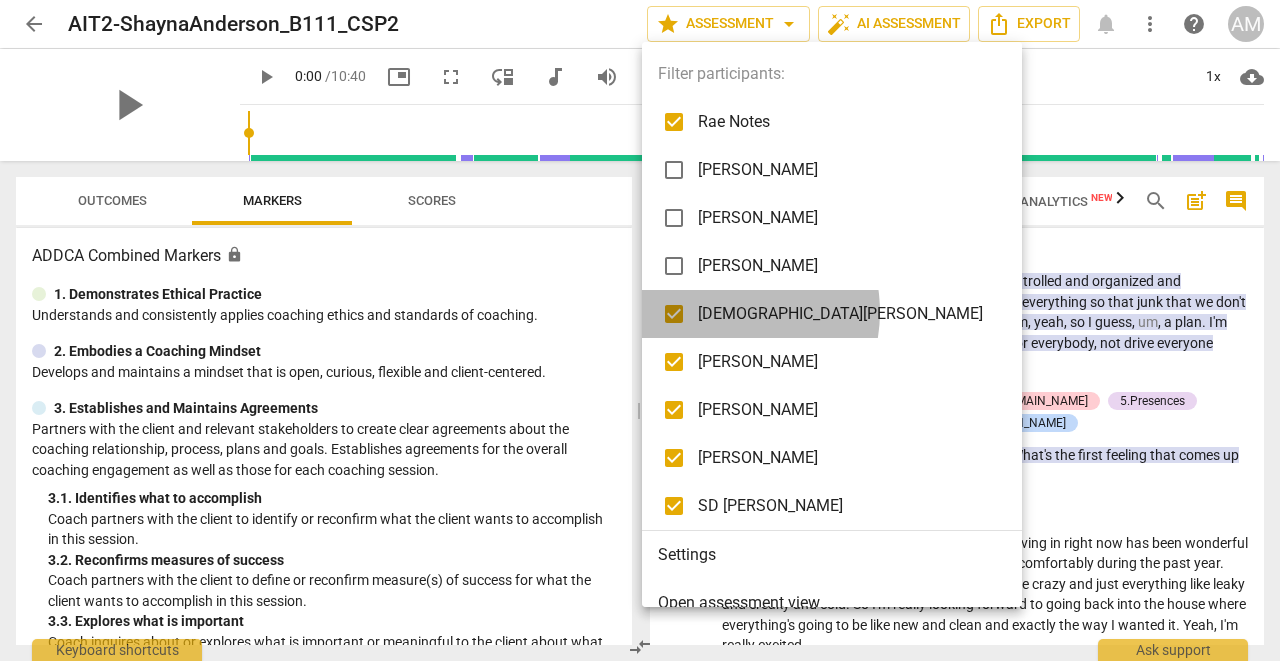 click on "[DEMOGRAPHIC_DATA][PERSON_NAME]" at bounding box center (847, 314) 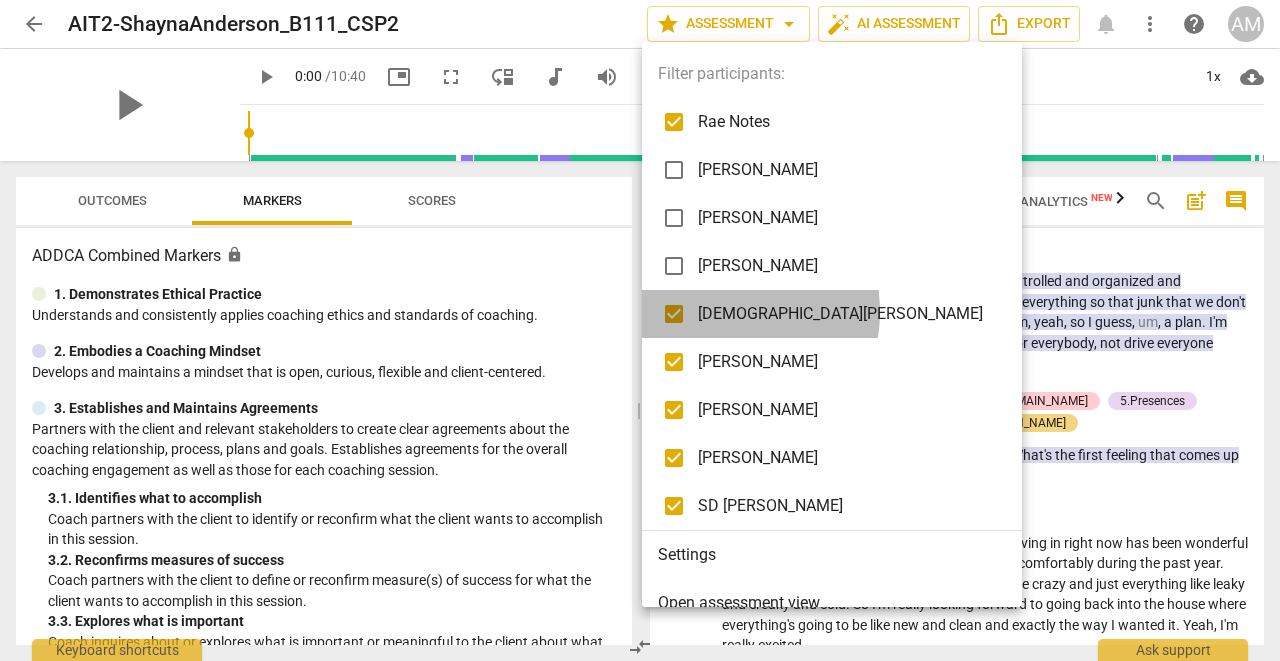 checkbox on "false" 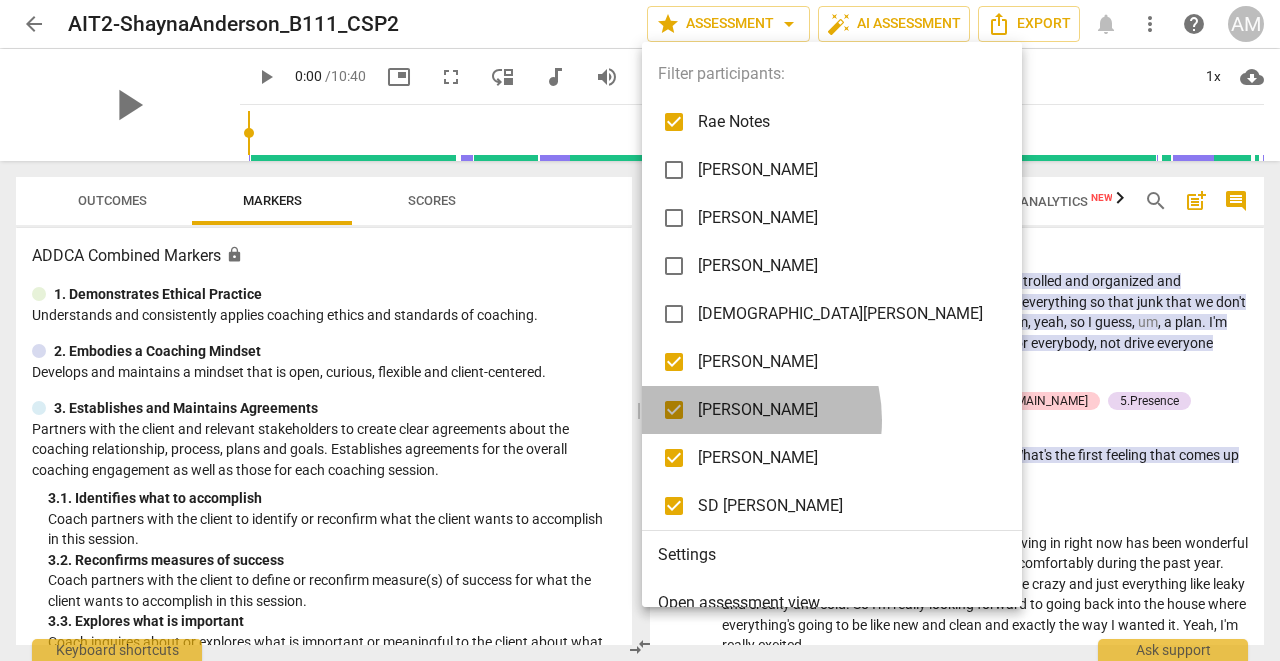 click on "[PERSON_NAME]" at bounding box center (847, 410) 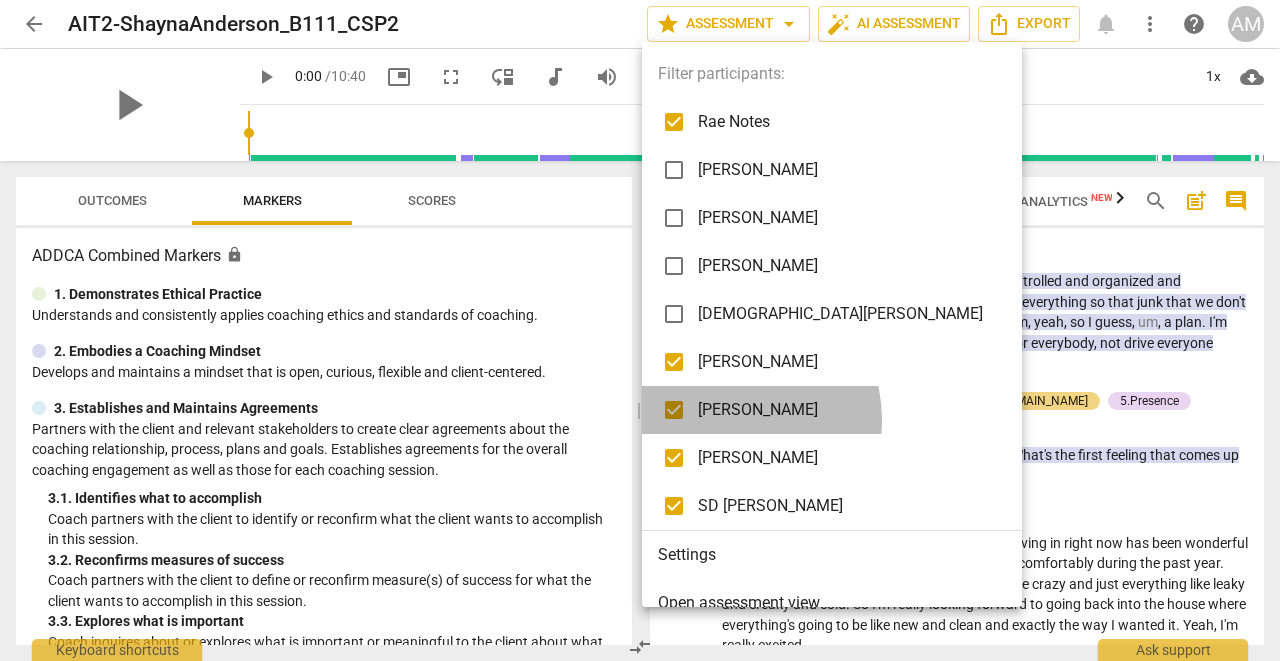checkbox on "false" 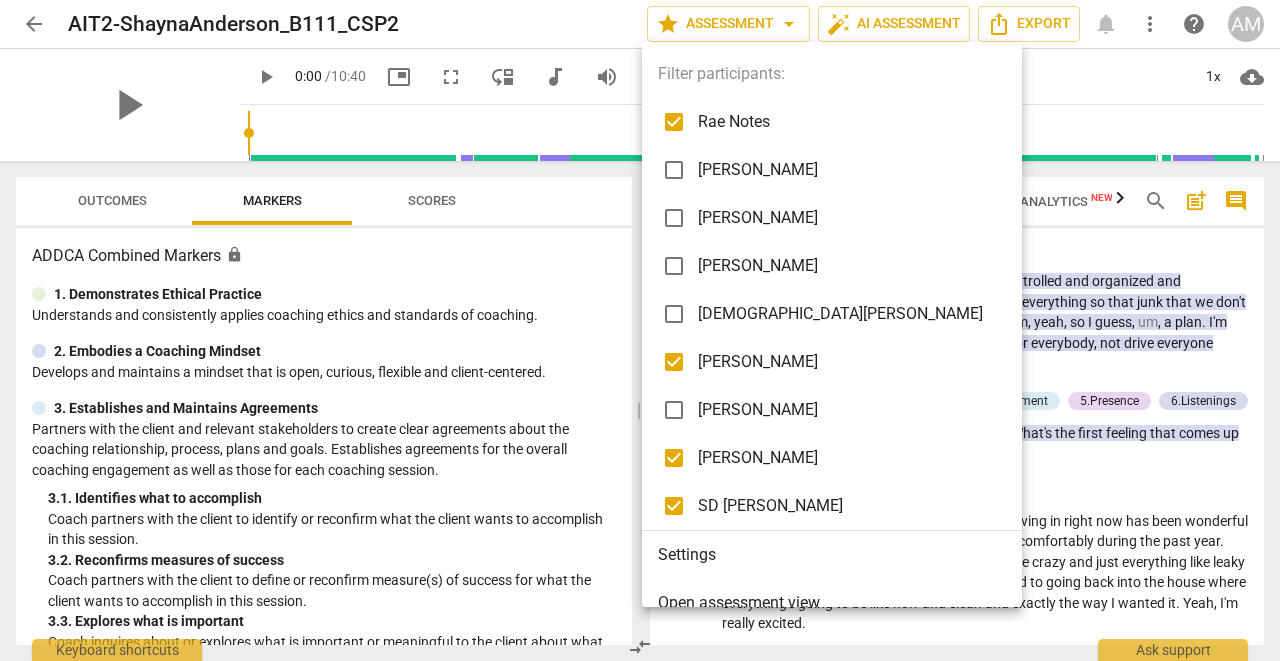 click on "[PERSON_NAME]" at bounding box center [847, 458] 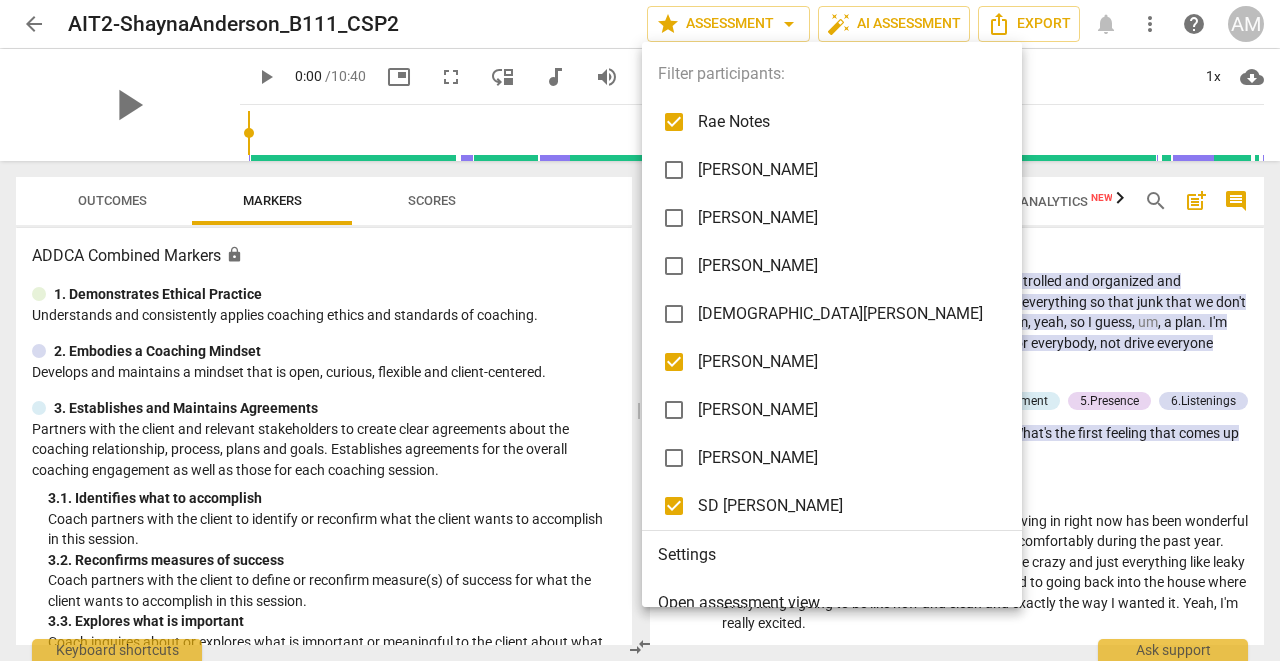 checkbox on "false" 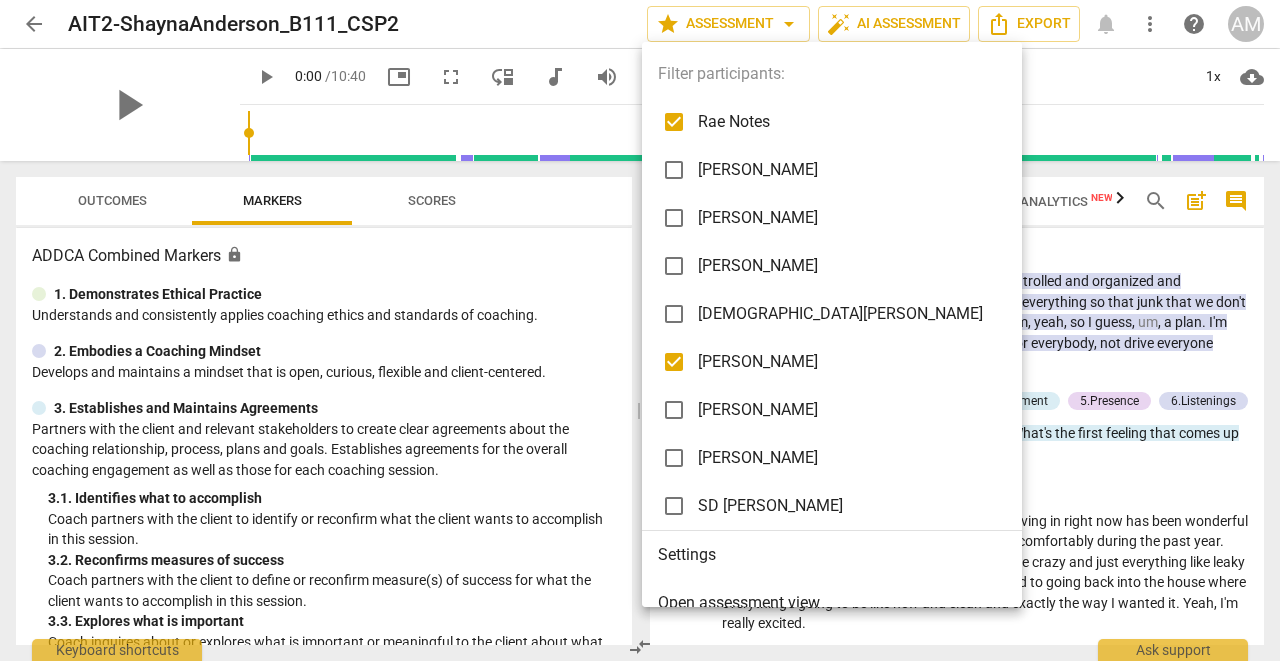 click on "Rae Notes" at bounding box center [847, 122] 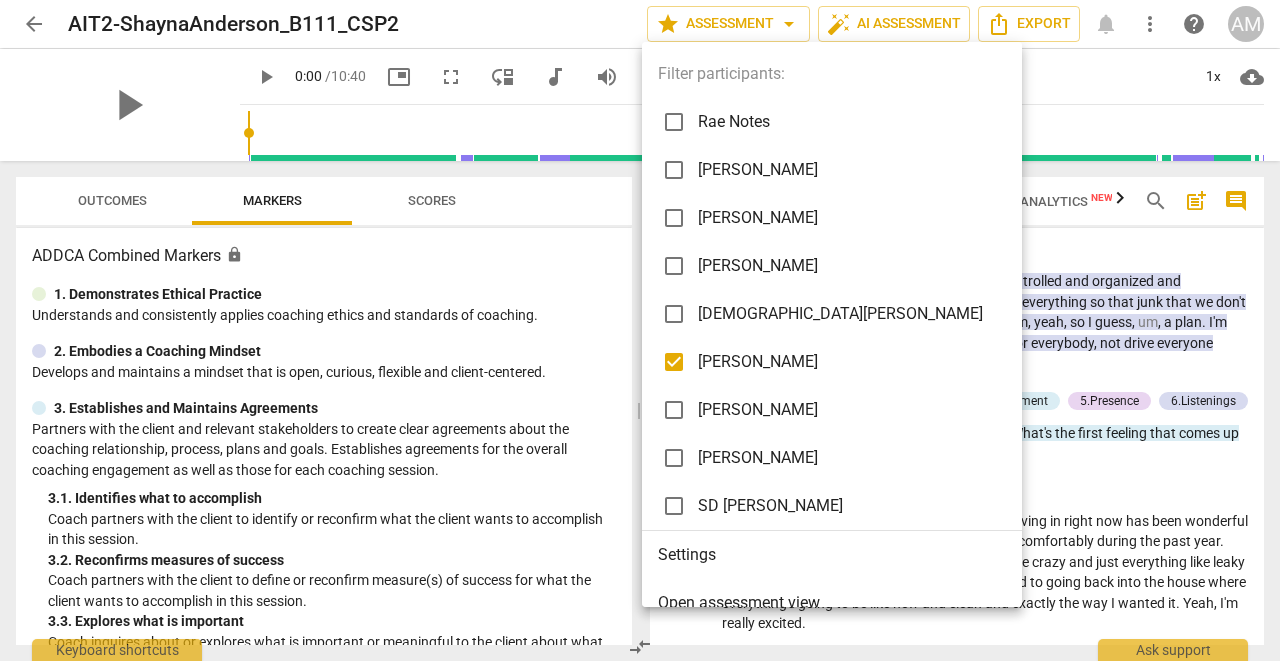 click at bounding box center (640, 330) 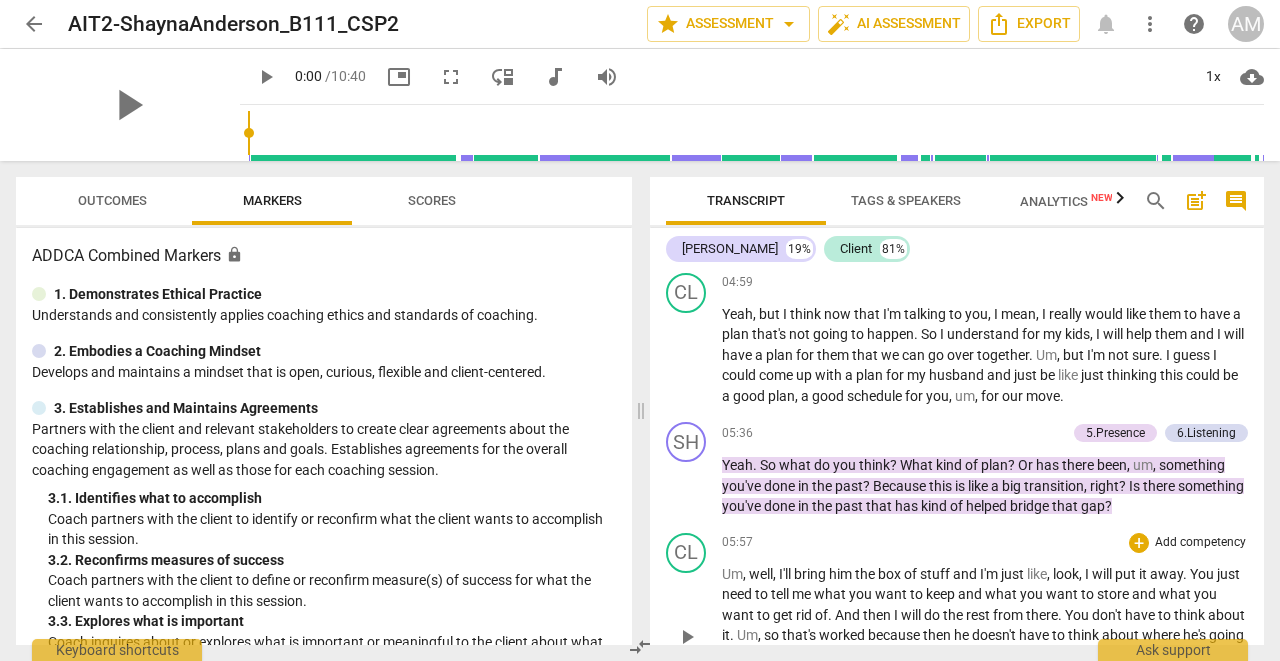 scroll, scrollTop: 4692, scrollLeft: 0, axis: vertical 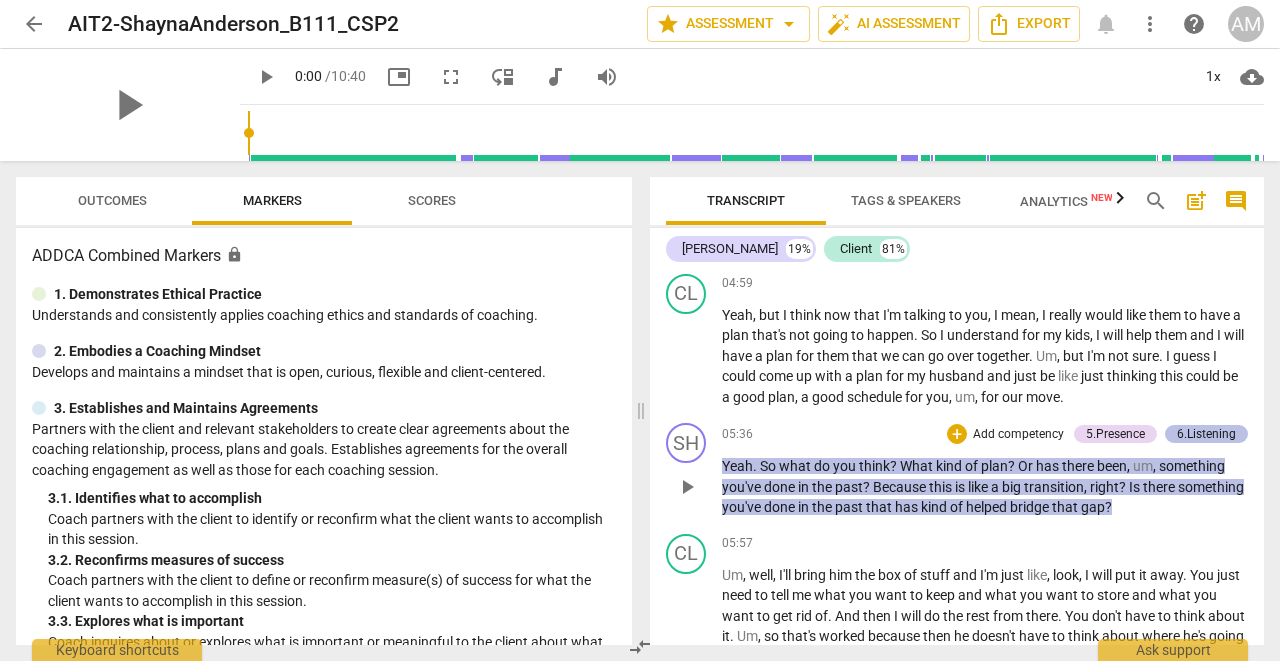 click on "6.Listening" at bounding box center [1206, 434] 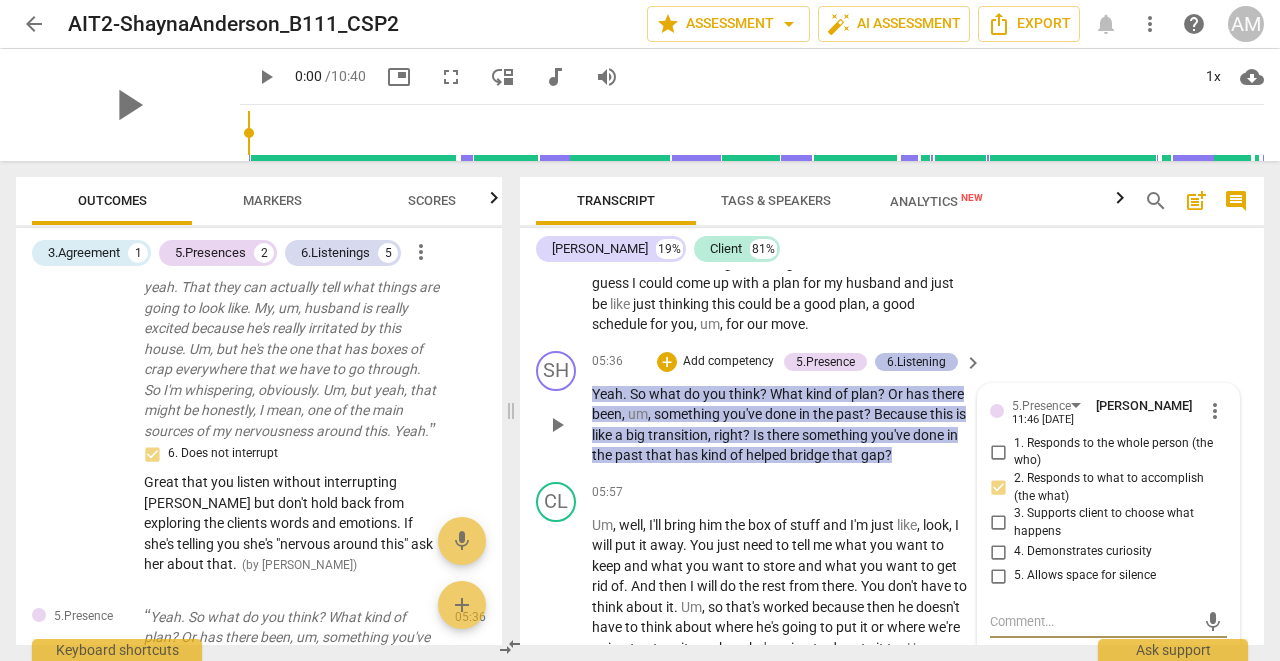 scroll, scrollTop: 1356, scrollLeft: 0, axis: vertical 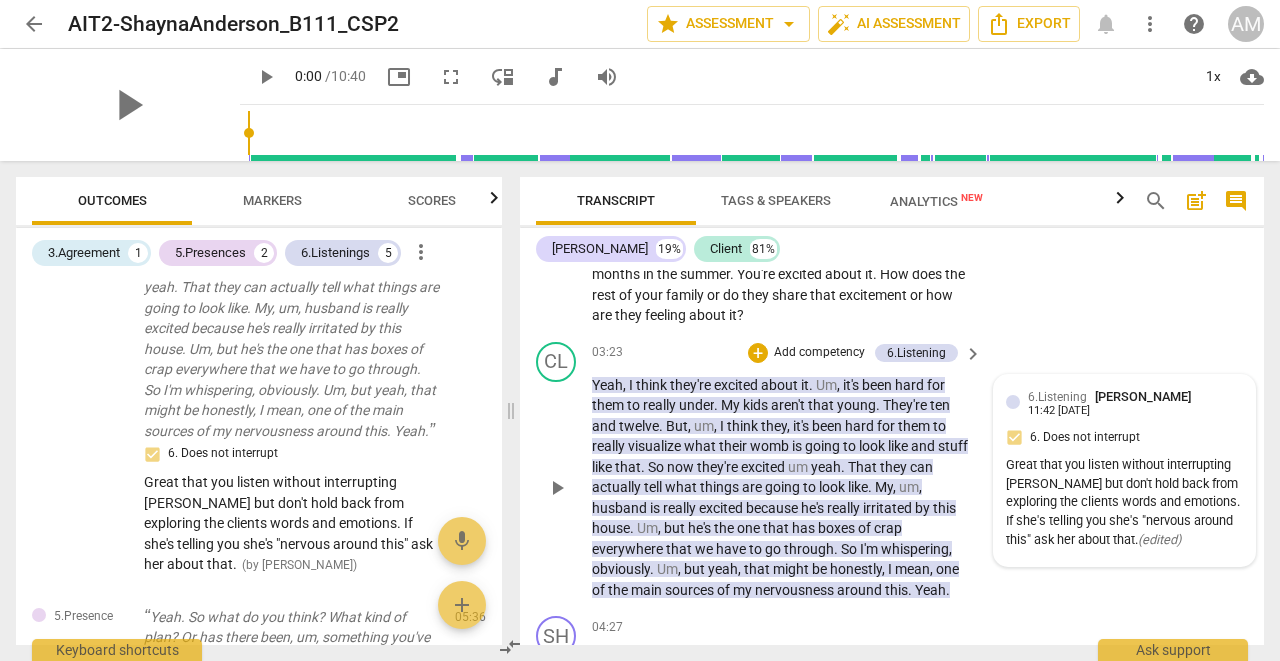 click on "6.Listening [PERSON_NAME] 11:42 [DATE] 6. Does not interrupt Great that you listen without interrupting [PERSON_NAME] but don't hold back from exploring the clients words and emotions. If she's telling you she's "nervous around this" ask her about that.  ( edited )" at bounding box center (1124, 470) 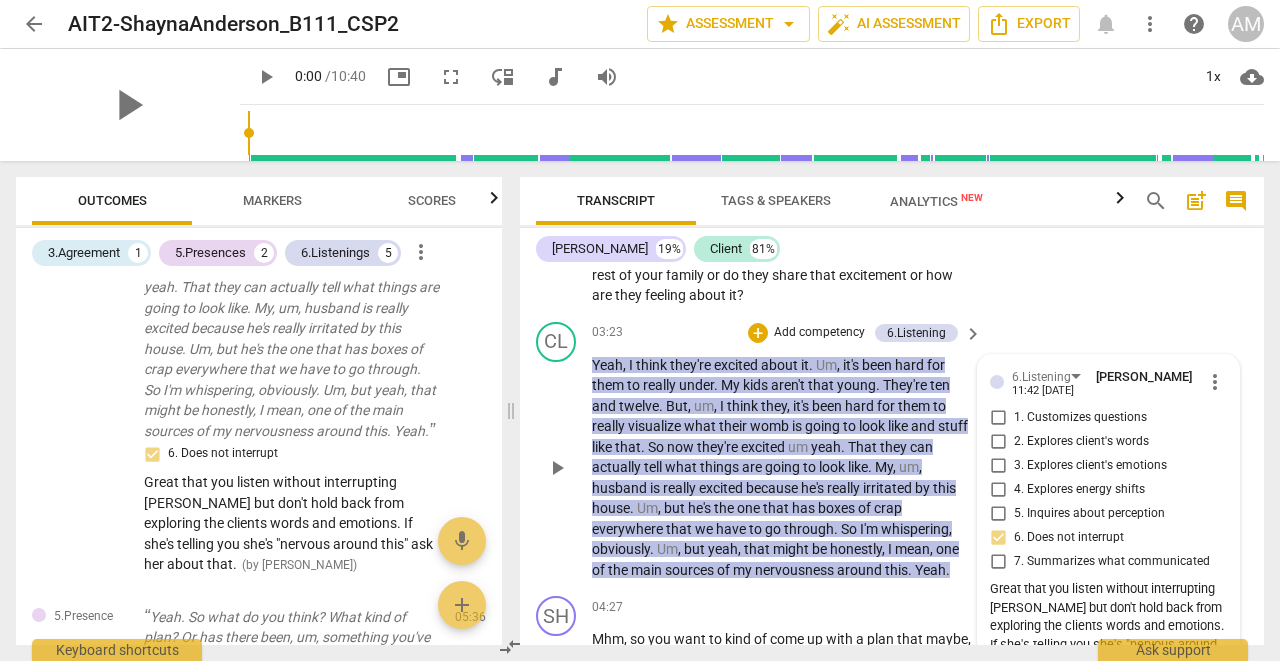 scroll, scrollTop: 4089, scrollLeft: 0, axis: vertical 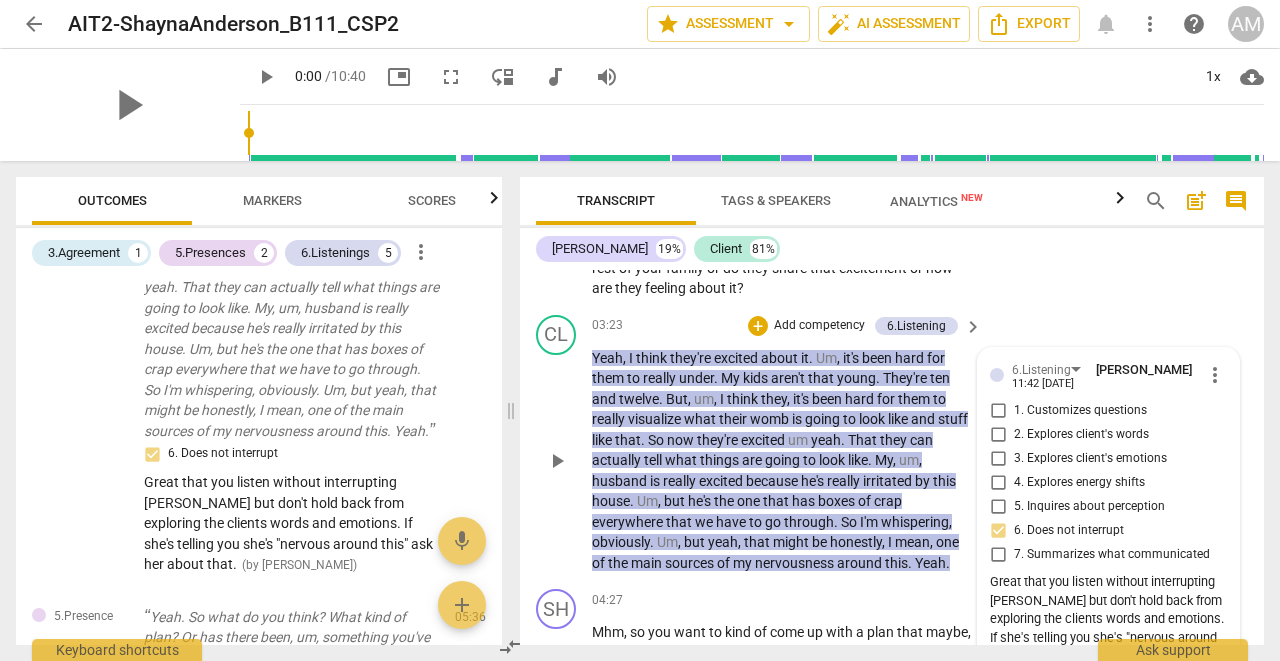 click on "more_vert" at bounding box center [1215, 375] 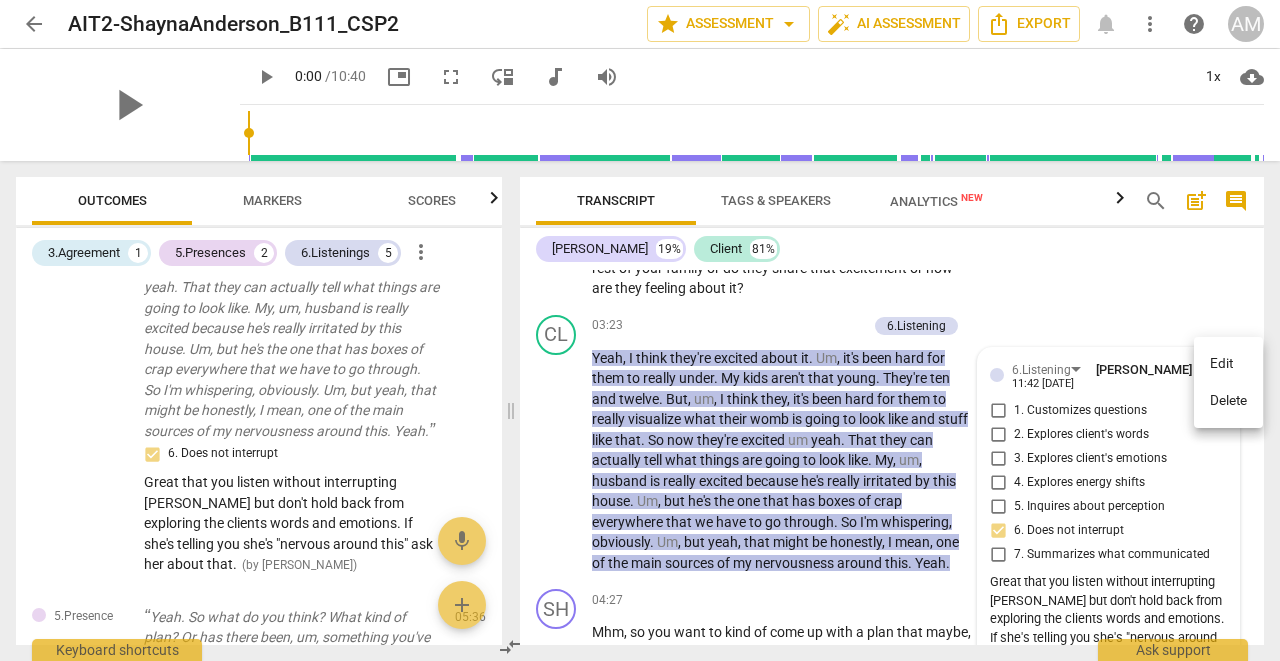 click on "Edit" at bounding box center [1228, 364] 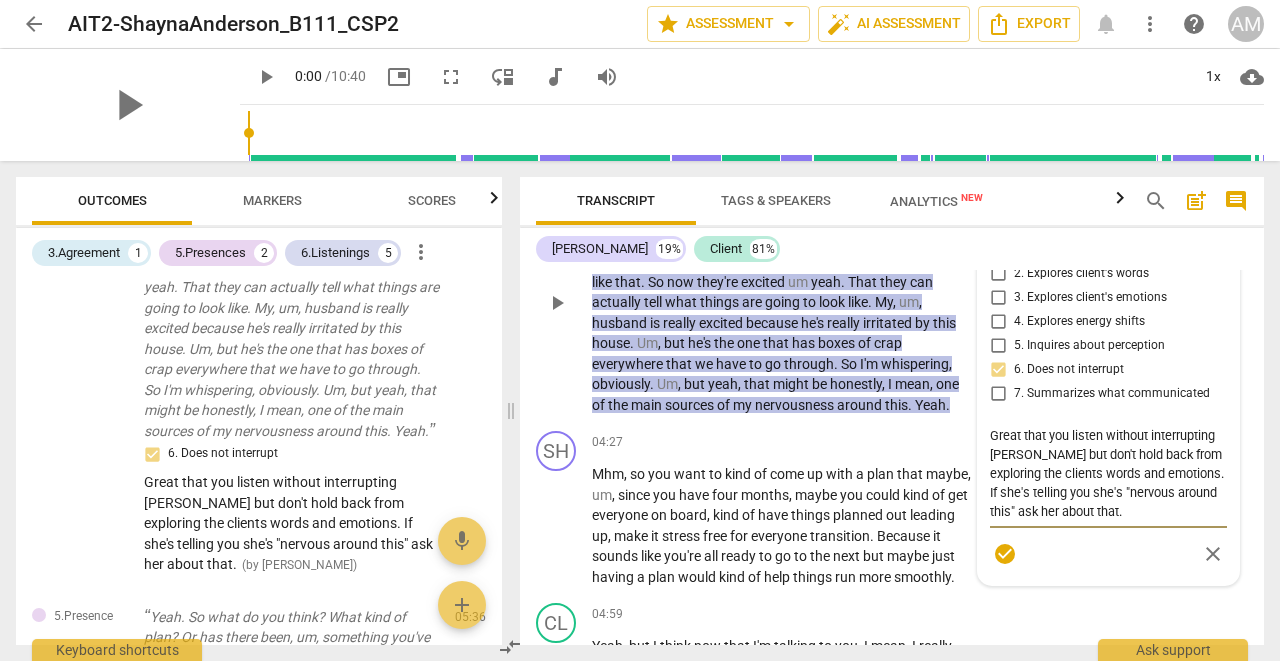 scroll, scrollTop: 4250, scrollLeft: 0, axis: vertical 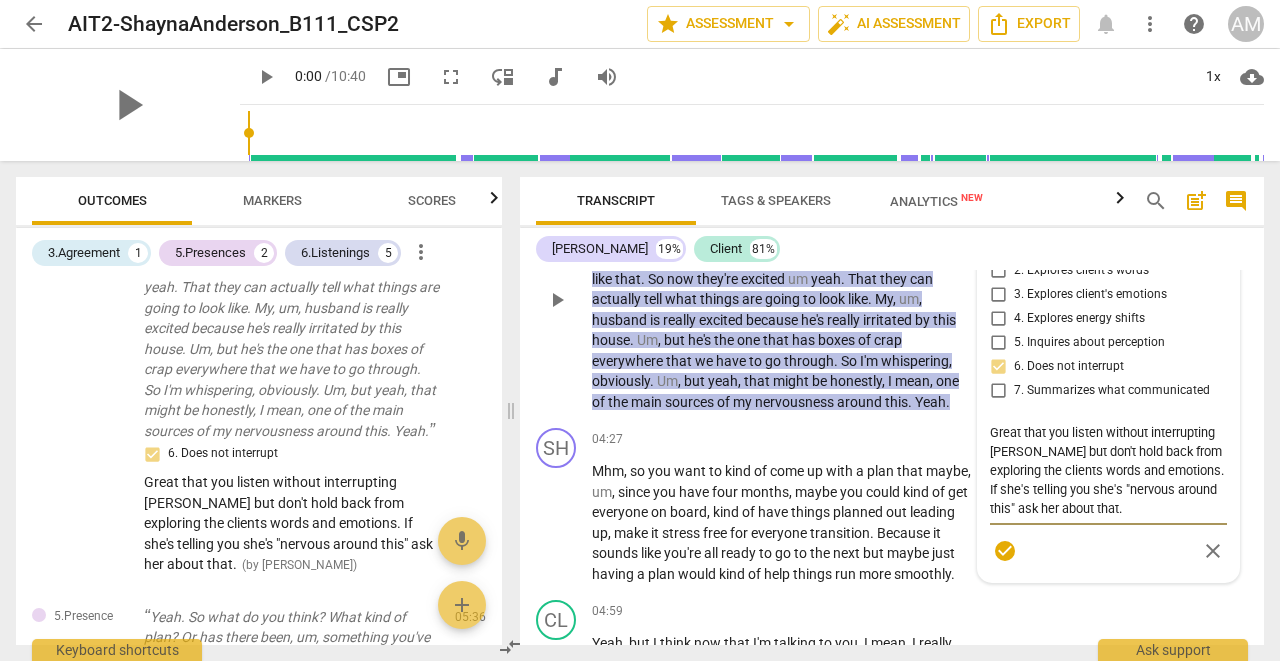 click on "Great that you listen without interrupting [PERSON_NAME] but don't hold back from exploring the clients words and emotions. If she's telling you she's "nervous around this" ask her about that." at bounding box center (1108, 470) 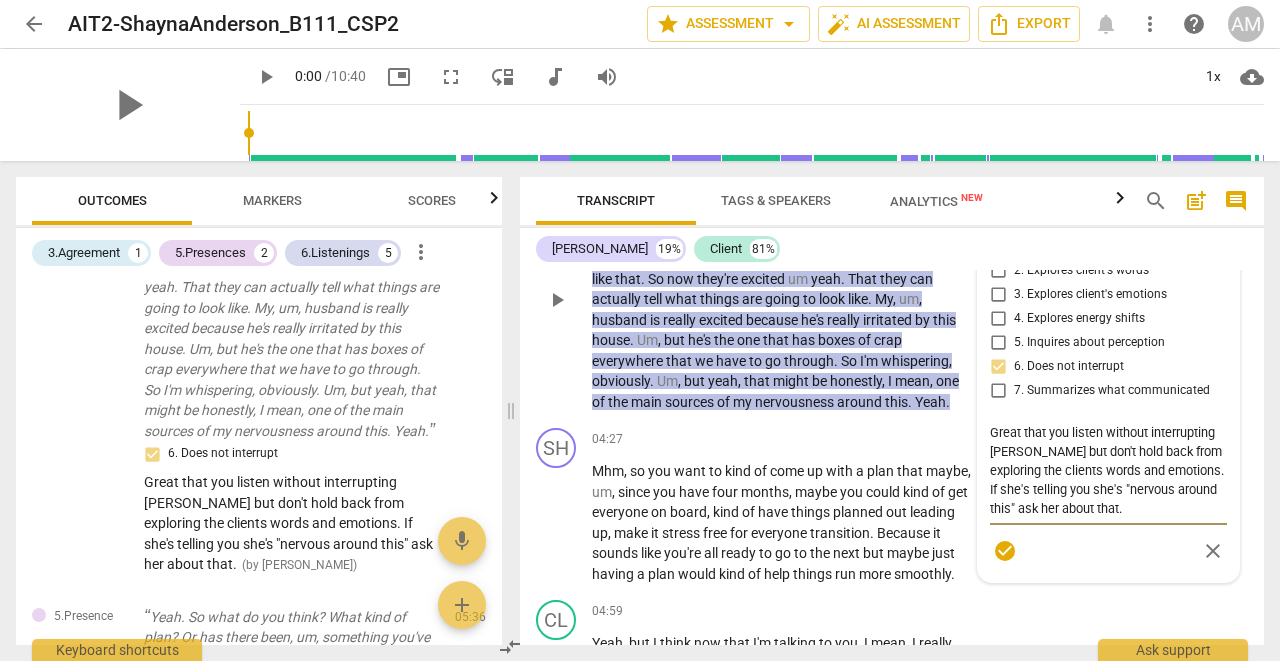 type on "Great that you listen without interrupting [PERSON_NAME] but don't hold back from exploring the clients words and emotions.If she's telling you she's "nervous around this" ask her about that." 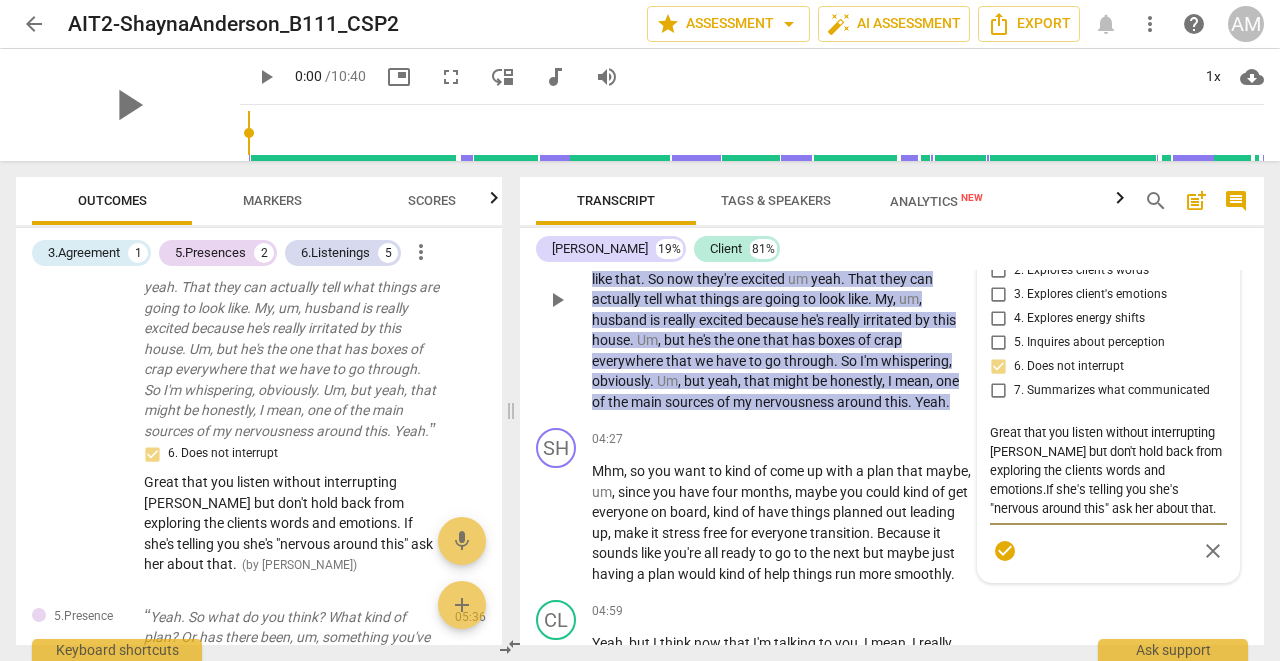 type on "Great that you listen without interrupting [PERSON_NAME] but don't hold back from exploring the clients words and emotionsIf she's telling you she's "nervous around this" ask her about that." 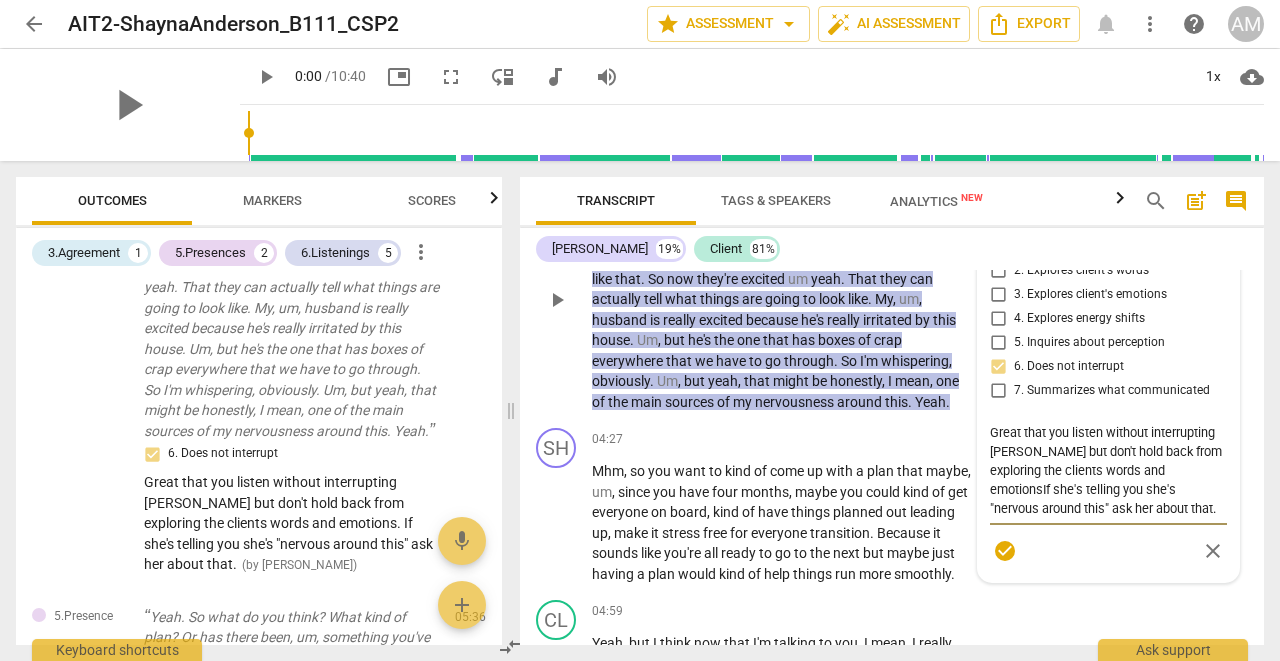 type on "Great that you listen without interrupting [PERSON_NAME] but don't hold back from exploring the clients words and emotions If she's telling you she's "nervous around this" ask her about that." 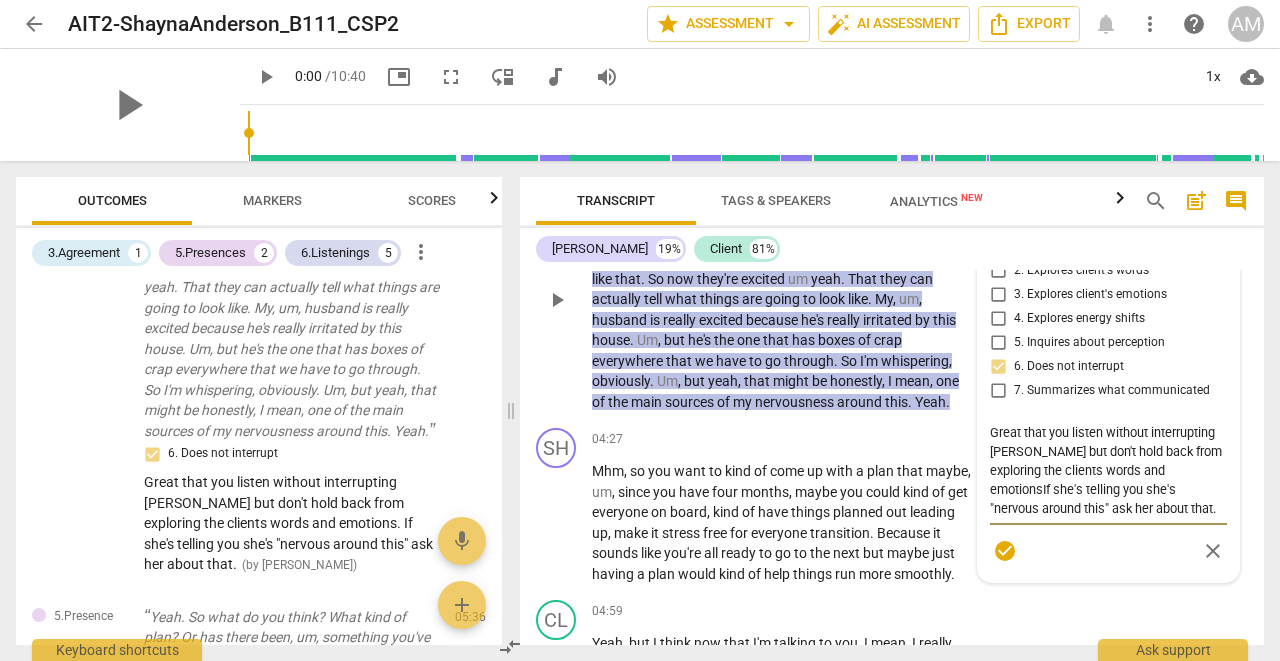 type on "Great that you listen without interrupting [PERSON_NAME] but don't hold back from exploring the clients words and emotions If she's telling you she's "nervous around this" ask her about that." 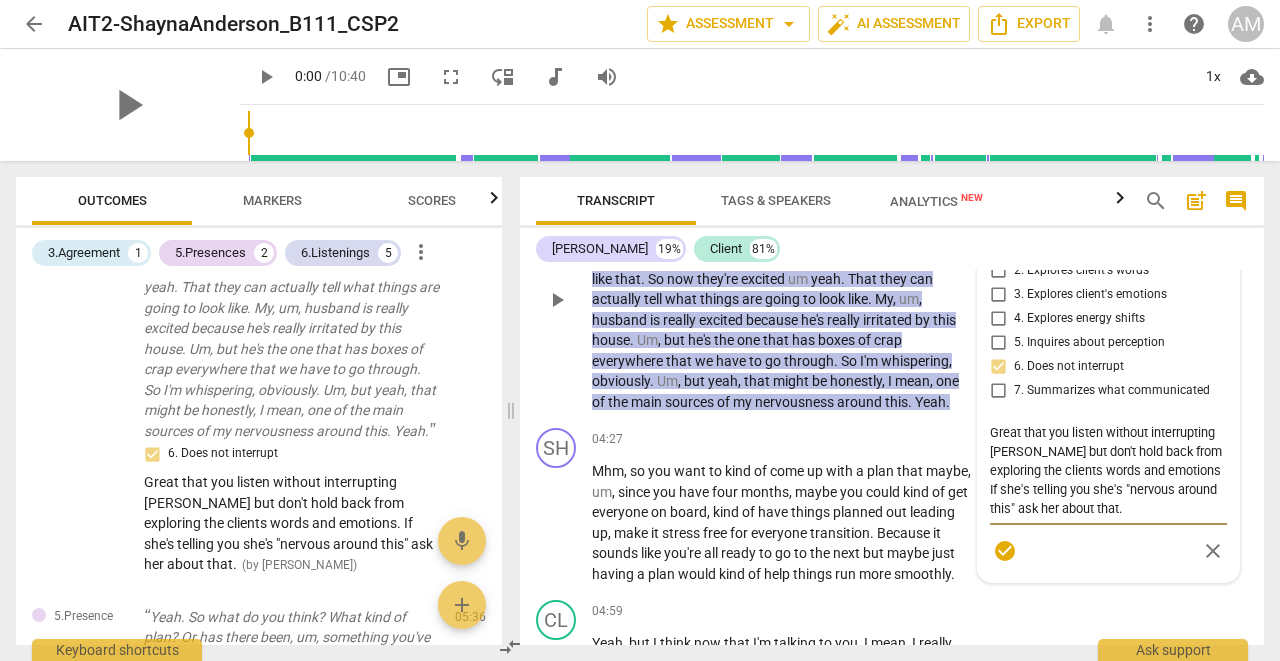 type on "Great that you listen without interrupting [PERSON_NAME] but don't hold back from exploring the clients words and emotionsIf she's telling you she's "nervous around this" ask her about that." 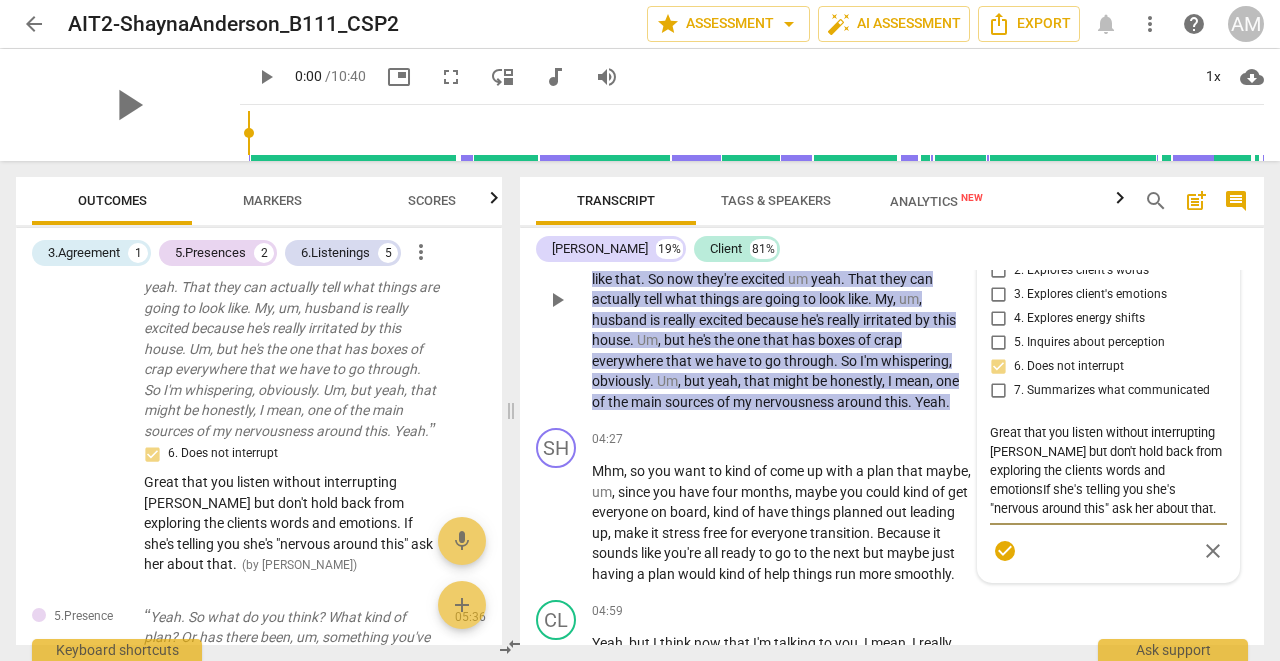 type on "Great that you listen without interrupting [PERSON_NAME] but don't hold back from exploring the clients words and emotions,If she's telling you she's "nervous around this" ask her about that." 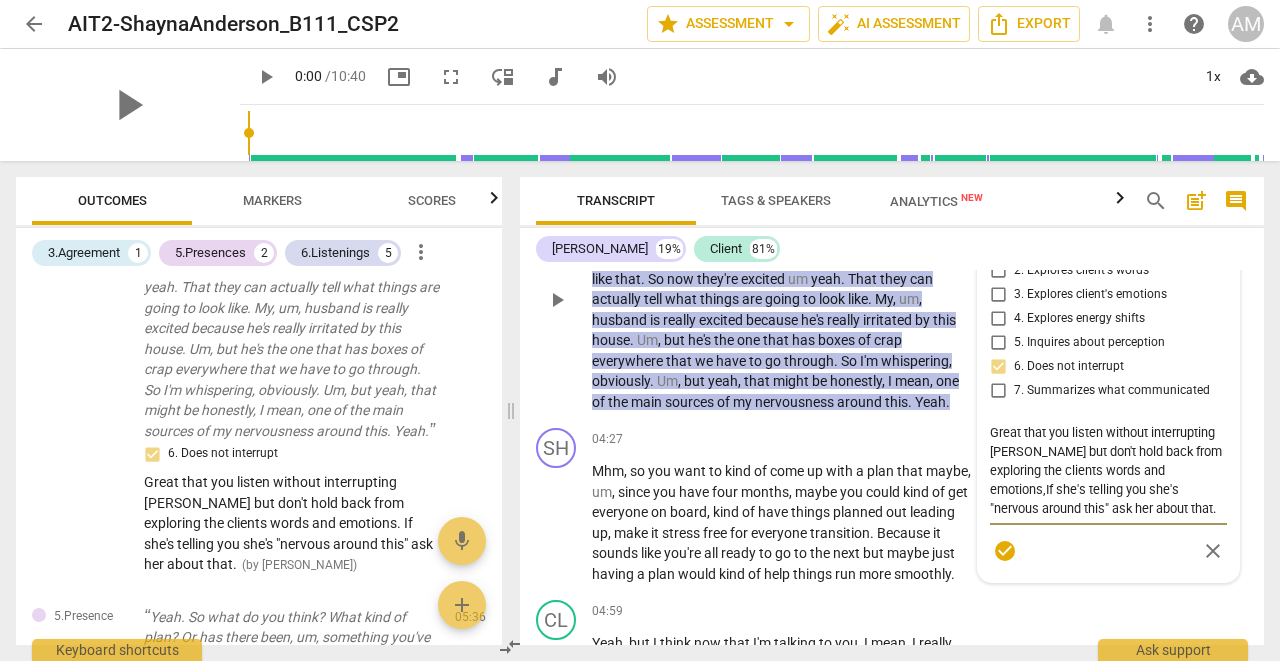 type on "Great that you listen without interrupting [PERSON_NAME] but don't hold back from exploring the clients words and emotions, If she's telling you she's "nervous around this" ask her about that." 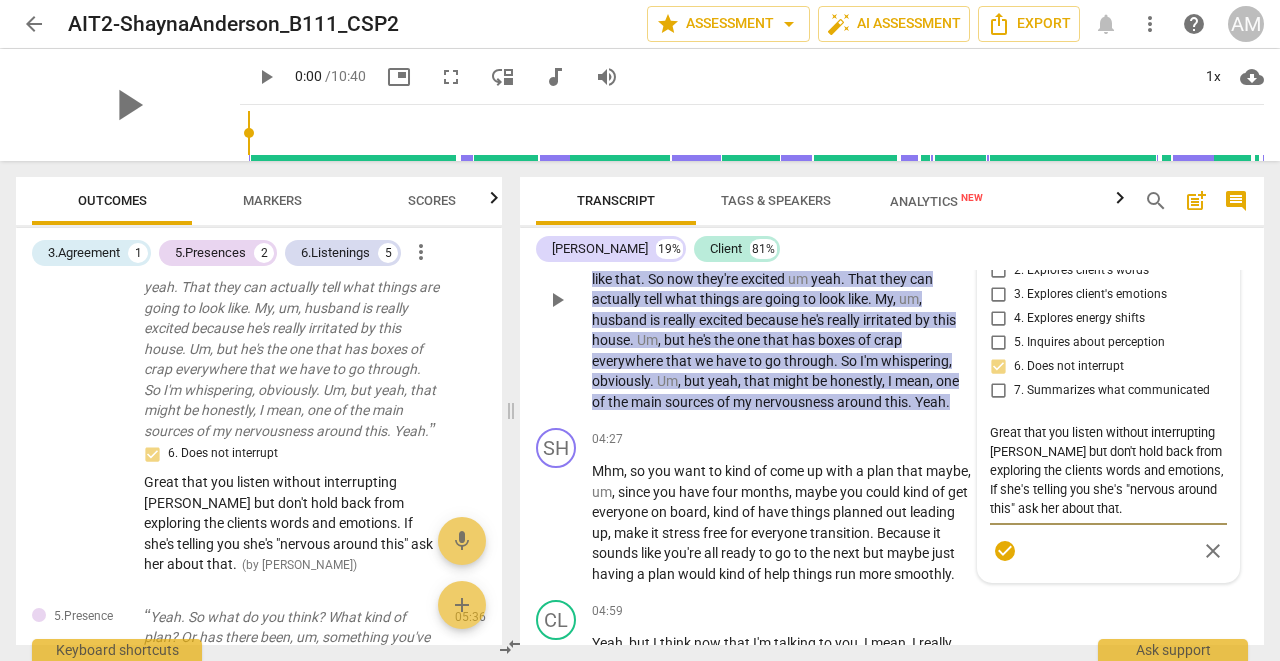 type on "Great that you listen without interrupting [PERSON_NAME] but don't hold back from exploring the clients words and emotions, fIf she's telling you she's "nervous around this" ask her about that." 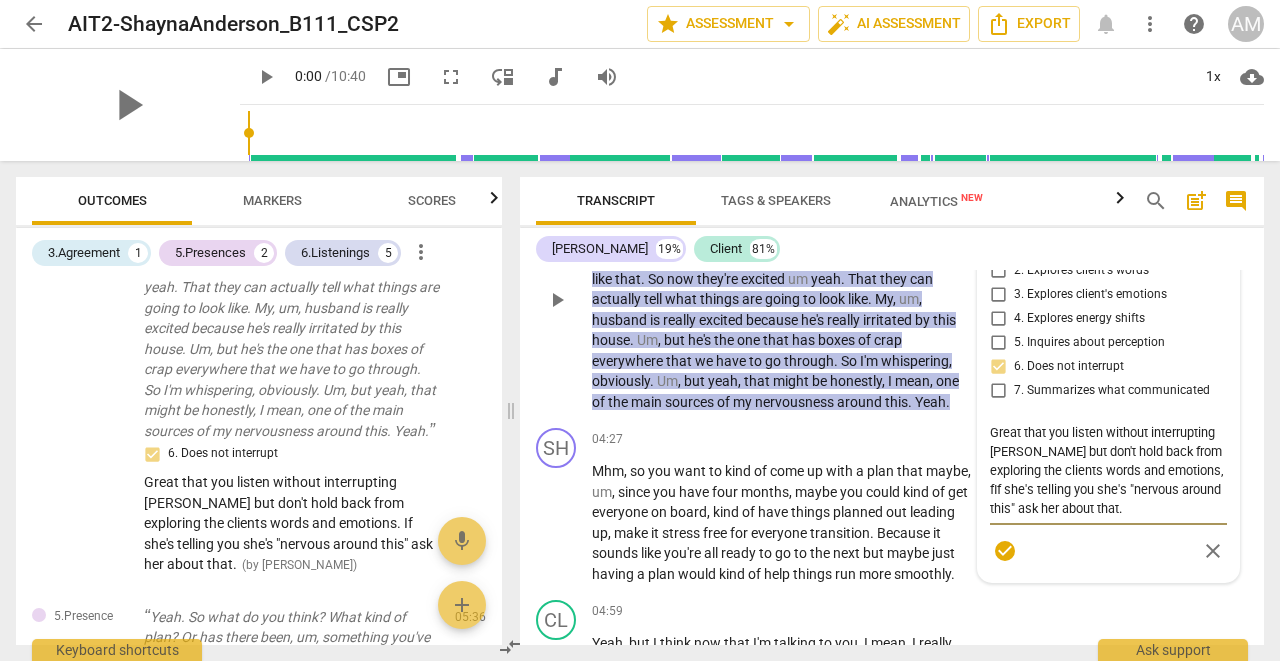 type on "Great that you listen without interrupting [PERSON_NAME] but don't hold back from exploring the clients words and emotions, foIf she's telling you she's "nervous around this" ask her about that." 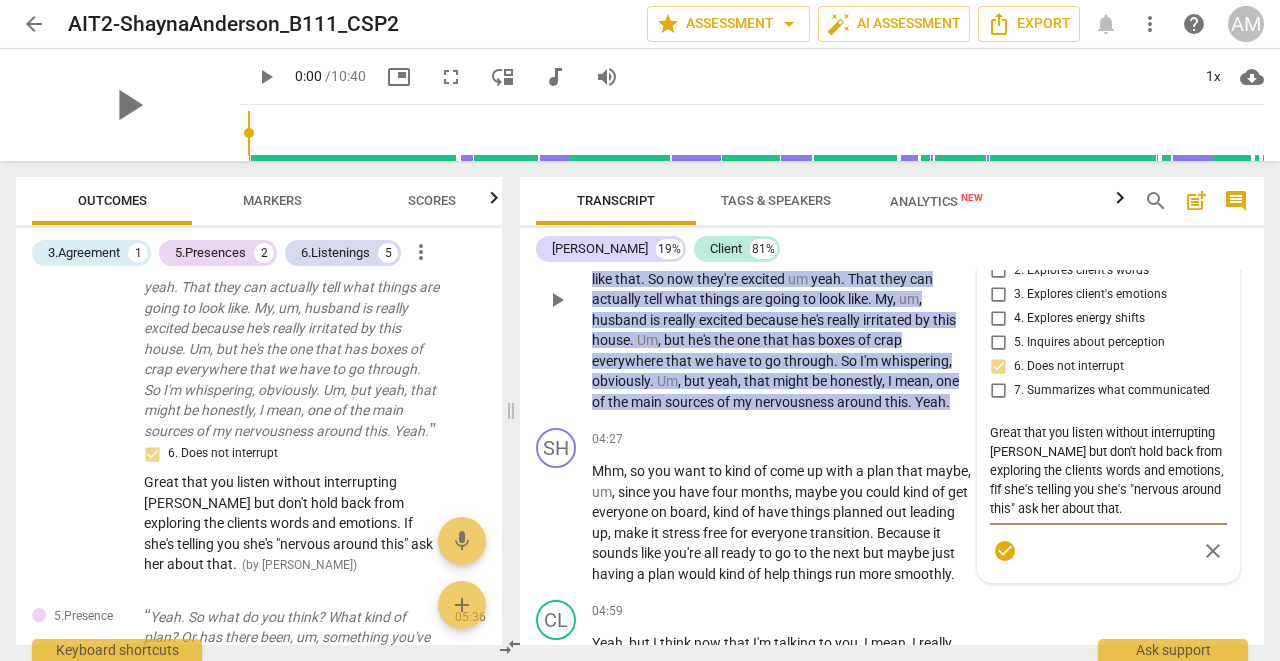 type on "Great that you listen without interrupting [PERSON_NAME] but don't hold back from exploring the clients words and emotions, foIf she's telling you she's "nervous around this" ask her about that." 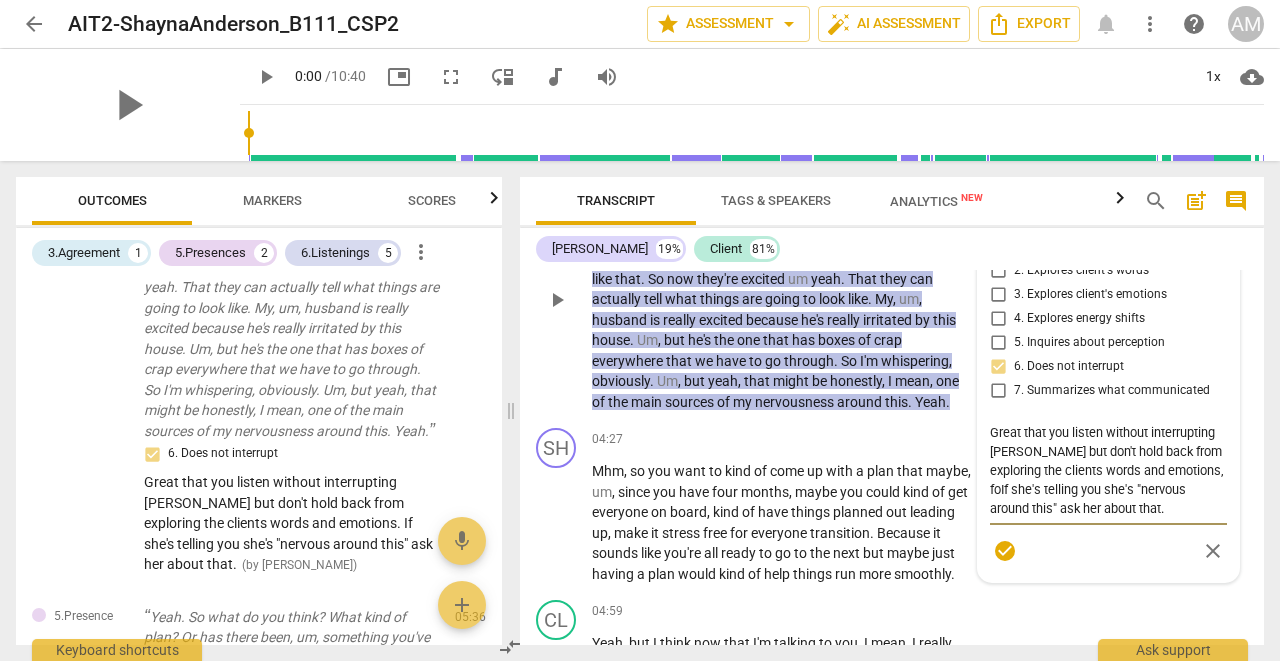 type on "Great that you listen without interrupting [PERSON_NAME] but don't hold back from exploring the clients words and emotions, forIf she's telling you she's "nervous around this" ask her about that." 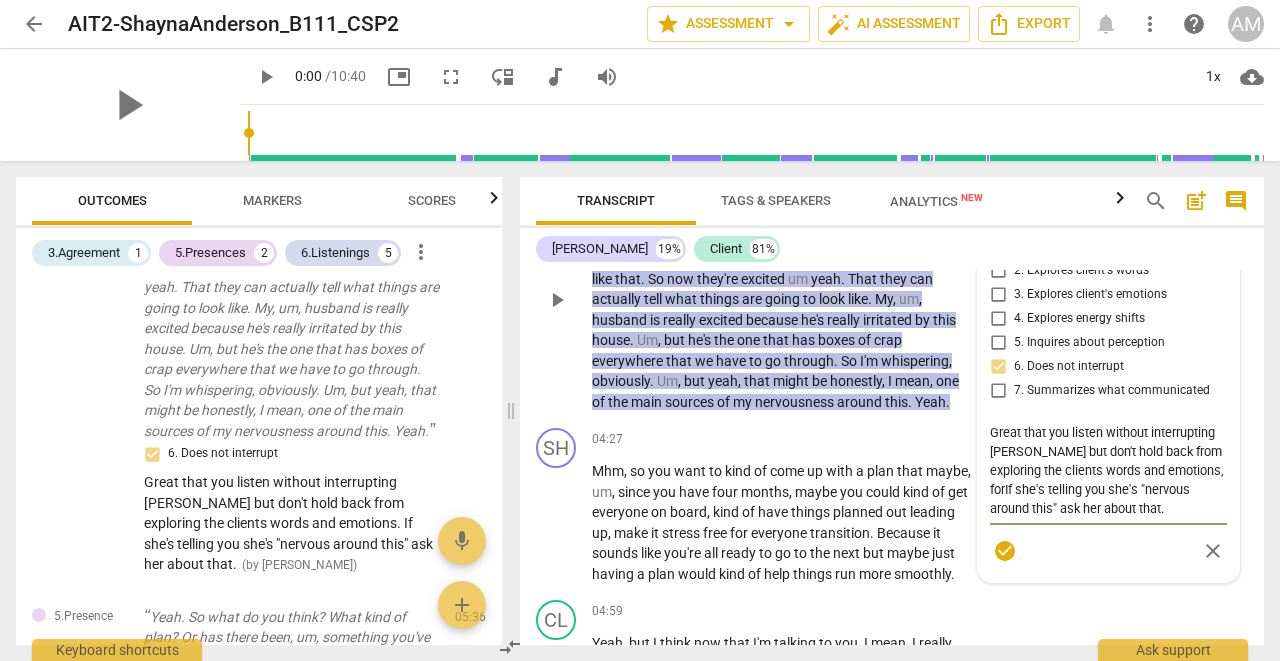 type on "Great that you listen without interrupting [PERSON_NAME] but don't hold back from exploring the clients words and emotions, for If she's telling you she's "nervous around this" ask her about that." 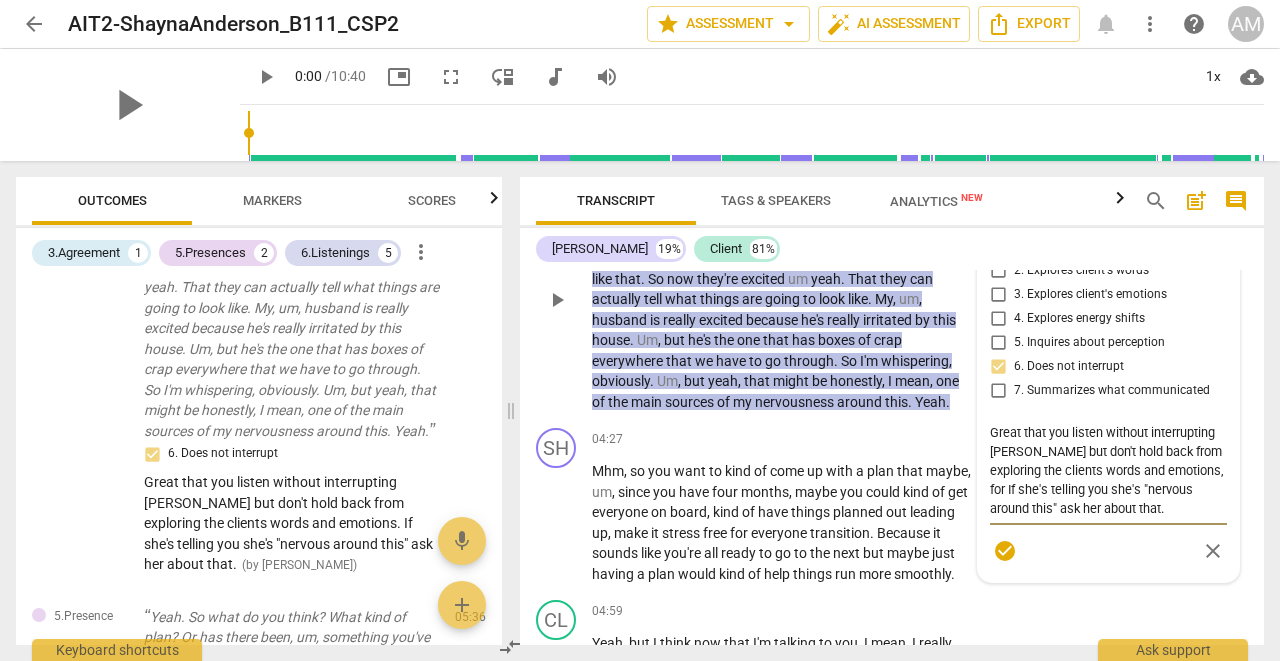 type on "Great that you listen without interrupting [PERSON_NAME] but don't hold back from exploring the clients words and emotions, for eIf she's telling you she's "nervous around this" ask her about that." 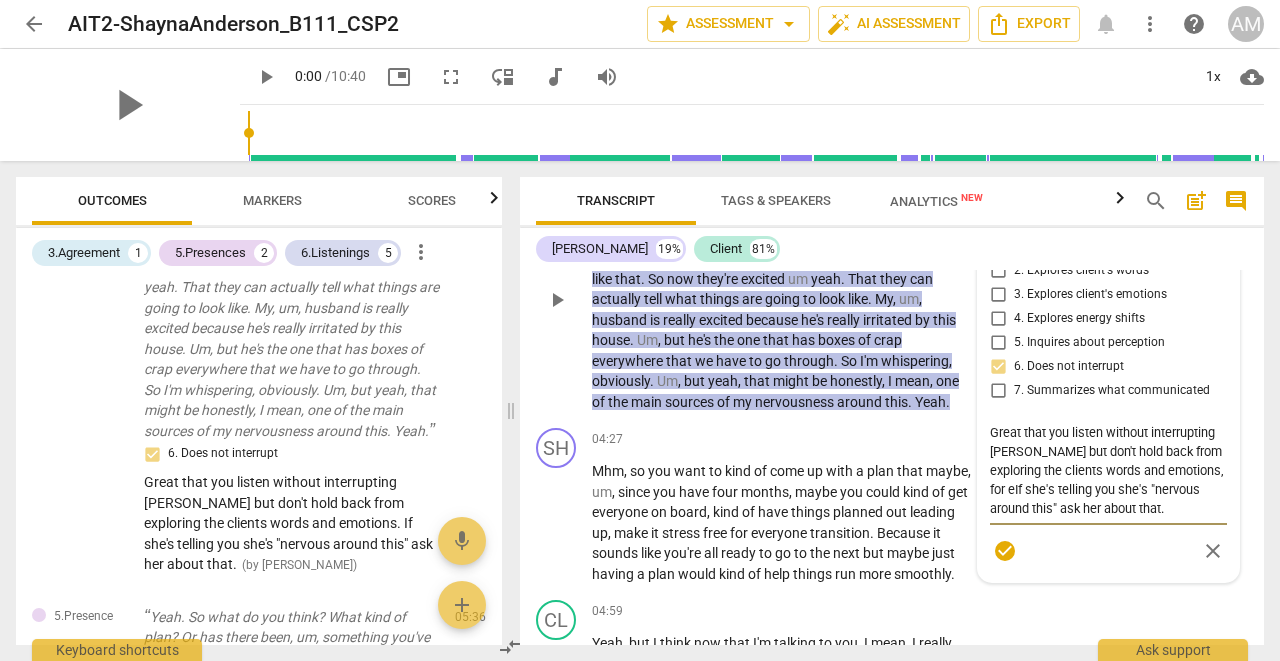 type on "Great that you listen without interrupting [PERSON_NAME] but don't hold back from exploring the clients words and emotions, for exIf she's telling you she's "nervous around this" ask her about that." 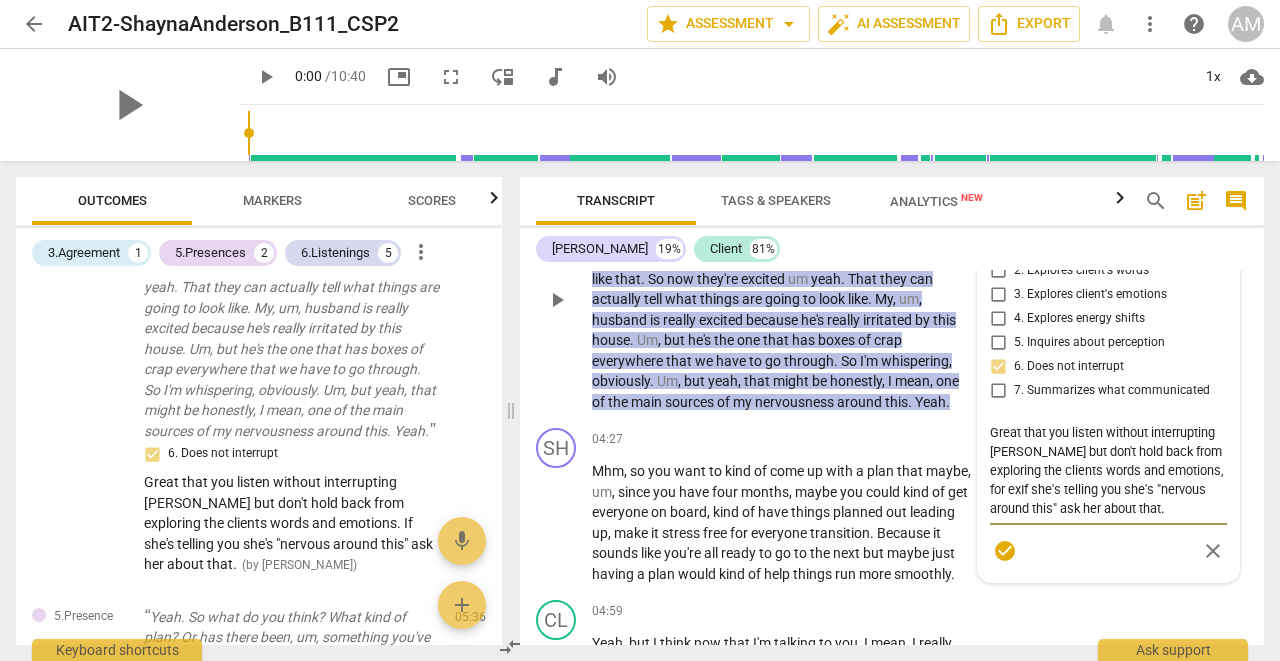 type on "Great that you listen without interrupting [PERSON_NAME] but don't hold back from exploring the clients words and emotions, for exaIf she's telling you she's "nervous around this" ask her about that." 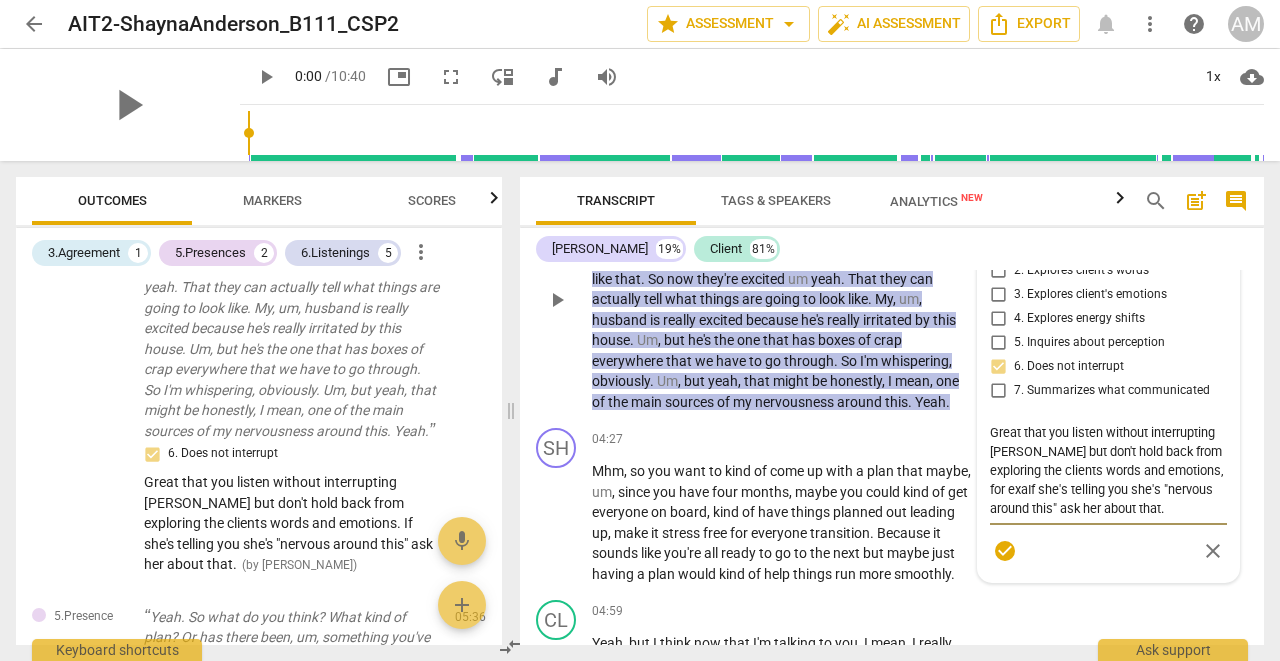 type on "Great that you listen without interrupting [PERSON_NAME] but don't hold back from exploring the clients words and emotions, for examIf she's telling you she's "nervous around this" ask her about that." 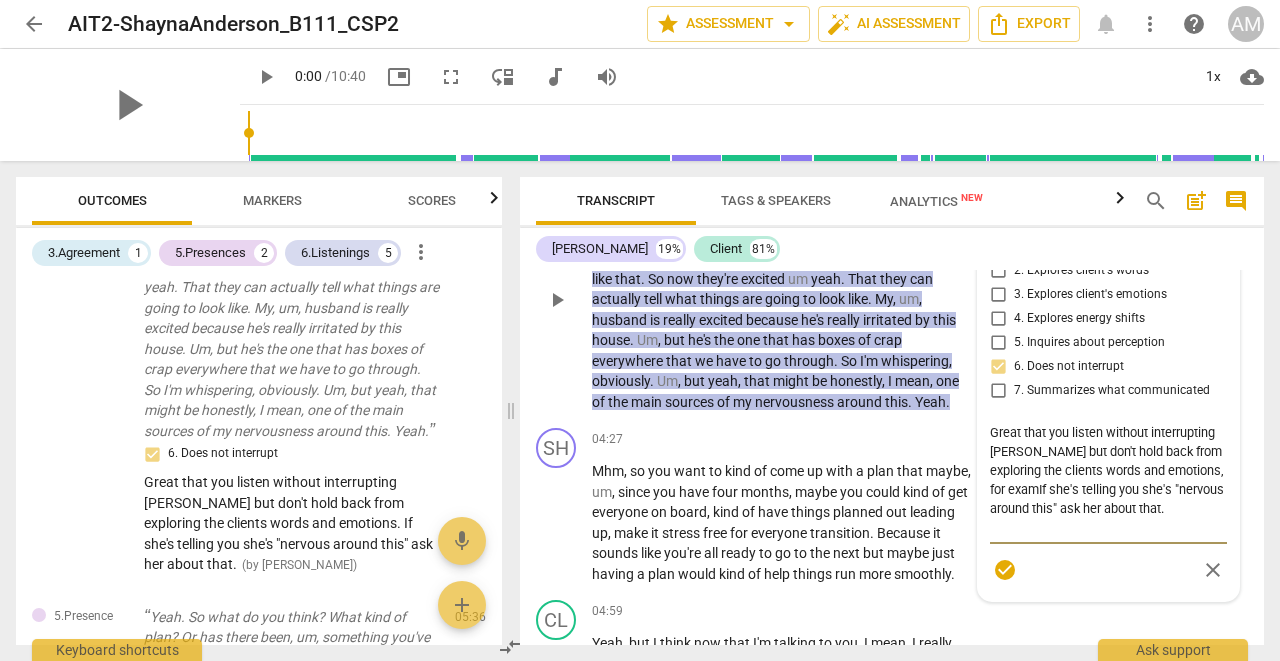 type on "Great that you listen without interrupting [PERSON_NAME] but don't hold back from exploring the clients words and emotions, for exampIf she's telling you she's "nervous around this" ask her about that." 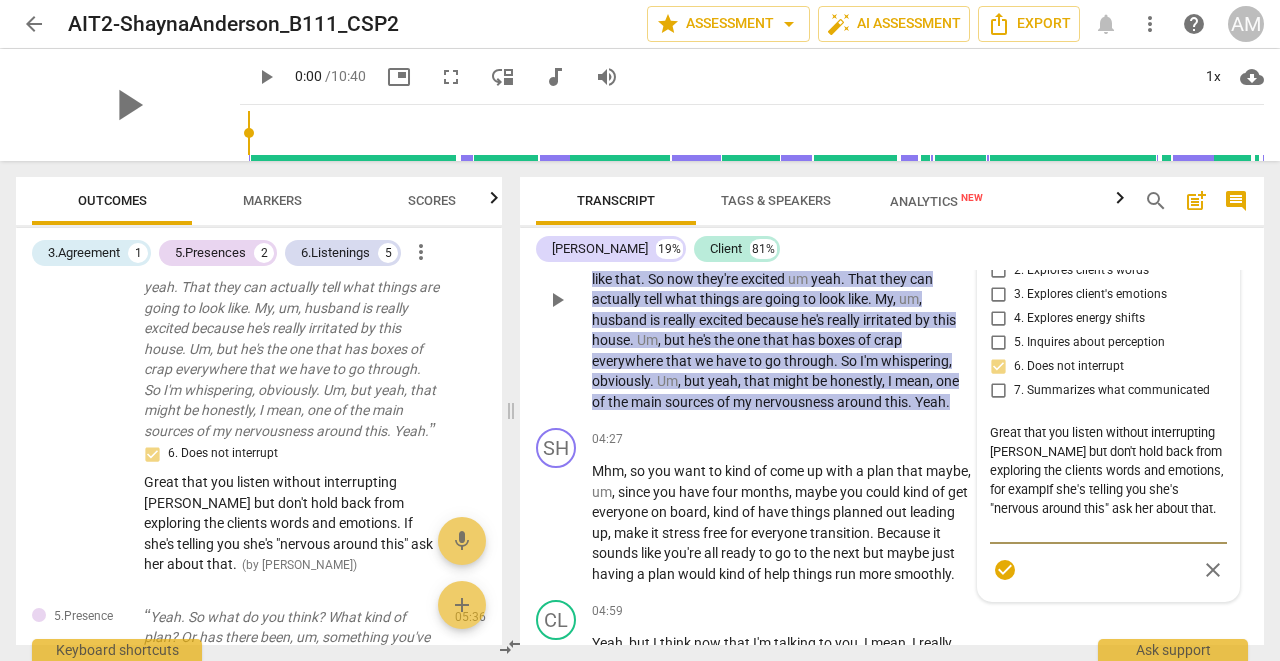 type on "Great that you listen without interrupting [PERSON_NAME] but don't hold back from exploring the clients words and emotions, for examplIf she's telling you she's "nervous around this" ask her about that." 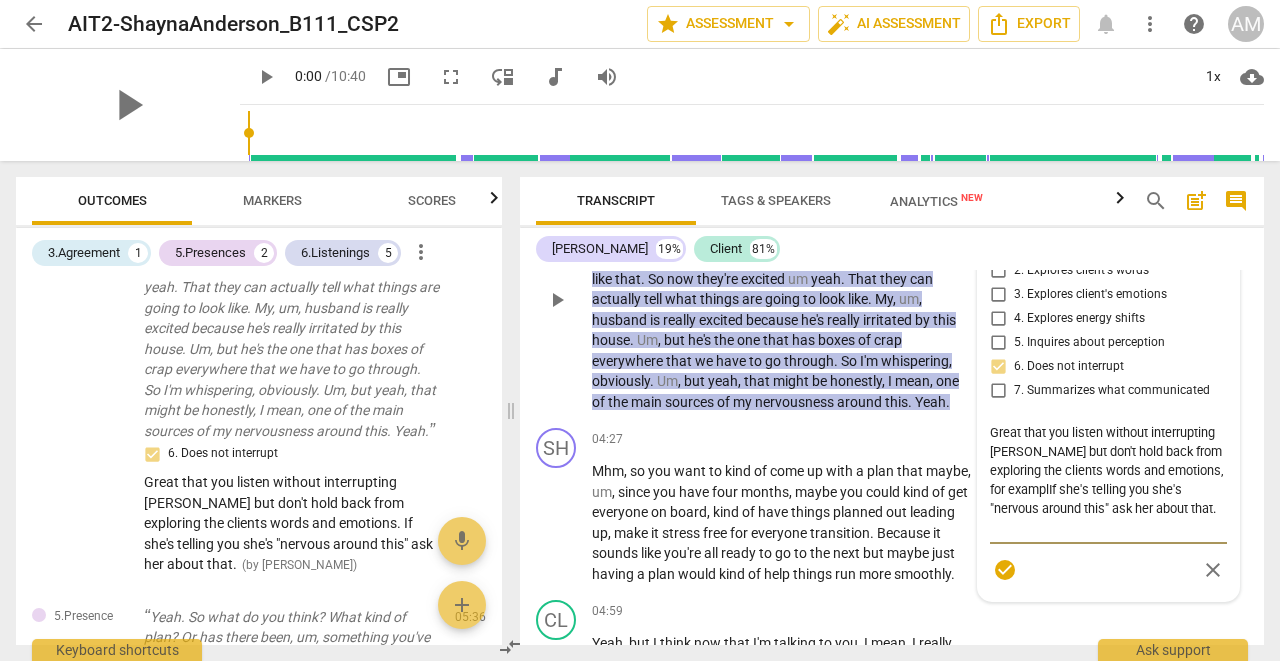 type on "Great that you listen without interrupting [PERSON_NAME] but don't hold back from exploring the clients words and emotions, for exampleIf she's telling you she's "nervous around this" ask her about that." 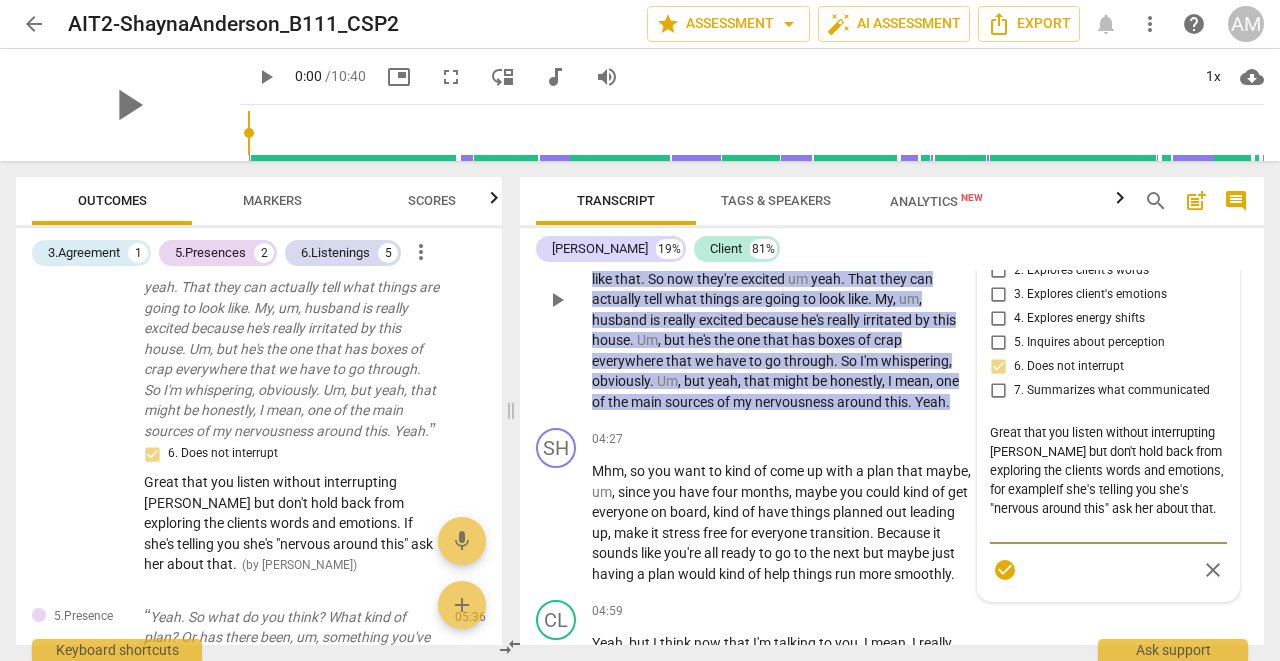 type on "Great that you listen without interrupting [PERSON_NAME] but don't hold back from exploring the clients words and emotions, for example If she's telling you she's "nervous around this" ask her about that." 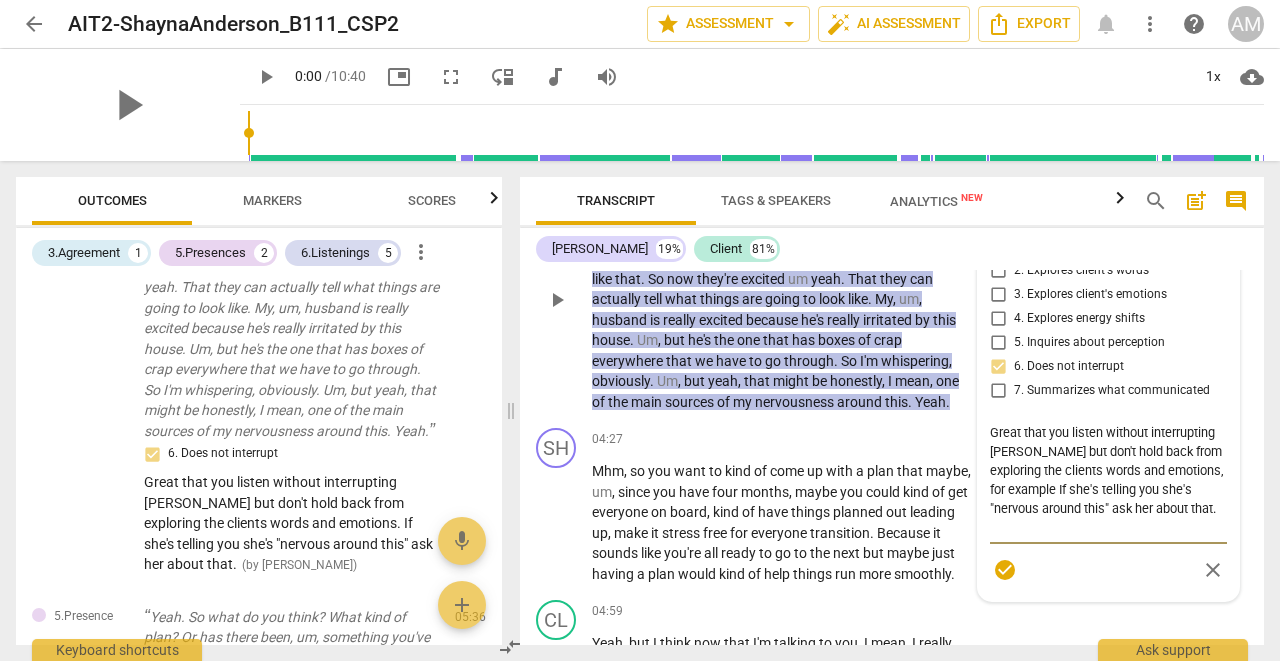 type on "Great that you listen without interrupting [PERSON_NAME] but don't hold back from exploring the clients words and emotions, for exampleIf she's telling you she's "nervous around this" ask her about that." 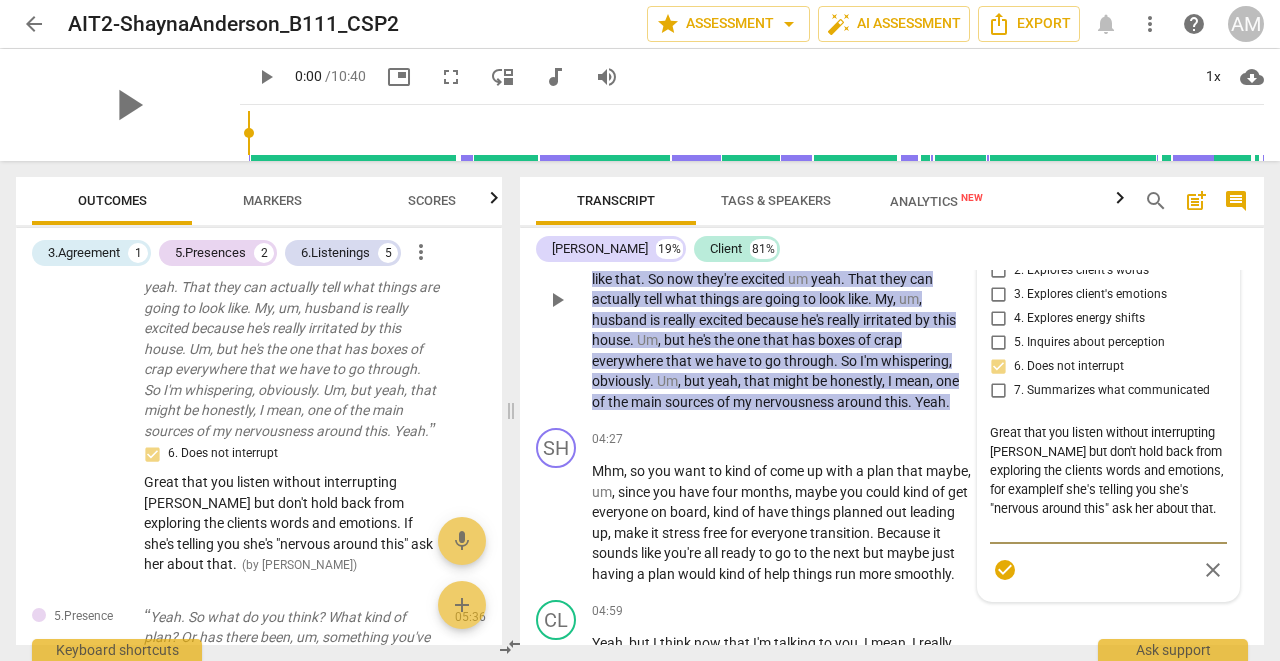 type on "Great that you listen without interrupting [PERSON_NAME] but don't hold back from exploring the clients words and emotions, for example,If she's telling you she's "nervous around this" ask her about that." 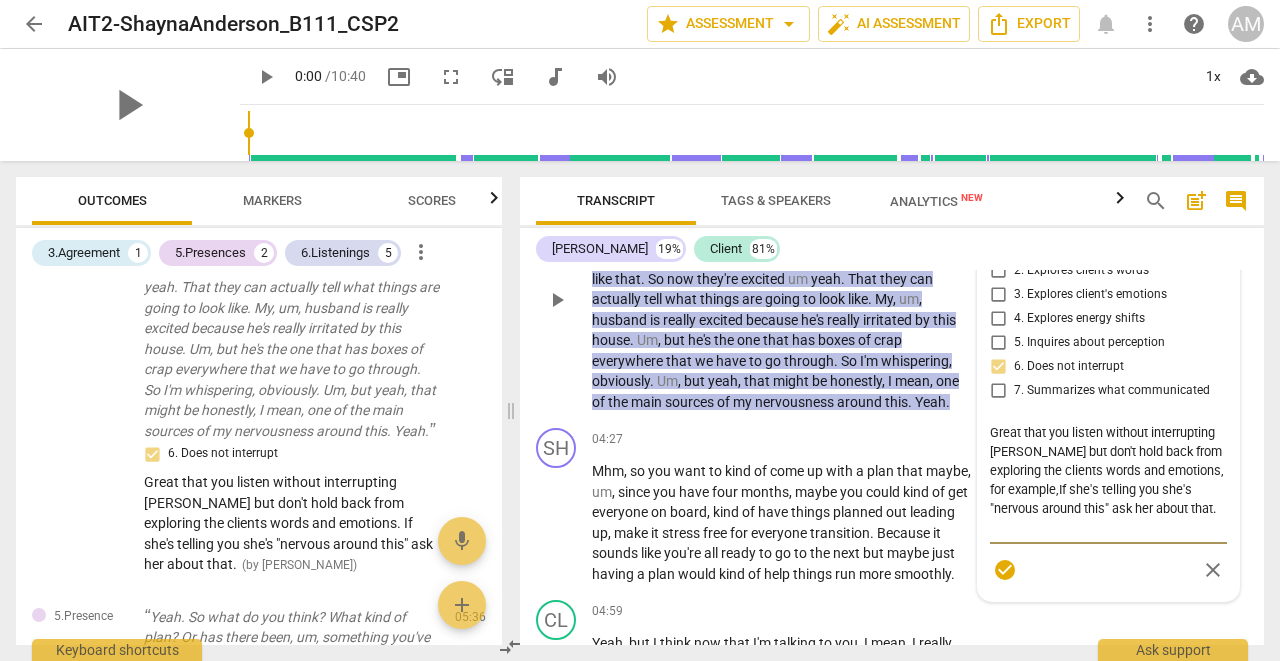type on "Great that you listen without interrupting [PERSON_NAME] but don't hold back from exploring the clients words and emotions, for example, If she's telling you she's "nervous around this" ask her about that." 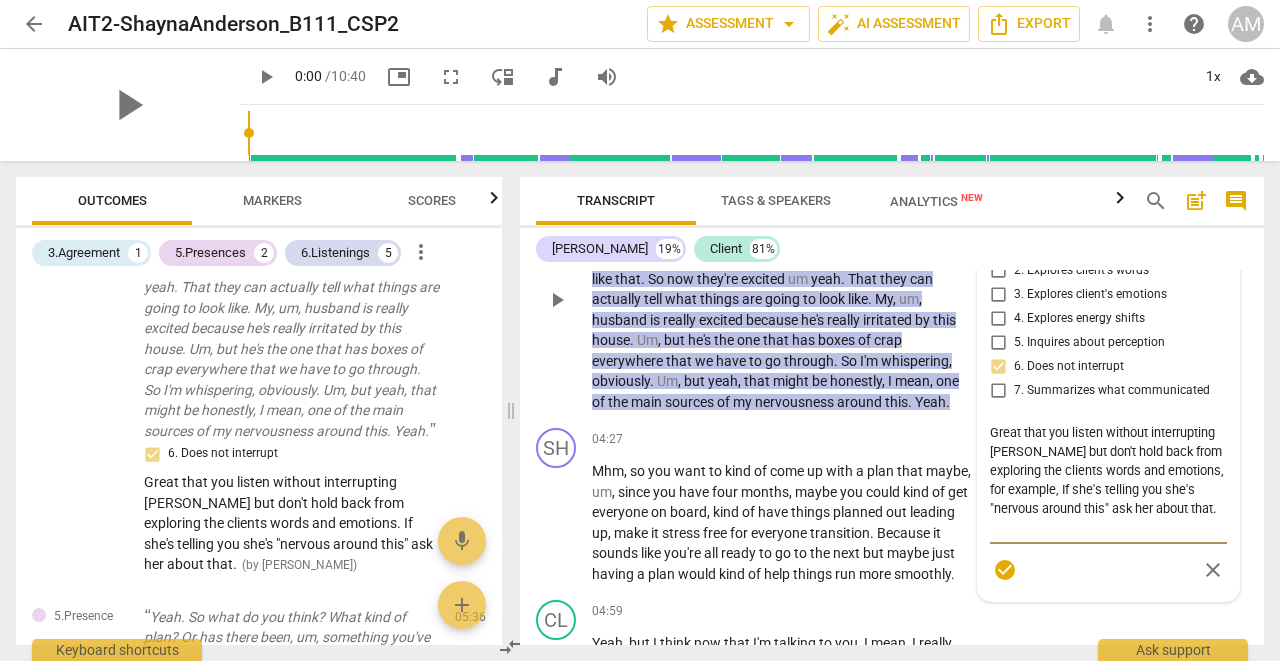 click on "Great that you listen without interrupting [PERSON_NAME] but don't hold back from exploring the clients words and emotions, for example, If she's telling you she's "nervous around this" ask her about that." at bounding box center (1108, 480) 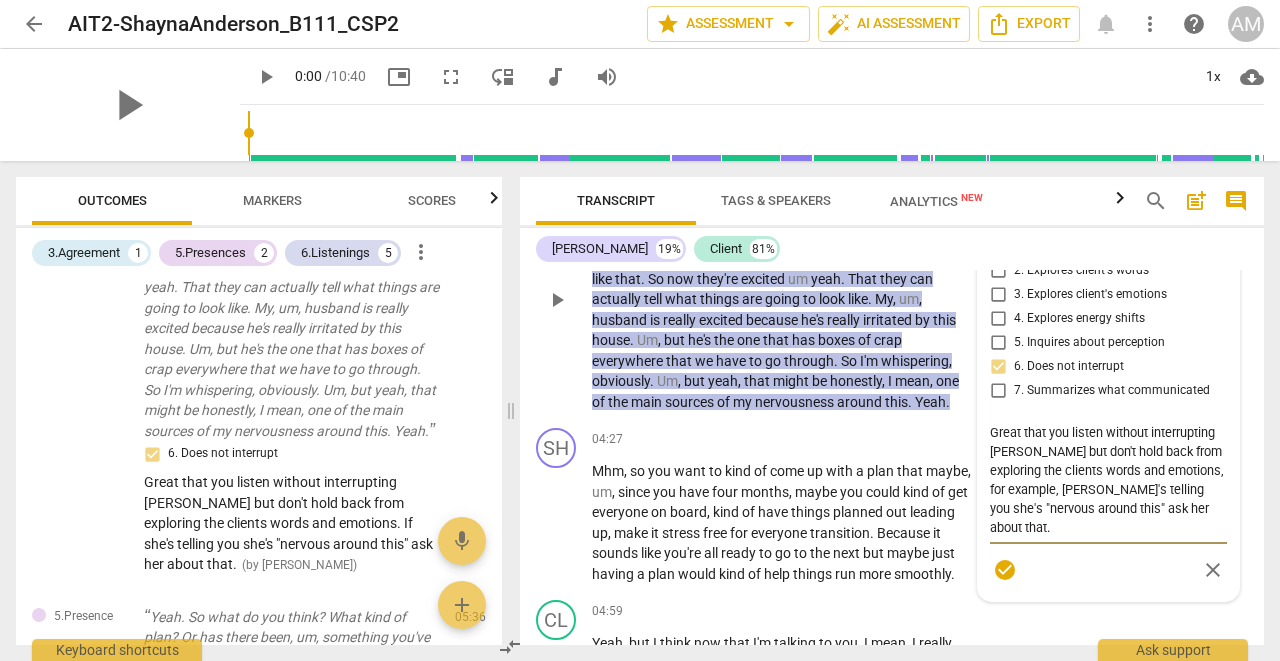 type on "Great that you listen without interrupting [PERSON_NAME] but don't hold back from exploring the clients words and emotions, for example, [PERSON_NAME]'s telling you she's "nervous around this" ask her about that." 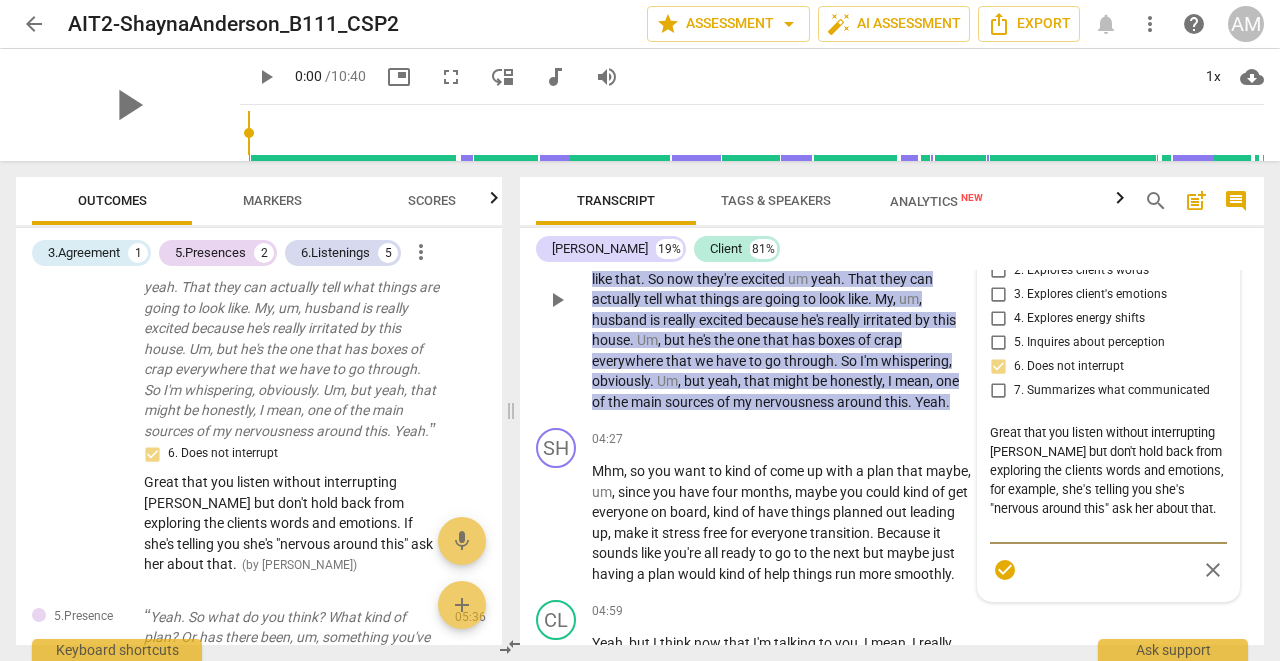 type on "Great that you listen without interrupting [PERSON_NAME] but don't hold back from exploring the clients words and emotions, for example, wshe's telling you she's "nervous around this" ask her about that." 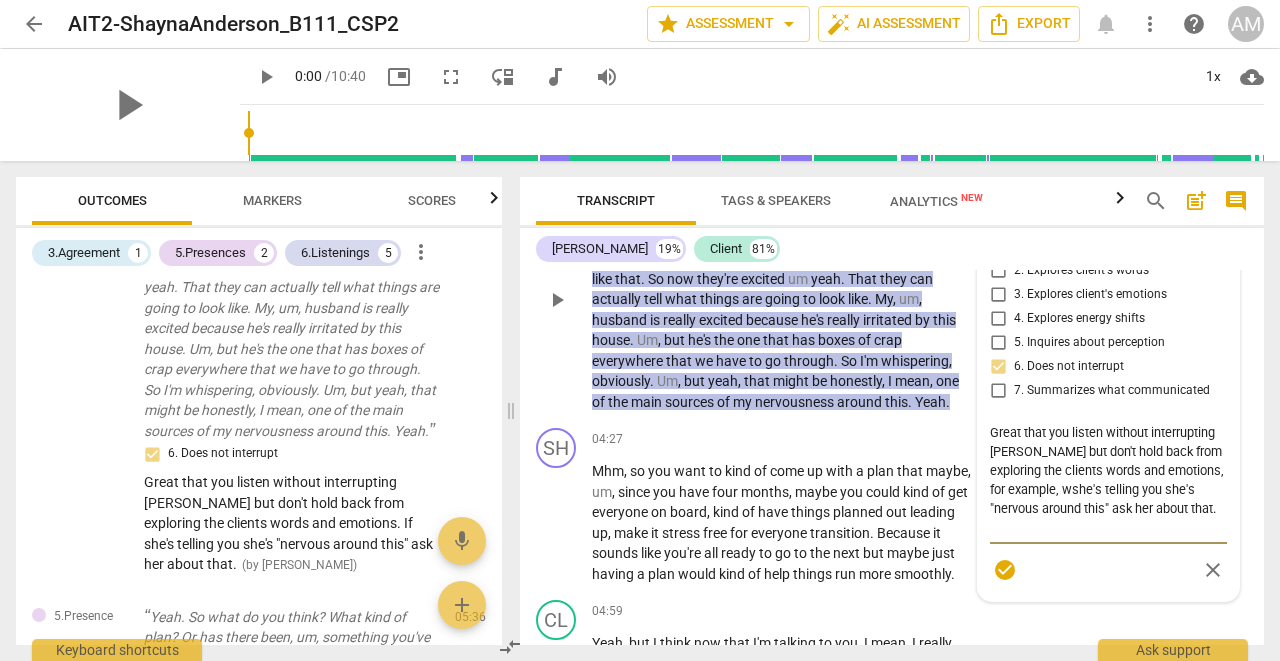 type on "Great that you listen without interrupting [PERSON_NAME] but don't hold back from exploring the clients words and emotions, for example, [PERSON_NAME]'s telling you she's "nervous around this" ask her about that." 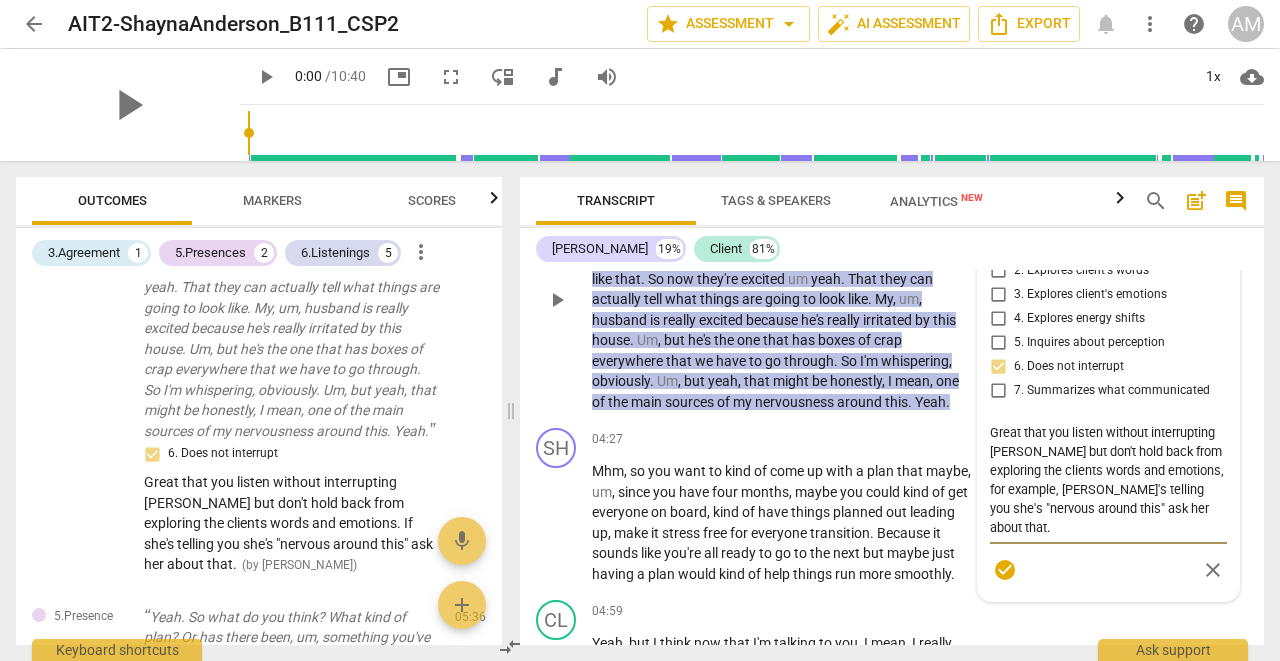 type on "Great that you listen without interrupting [PERSON_NAME] but don't hold back from exploring the clients words and emotions, for example, [PERSON_NAME]'s telling you she's "nervous around this" ask her about that." 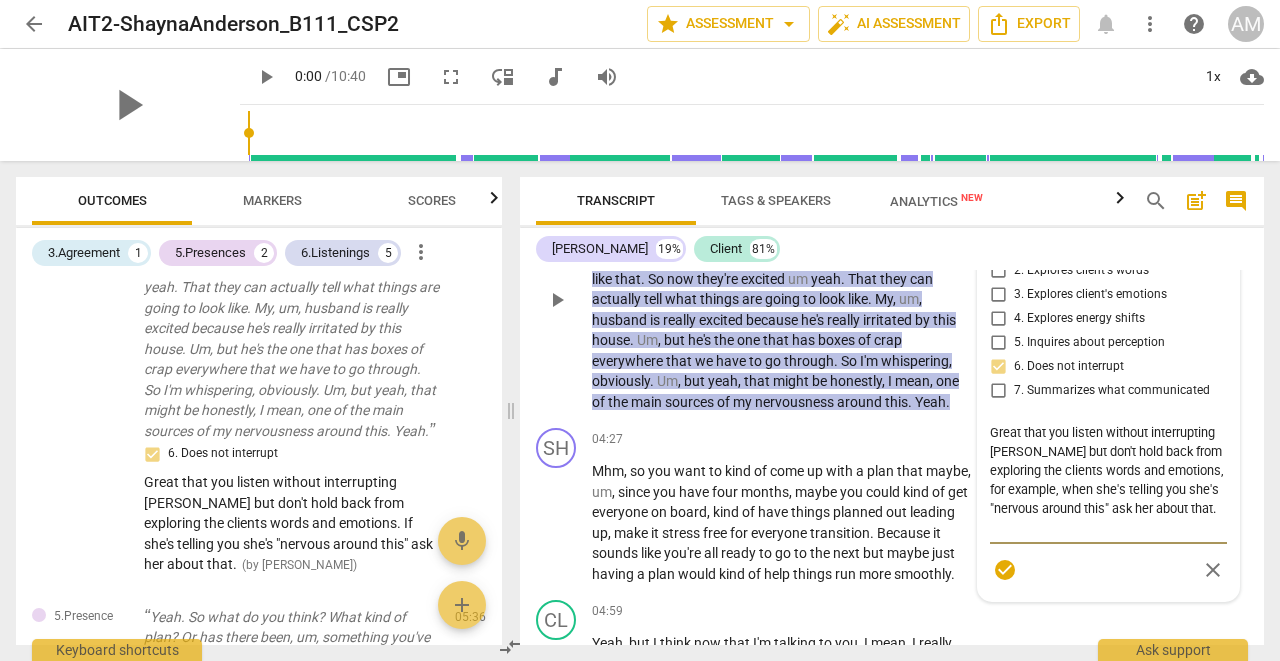 click on "Great that you listen without interrupting [PERSON_NAME] but don't hold back from exploring the clients words and emotions, for example, when she's telling you she's "nervous around this" ask her about that." at bounding box center (1108, 480) 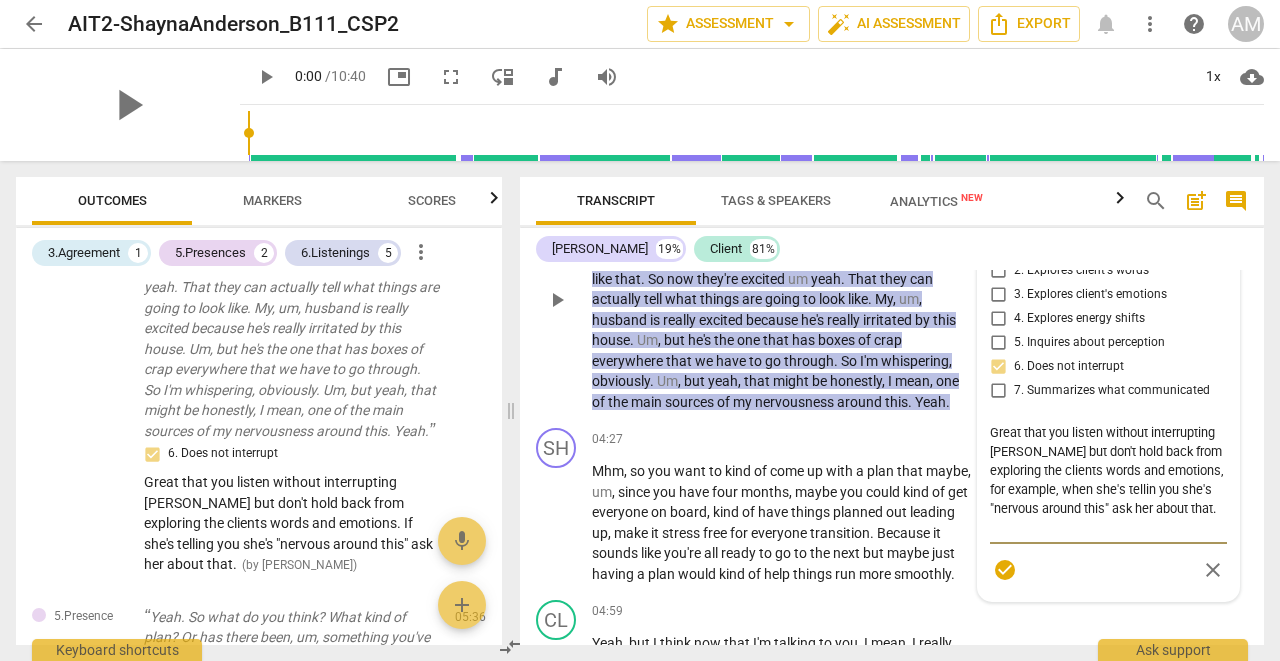 type on "Great that you listen without interrupting [PERSON_NAME] but don't hold back from exploring the clients words and emotions, for example, when she's telli you she's "nervous around this" ask her about that." 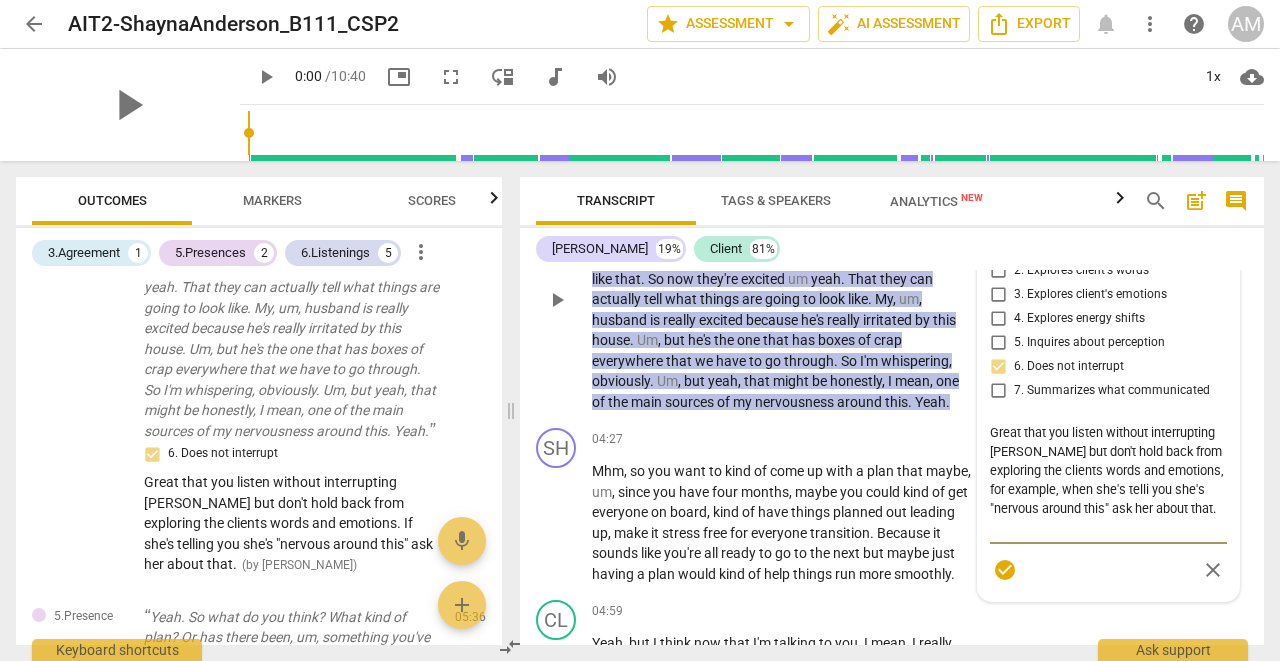 type on "Great that you listen without interrupting [PERSON_NAME] but don't hold back from exploring the clients words and emotions, for example, when she's tell you she's "nervous around this" ask her about that." 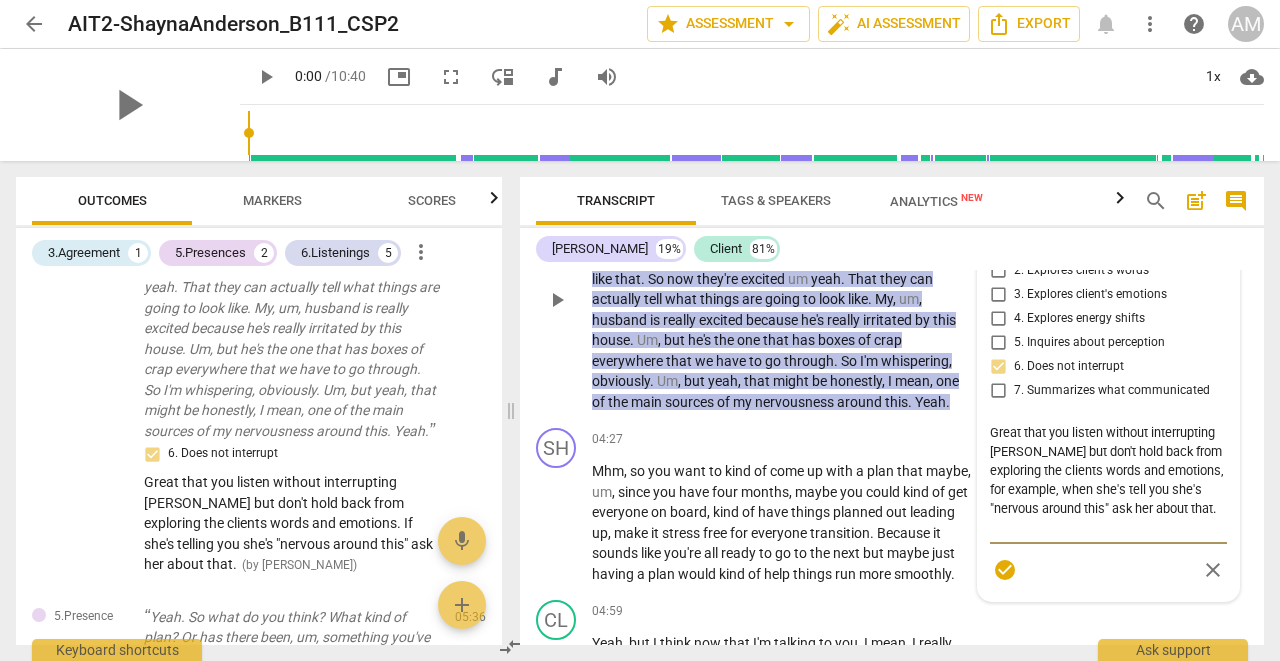 type on "Great that you listen without interrupting [PERSON_NAME] but don't hold back from exploring the clients words and emotions, for example, when she's tel you she's "nervous around this" ask her about that." 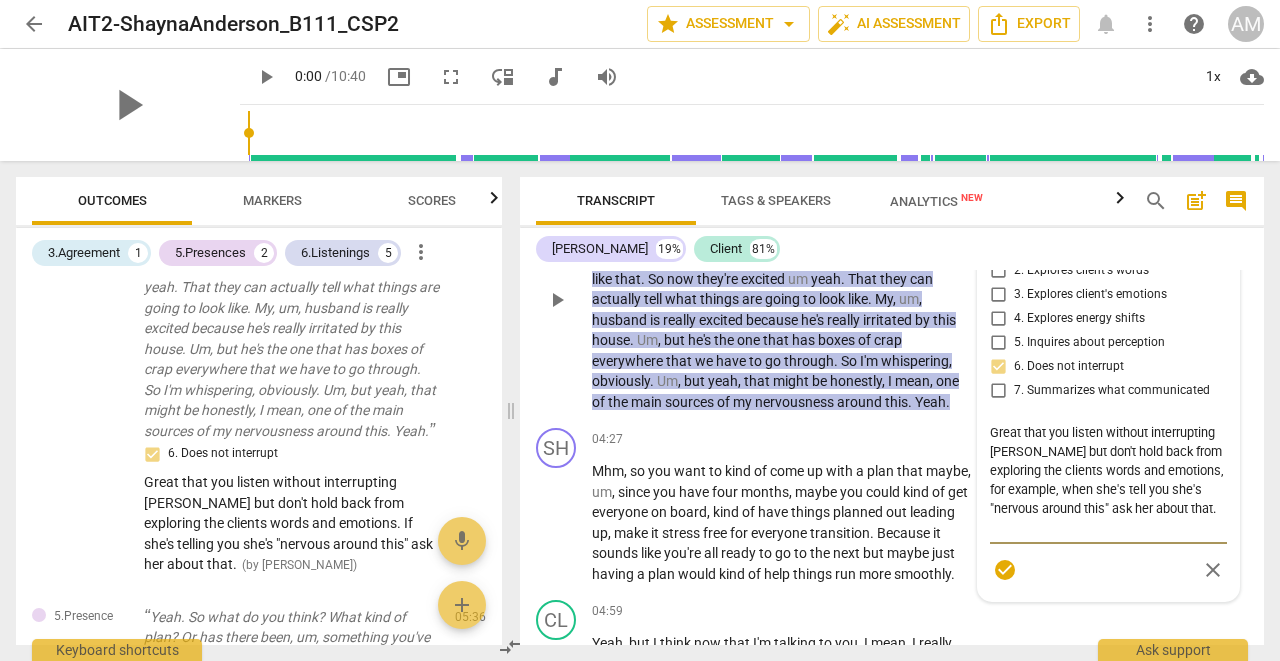 type on "Great that you listen without interrupting [PERSON_NAME] but don't hold back from exploring the clients words and emotions, for example, when she's tel you she's "nervous around this" ask her about that." 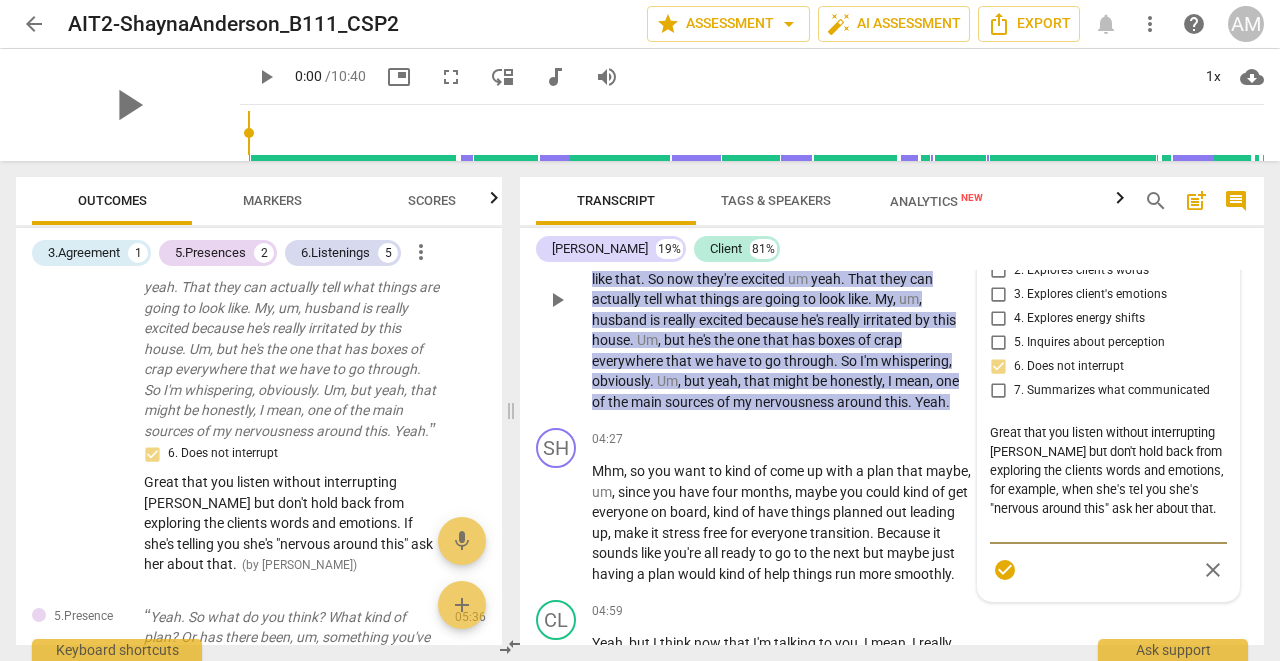 type on "Great that you listen without interrupting [PERSON_NAME] but don't hold back from exploring the clients words and emotions, for example, when she's te you she's "nervous around this" ask her about that." 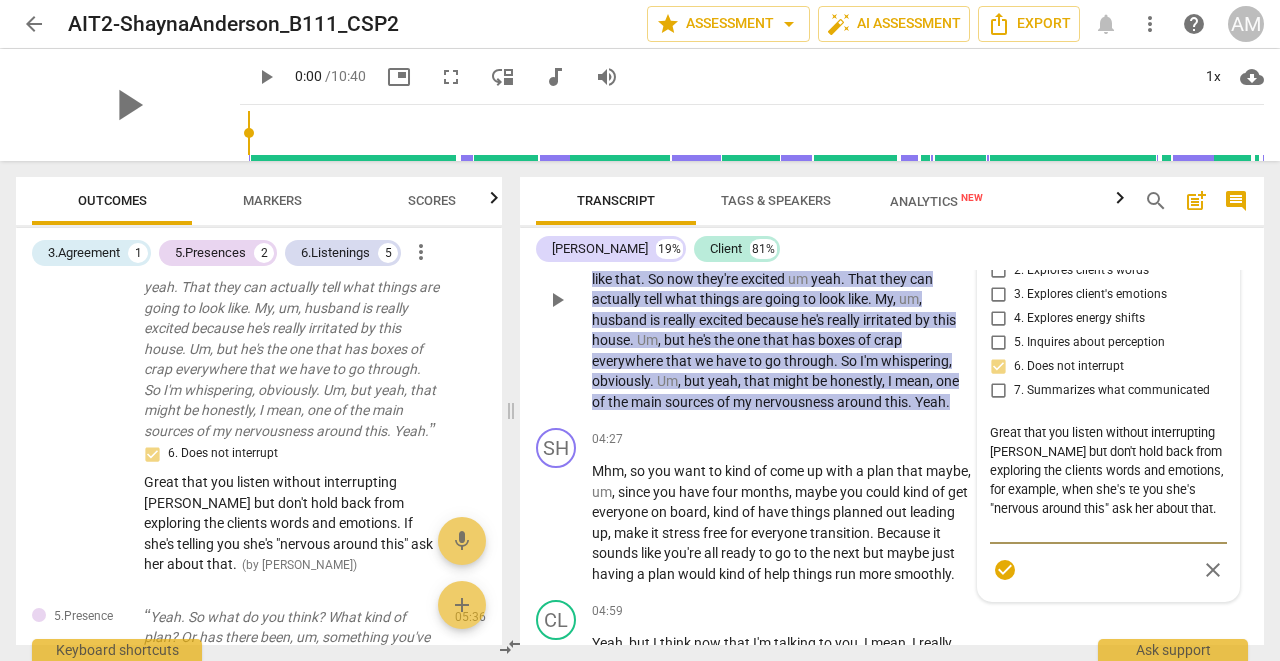 type on "Great that you listen without interrupting [PERSON_NAME] but don't hold back from exploring the clients words and emotions, for example, when she's t you she's "nervous around this" ask her about that." 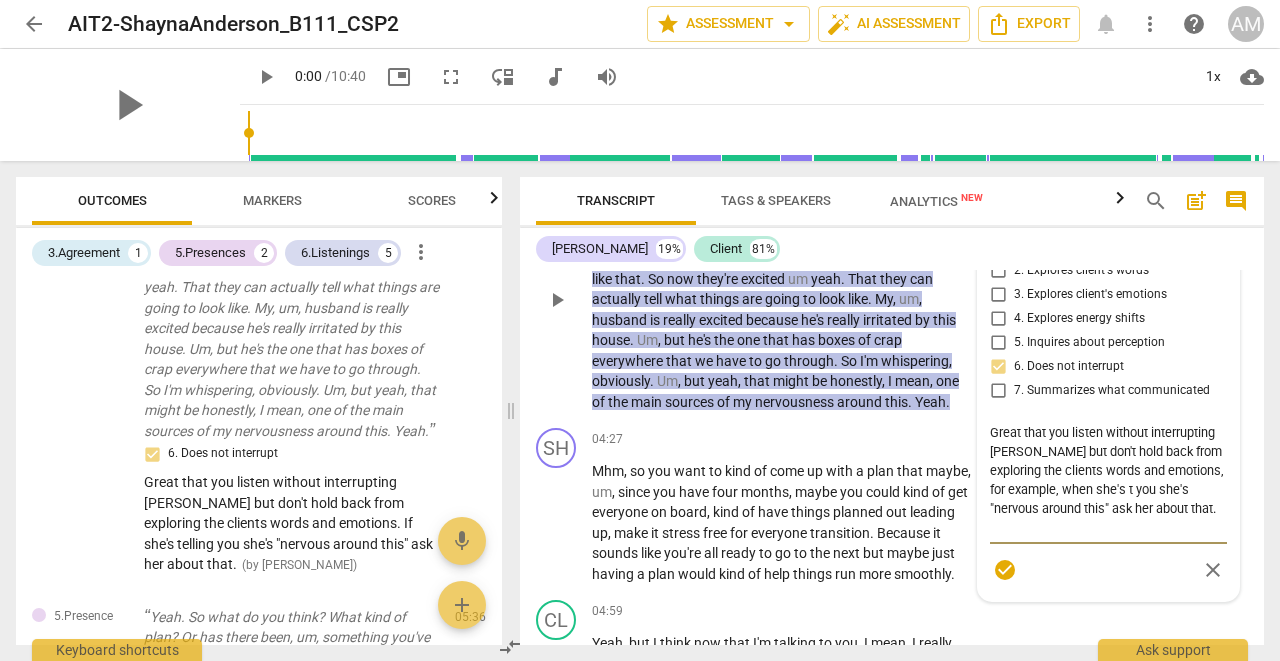type on "Great that you listen without interrupting [PERSON_NAME] but don't hold back from exploring the clients words and emotions, for example, when she's  you she's "nervous around this" ask her about that." 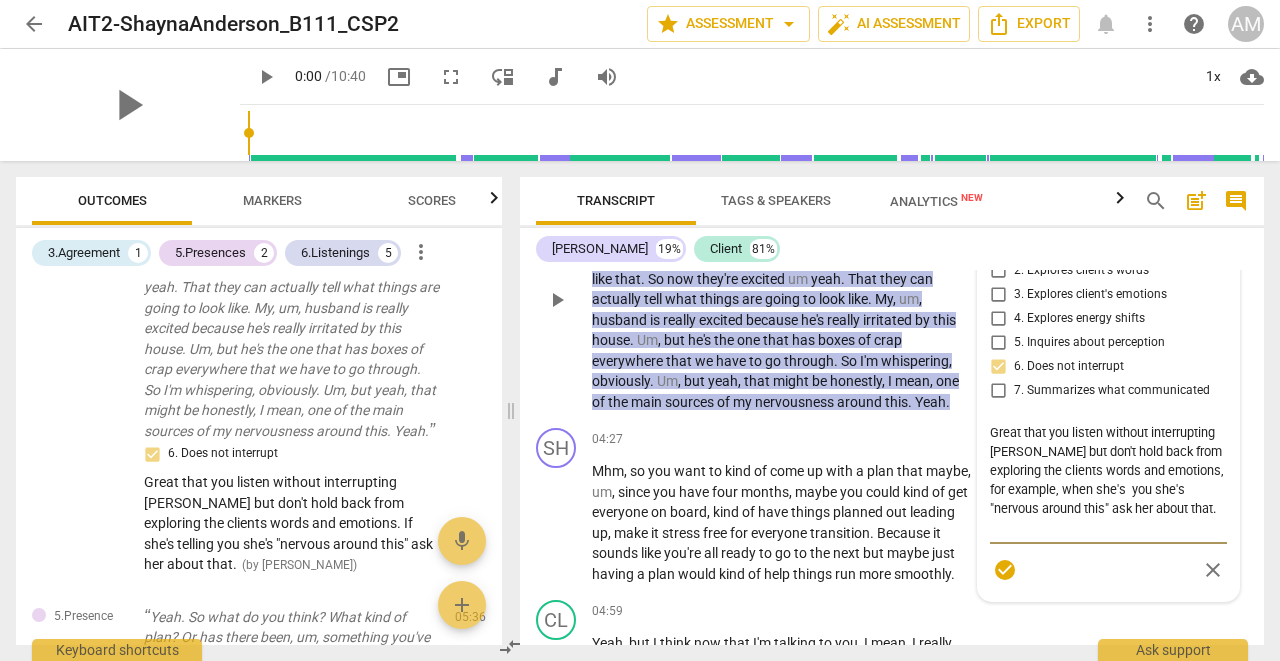 type on "Great that you listen without interrupting [PERSON_NAME] but don't hold back from exploring the clients words and emotions, for example, when she's you she's "nervous around this" ask her about that." 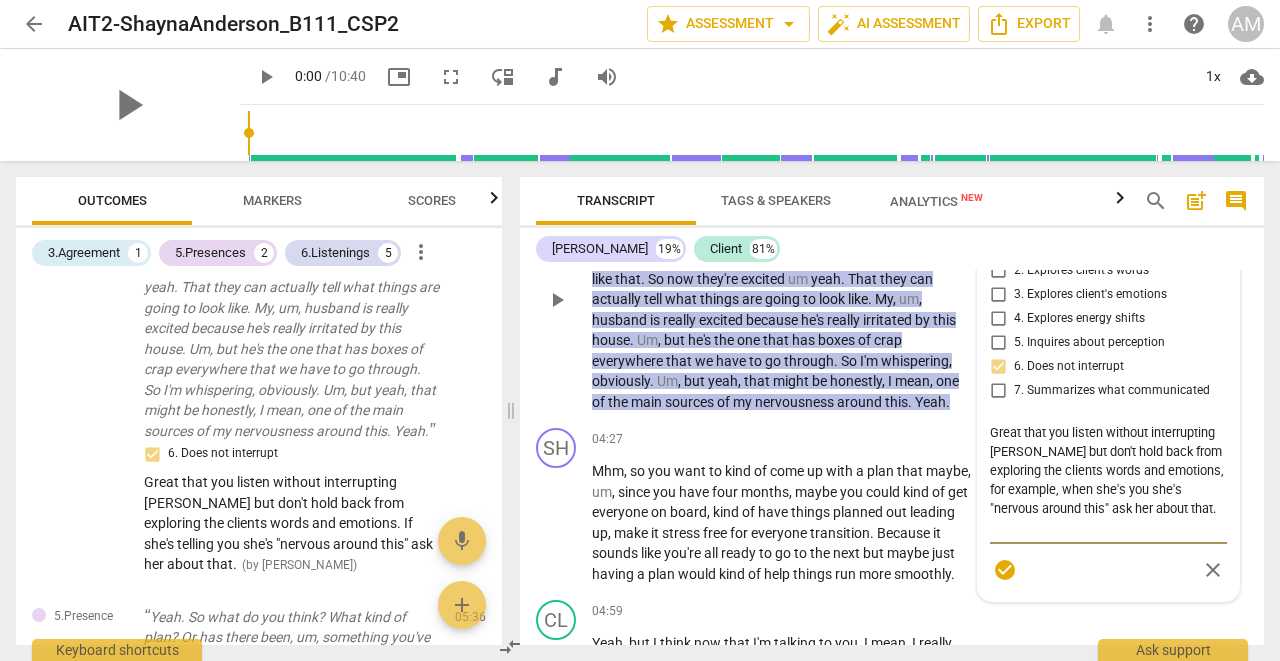 type on "Great that you listen without interrupting [PERSON_NAME] but don't hold back from exploring the clients words and emotions, for example, when she' you she's "nervous around this" ask her about that." 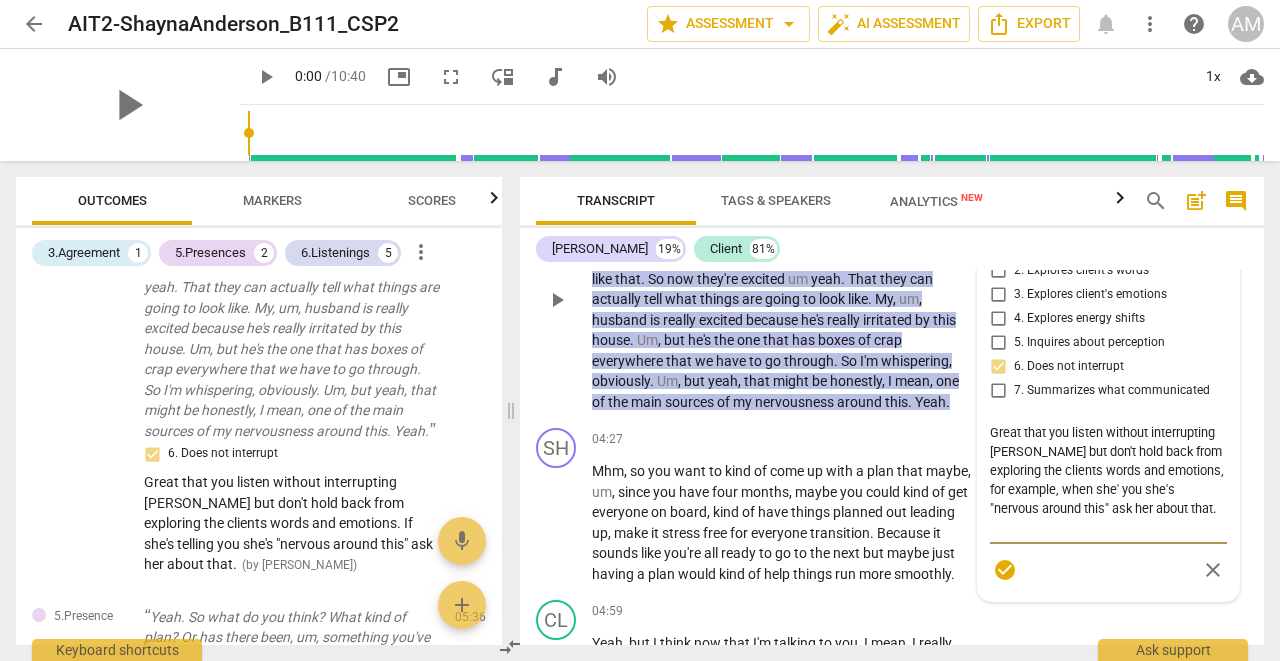 type on "Great that you listen without interrupting [PERSON_NAME] but don't hold back from exploring the clients words and emotions, for example, when she you she's "nervous around this" ask her about that." 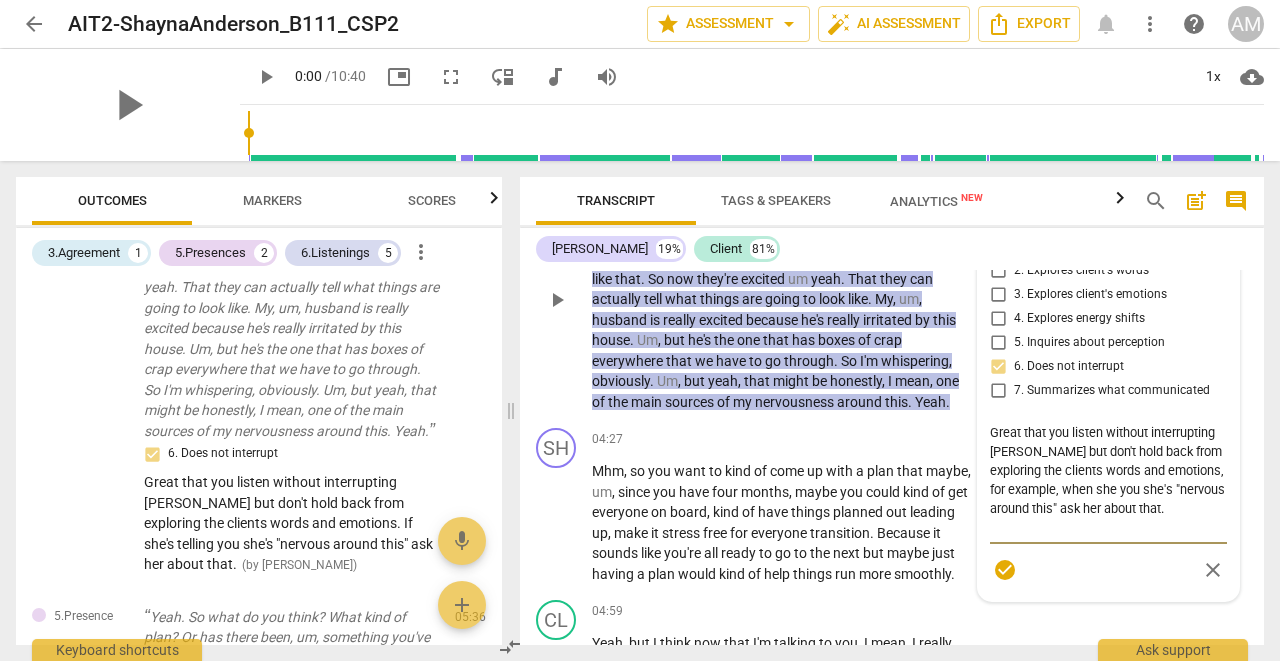 type on "Great that you listen without interrupting [PERSON_NAME] but don't hold back from exploring the clients words and emotions, for example, when she  you she's "nervous around this" ask her about that." 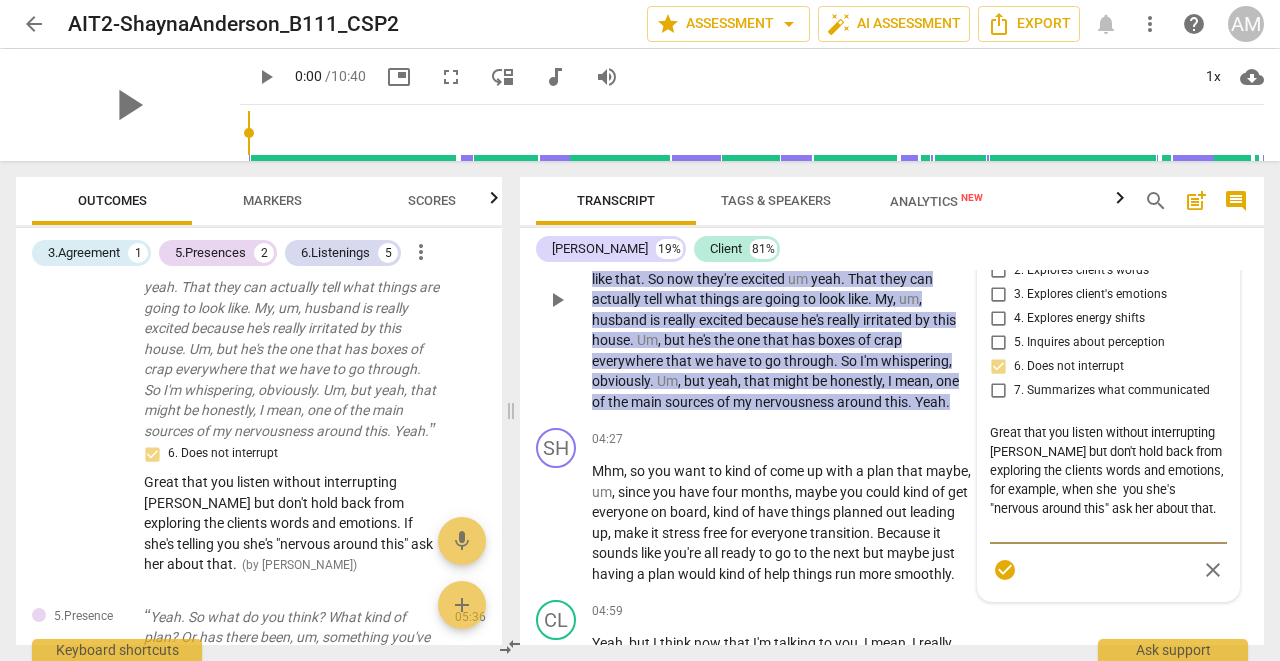 type on "Great that you listen without interrupting [PERSON_NAME] but don't hold back from exploring the clients words and emotions, for example, when she s you she's "nervous around this" ask her about that." 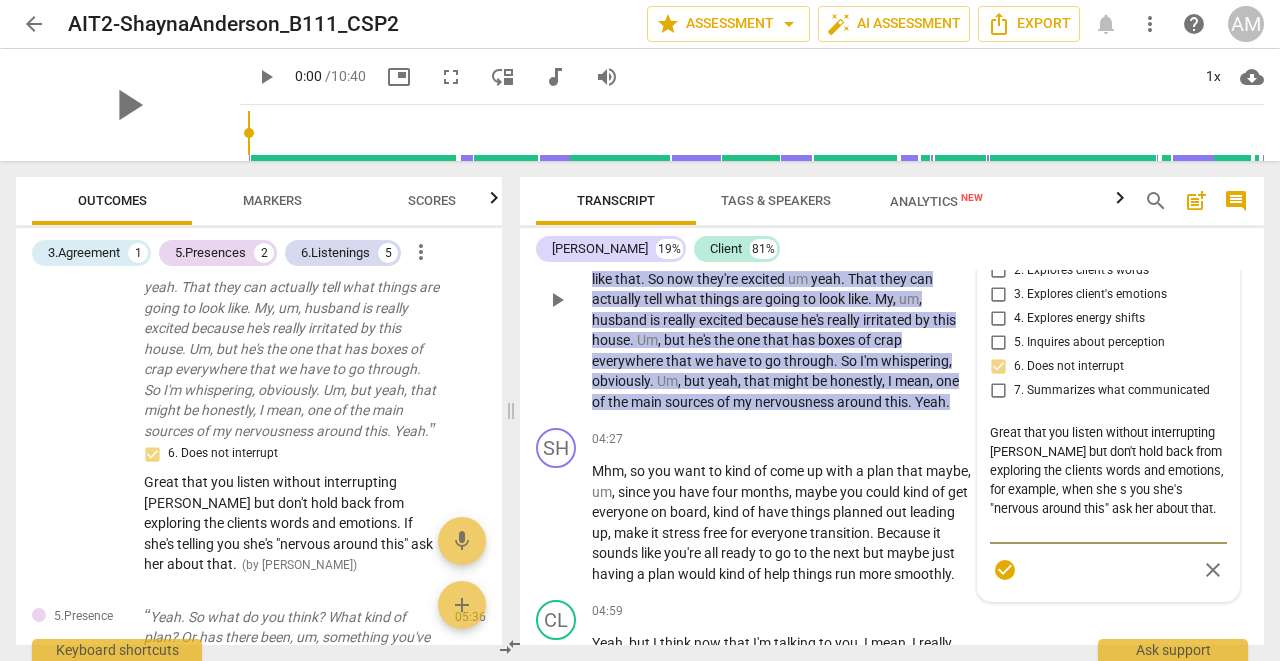type on "Great that you listen without interrupting [PERSON_NAME] but don't hold back from exploring the clients words and emotions, for example, when she sa you she's "nervous around this" ask her about that." 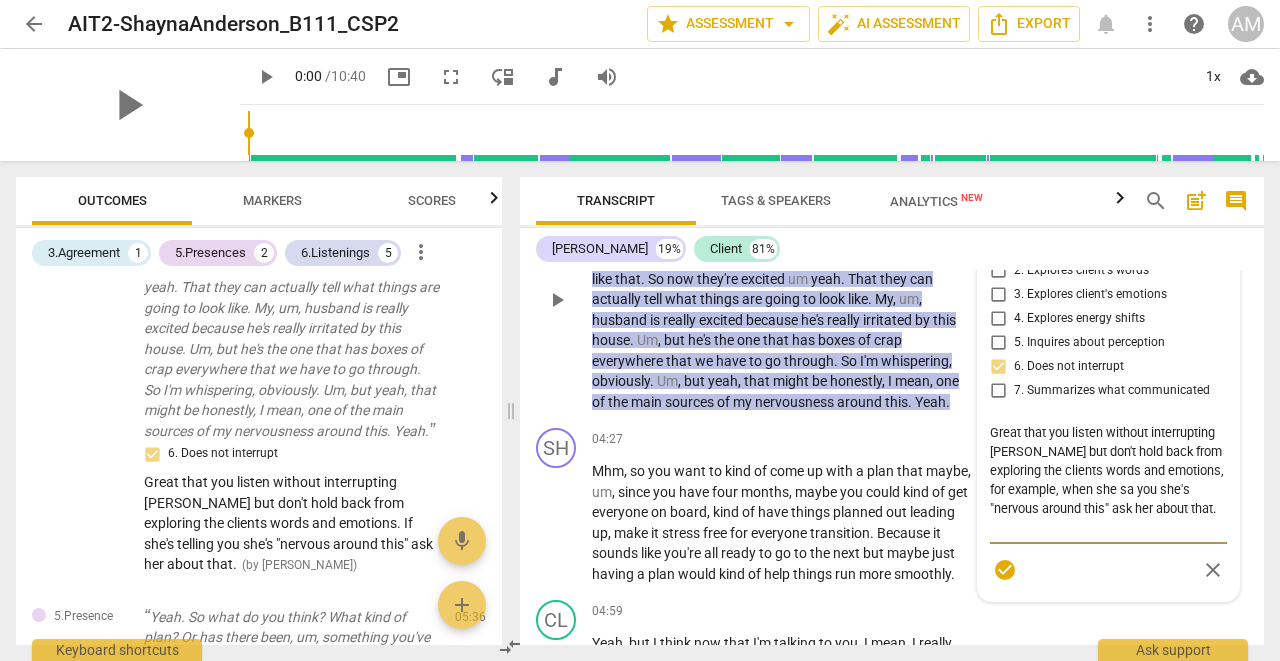 type on "Great that you listen without interrupting [PERSON_NAME] but don't hold back from exploring the clients words and emotions, for example, when she say you she's "nervous around this" ask her about that." 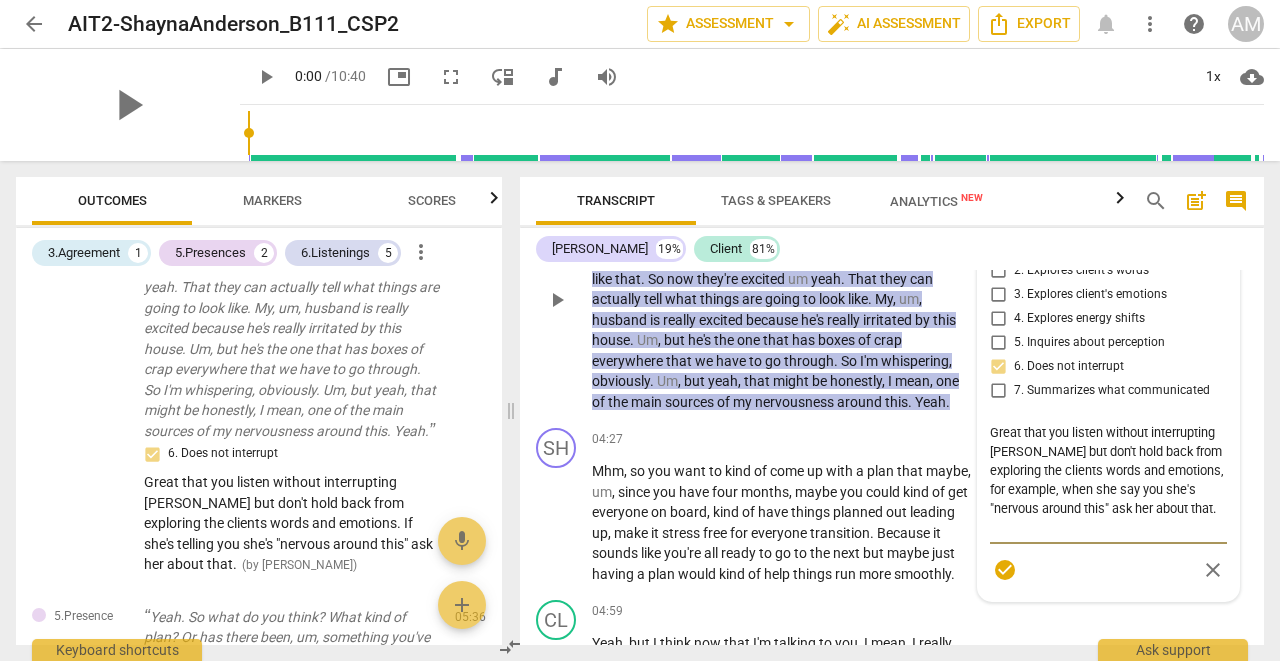 type on "Great that you listen without interrupting [PERSON_NAME] but don't hold back from exploring the clients words and emotions, for example, when she says you she's "nervous around this" ask her about that." 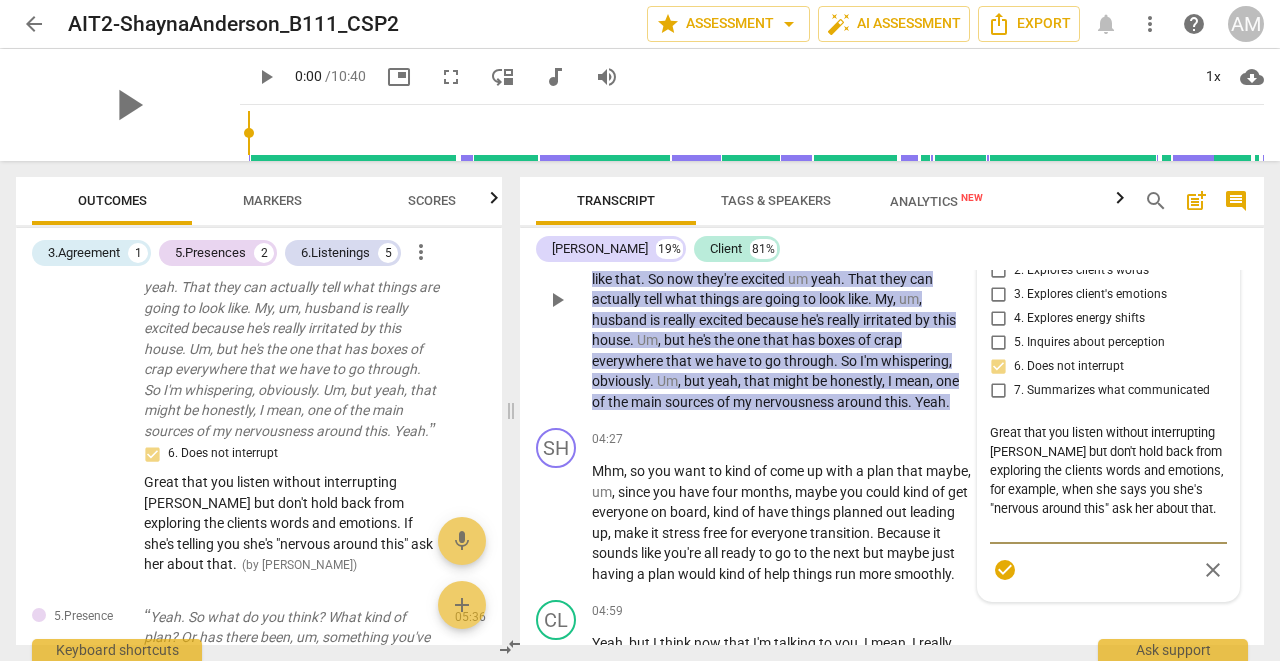 type on "Great that you listen without interrupting [PERSON_NAME] but don't hold back from exploring the clients words and emotions, for example, when she says  you she's "nervous around this" ask her about that." 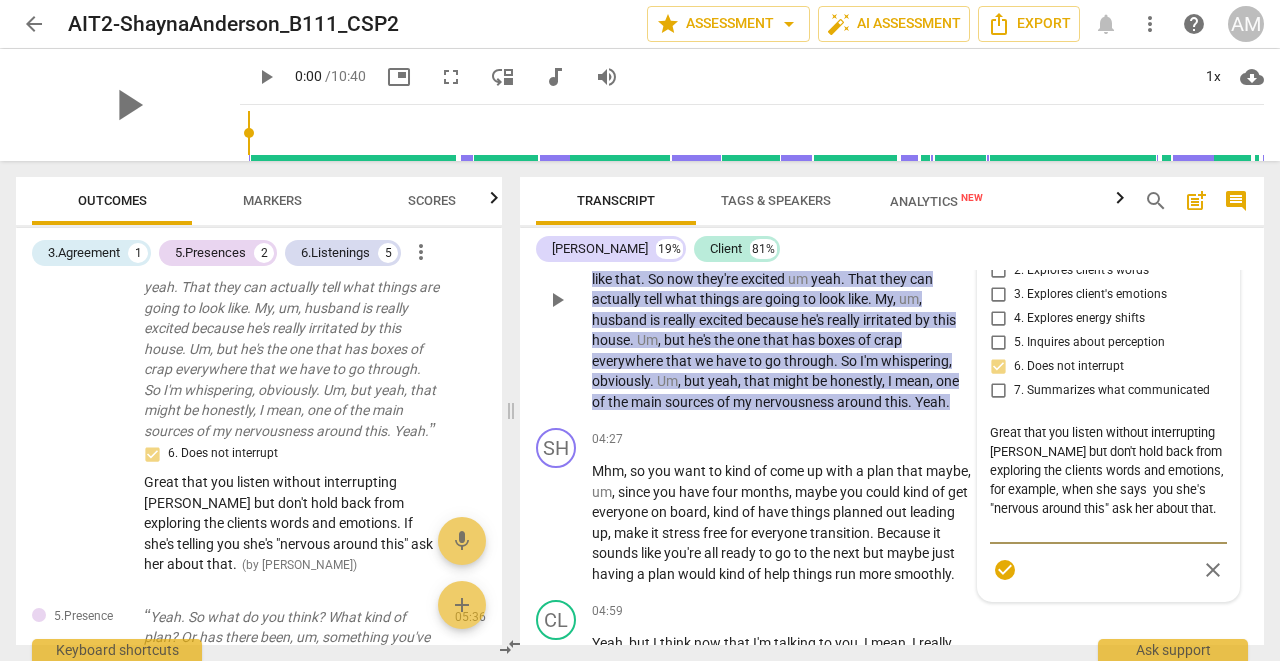 click on "Great that you listen without interrupting [PERSON_NAME] but don't hold back from exploring the clients words and emotions, for example, when she says  you she's "nervous around this" ask her about that." at bounding box center [1108, 480] 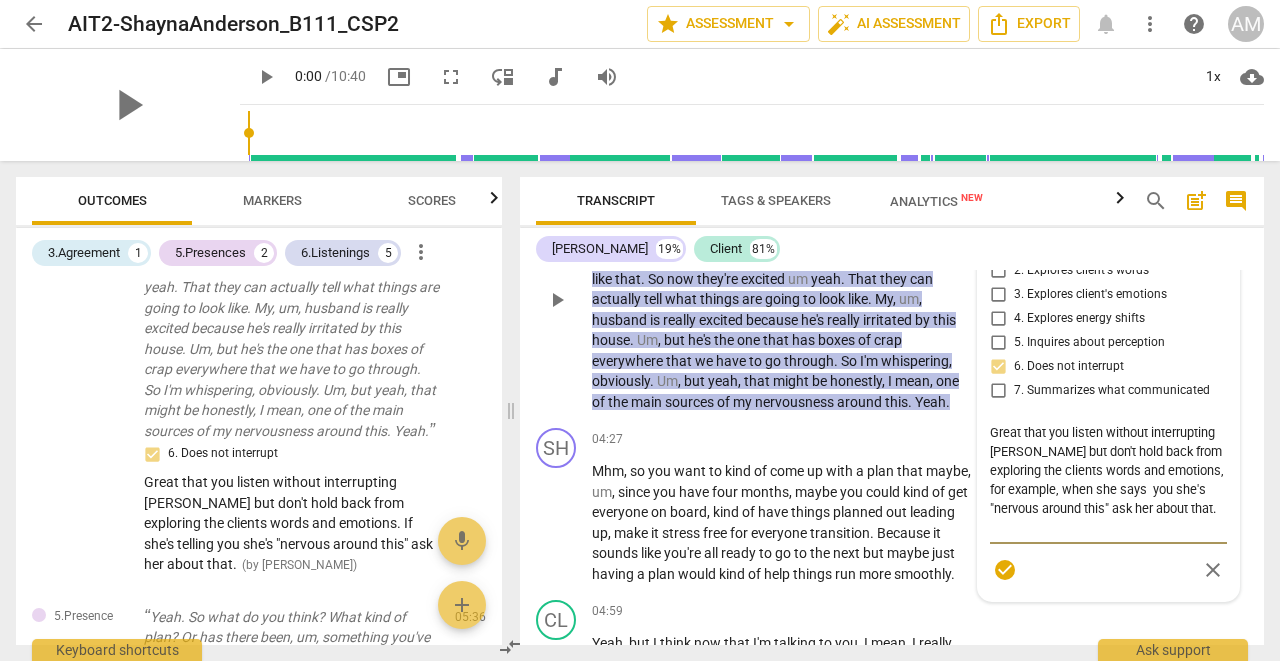 click on "Great that you listen without interrupting [PERSON_NAME] but don't hold back from exploring the clients words and emotions, for example, when she says  you she's "nervous around this" ask her about that." at bounding box center (1108, 480) 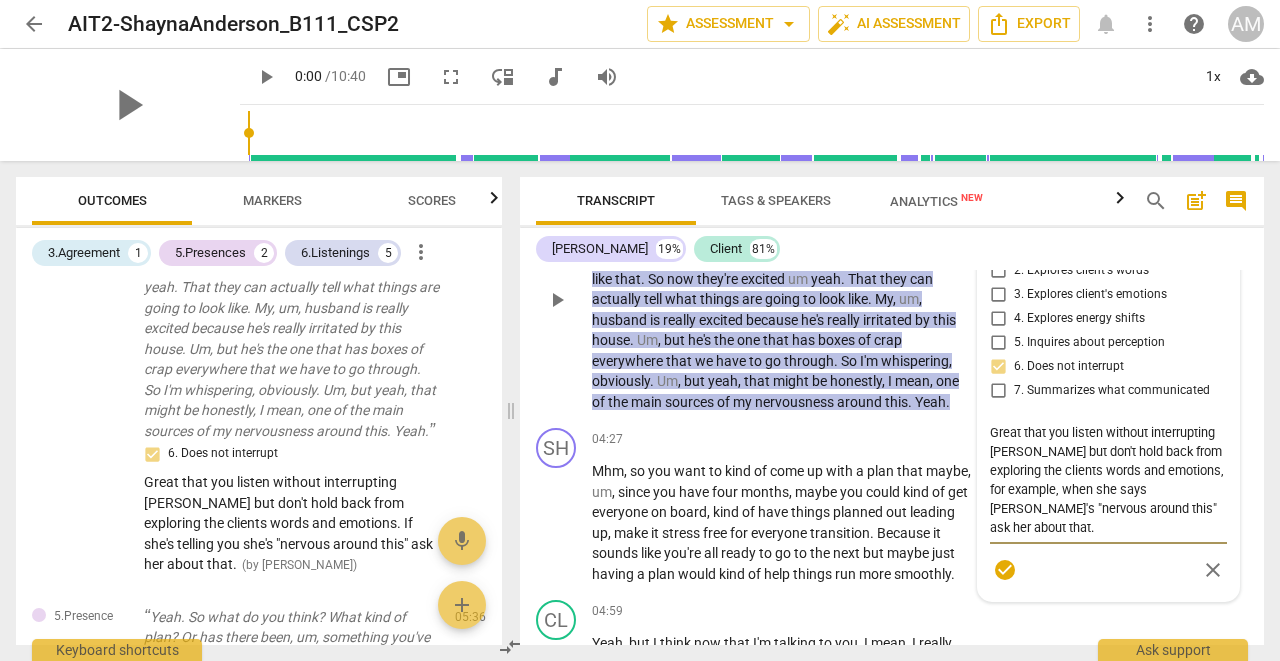 type on "Great that you listen without interrupting [PERSON_NAME] but don't hold back from exploring the clients words and emotions, for example, when she says  [PERSON_NAME]'s "nervous around this" ask her about that." 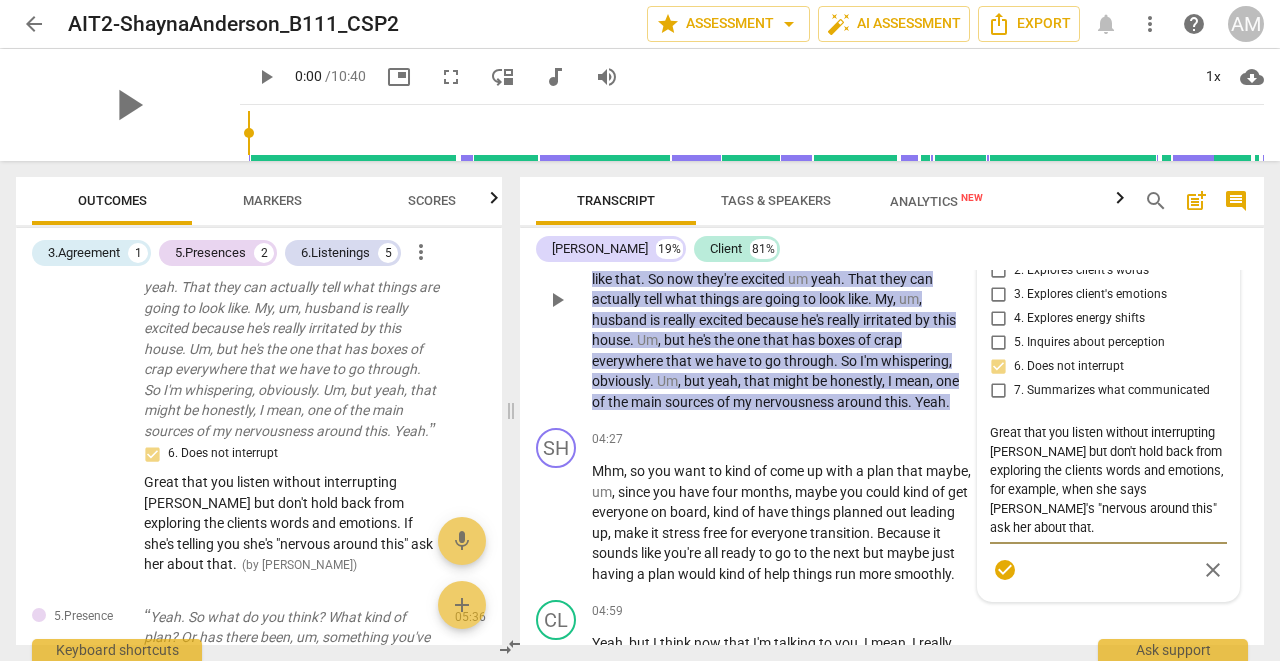 type on "Great that you listen without interrupting [PERSON_NAME] but don't hold back from exploring the clients words and emotions, for example, when she says  she's "nervous around this" ask her about that." 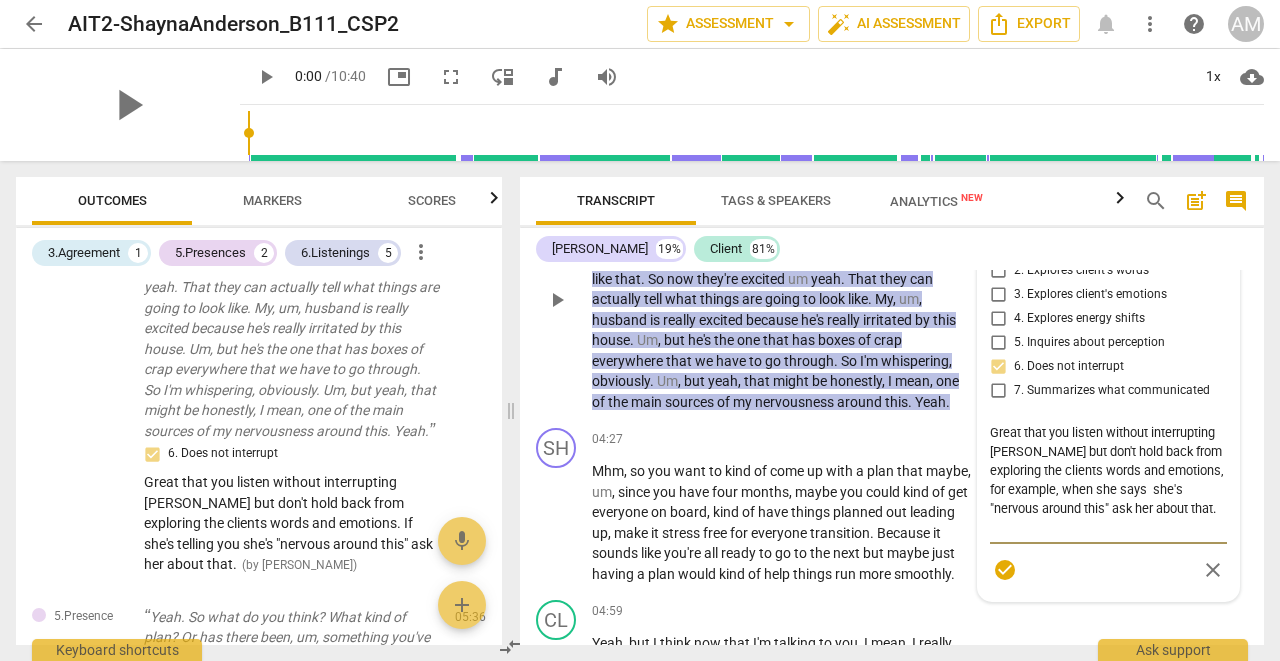 drag, startPoint x: 1139, startPoint y: 501, endPoint x: 1139, endPoint y: 513, distance: 12 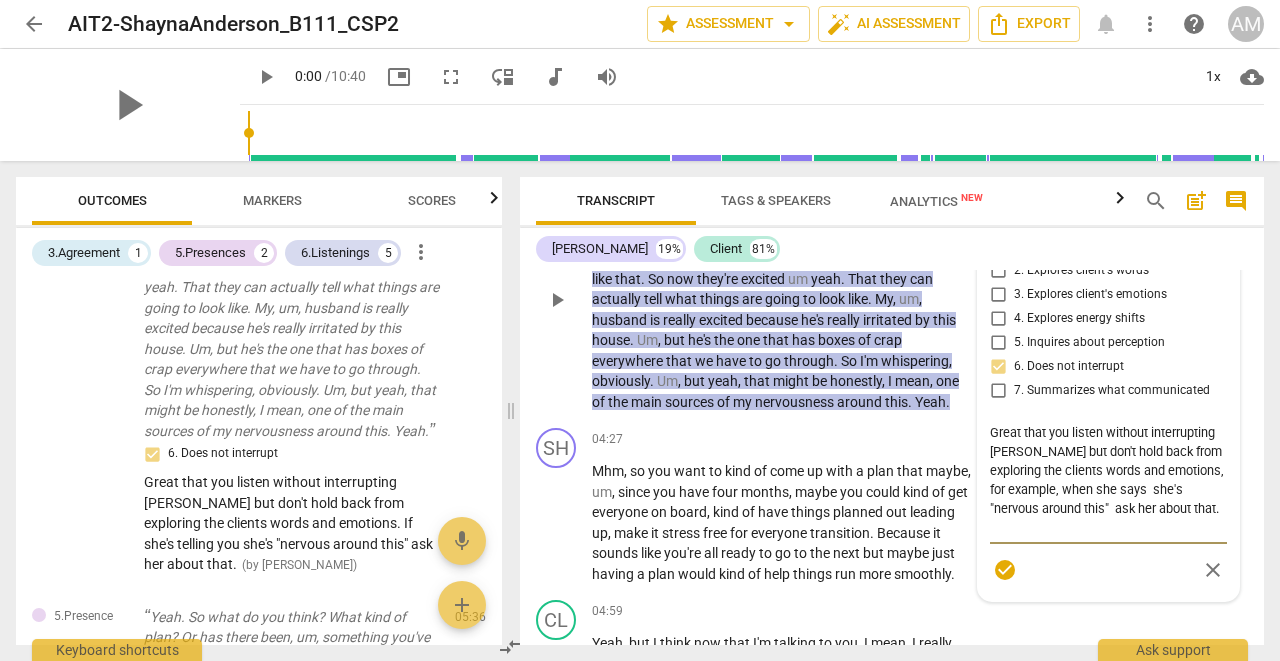 type on "Great that you listen without interrupting [PERSON_NAME] but don't hold back from exploring the clients words and emotions, for example, when she says  she's "nervous around this" y ask her about that." 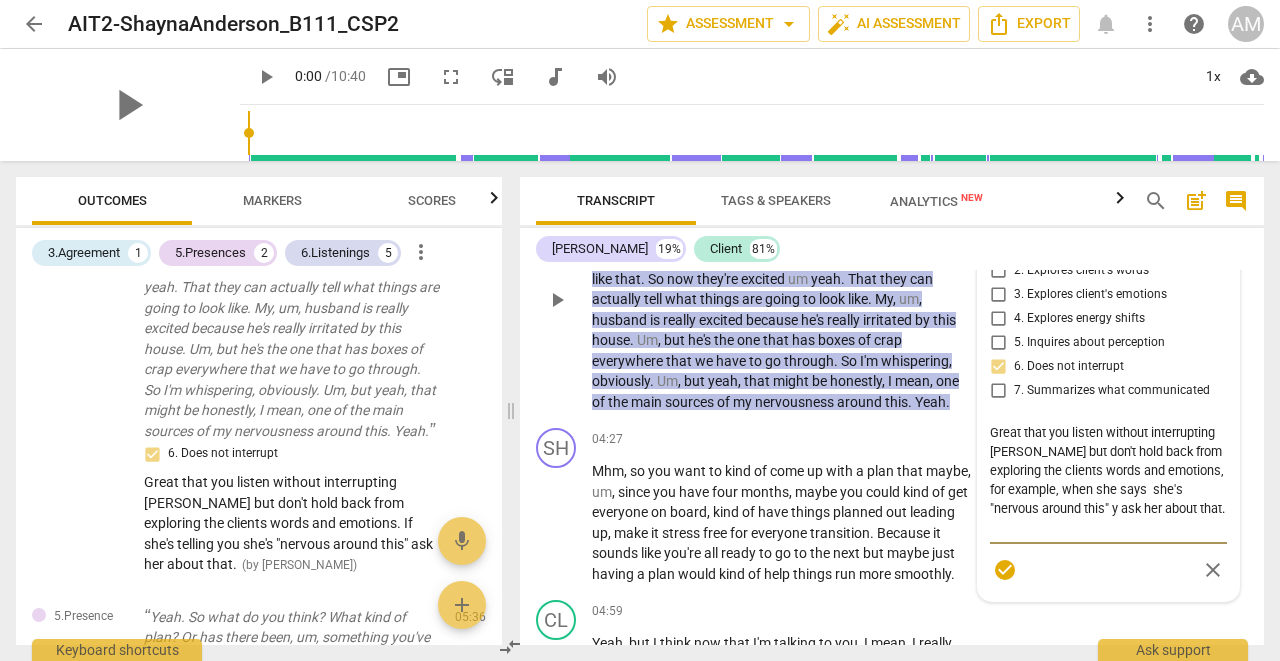 type on "Great that you listen without interrupting [PERSON_NAME] but don't hold back from exploring the clients words and emotions, for example, when she says  she's "nervous around this" yo ask her about that." 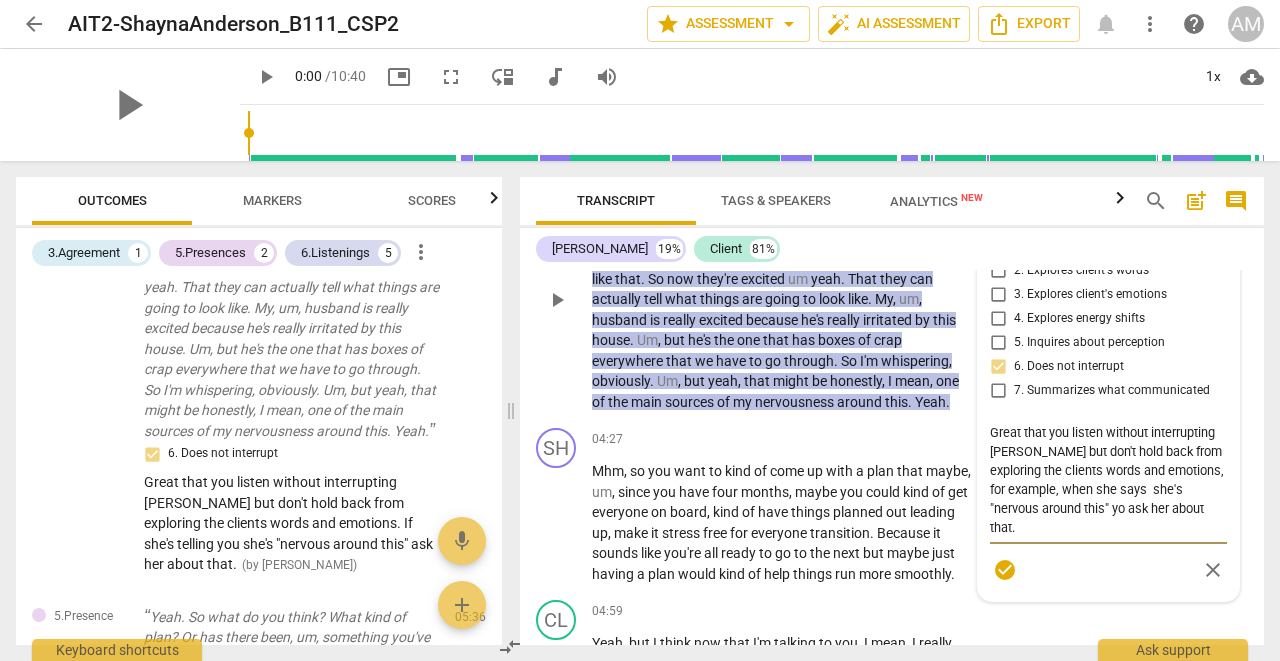 type on "Great that you listen without interrupting [PERSON_NAME] but don't hold back from exploring the clients words and emotions, for example, when she says  she's "nervous around this" you ask her about that." 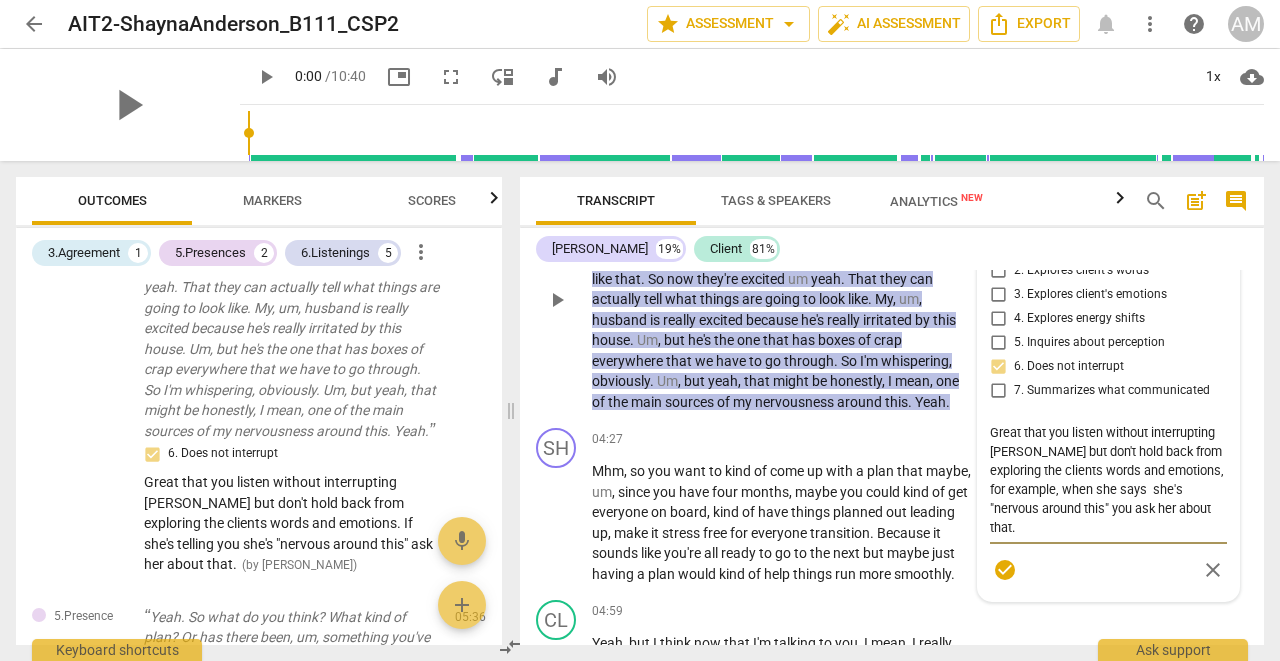 type on "Great that you listen without interrupting [PERSON_NAME] but don't hold back from exploring the clients words and emotions, for example, when she says  she's "nervous around this" you  ask her about that." 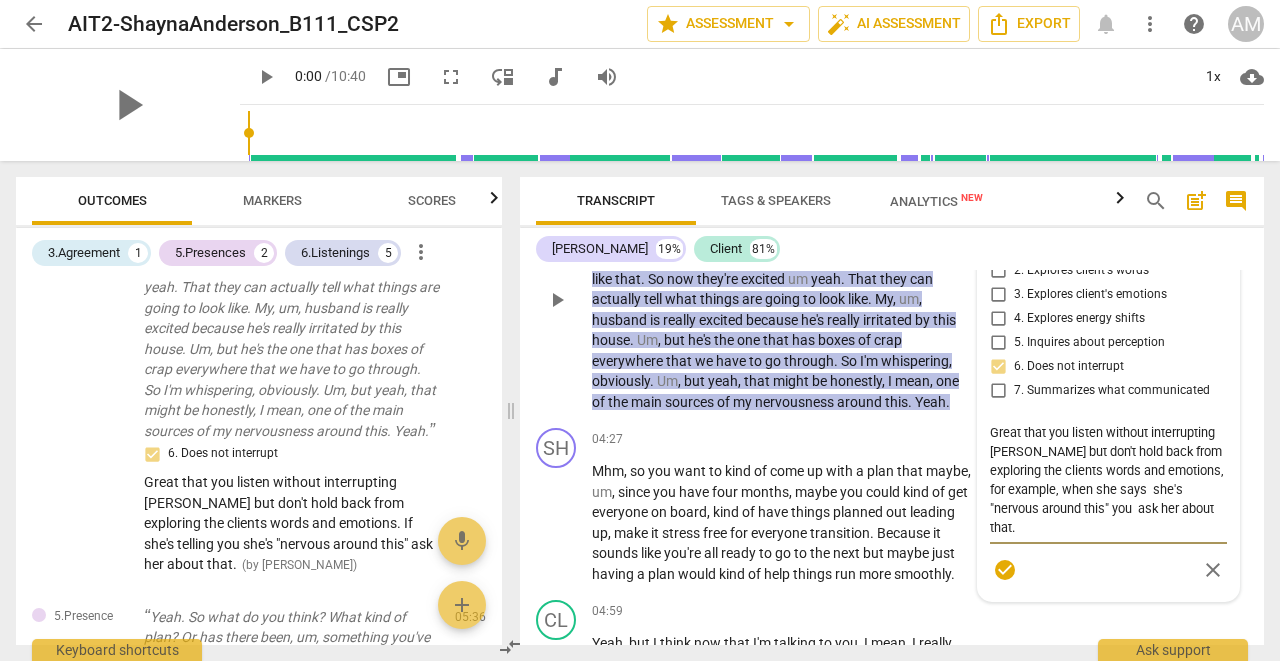 type on "Great that you listen without interrupting [PERSON_NAME] but don't hold back from exploring the clients words and emotions, for example, when she says  she's "nervous around this" you c ask her about that." 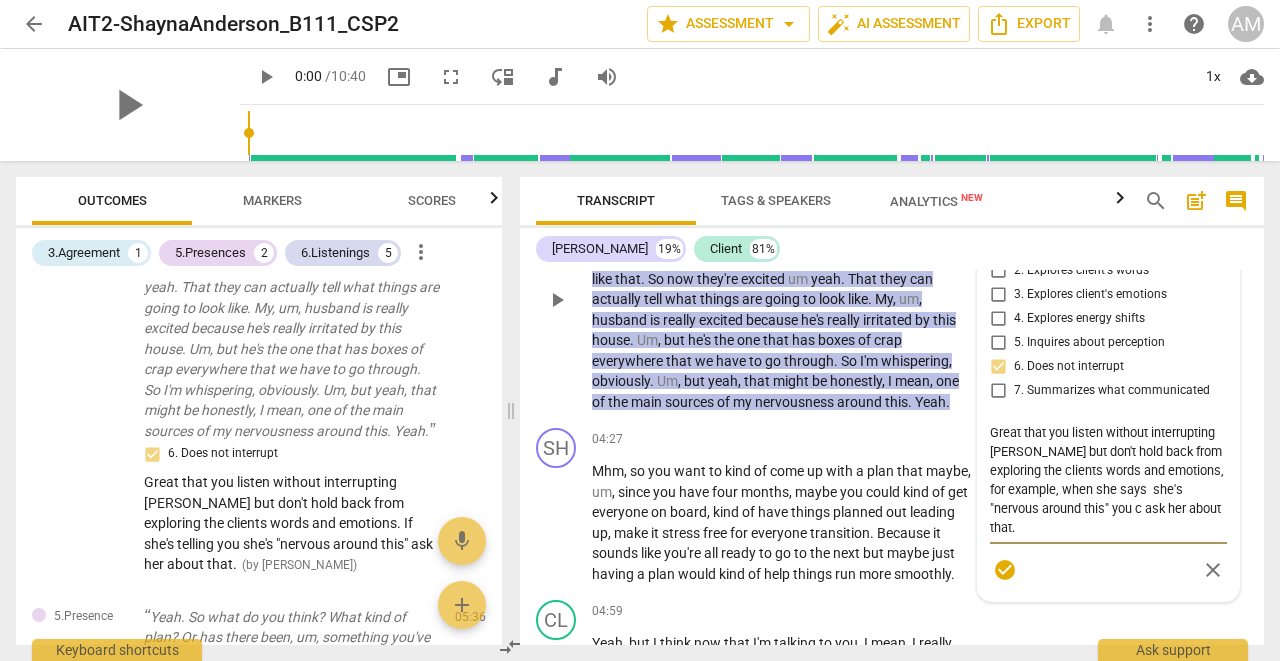 type on "Great that you listen without interrupting [PERSON_NAME] but don't hold back from exploring the clients words and emotions, for example, when she says  she's "nervous around this" you ca ask her about that." 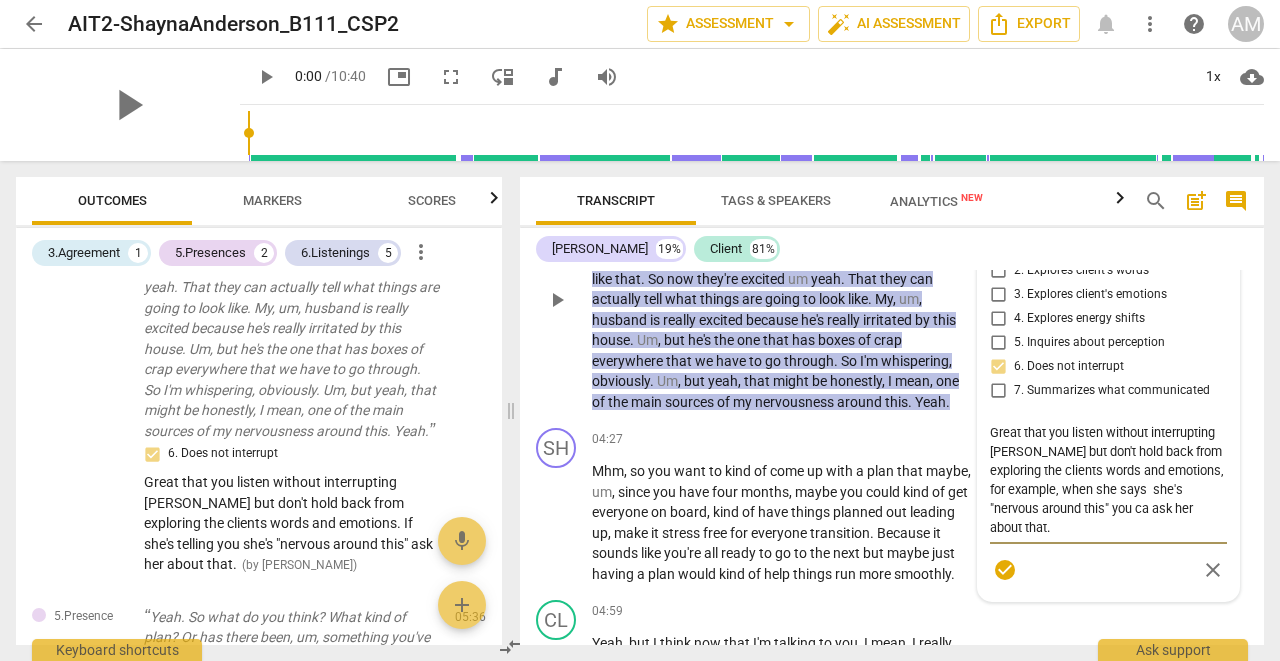 type on "Great that you listen without interrupting [PERSON_NAME] but don't hold back from exploring the clients words and emotions, for example, when she says  she's "nervous around this" you can ask her about that." 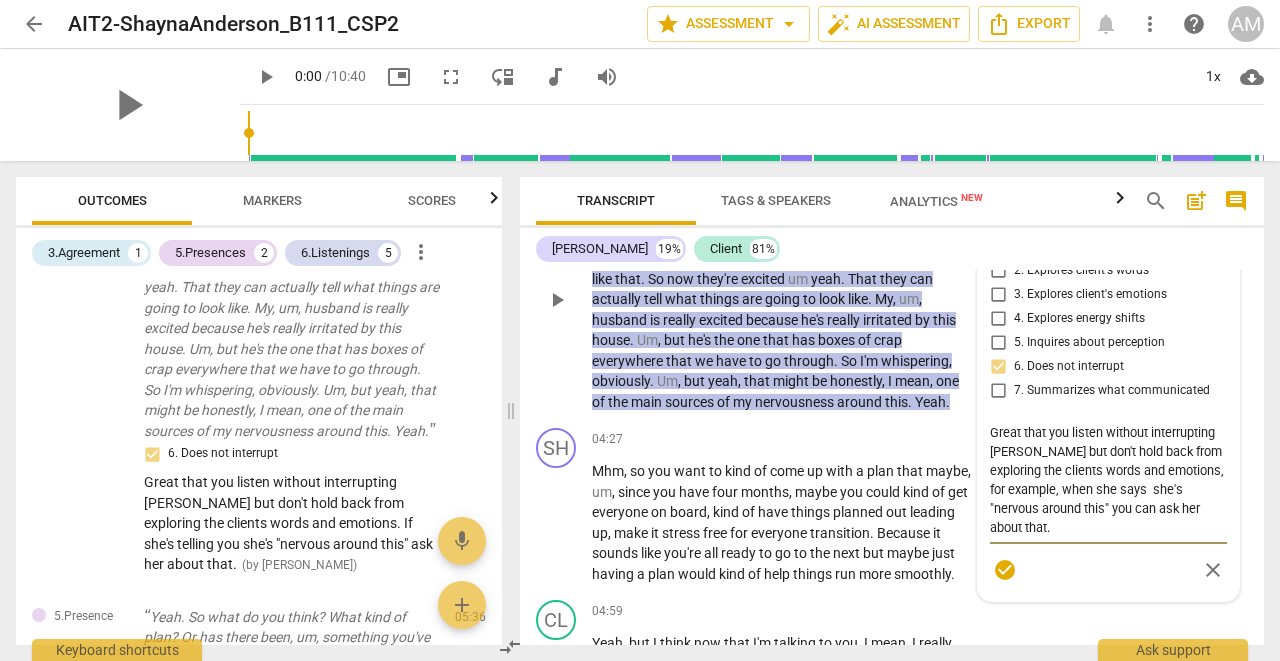 type on "Great that you listen without interrupting [PERSON_NAME] but don't hold back from exploring the clients words and emotions, for example, when she says  she's "nervous around this" you can  ask her about that." 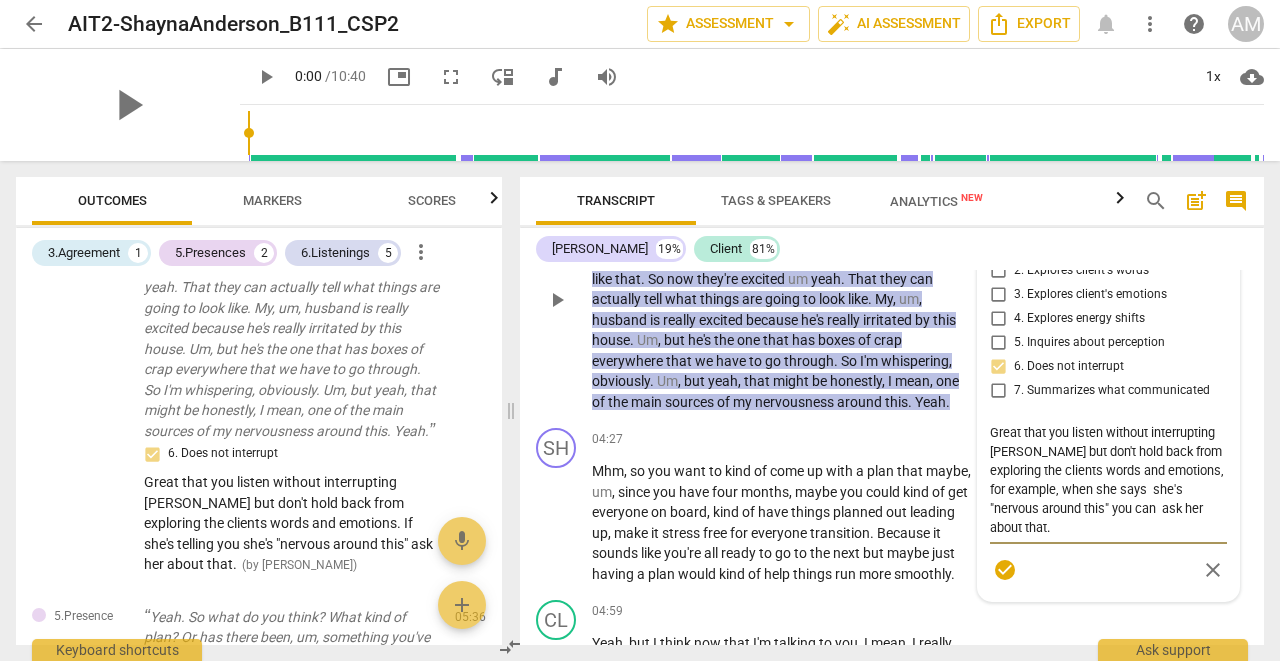 type on "Great that you listen without interrupting [PERSON_NAME] but don't hold back from exploring the clients words and emotions, for example, when she says  she's "nervous around this" you can ask her about that." 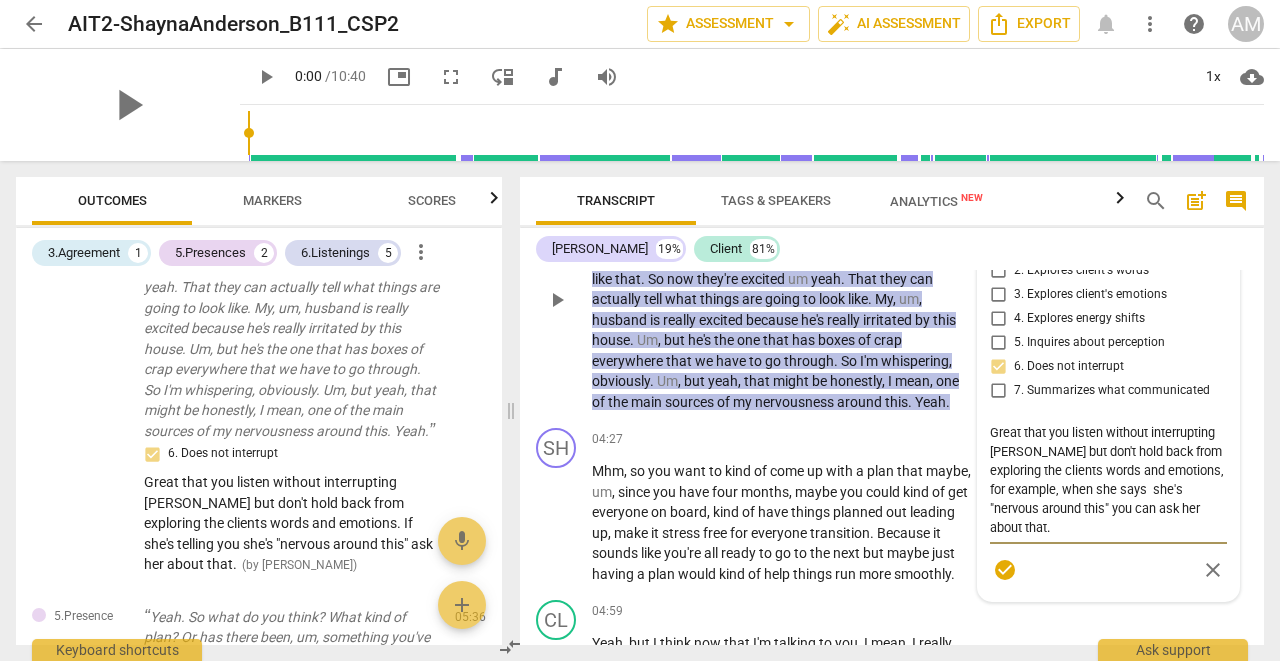 click on "Great that you listen without interrupting [PERSON_NAME] but don't hold back from exploring the clients words and emotions, for example, when she says  she's "nervous around this" you can ask her about that." at bounding box center (1108, 480) 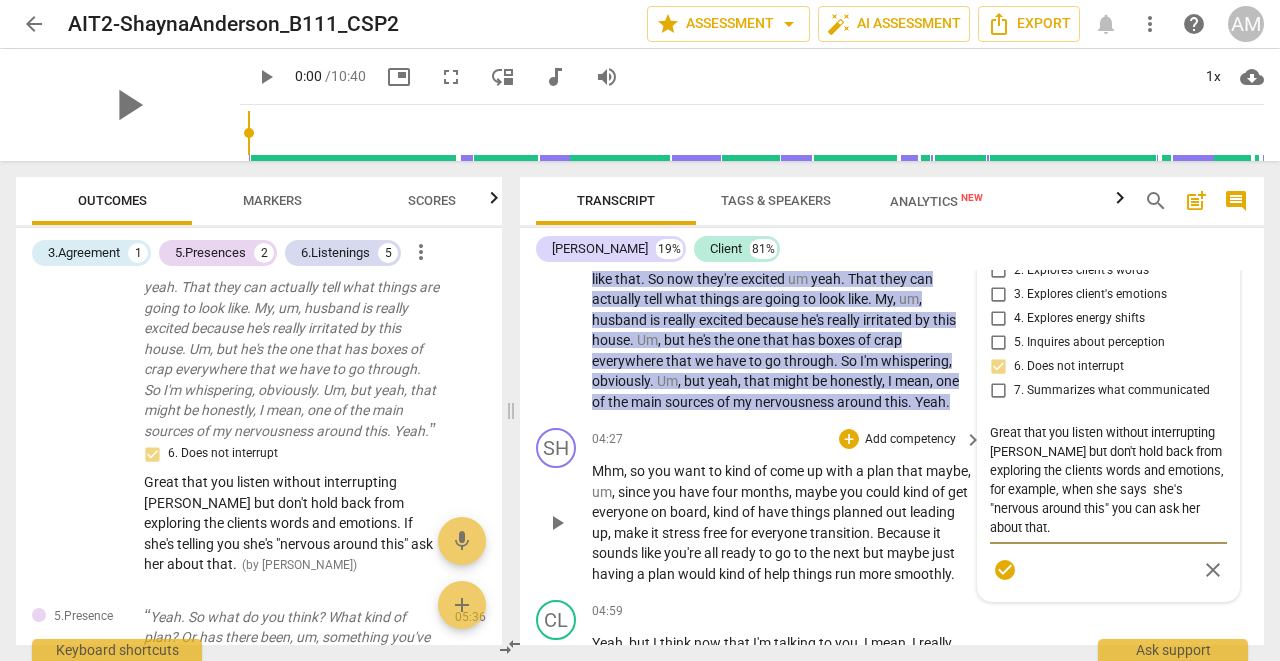 type on "Great that you listen without interrupting [PERSON_NAME] but don't hold back from exploring the clients words and emotions, for example, when she says  she's "nervous around this" you can ask her about that." 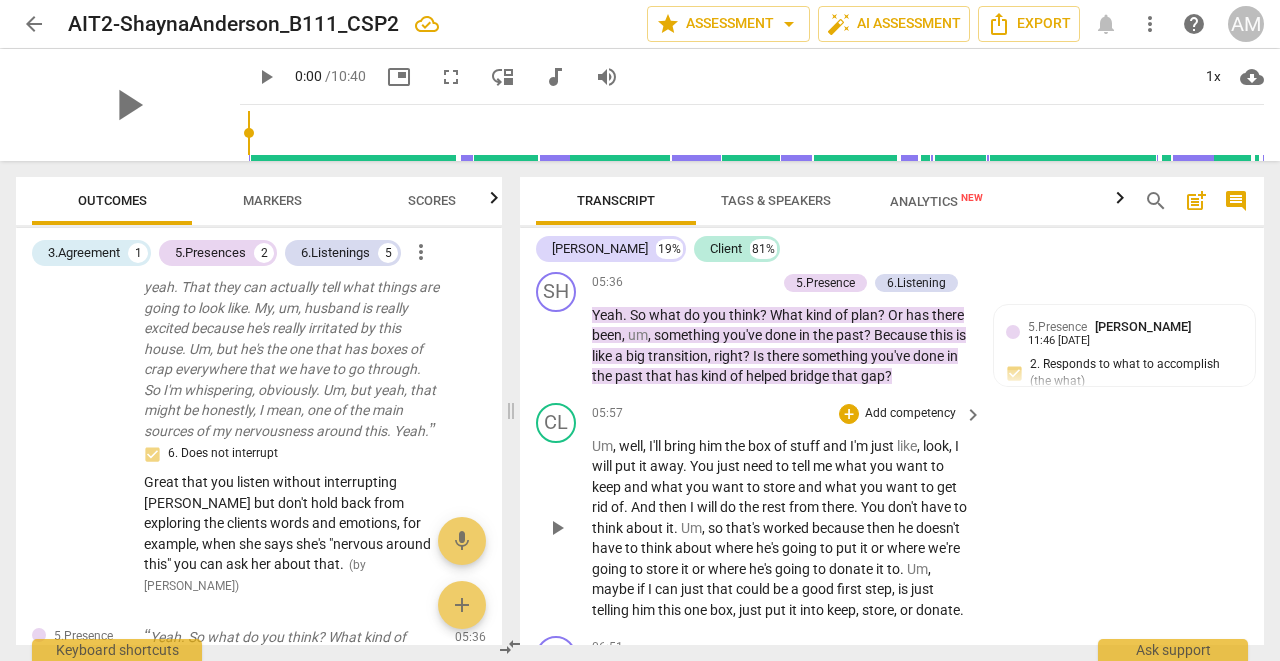 scroll, scrollTop: 4768, scrollLeft: 0, axis: vertical 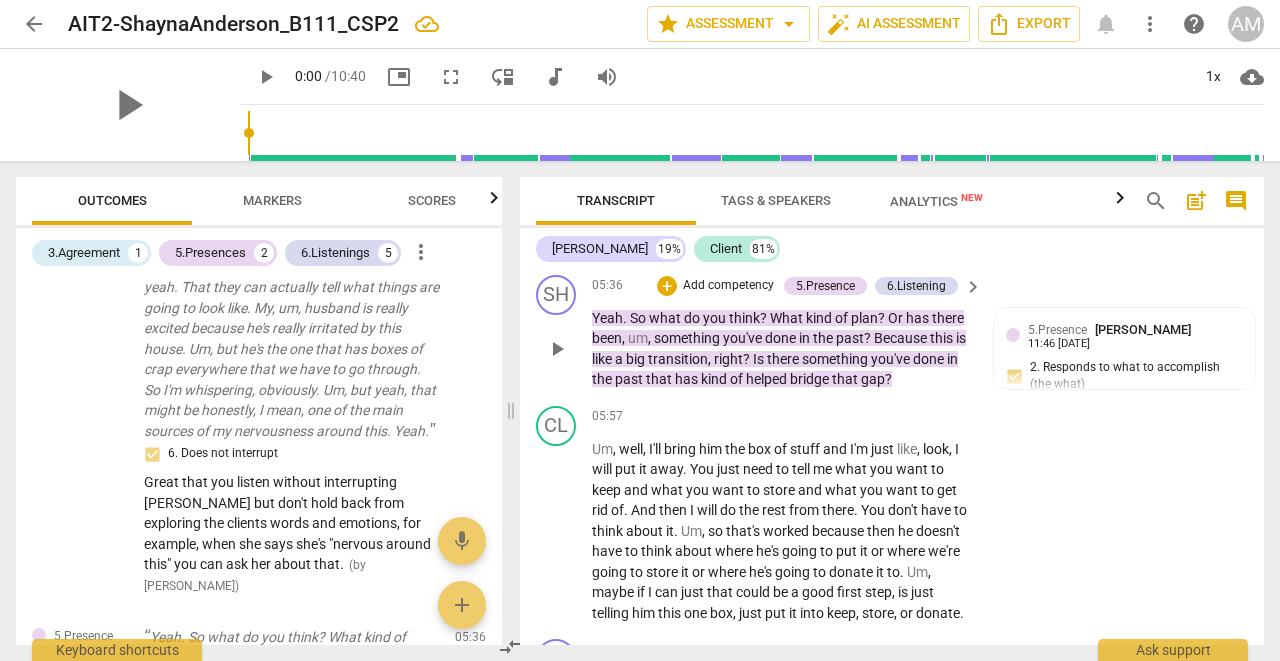 click on "play_arrow" at bounding box center [557, 349] 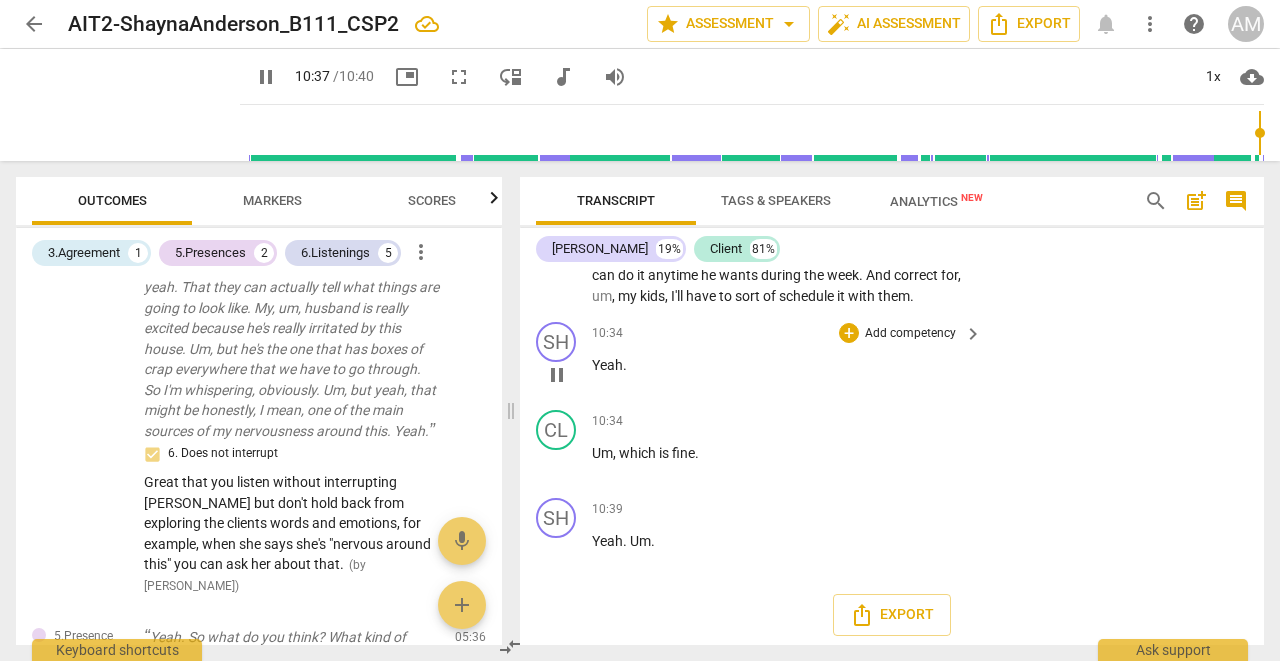 scroll, scrollTop: 6468, scrollLeft: 0, axis: vertical 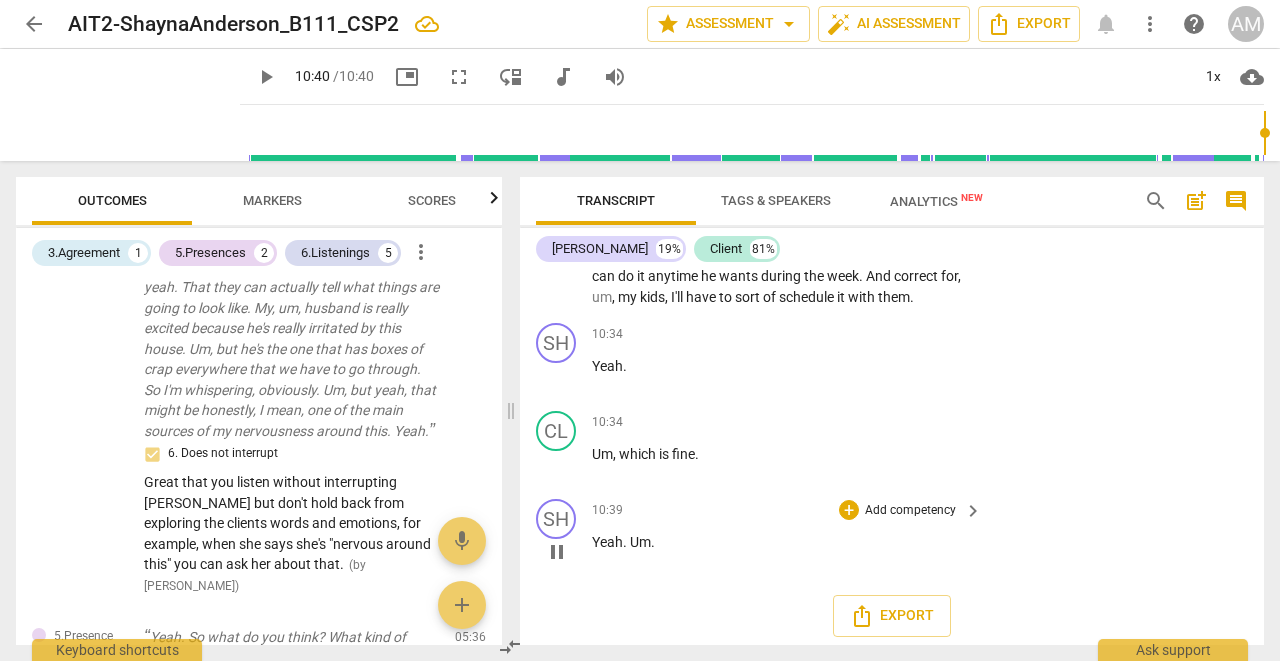 type on "640" 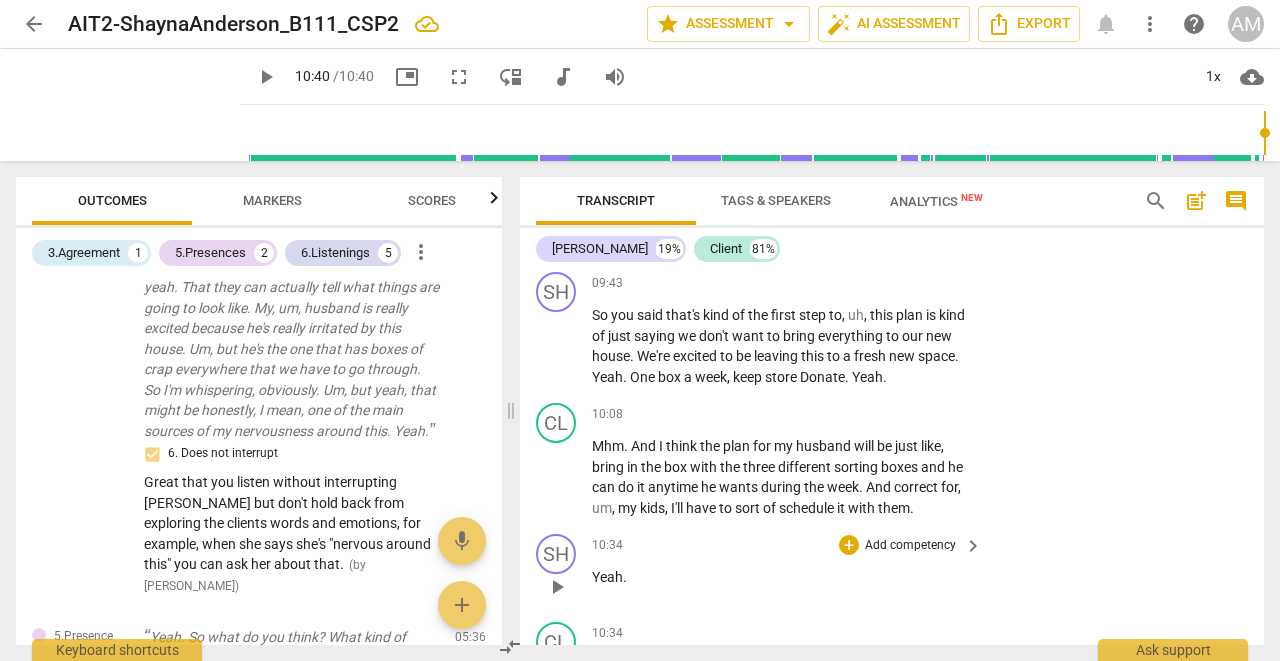 scroll, scrollTop: 6241, scrollLeft: 0, axis: vertical 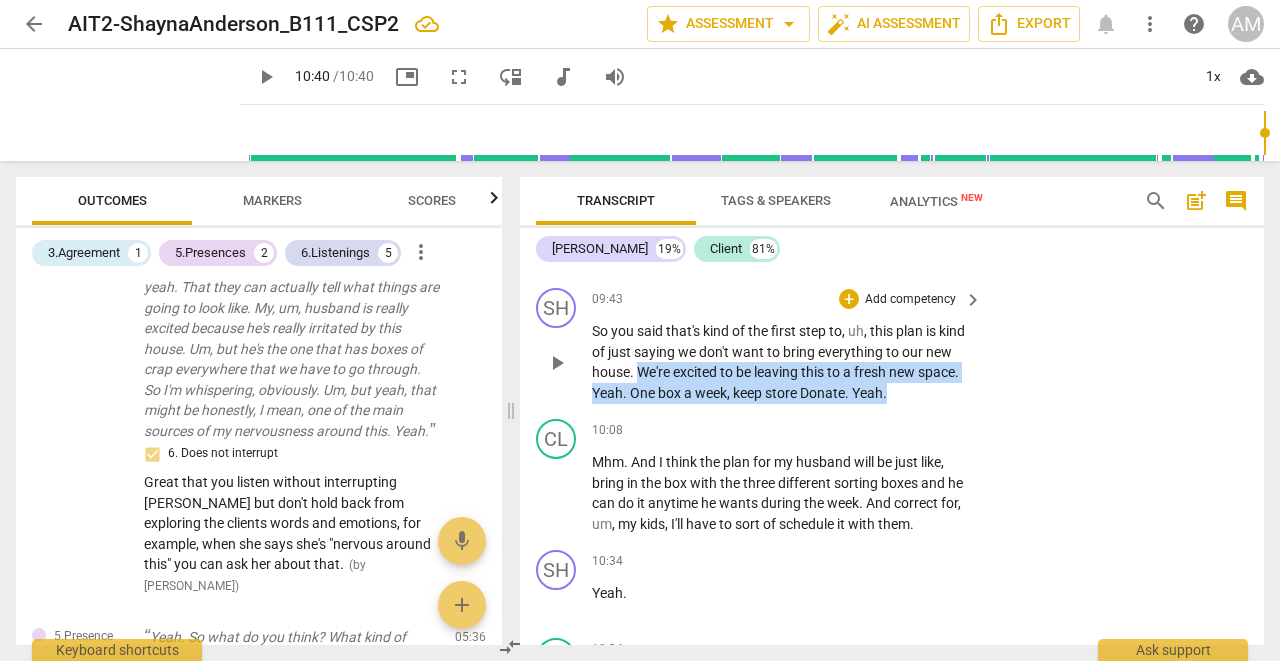 drag, startPoint x: 667, startPoint y: 365, endPoint x: 951, endPoint y: 379, distance: 284.34485 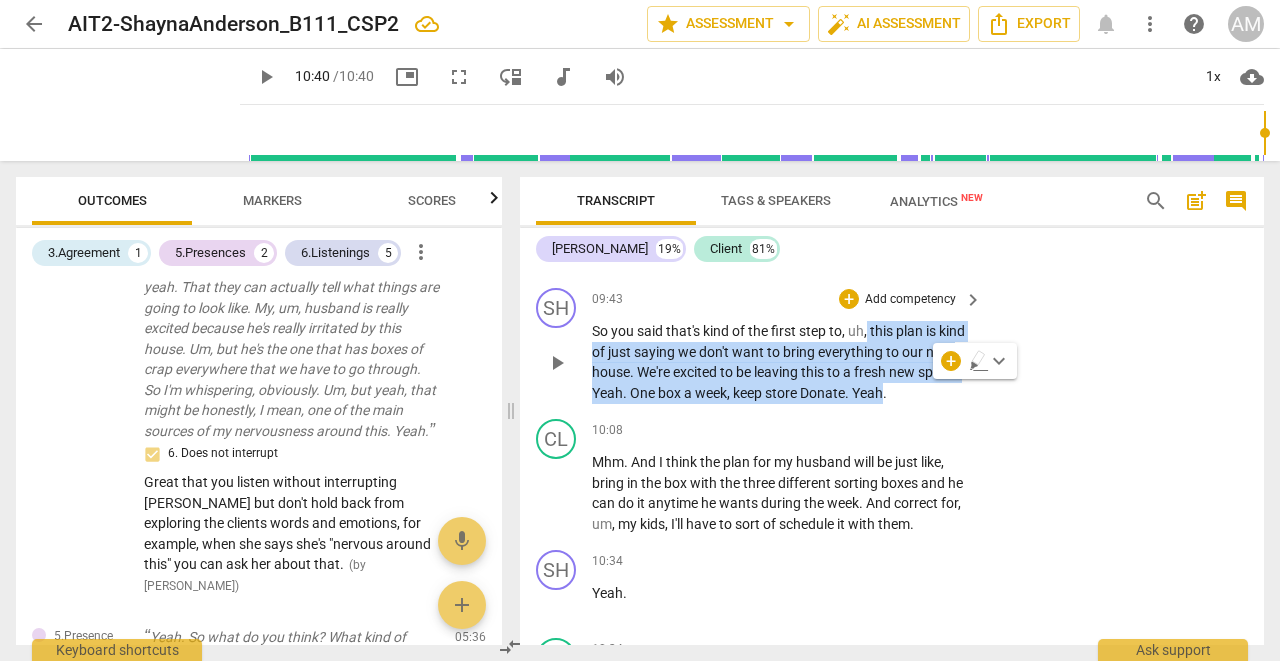 drag, startPoint x: 869, startPoint y: 328, endPoint x: 928, endPoint y: 384, distance: 81.34495 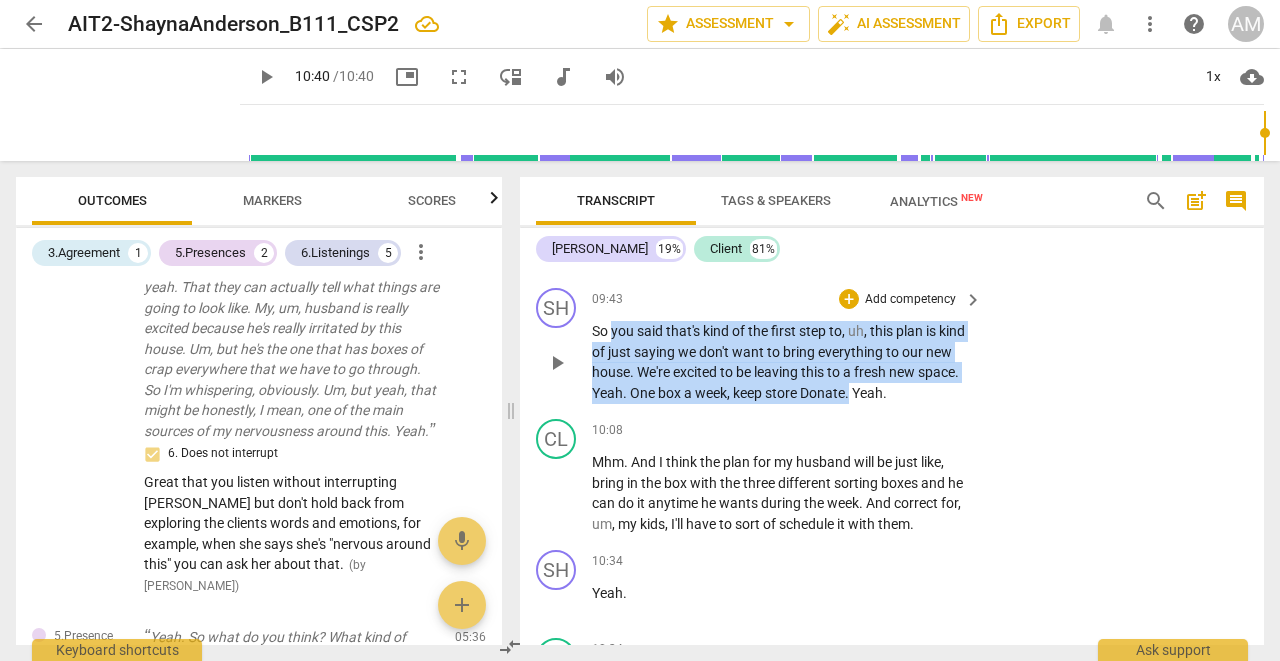drag, startPoint x: 612, startPoint y: 326, endPoint x: 894, endPoint y: 391, distance: 289.3942 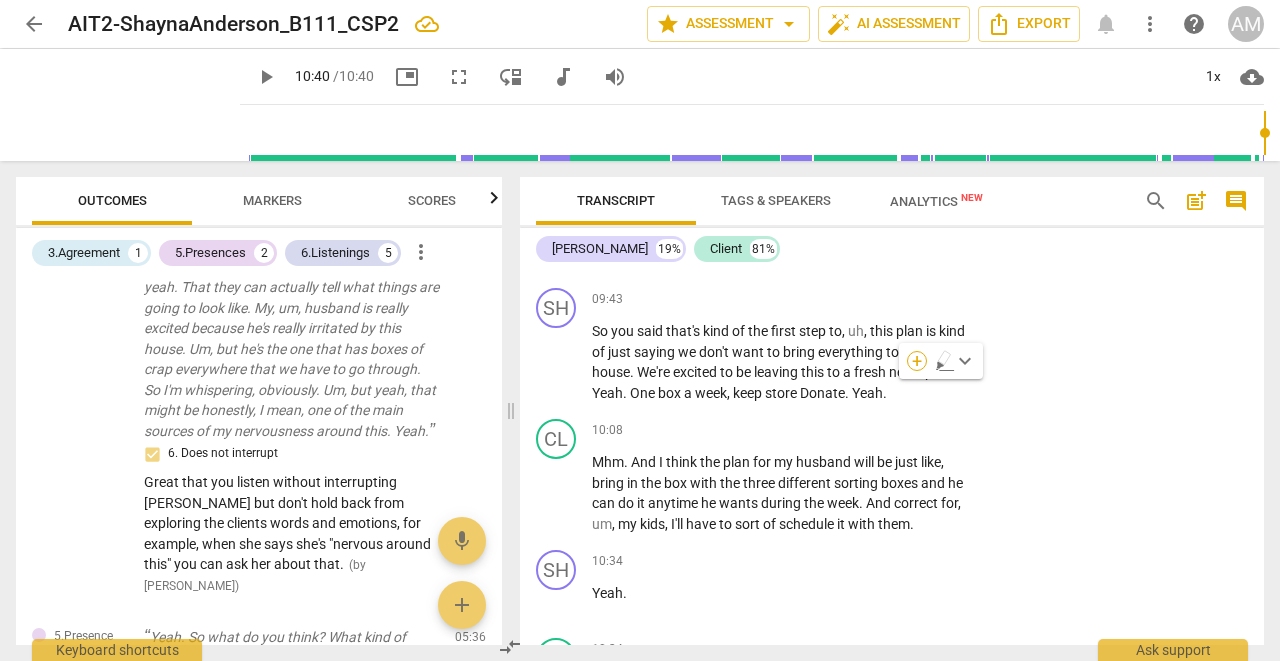 click on "+" at bounding box center (917, 361) 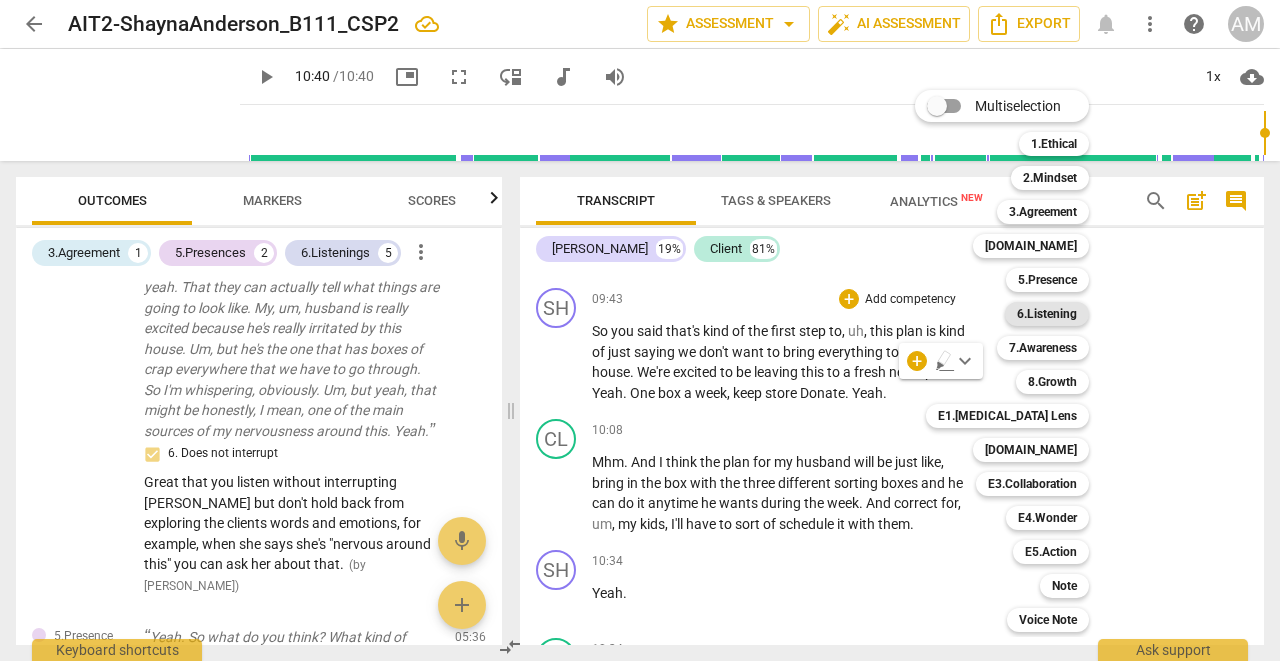 click on "6.Listening" at bounding box center [1047, 314] 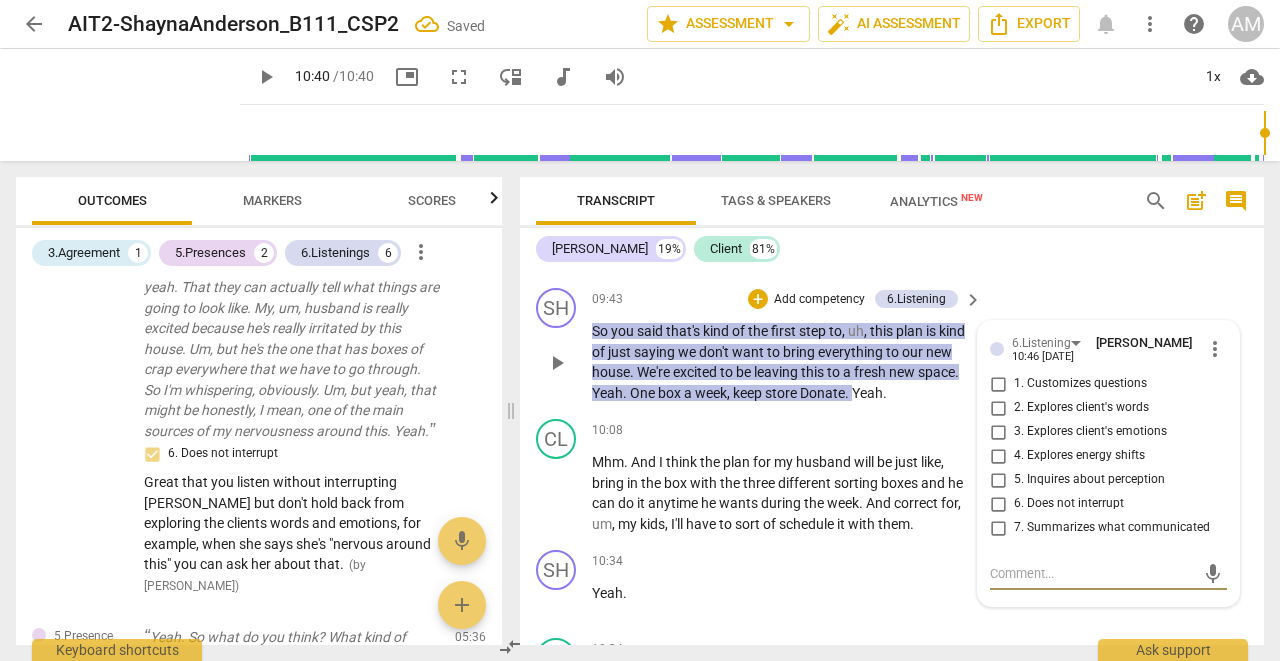 scroll, scrollTop: 1989, scrollLeft: 0, axis: vertical 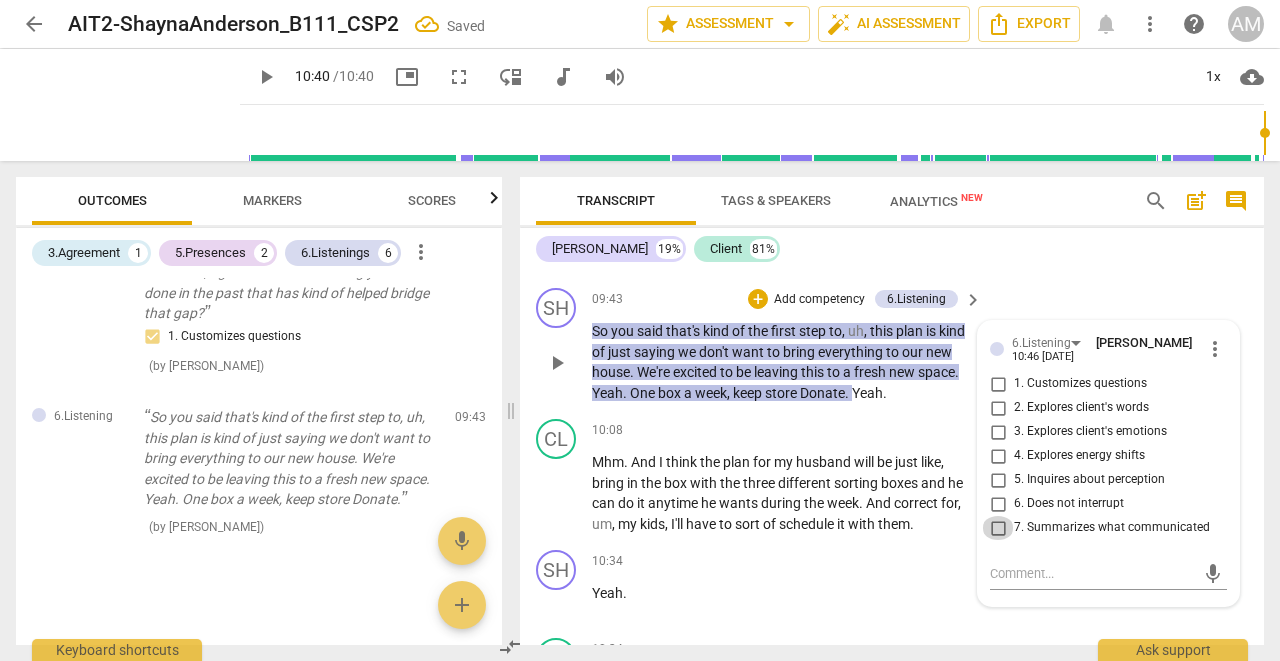 click on "7. Summarizes what communicated" at bounding box center [998, 528] 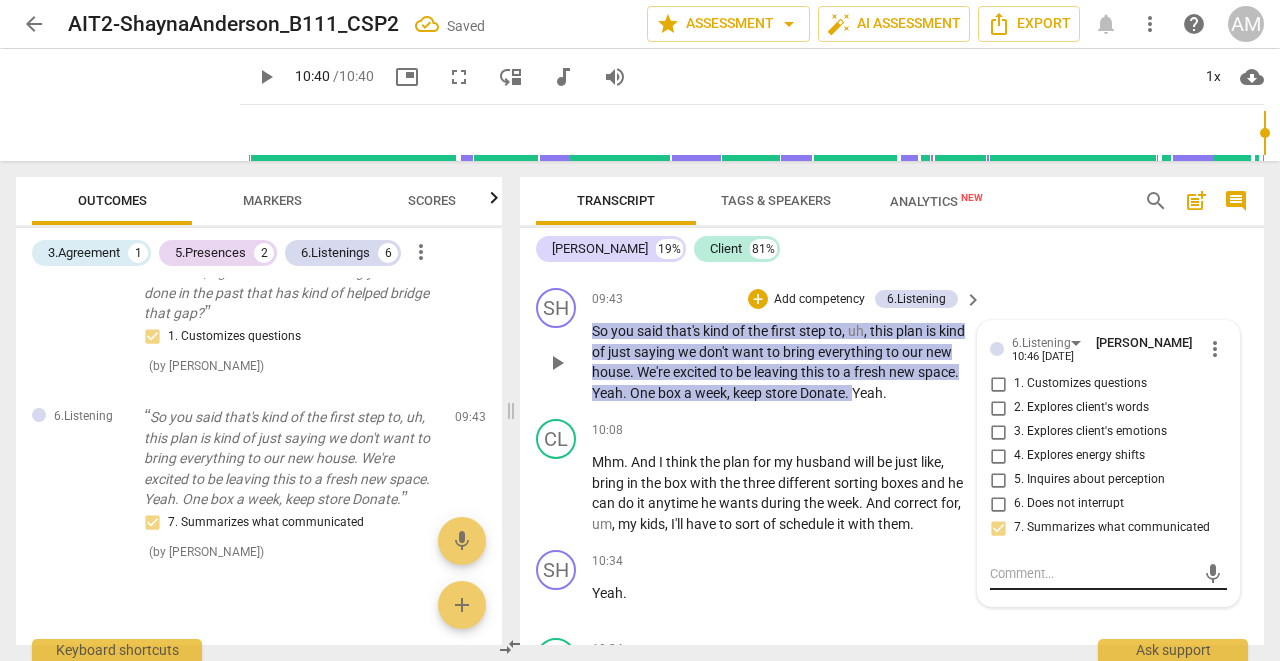 click at bounding box center (1092, 573) 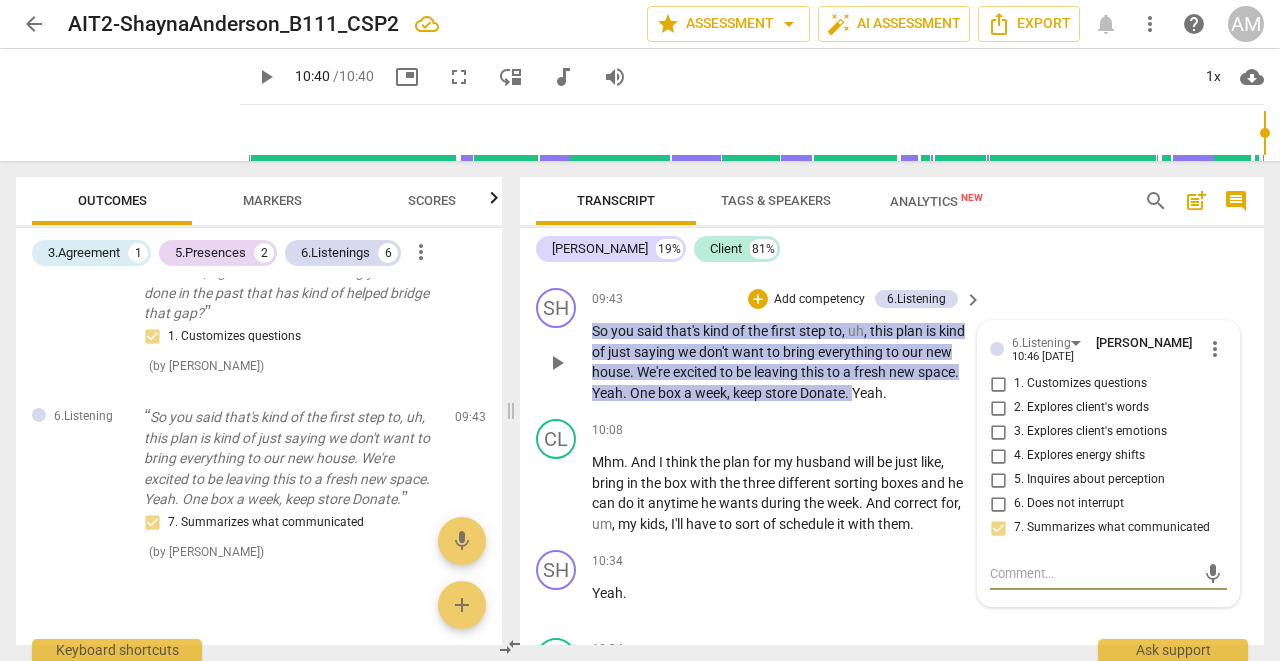 type on "N" 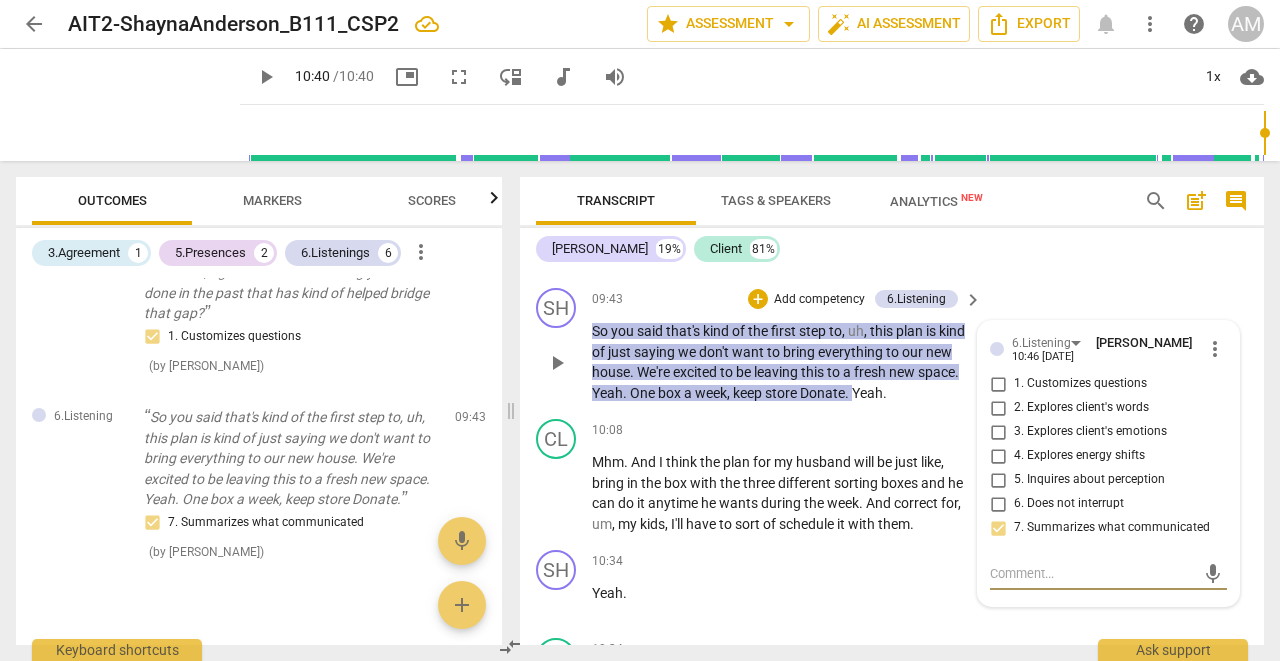 type on "N" 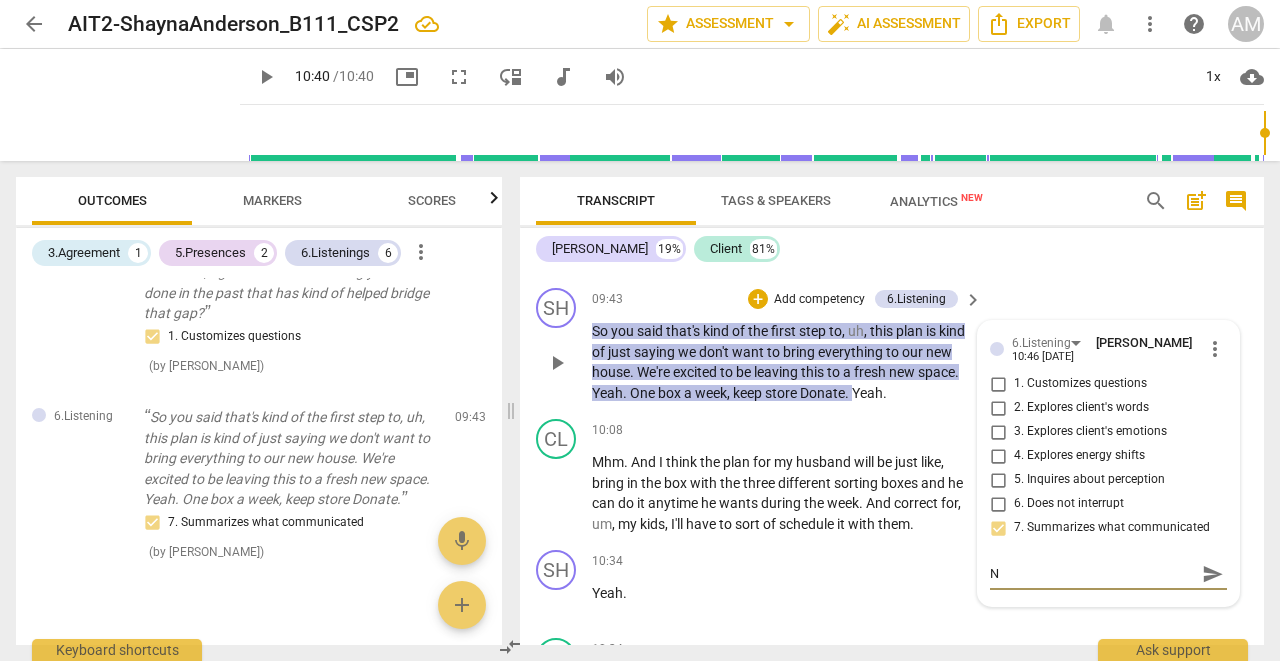 type on "Ni" 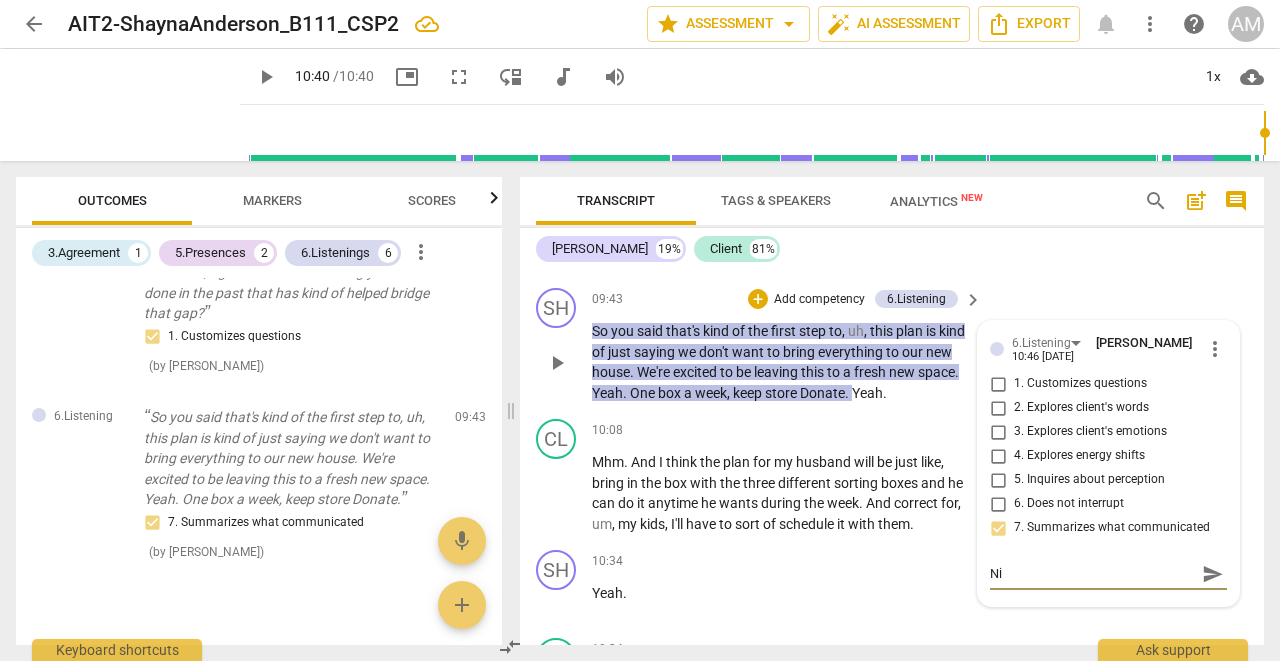 type on "Nic" 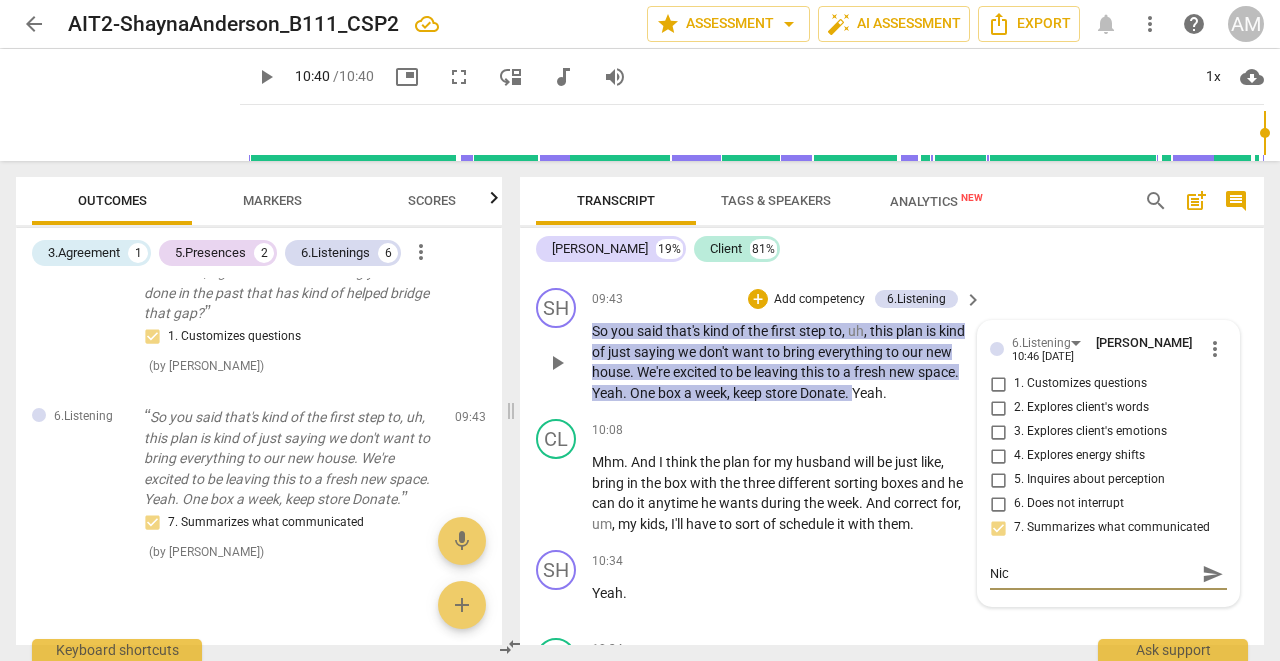 type on "Nice" 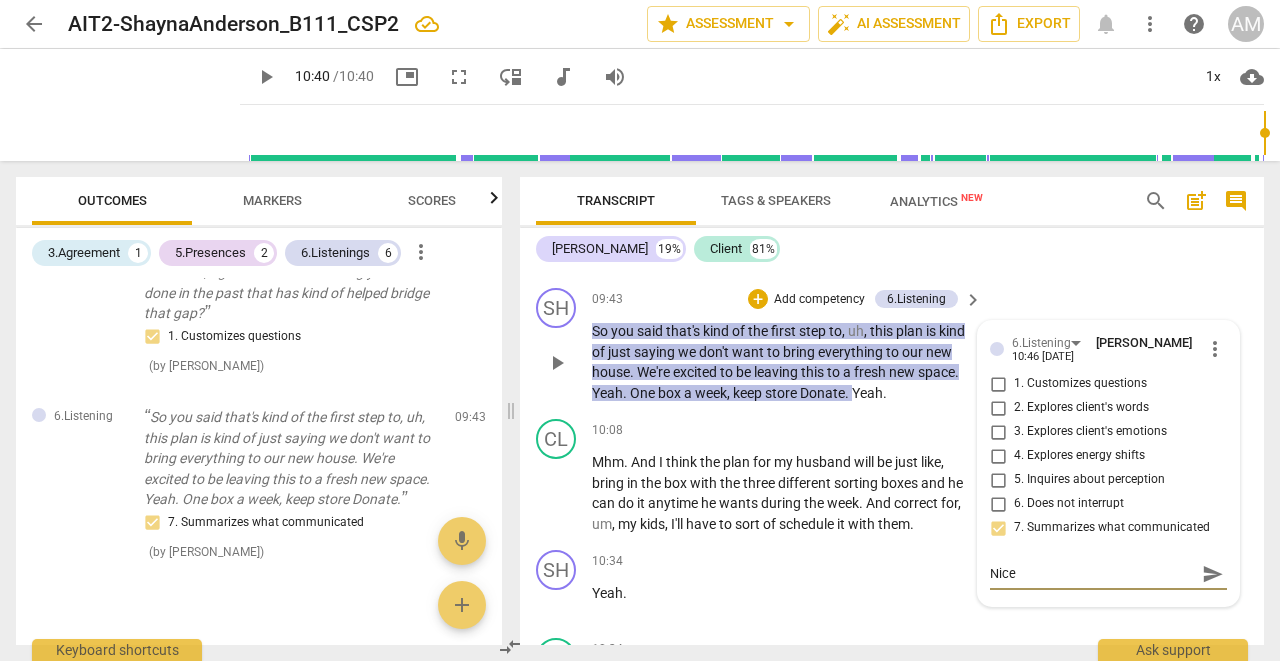 type on "Nice" 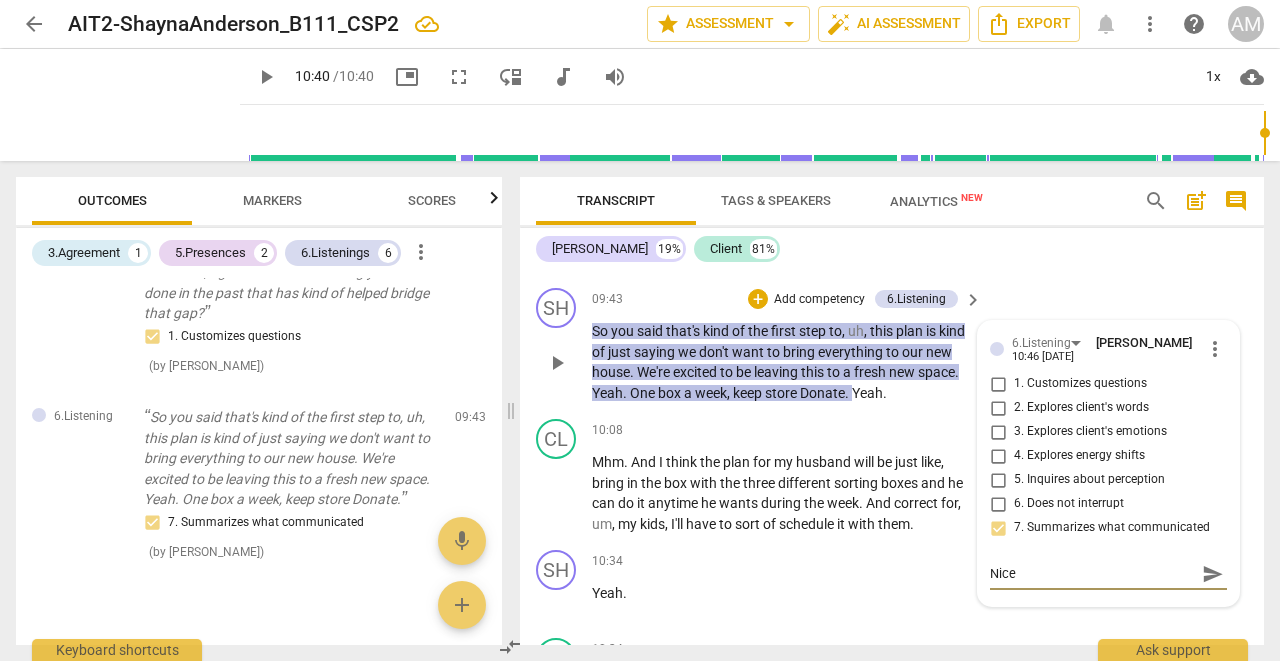 type on "Nice s" 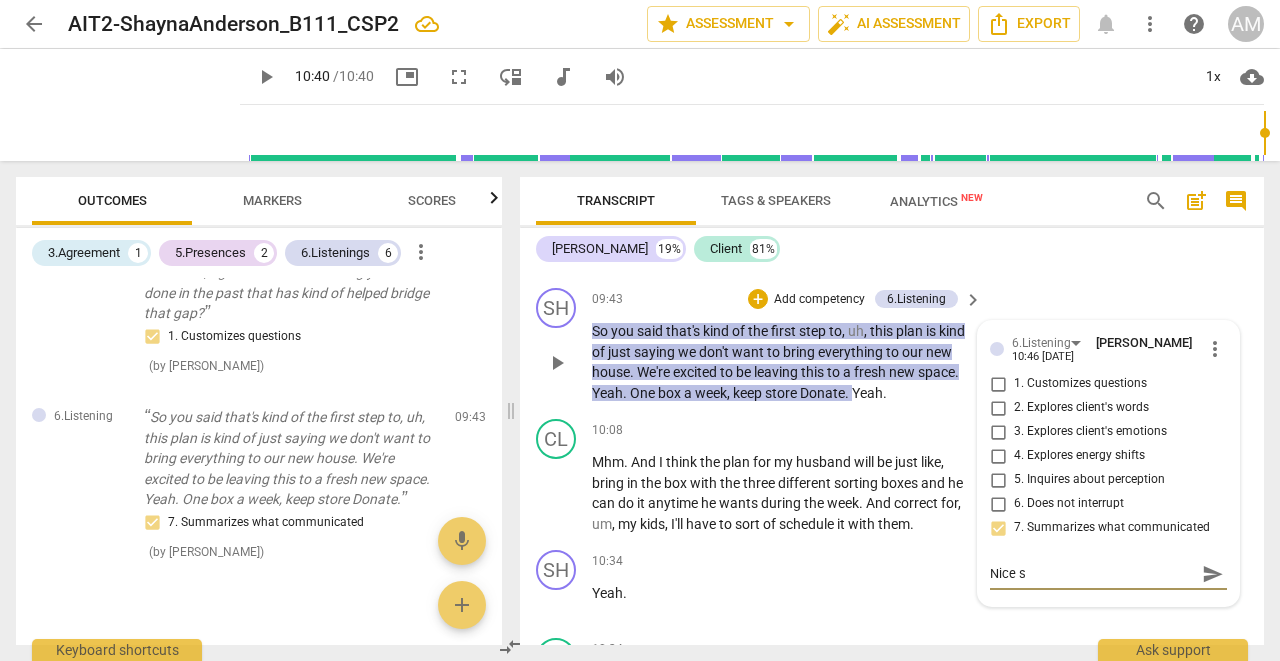 type on "Nice su" 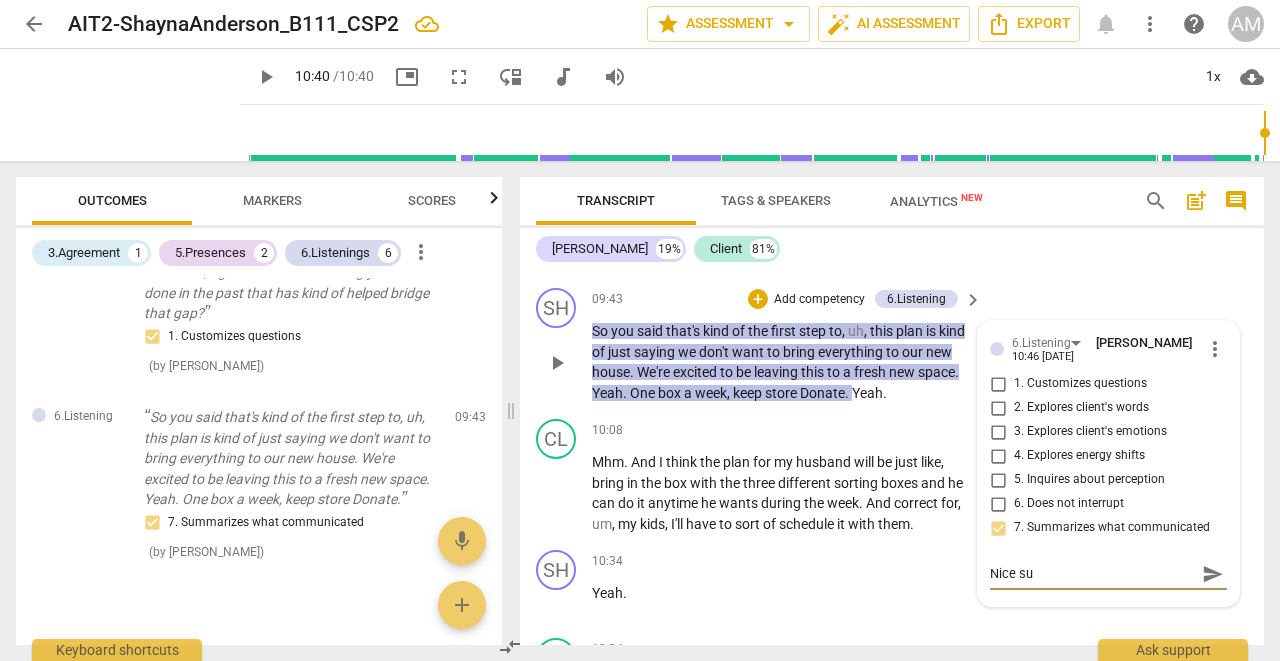 type on "Nice sum" 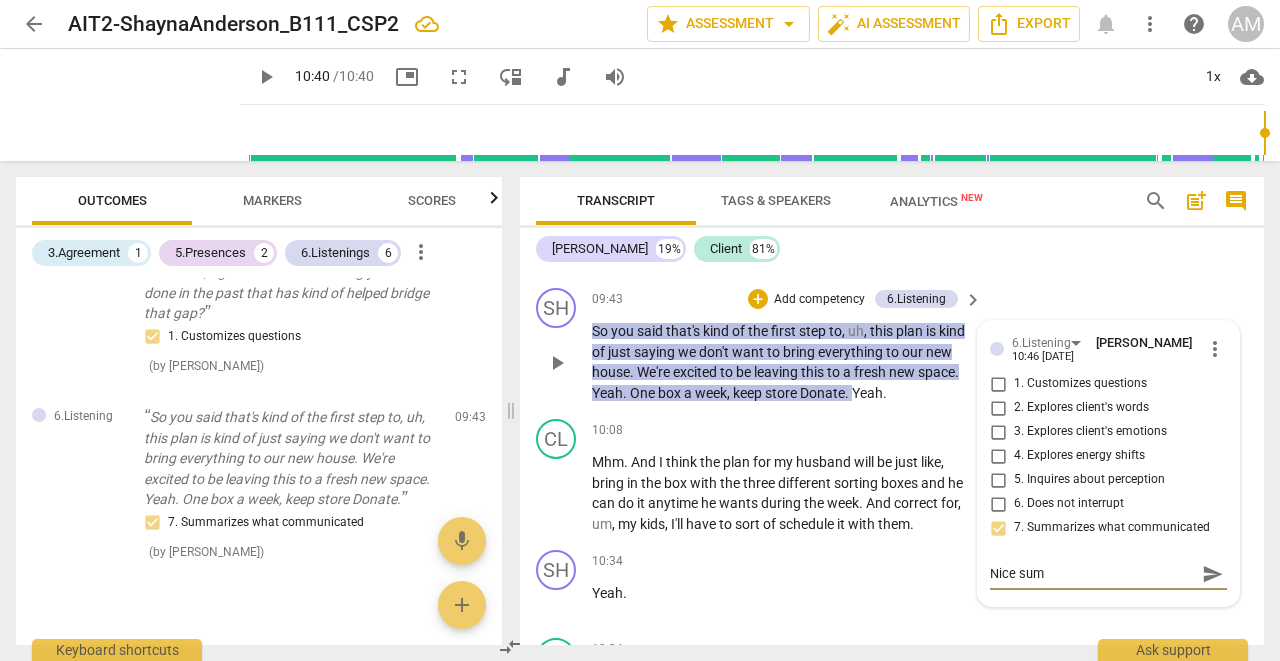 type on "Nice summ" 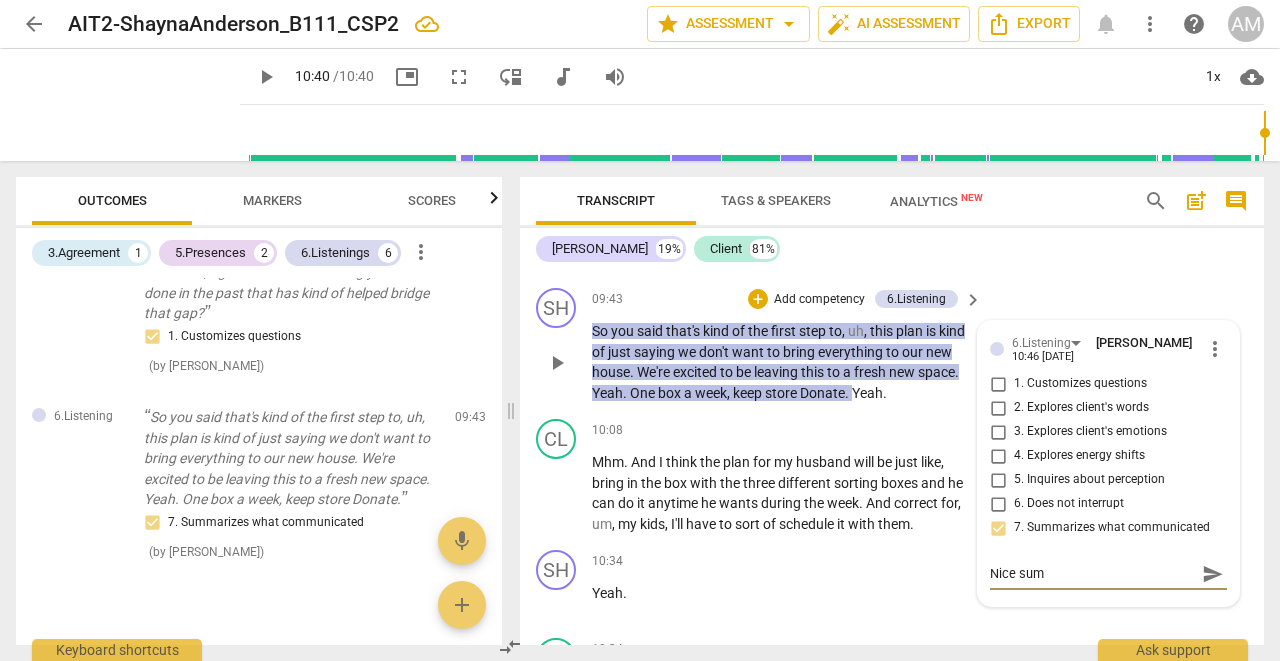 type on "Nice summ" 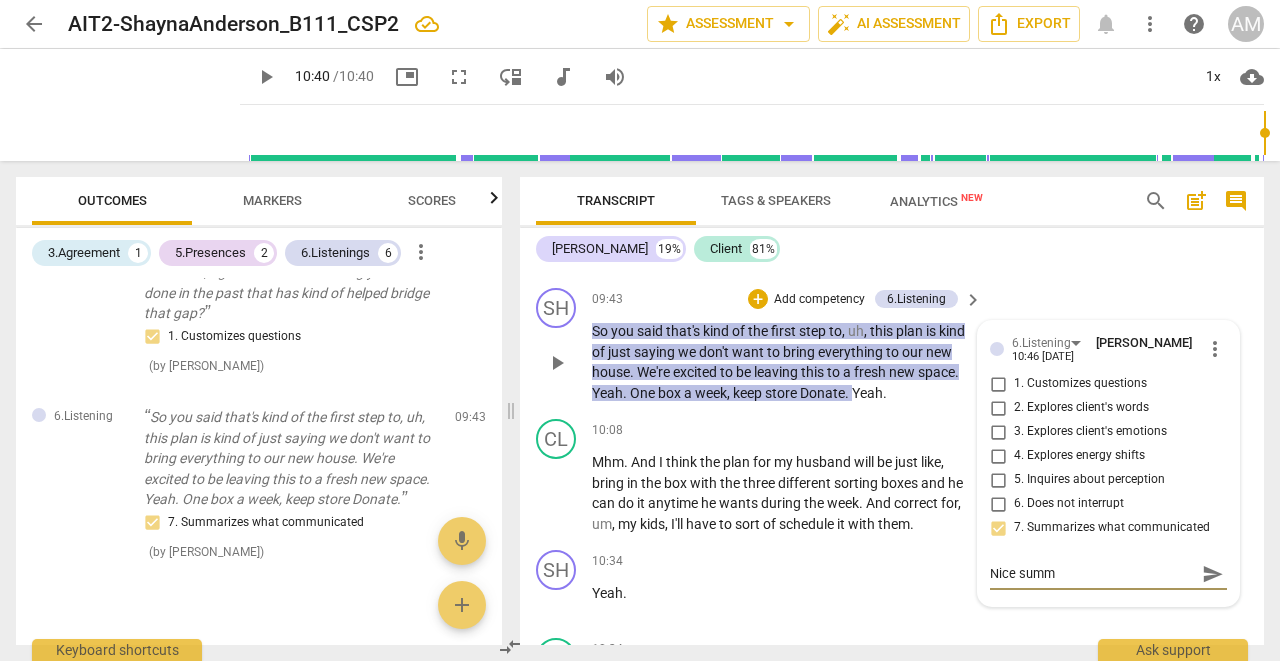 type on "Nice summa" 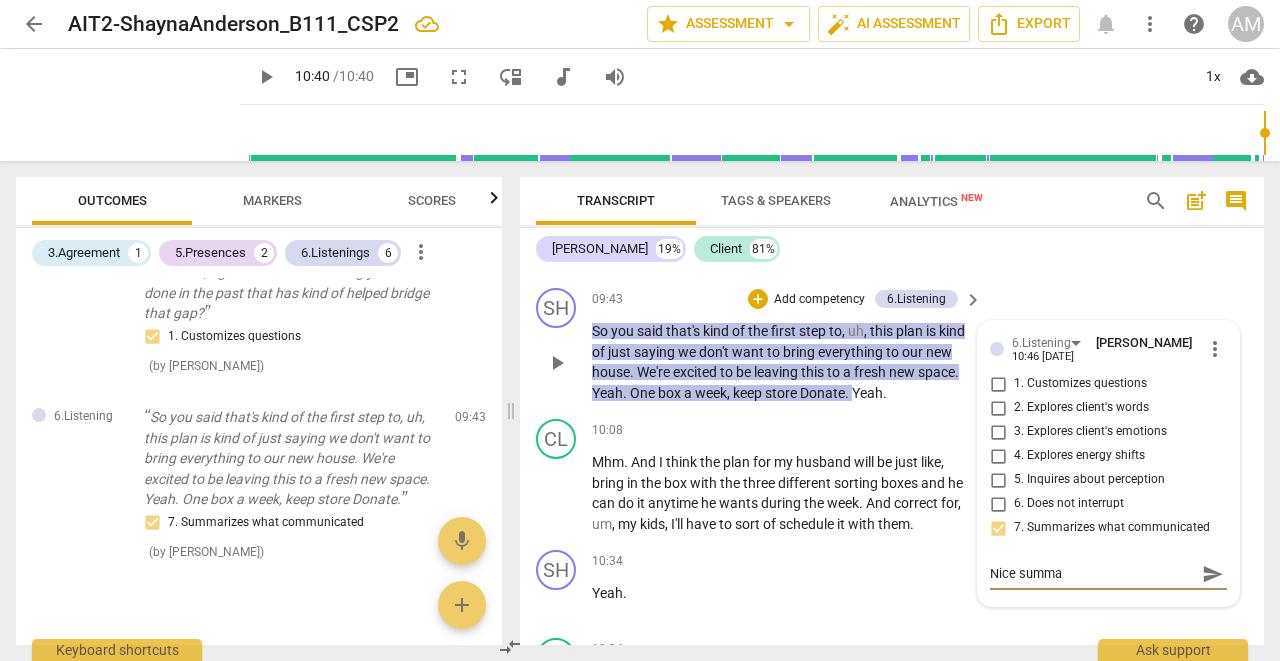 type on "Nice [PERSON_NAME]" 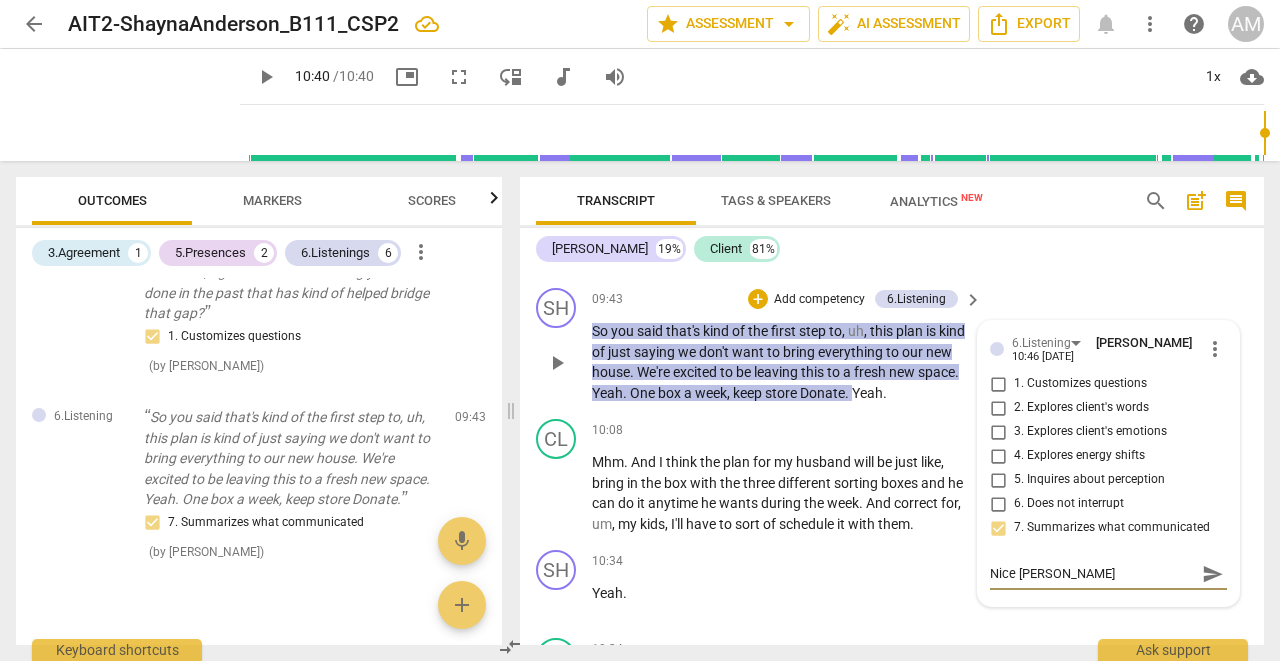 type on "Nice summari" 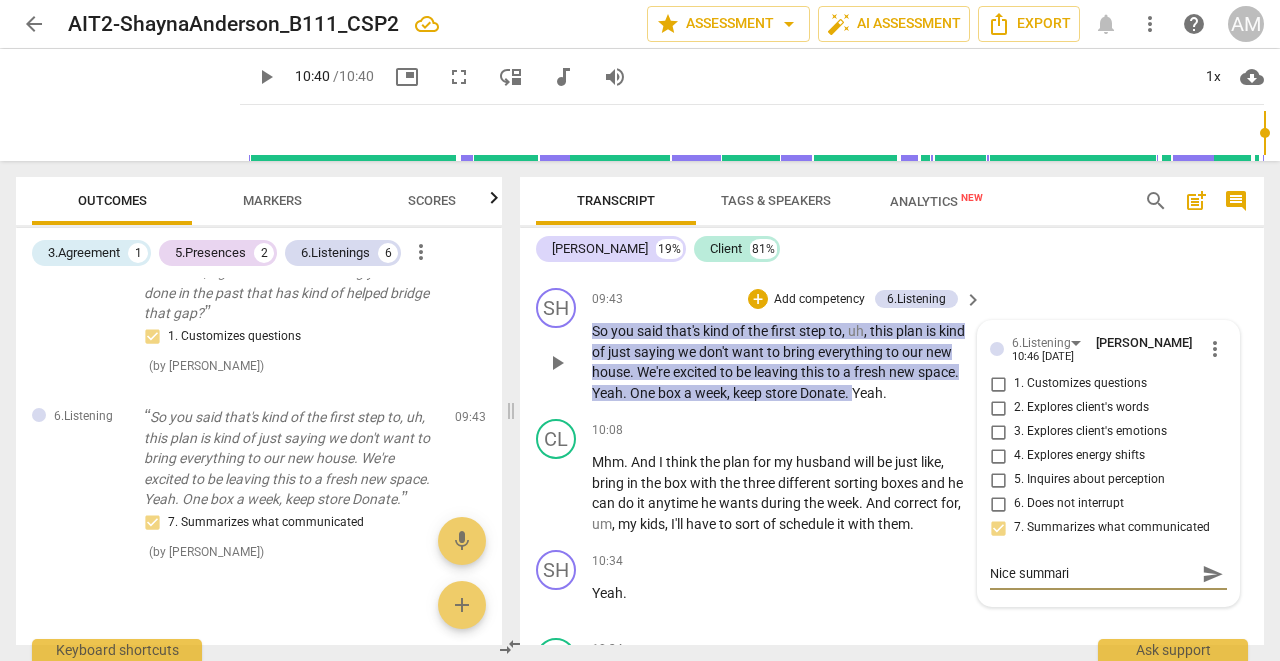 type on "Nice summaris" 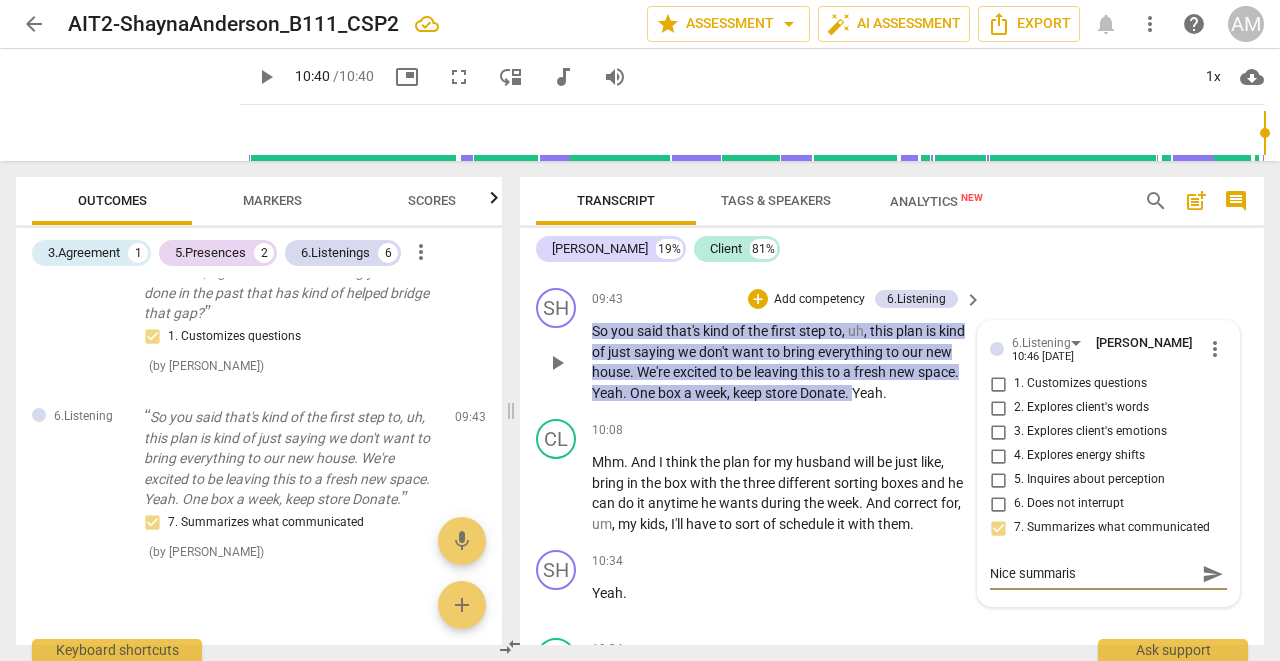 type on "Nice summari" 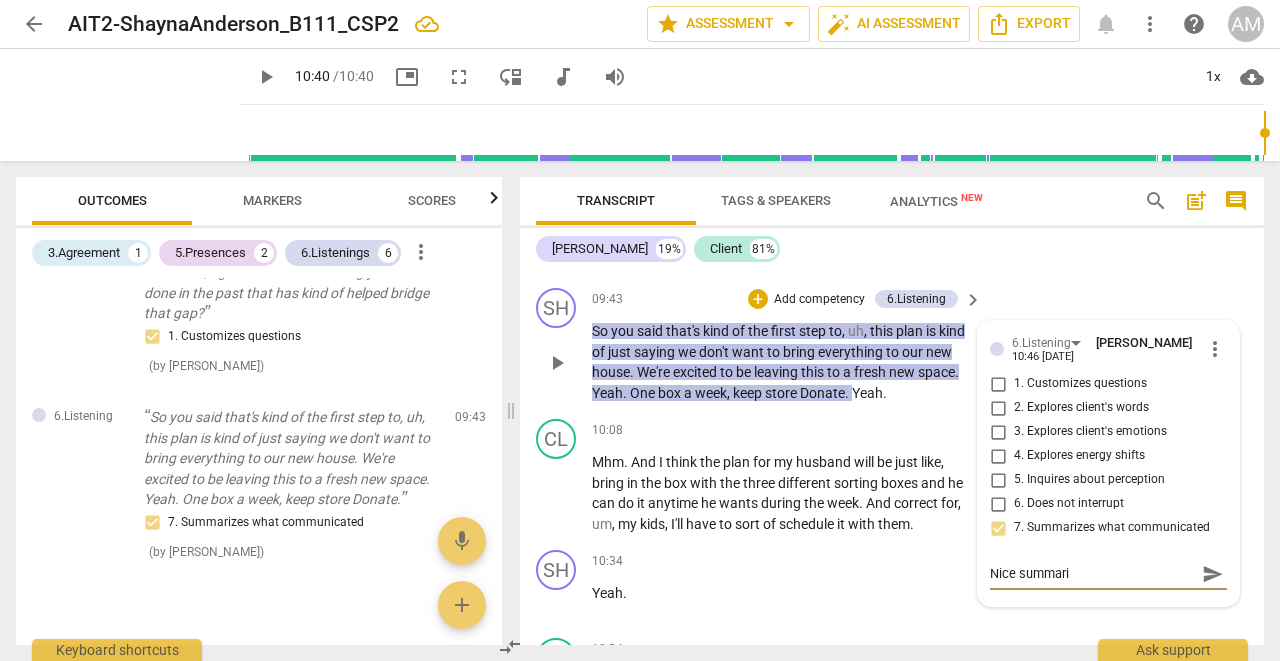 type on "Nice [PERSON_NAME]" 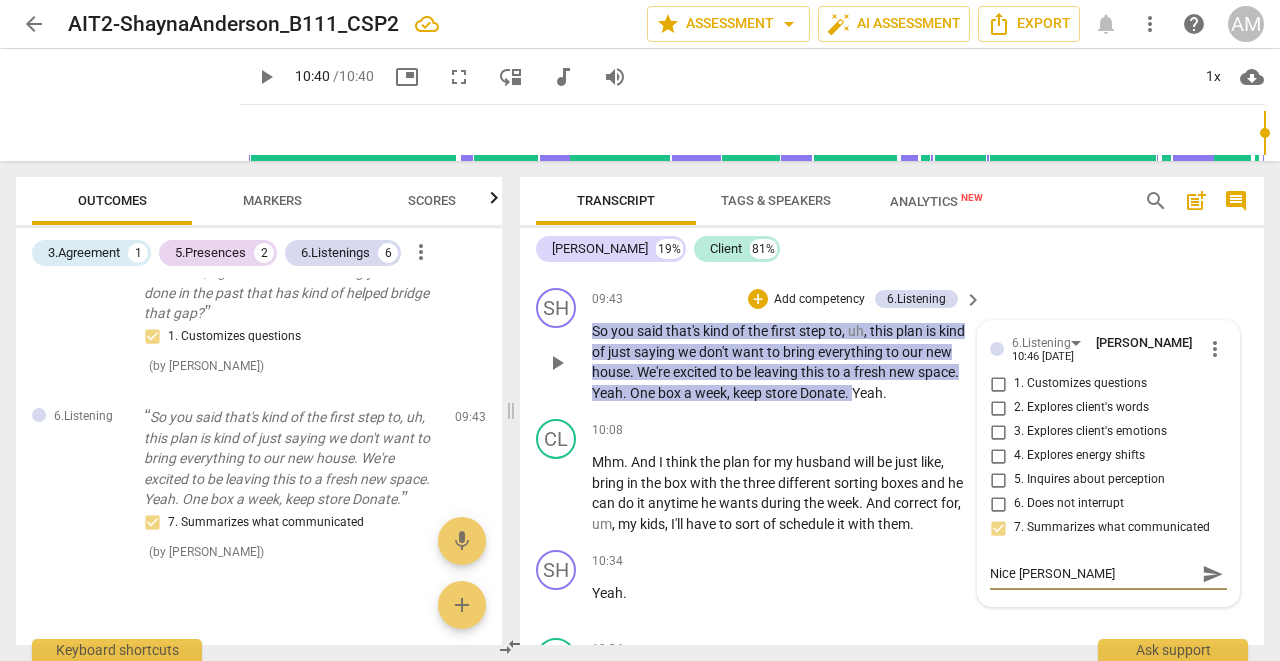 type on "Nice summa" 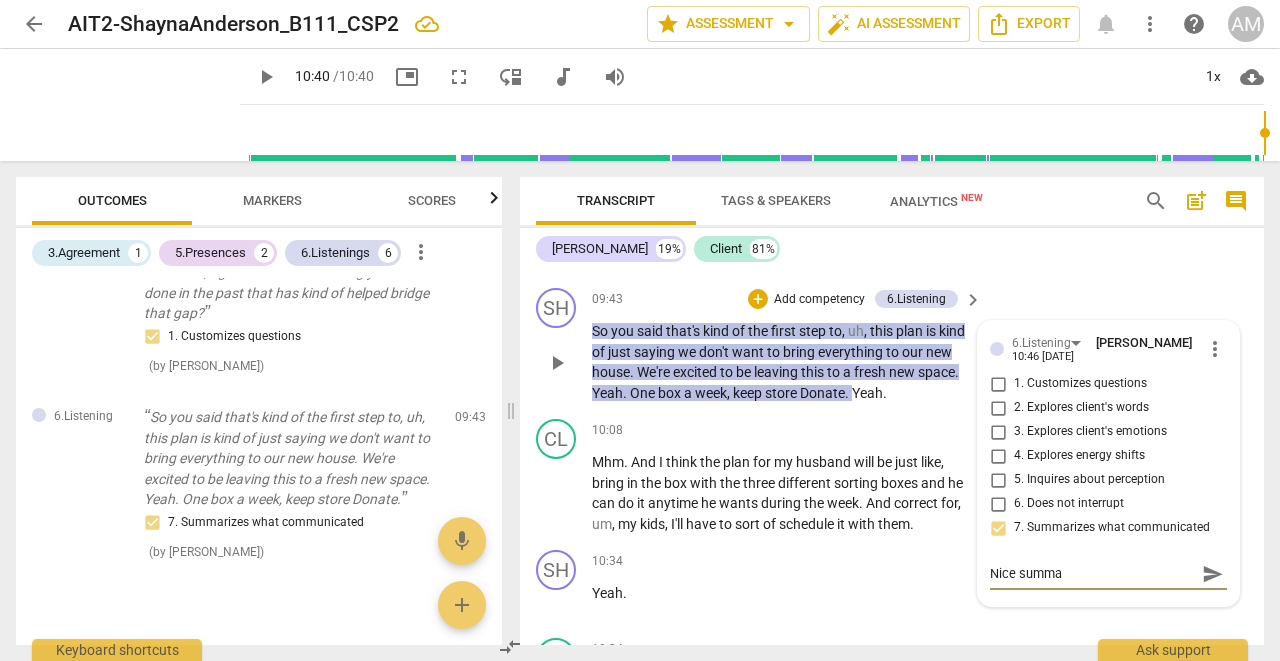 type on "Nice summ" 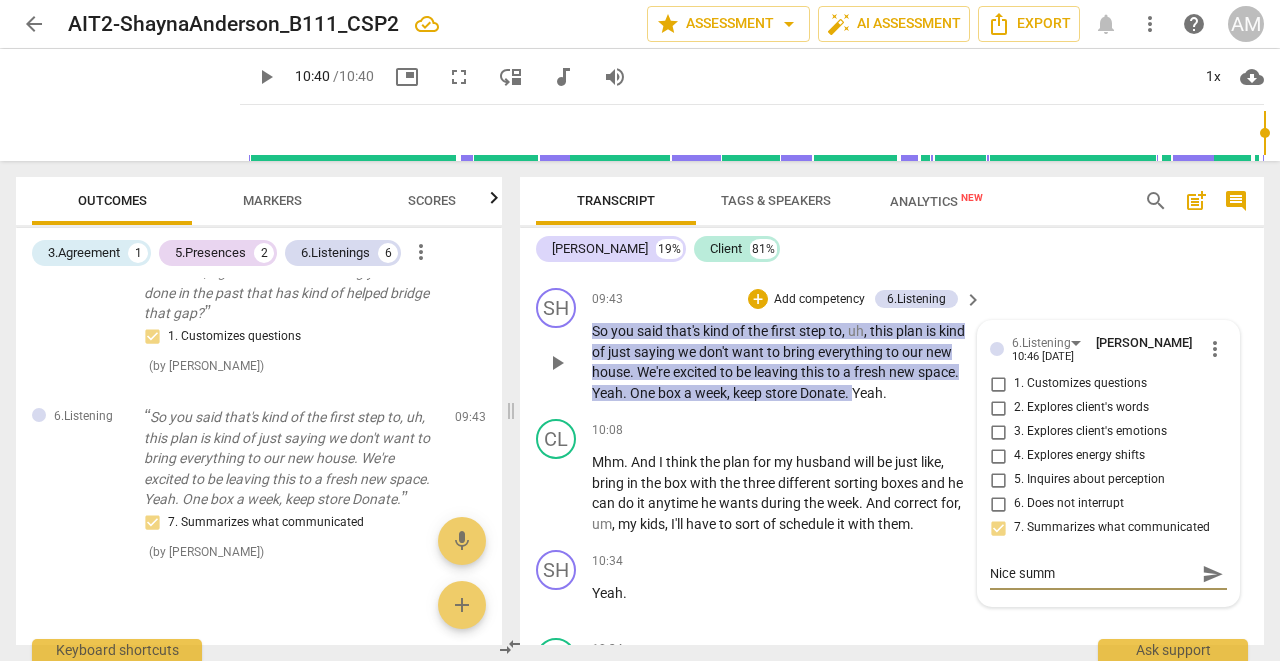 type on "Nice sum" 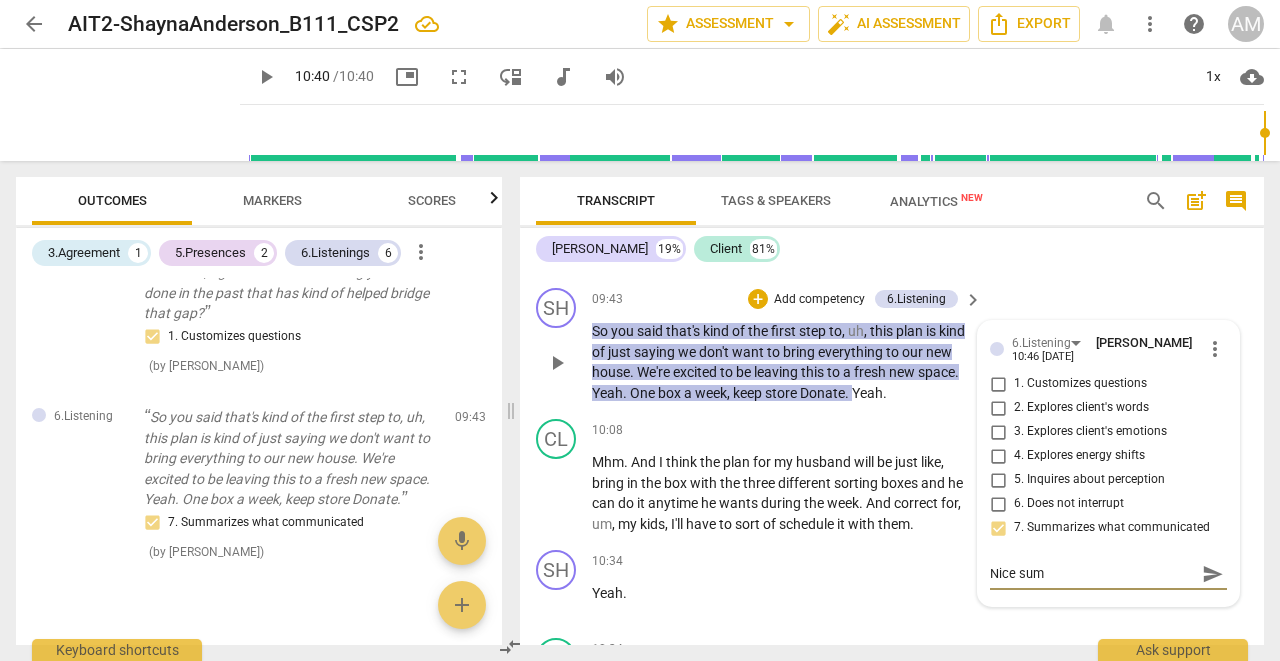 type on "Nice su" 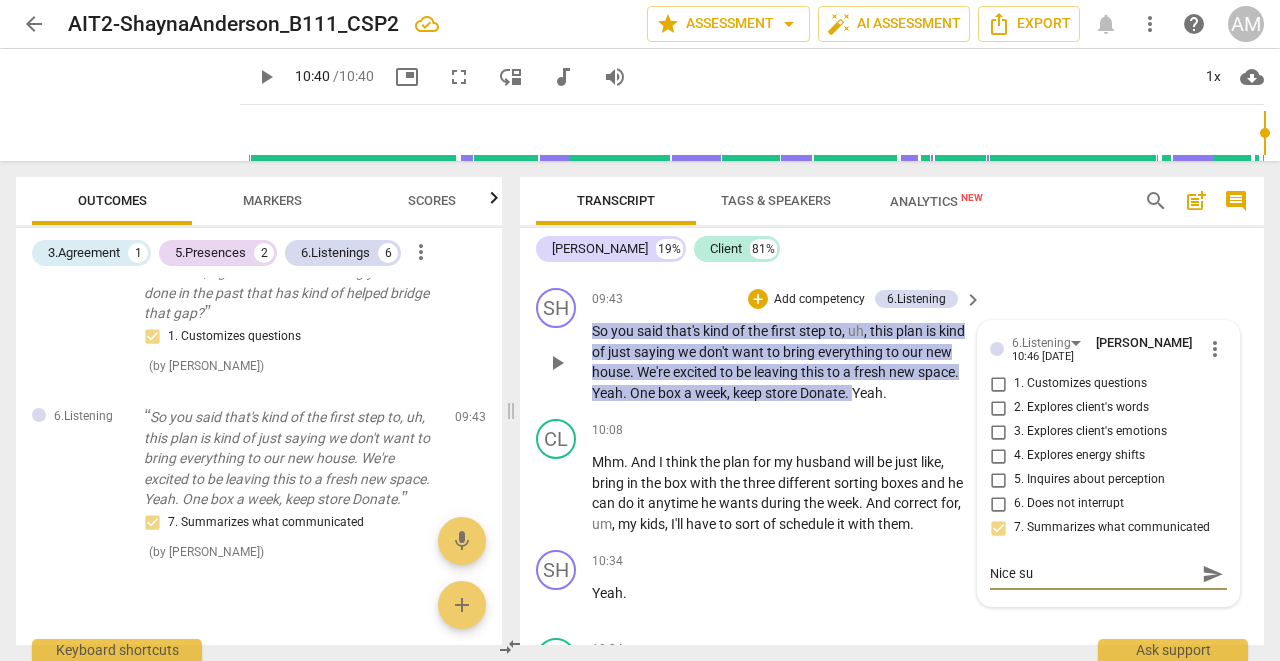 type on "Nice s" 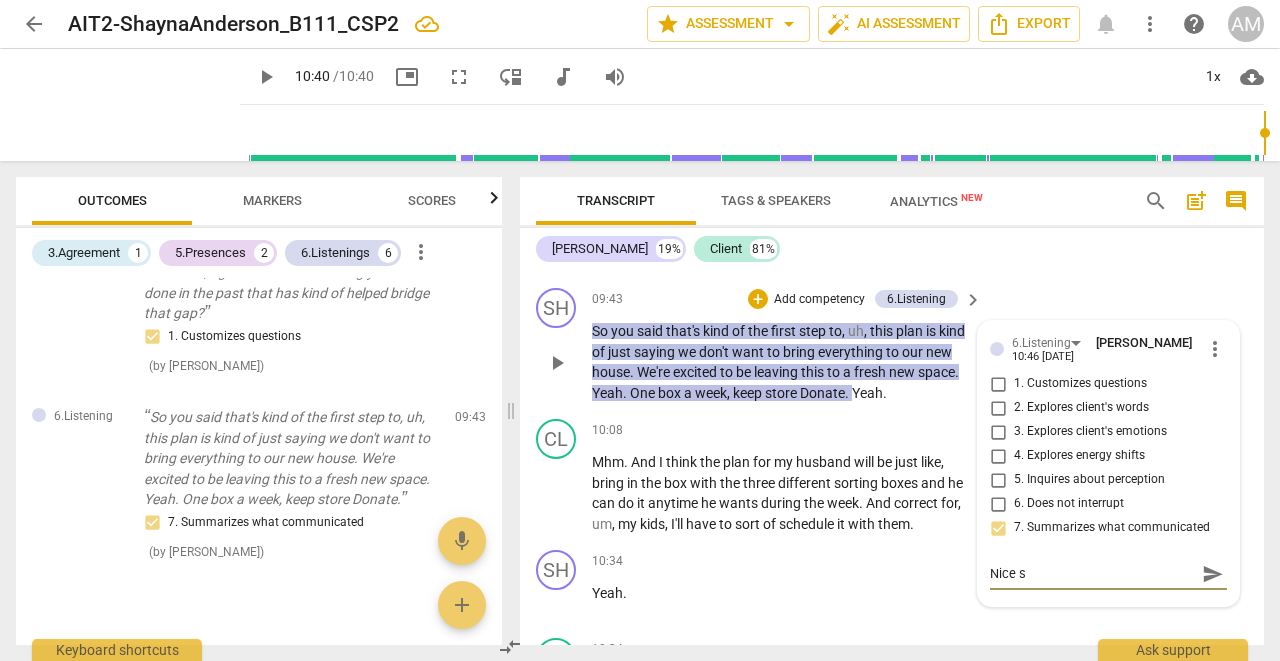 type on "Nice" 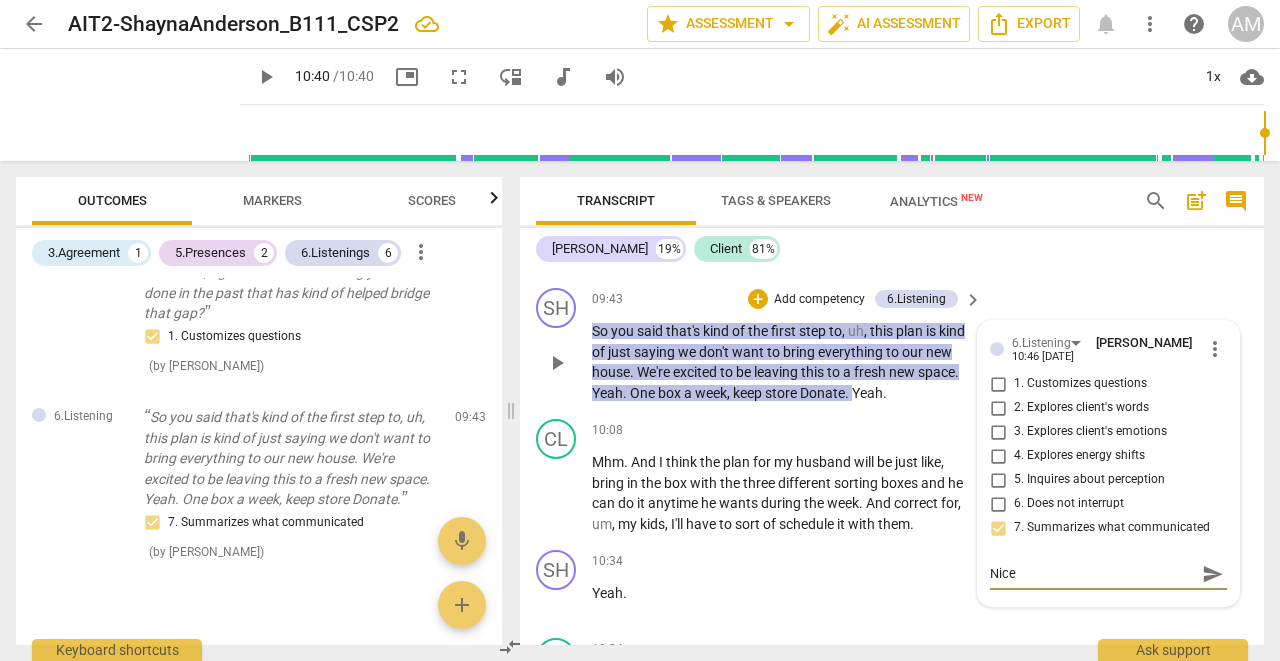 type on "Nice" 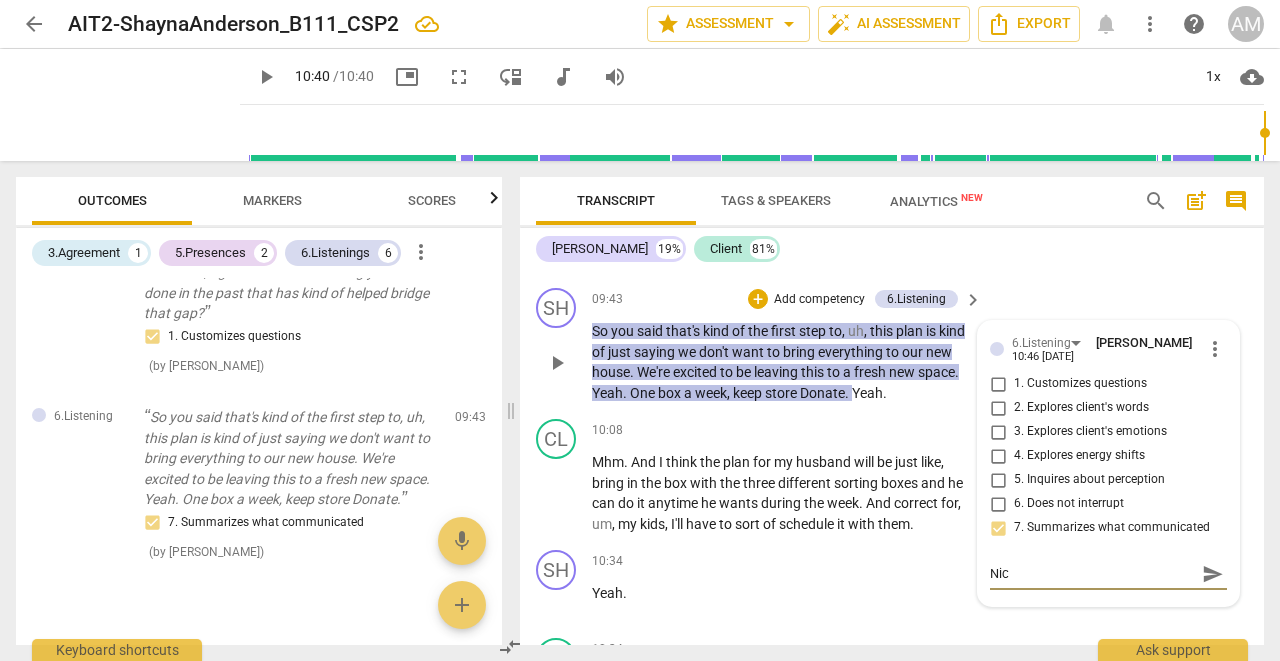 type on "Ni" 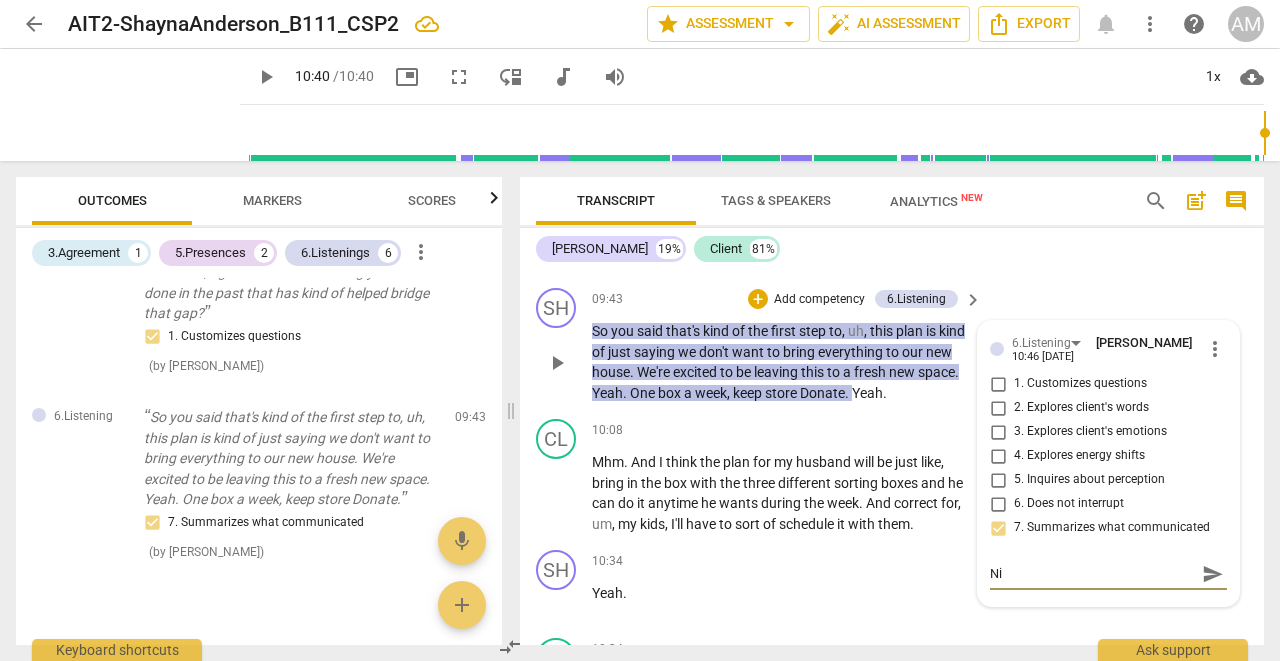 type on "N" 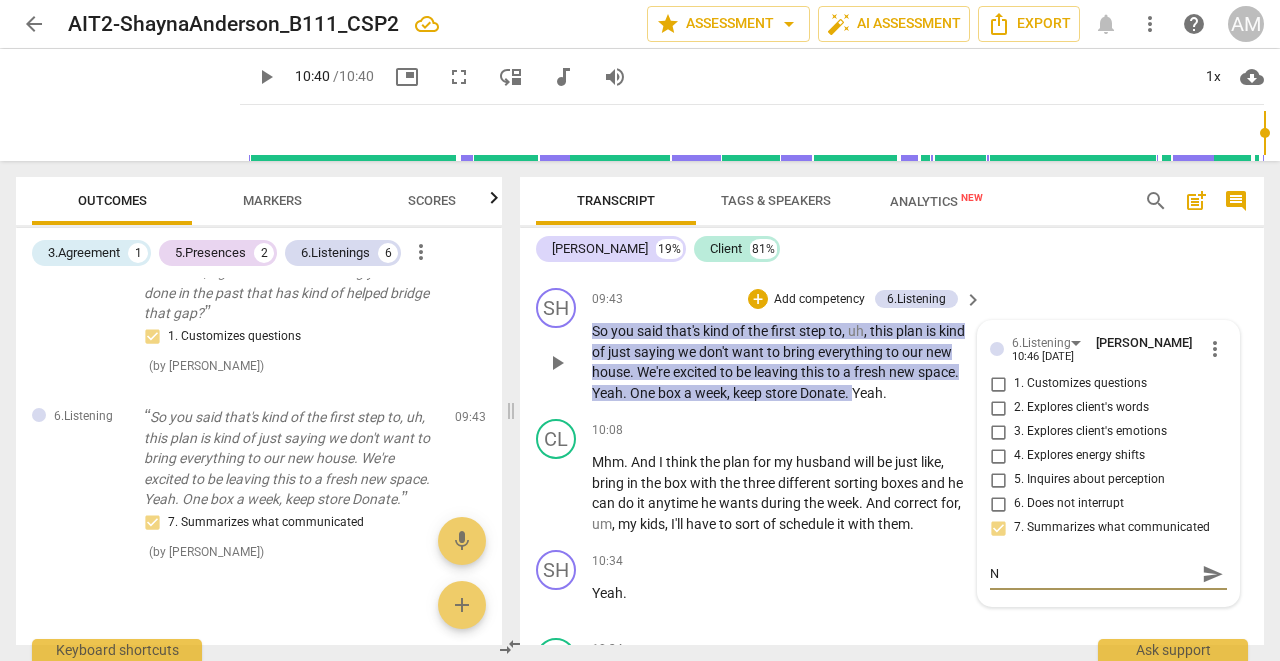 type 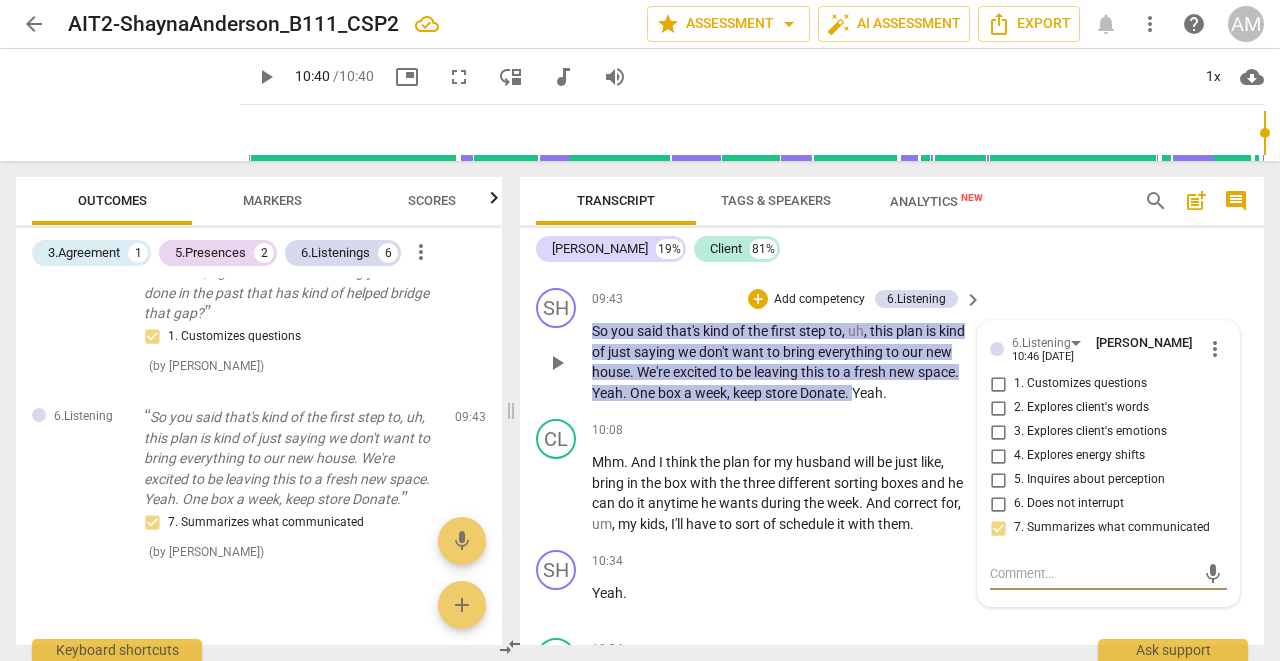 type on "s" 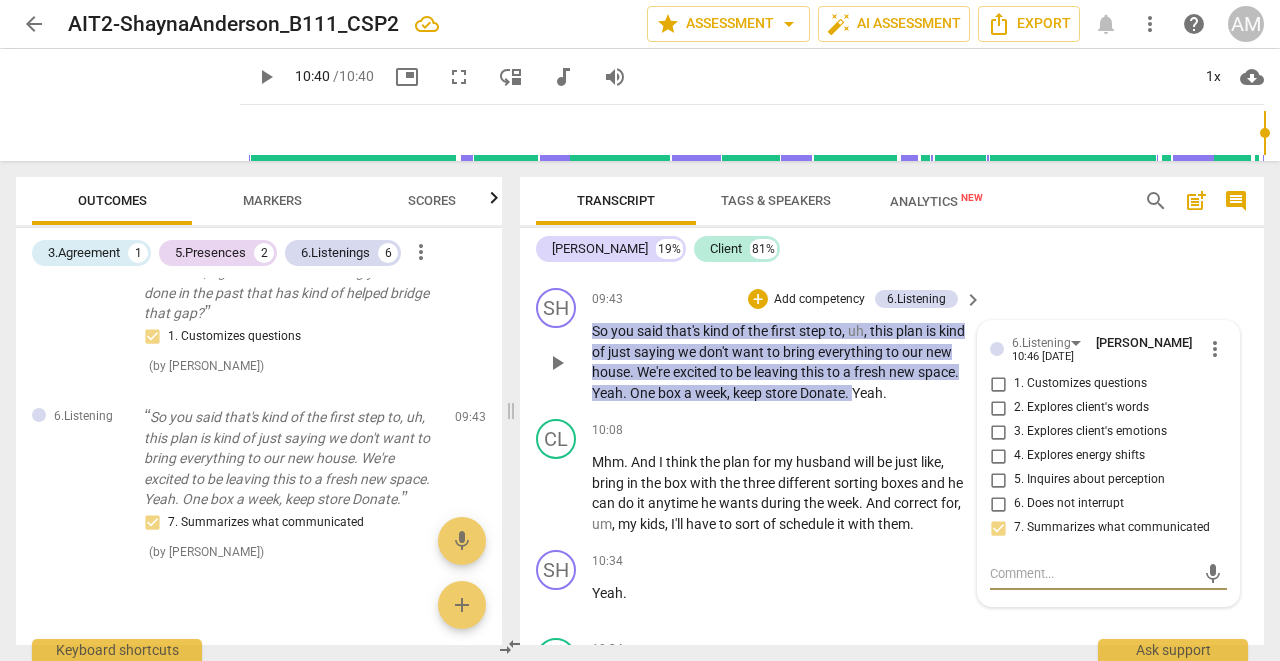 type on "s" 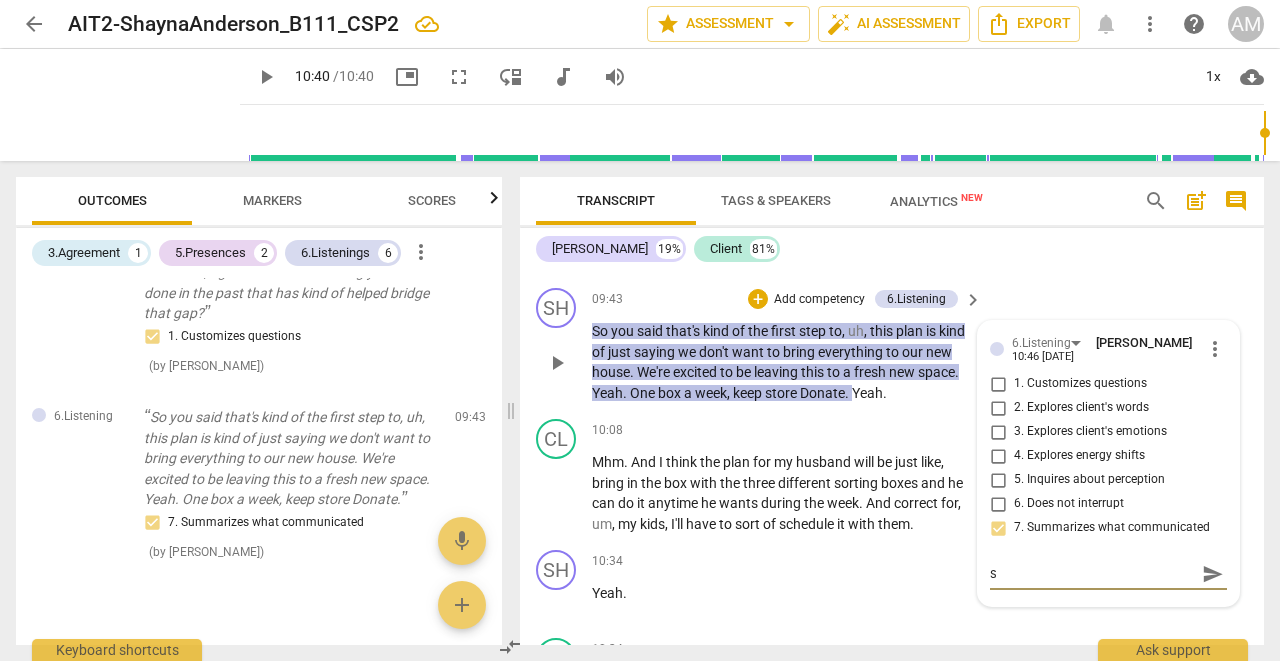 type on "su" 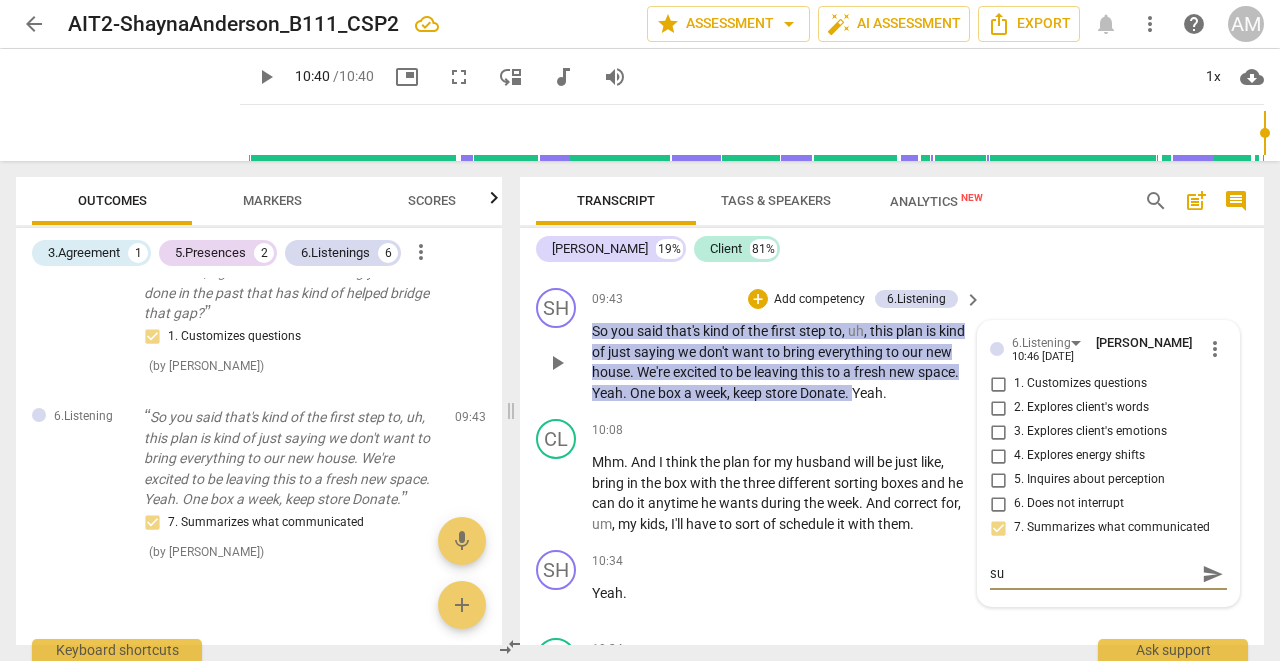 type on "suc" 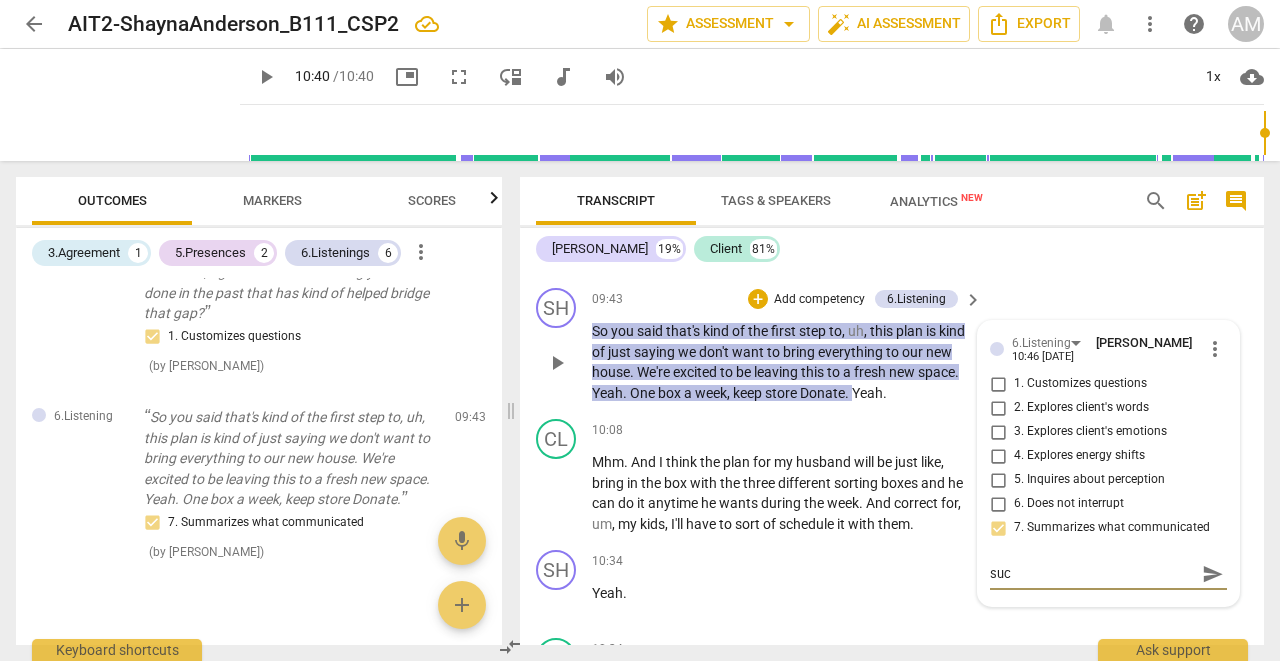 type on "succ" 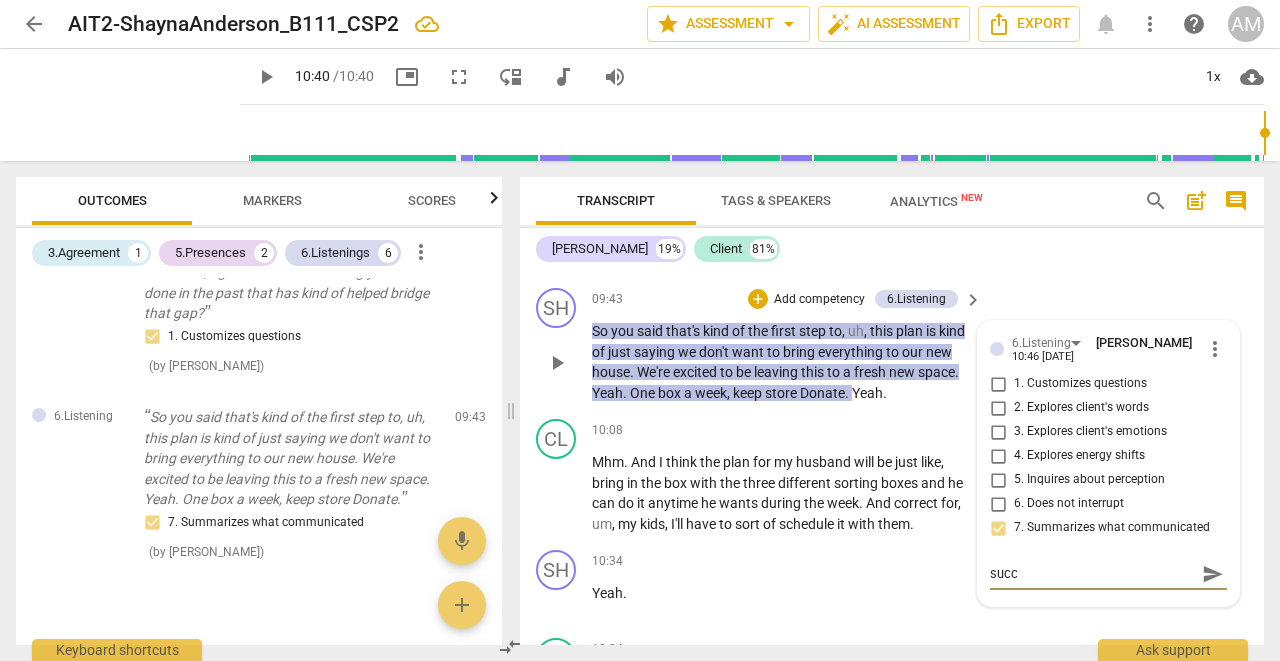 type on "succi" 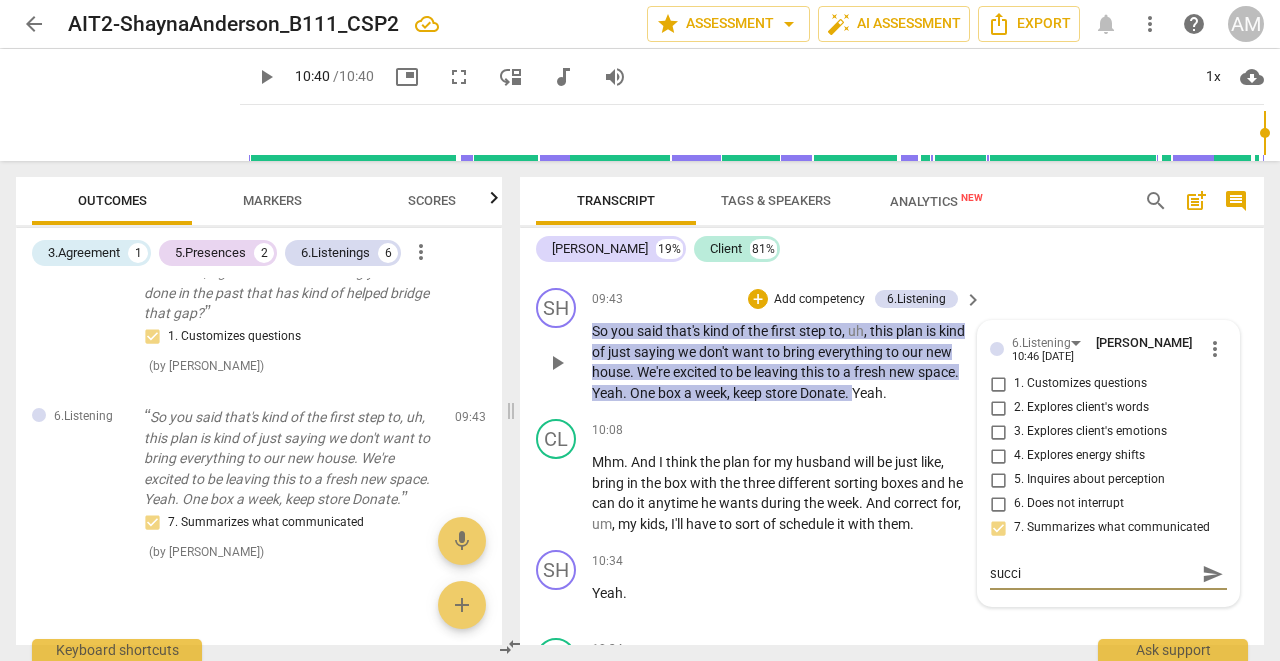 type on "succin" 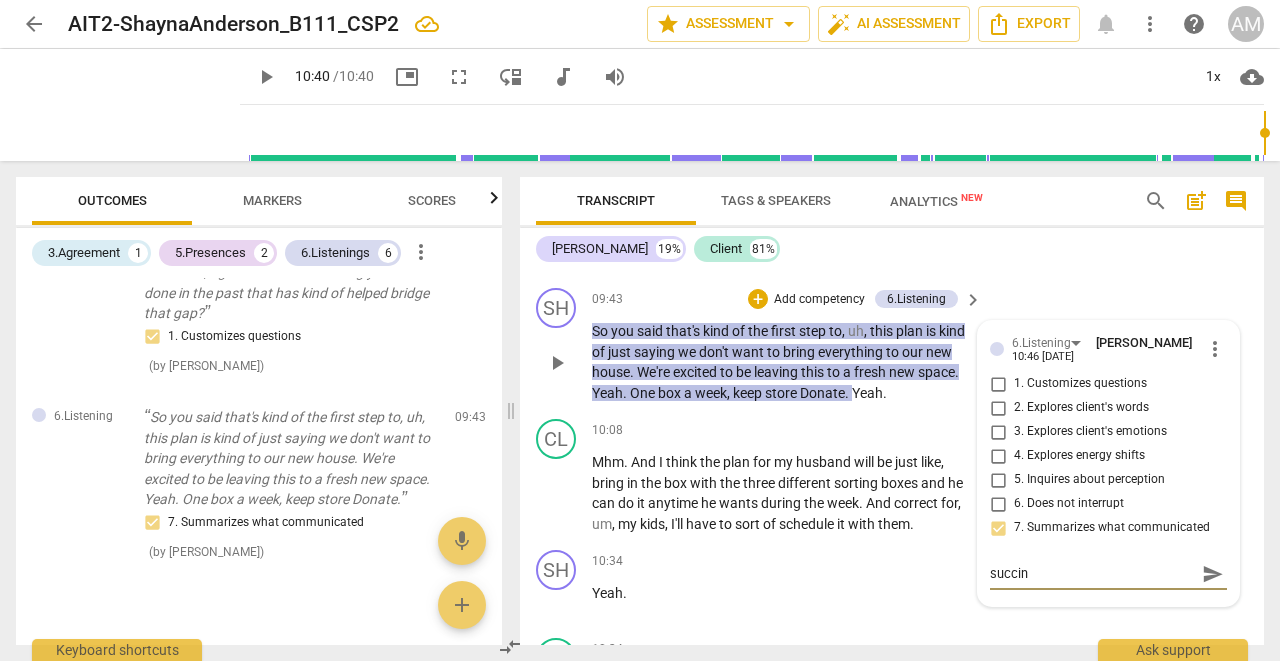 type on "succinc" 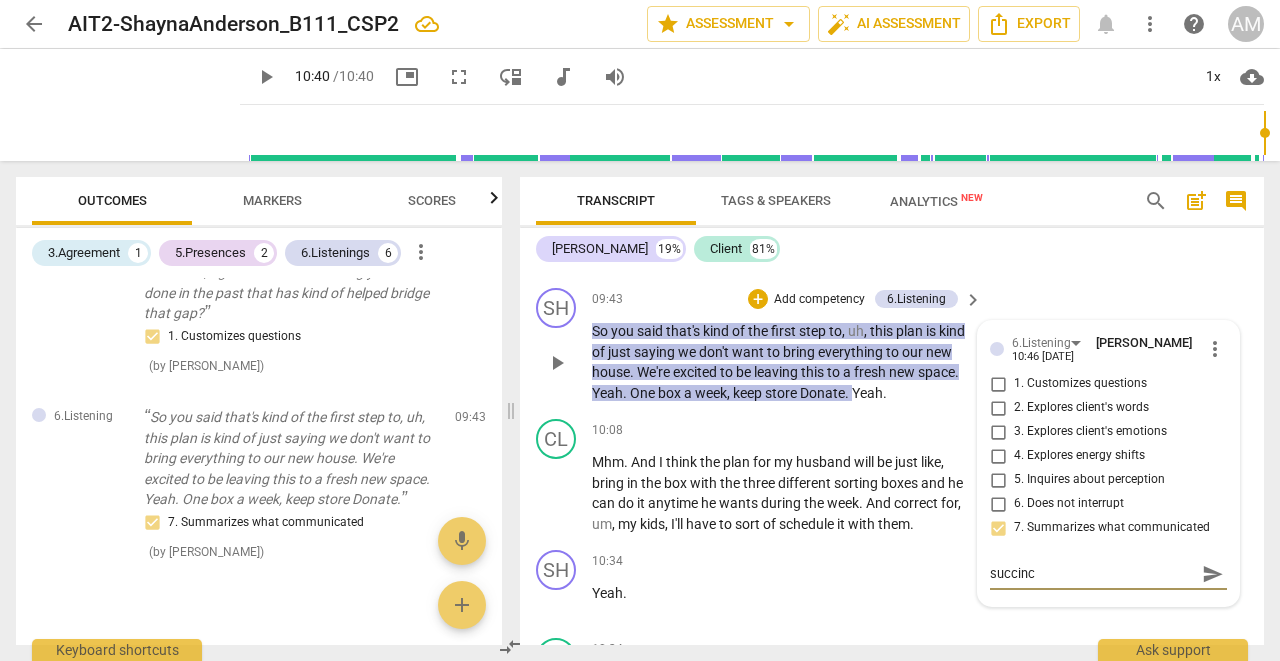type on "succinct" 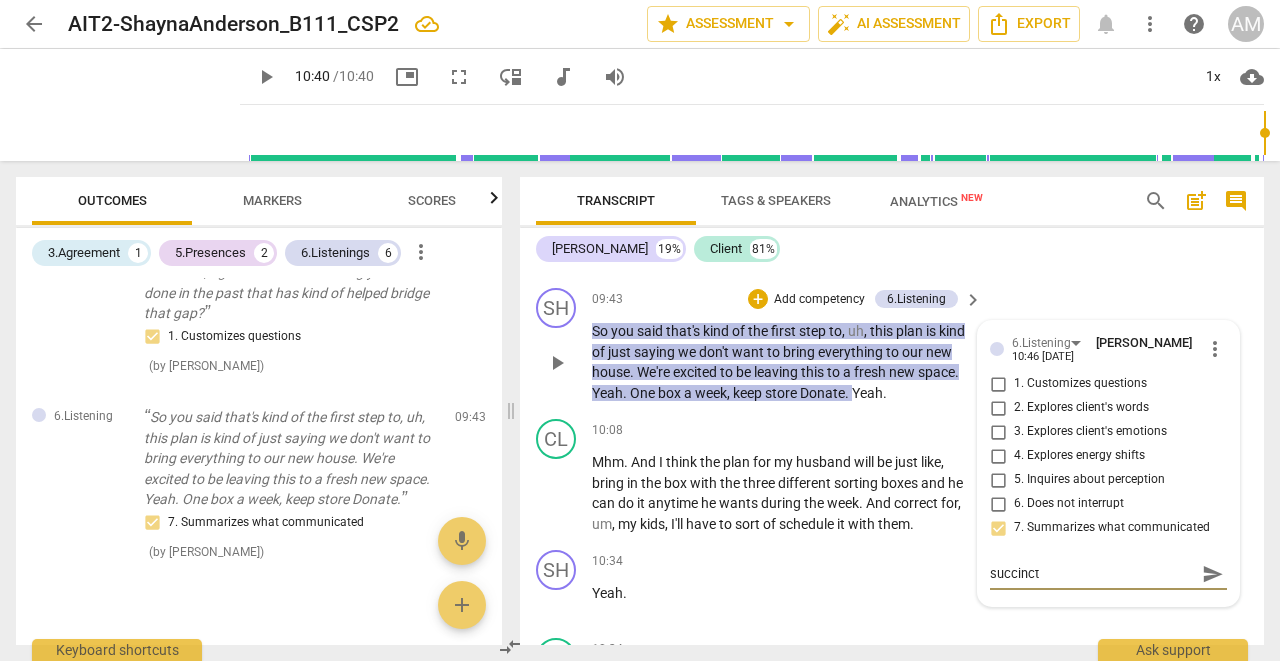 type on "succinct" 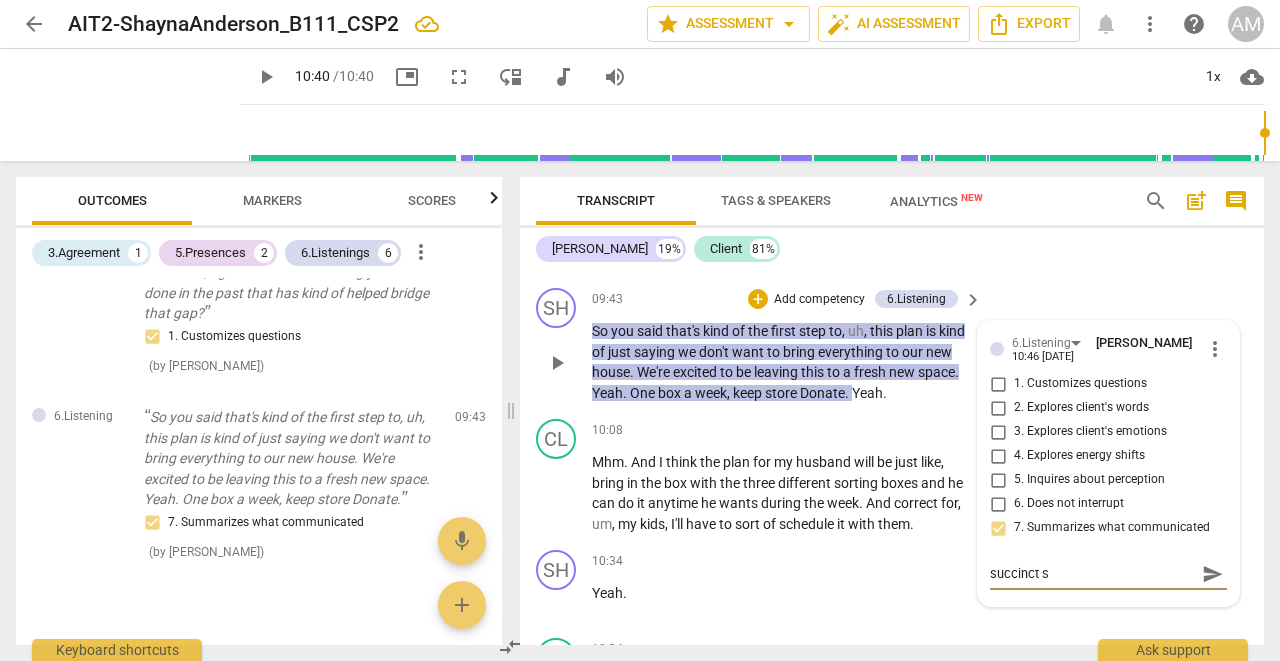 type 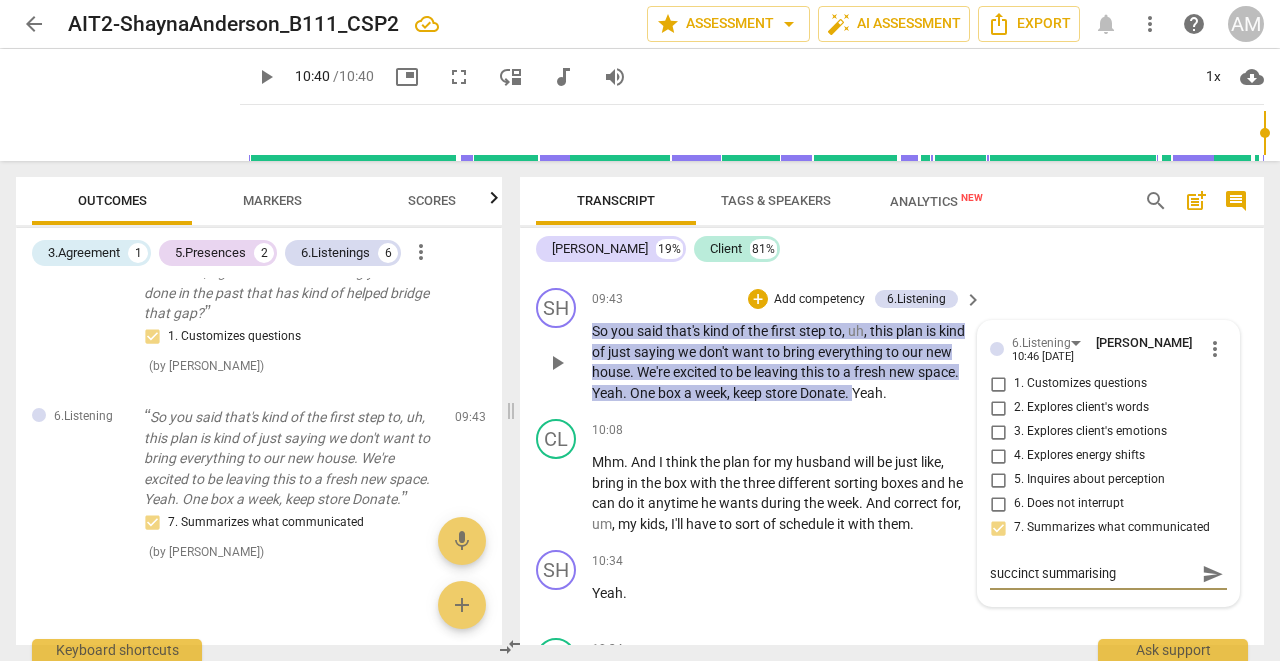 click on "send" at bounding box center [1213, 574] 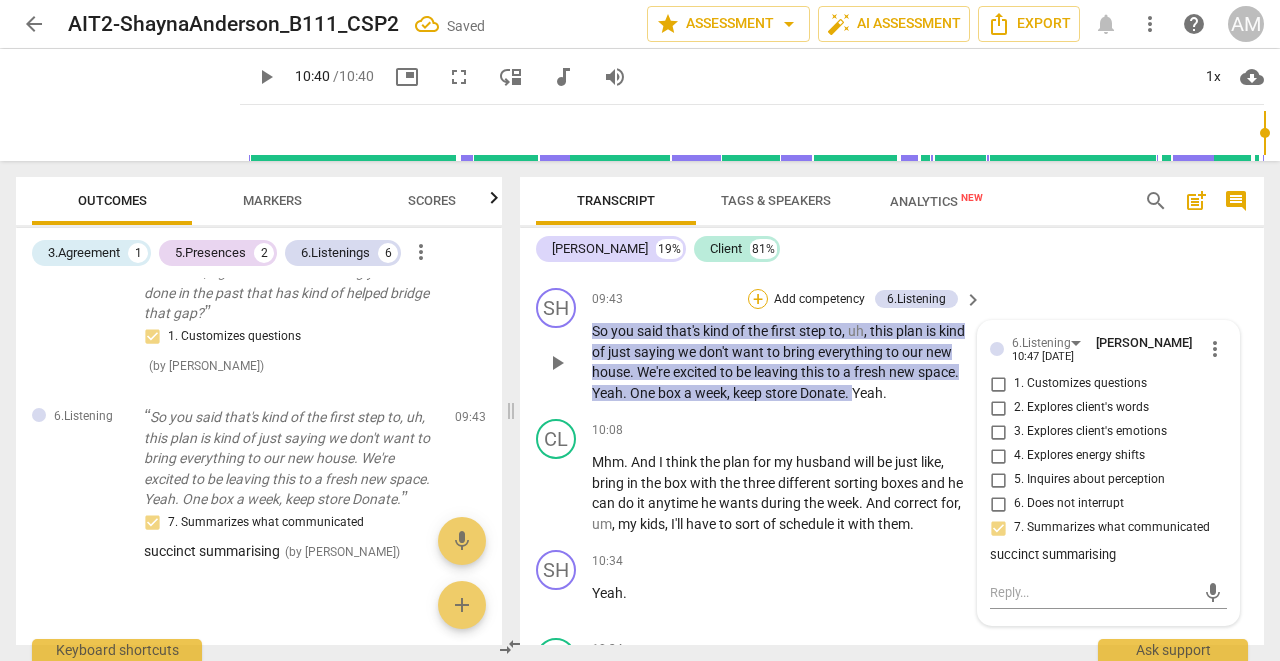 click on "+" at bounding box center (758, 299) 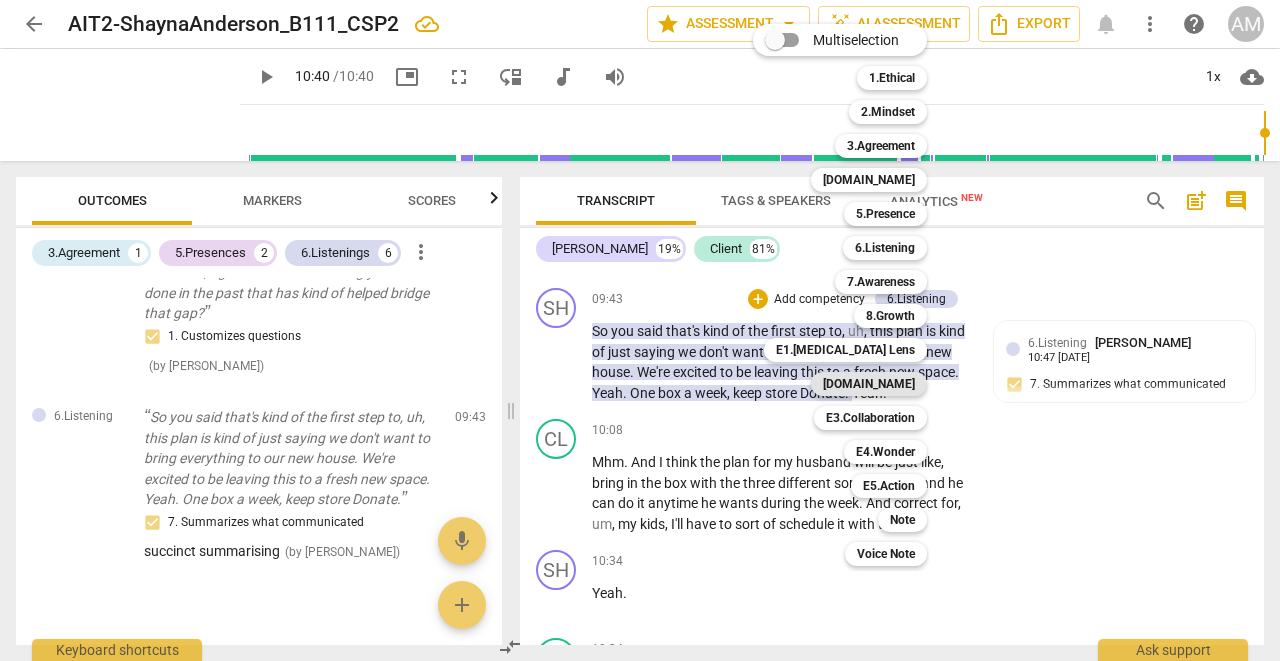 click on "[DOMAIN_NAME]" at bounding box center [869, 384] 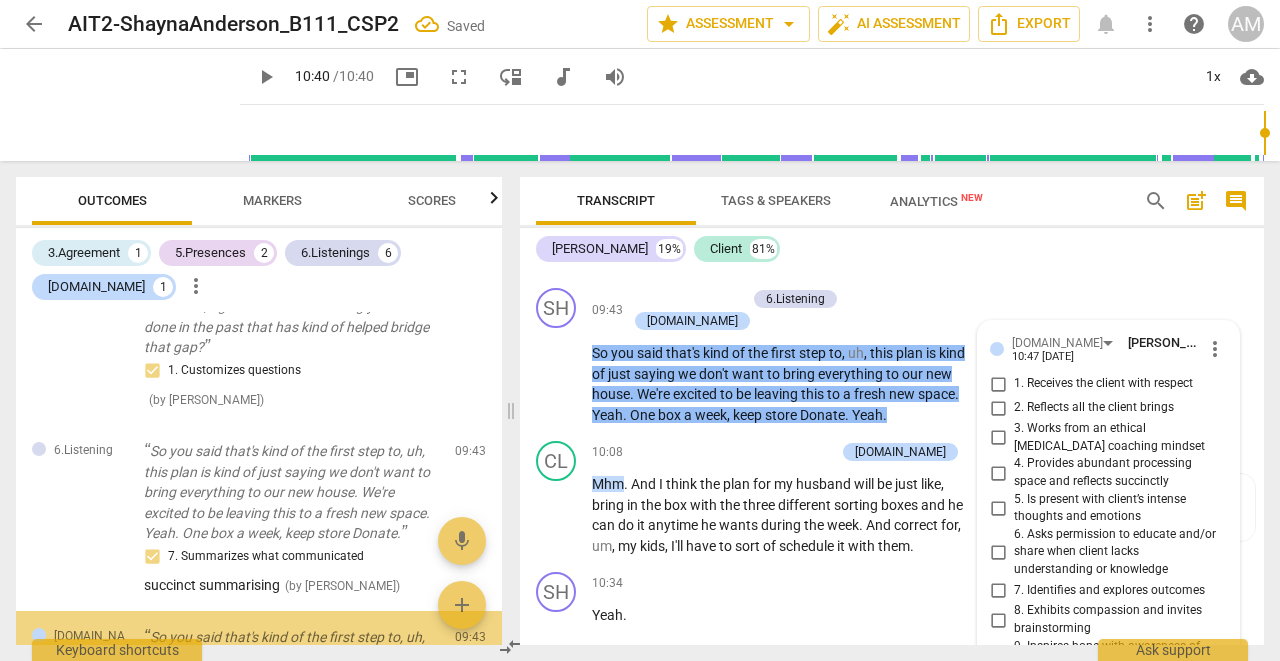 scroll, scrollTop: 2209, scrollLeft: 0, axis: vertical 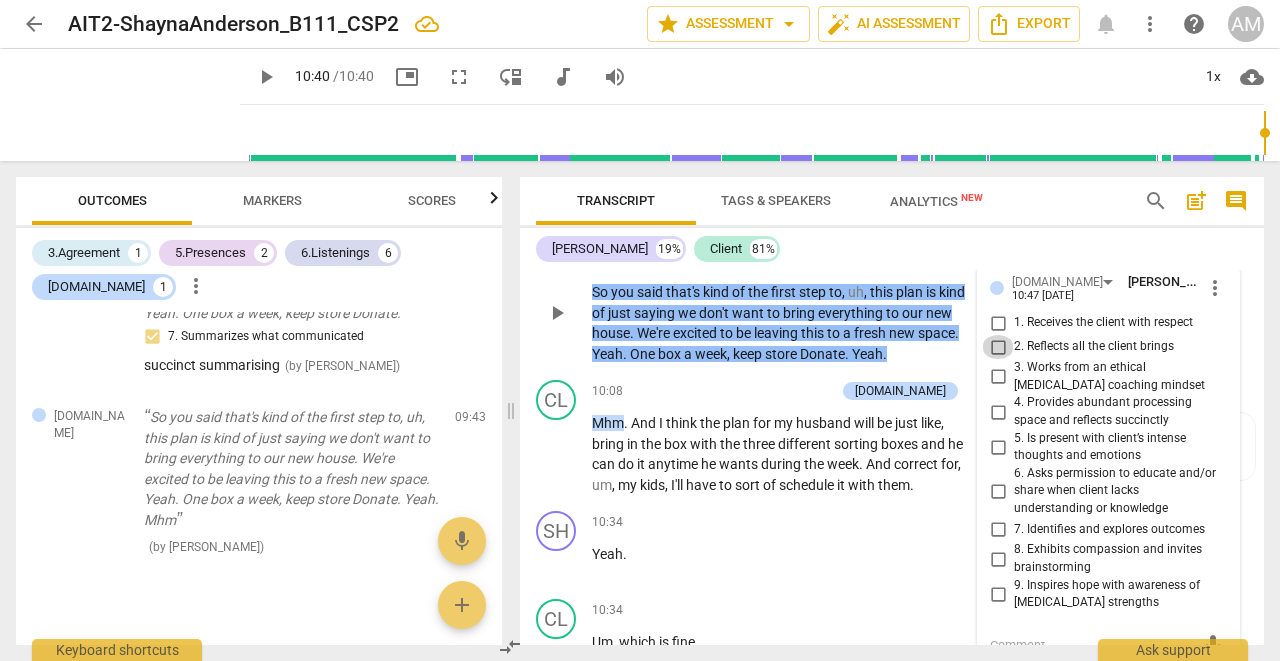 click on "2. Reflects all the client brings" at bounding box center [998, 347] 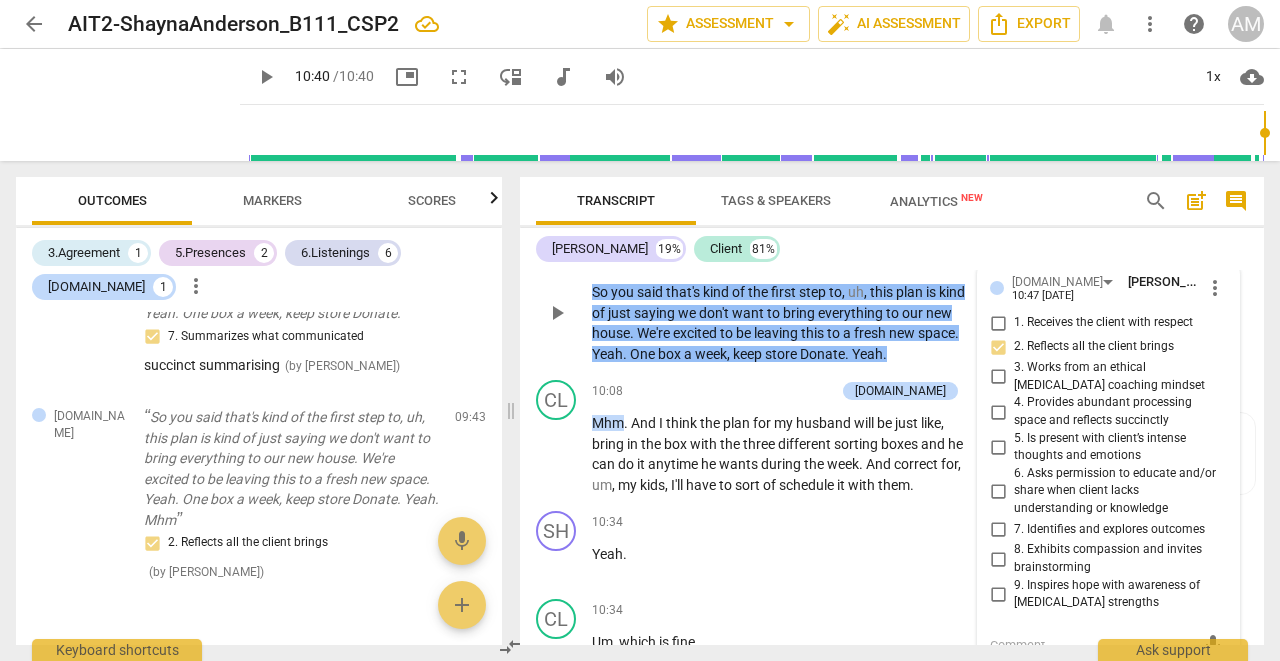 click on "SH play_arrow pause 09:43 + Add competency 6.Listening [DOMAIN_NAME] keyboard_arrow_right So   you   said   that's   kind   of   the   first   step   to ,   uh ,   this   plan   is   kind   of   just   saying   we   don't   want   to   bring   everything   to   our   new   house .   We're   excited   to   be   leaving   this   to   a   fresh   new   space .   Yeah .   One   box   a   week ,   keep   store   Donate .   Yeah . [DOMAIN_NAME] [PERSON_NAME] 10:47 [DATE] more_vert 1. Receives the client with respect 2. Reflects all the client brings 3. Works from an ethical [MEDICAL_DATA] coaching mindset 4. Provides abundant processing space and reflects succinctly 5. Is present with client’s intense thoughts and emotions 6. Asks permission to educate and/or share when client lacks understanding or knowledge 7. Identifies and explores outcomes 8. Exhibits compassion and invites brainstorming 9. Inspires hope with awareness of [MEDICAL_DATA] strengths mic" at bounding box center [892, 295] 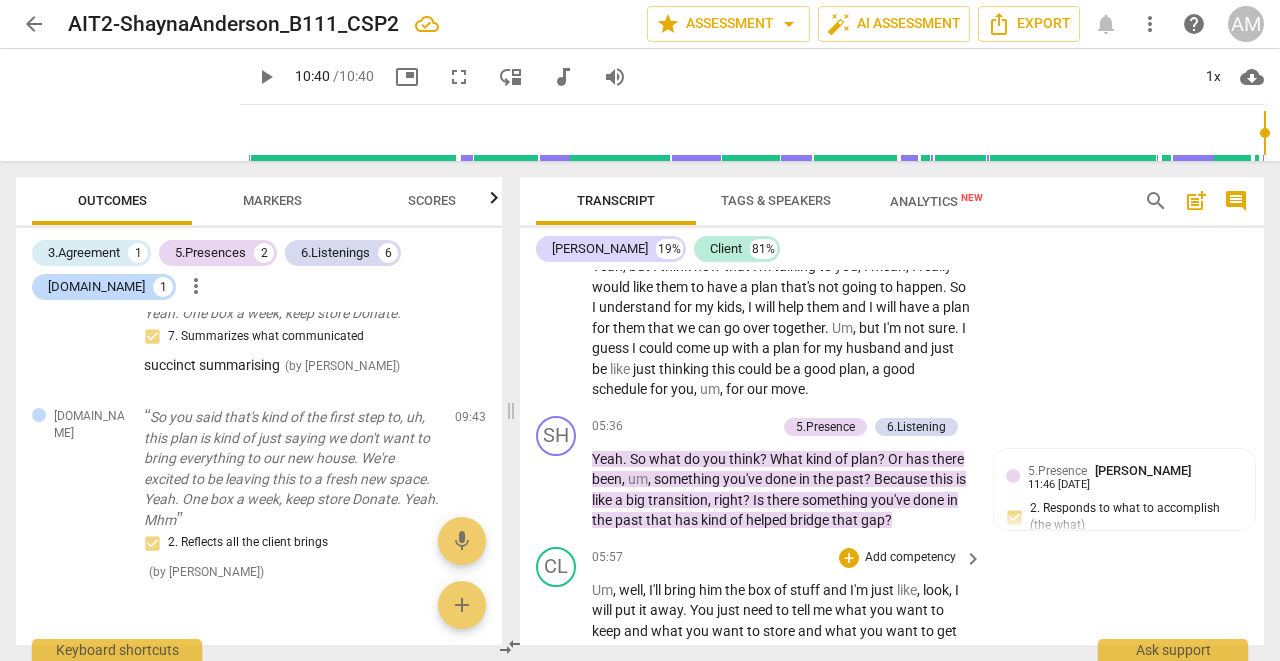 scroll, scrollTop: 4638, scrollLeft: 0, axis: vertical 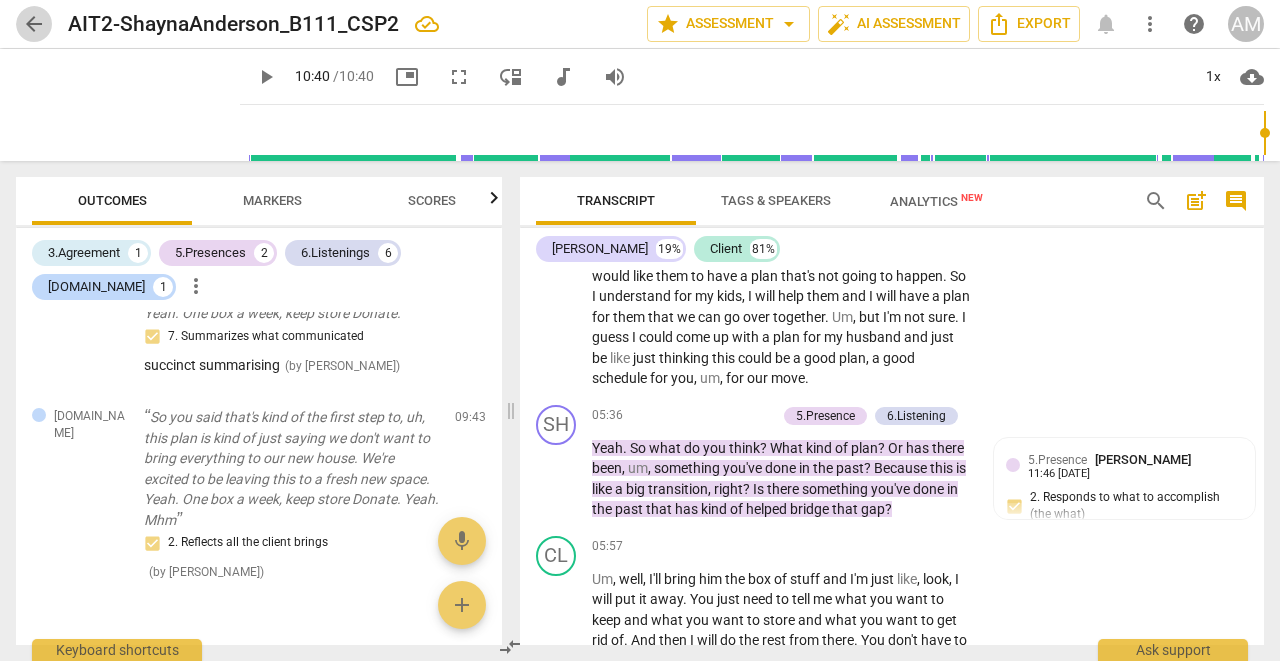 click on "arrow_back" at bounding box center [34, 24] 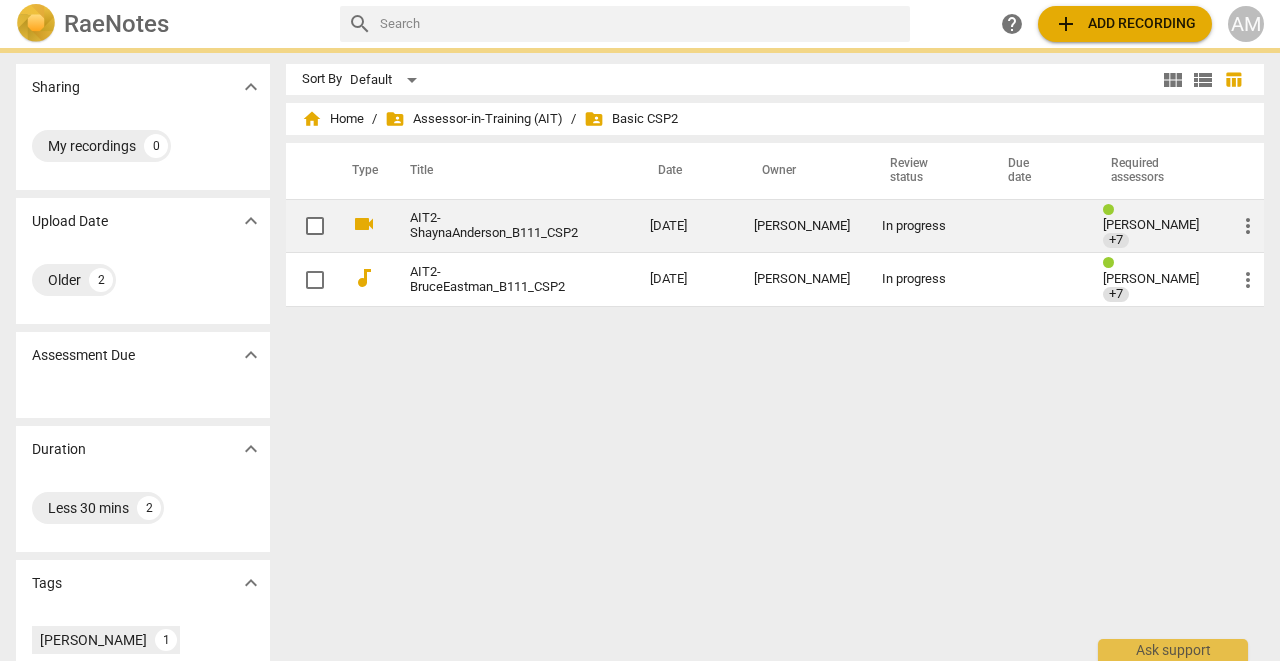 click on "AIT2-ShaynaAnderson_B111_CSP2" at bounding box center [494, 226] 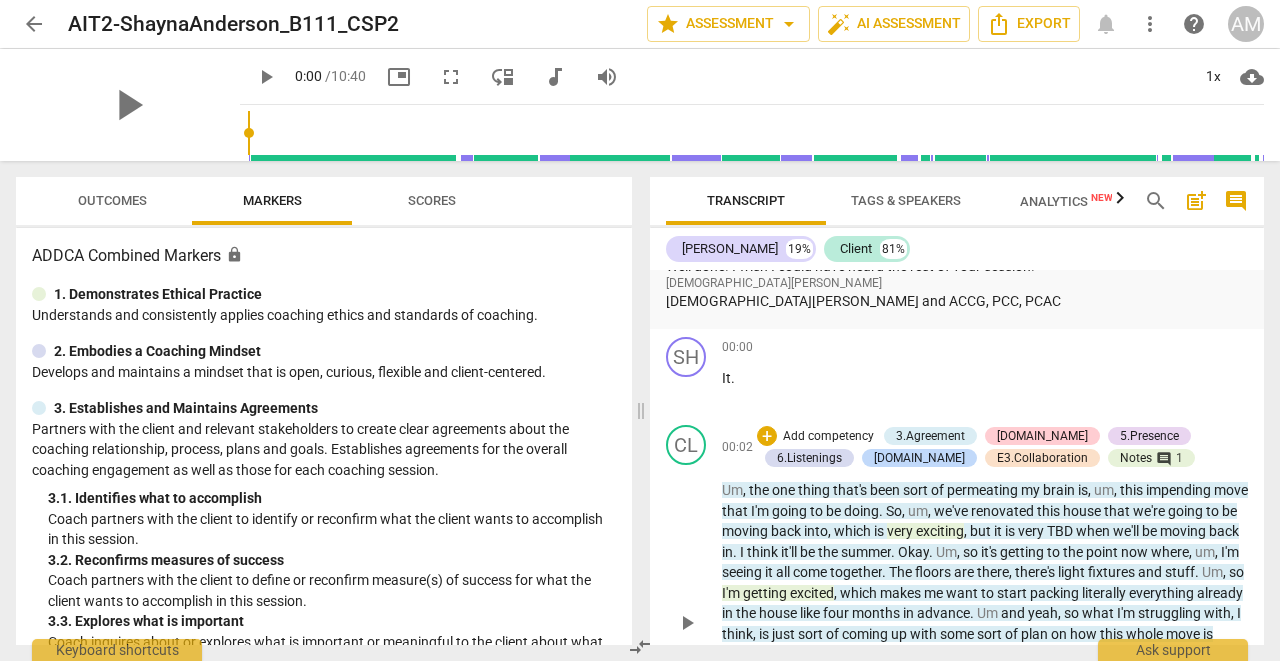 scroll, scrollTop: 3452, scrollLeft: 0, axis: vertical 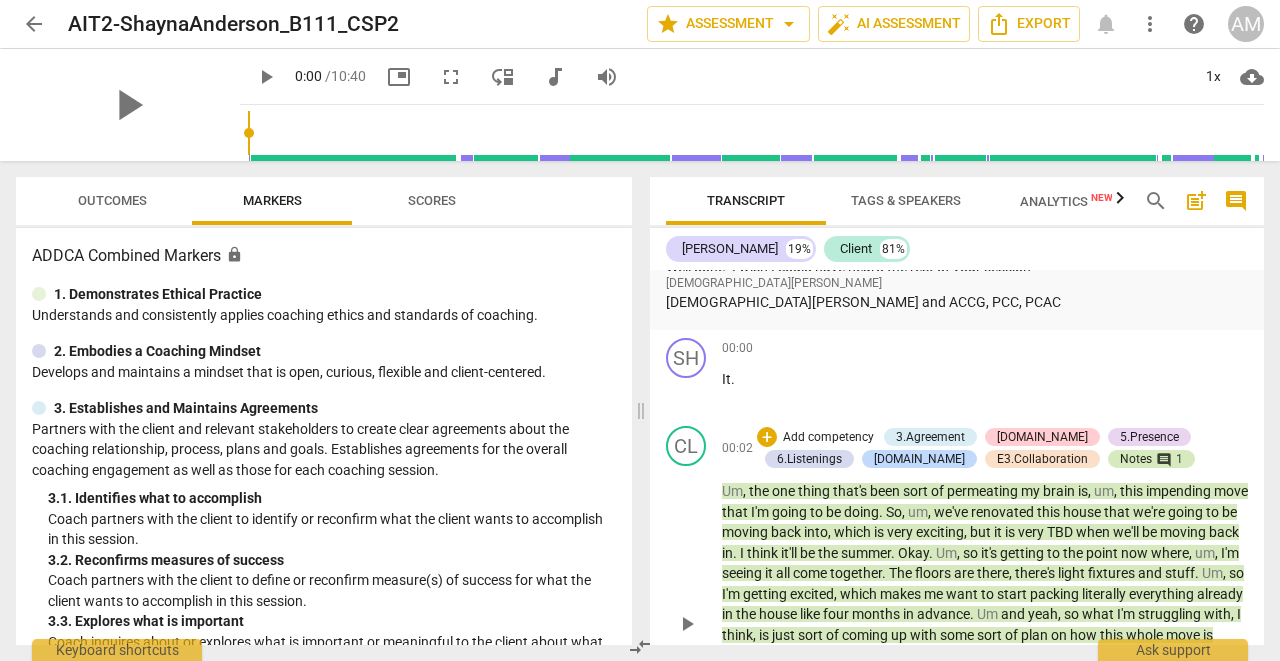 click on "1" at bounding box center [1179, 459] 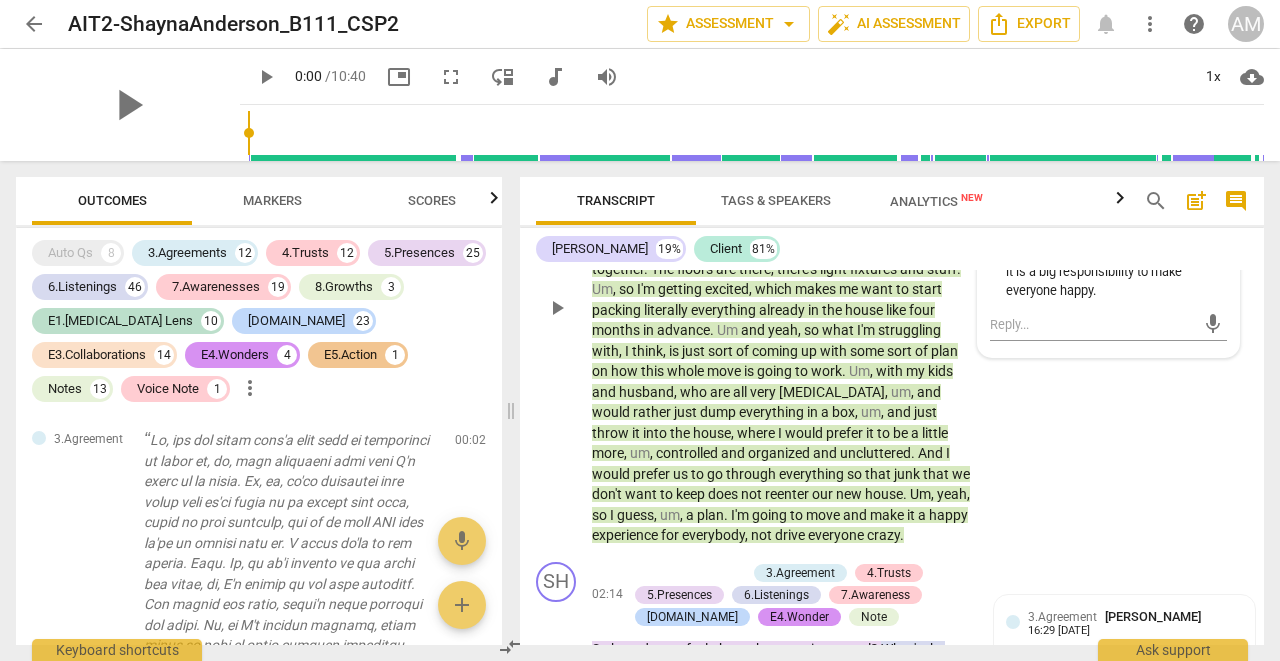 scroll, scrollTop: 3972, scrollLeft: 0, axis: vertical 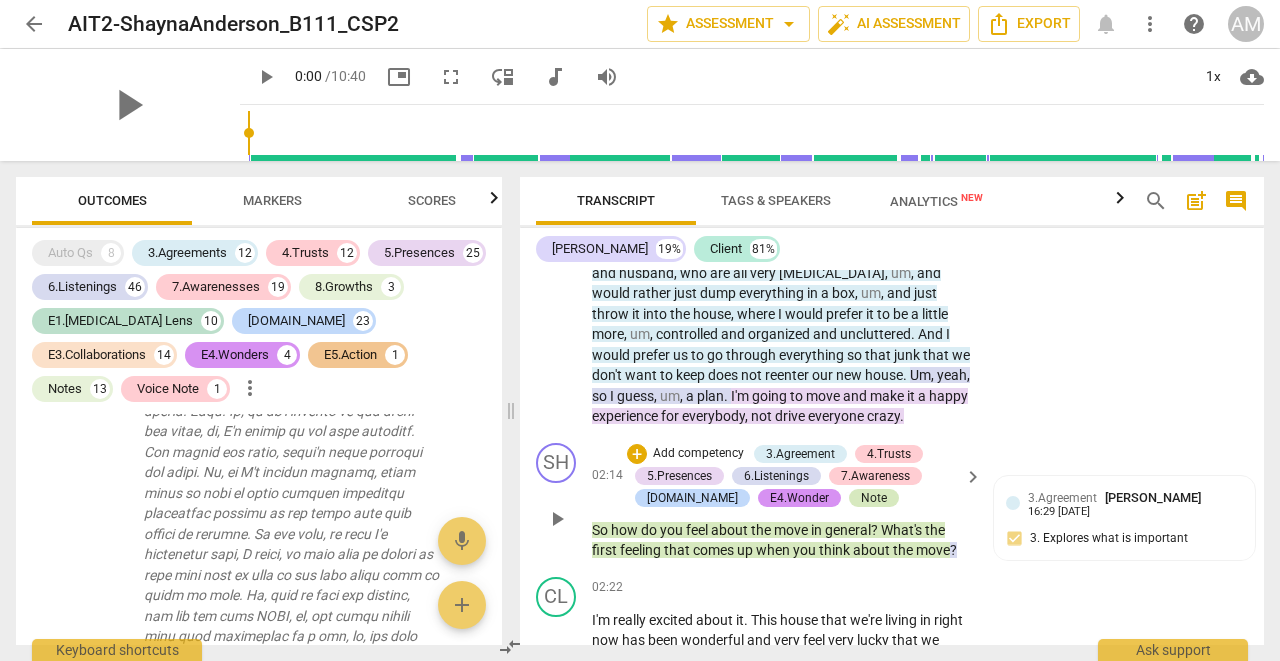 click on "Note" at bounding box center [874, 498] 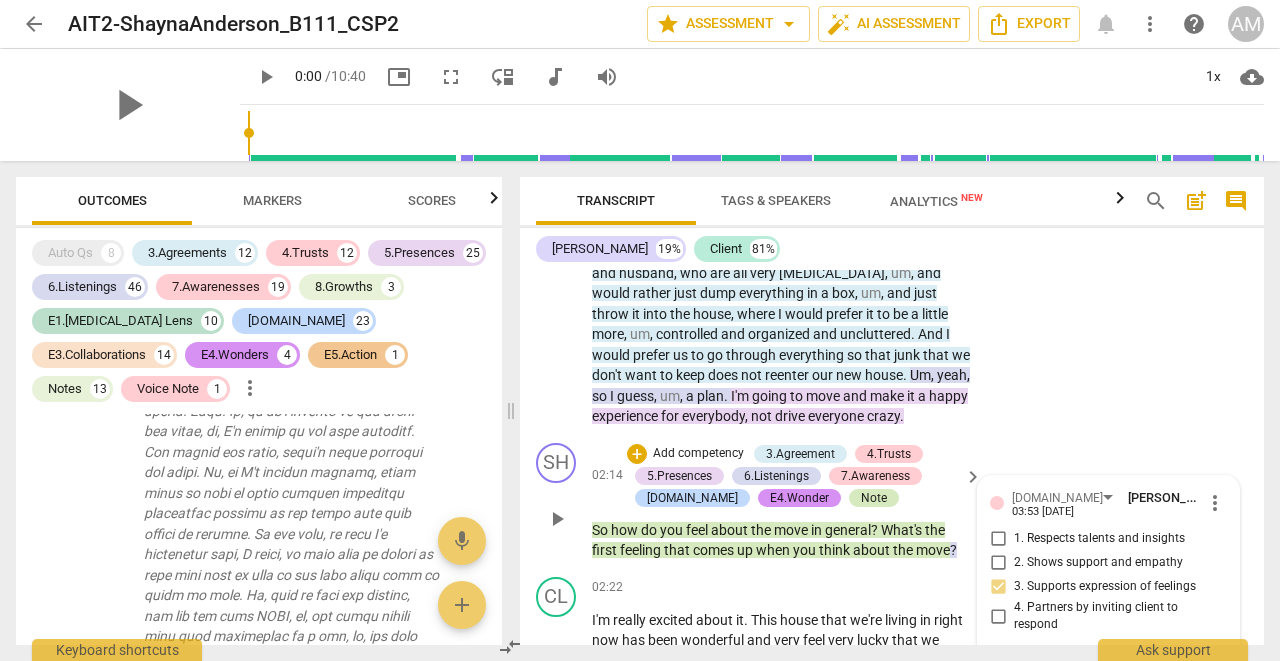 scroll, scrollTop: 8694, scrollLeft: 0, axis: vertical 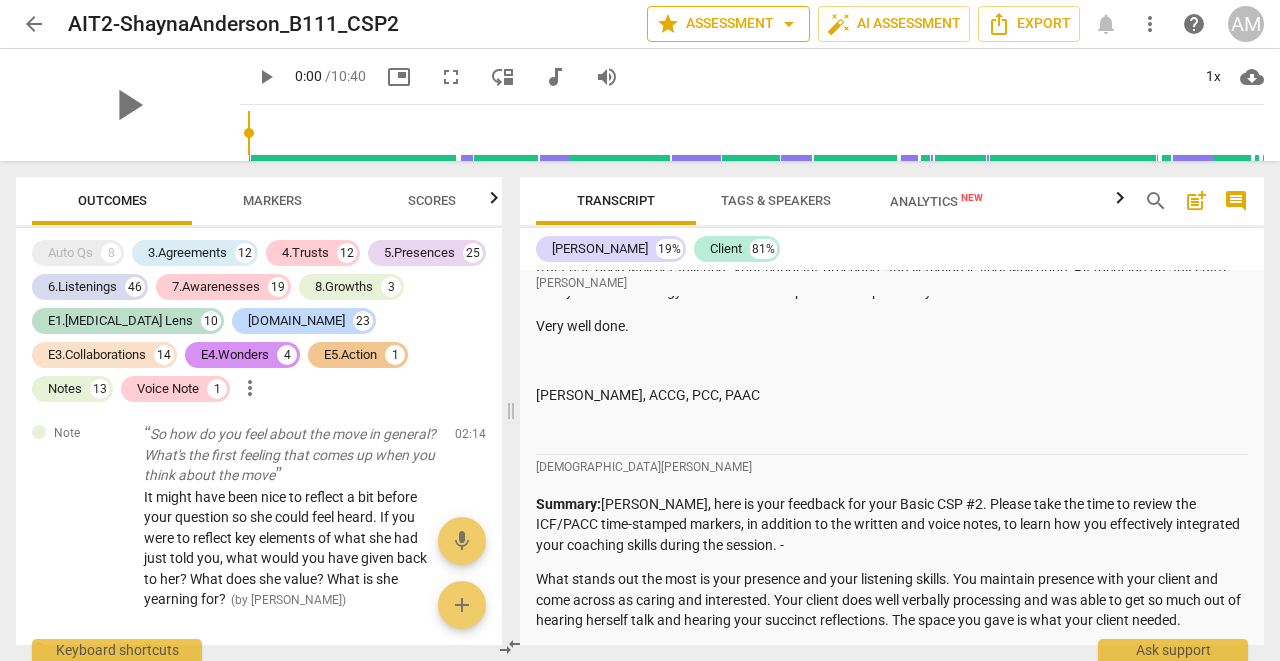 click on "star    Assessment   arrow_drop_down" at bounding box center (728, 24) 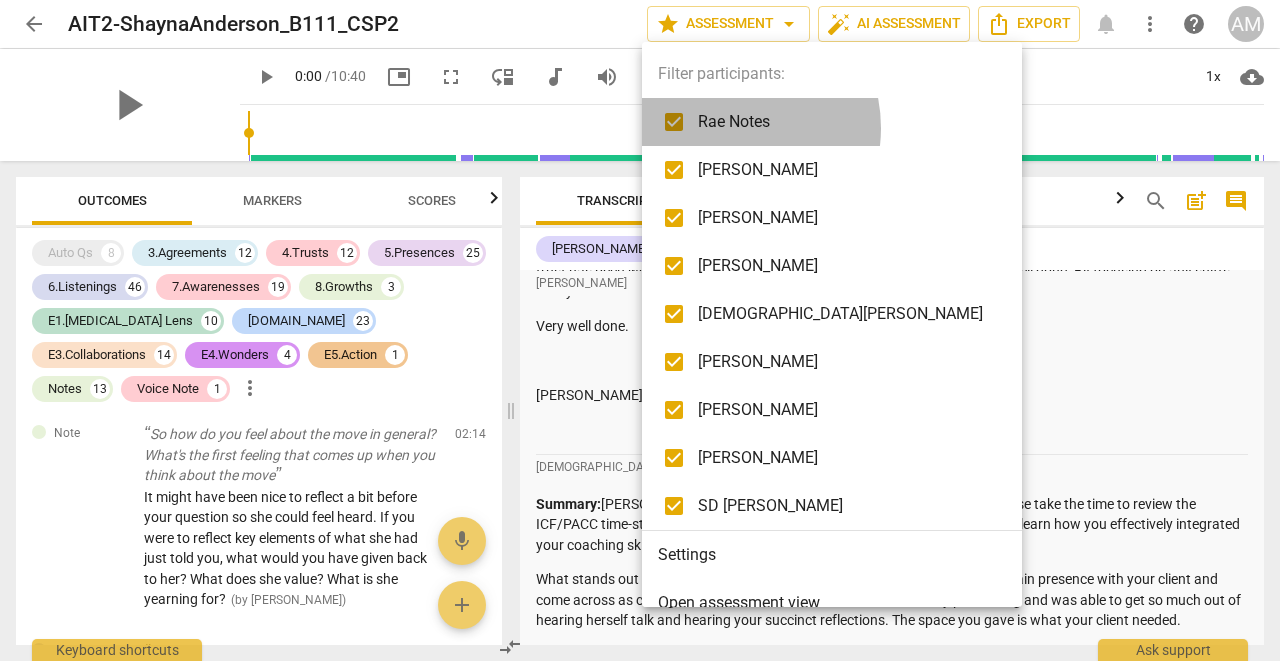 click on "Rae Notes" at bounding box center [847, 122] 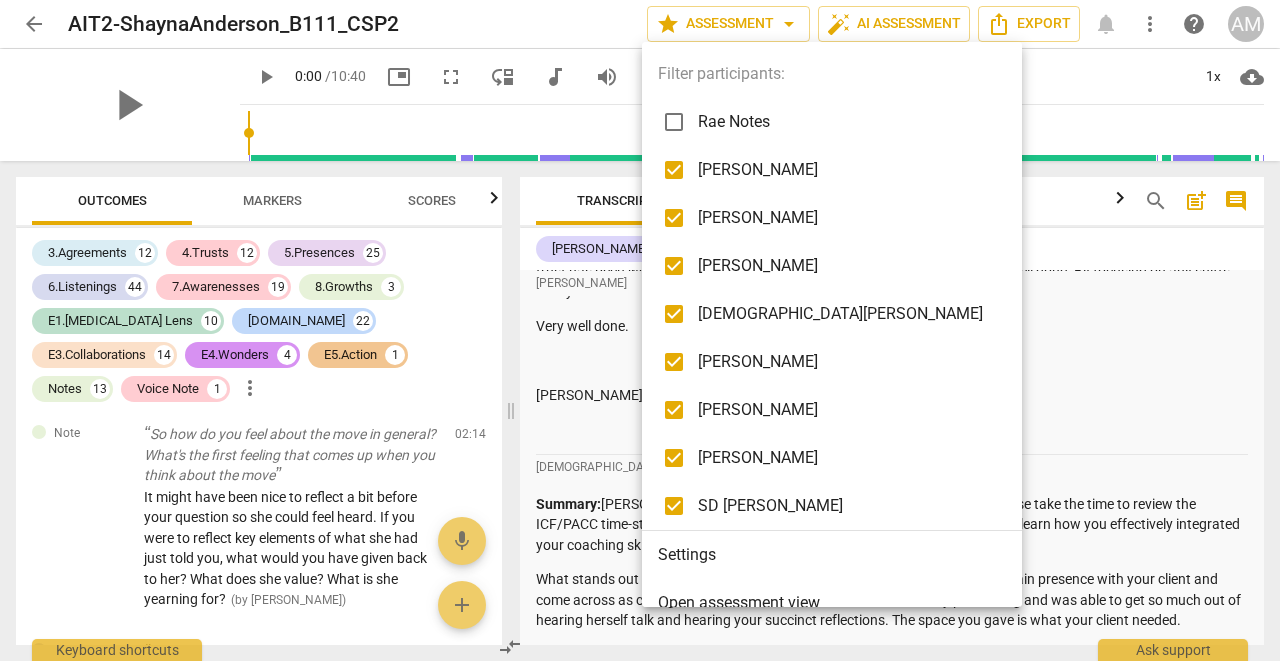 click on "[PERSON_NAME]" at bounding box center [835, 170] 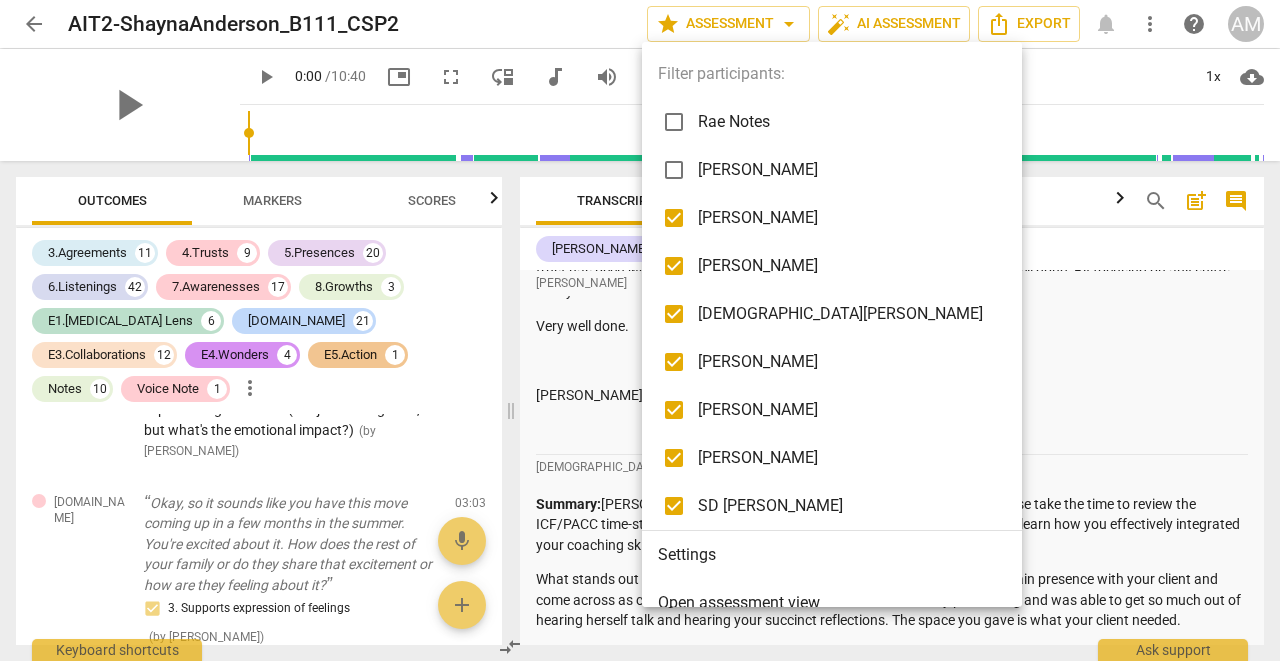 click on "[PERSON_NAME]" at bounding box center [847, 218] 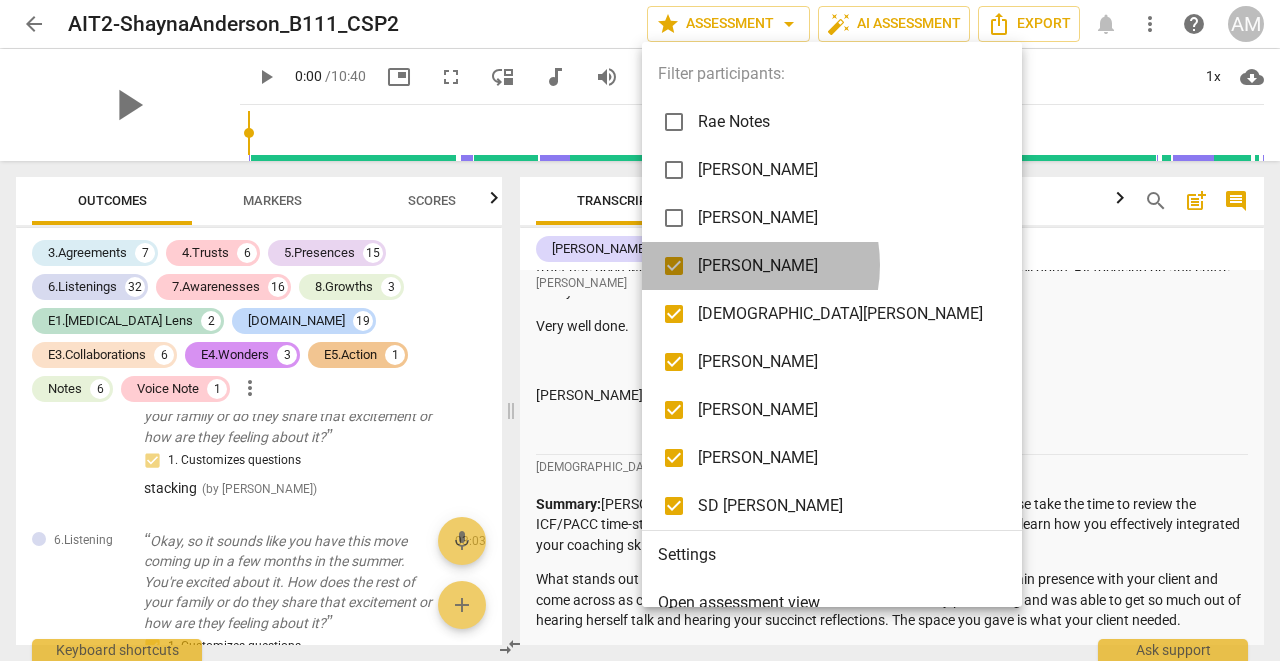 click on "[PERSON_NAME]" at bounding box center [847, 266] 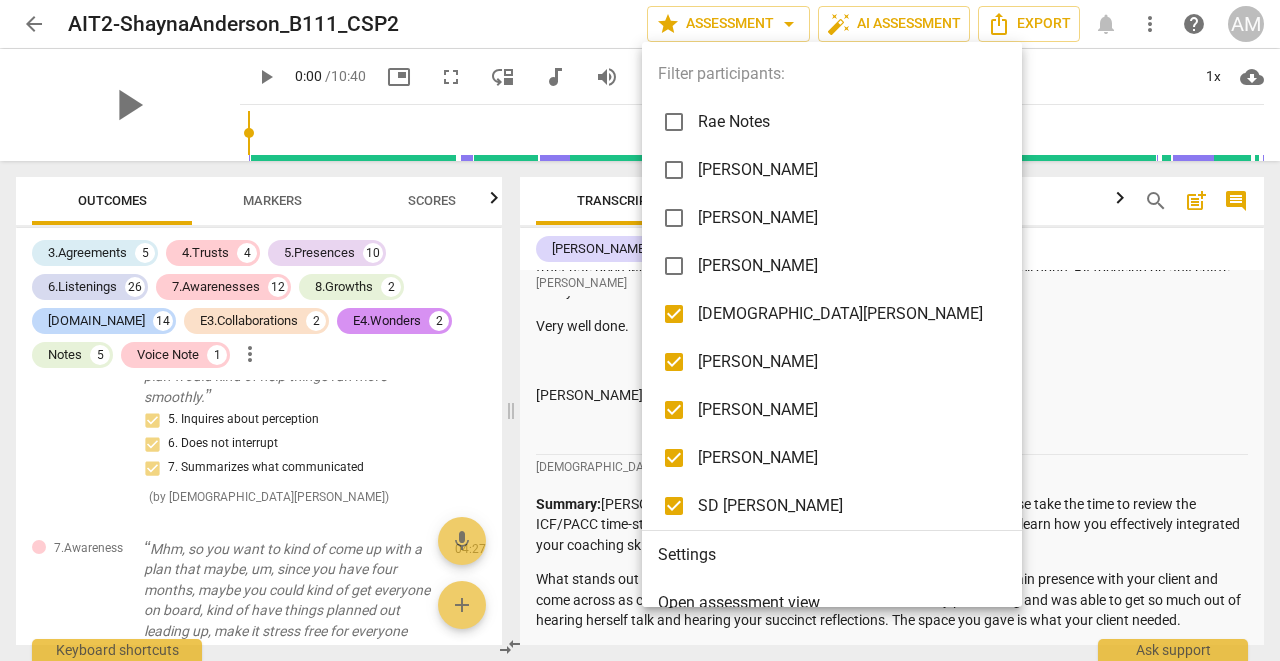 click on "[DEMOGRAPHIC_DATA][PERSON_NAME]" at bounding box center [847, 314] 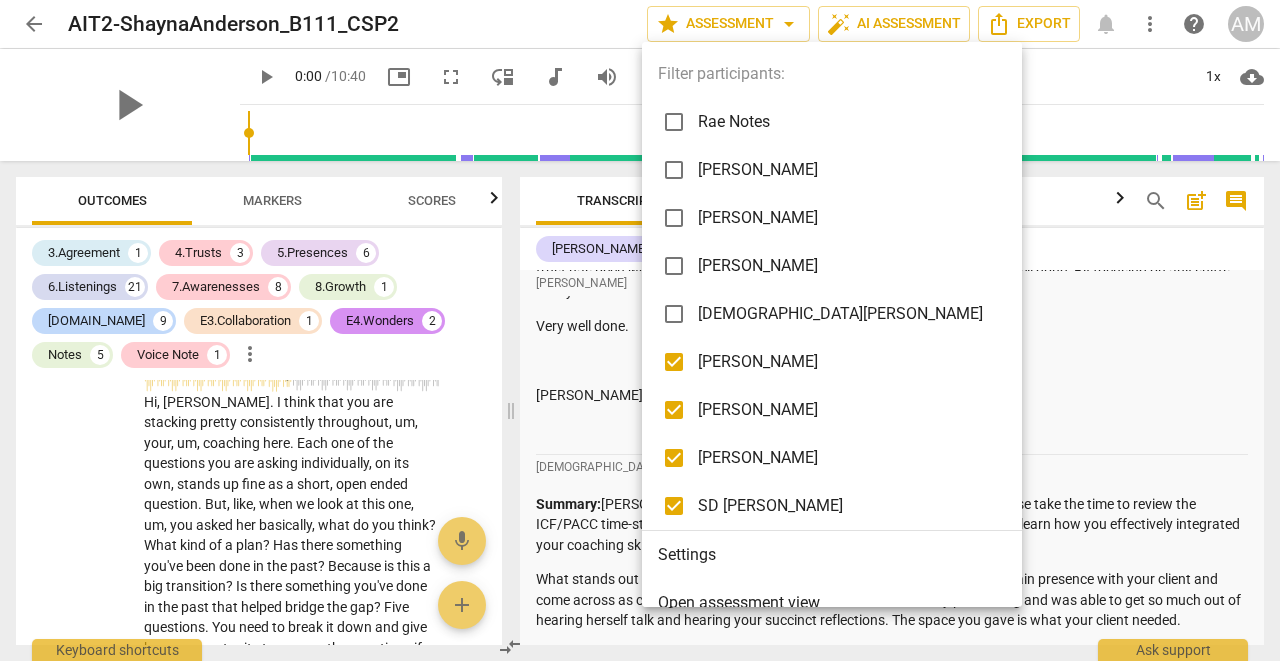 click on "[PERSON_NAME]" at bounding box center (835, 410) 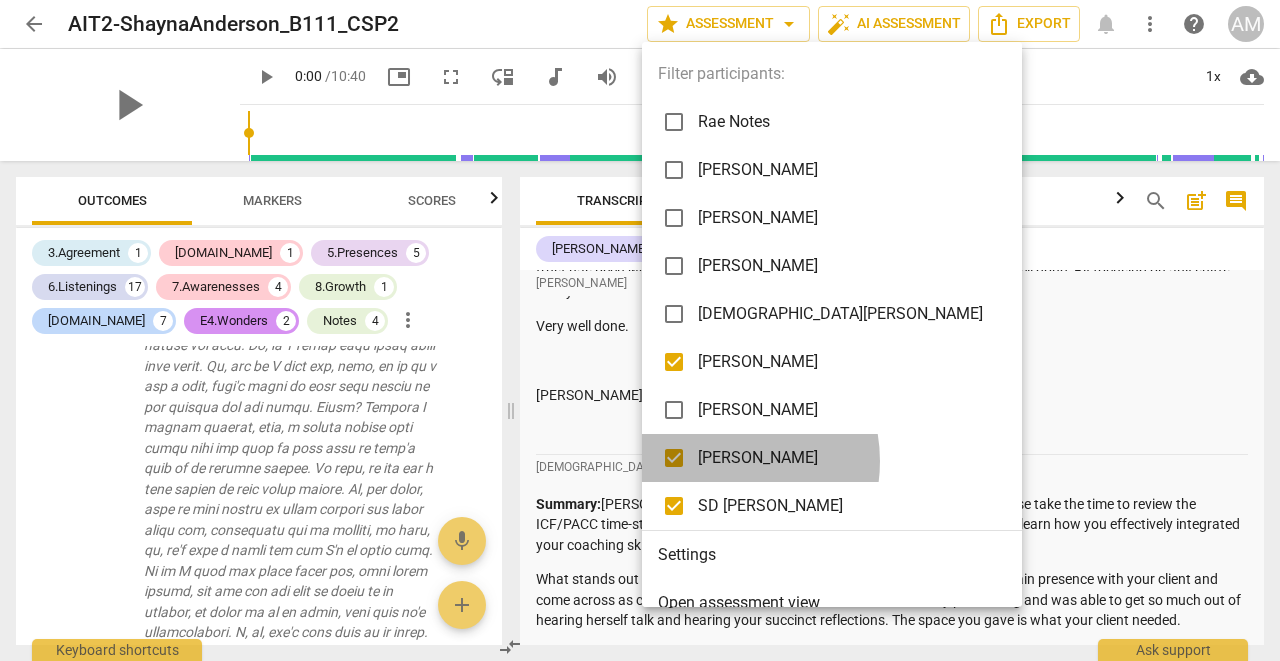 click on "[PERSON_NAME]" at bounding box center [847, 458] 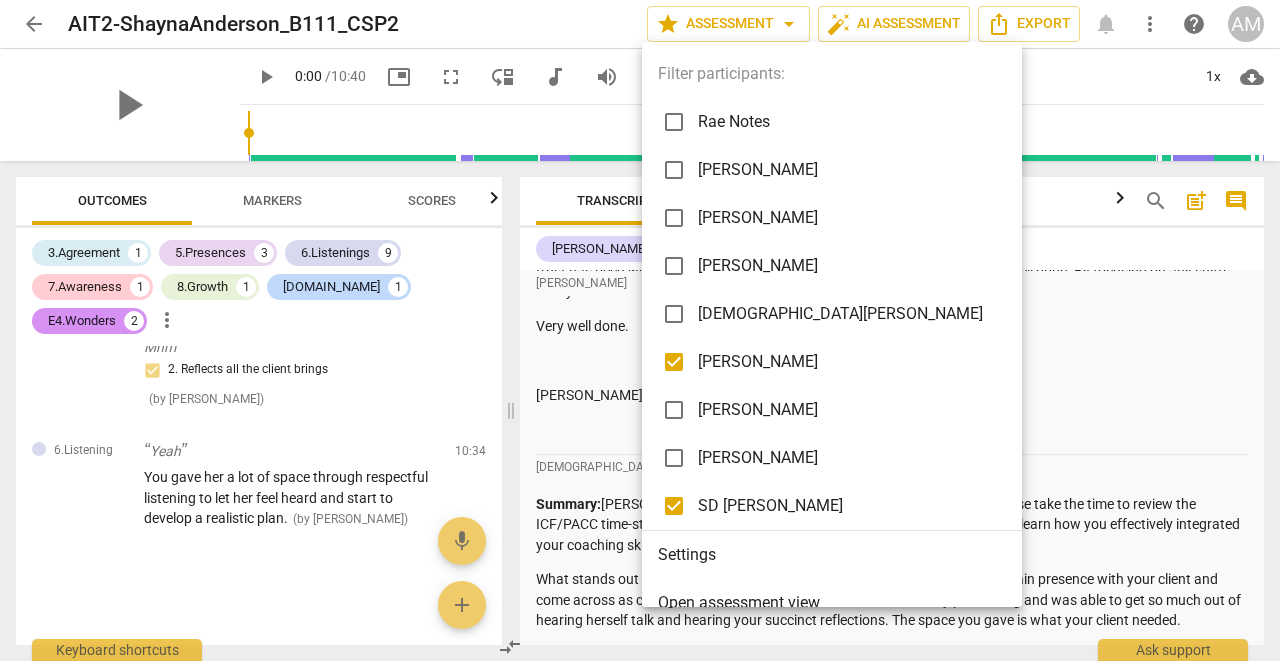 scroll, scrollTop: 3934, scrollLeft: 0, axis: vertical 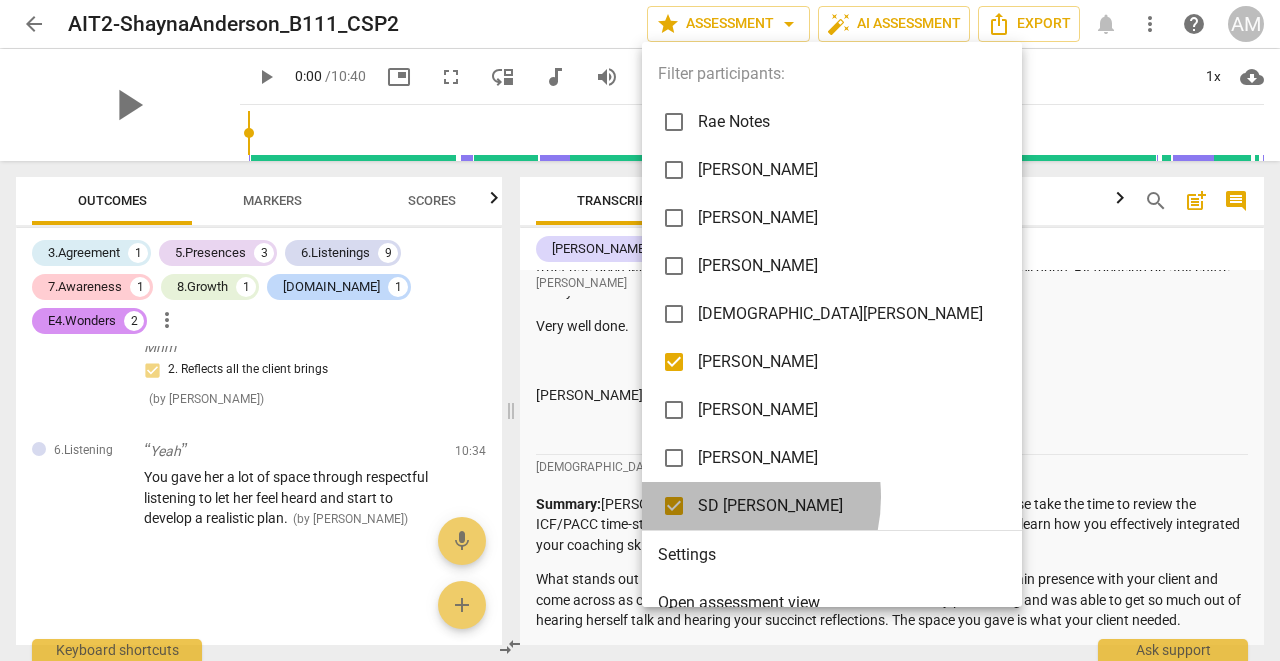 click on "SD [PERSON_NAME]" at bounding box center [847, 506] 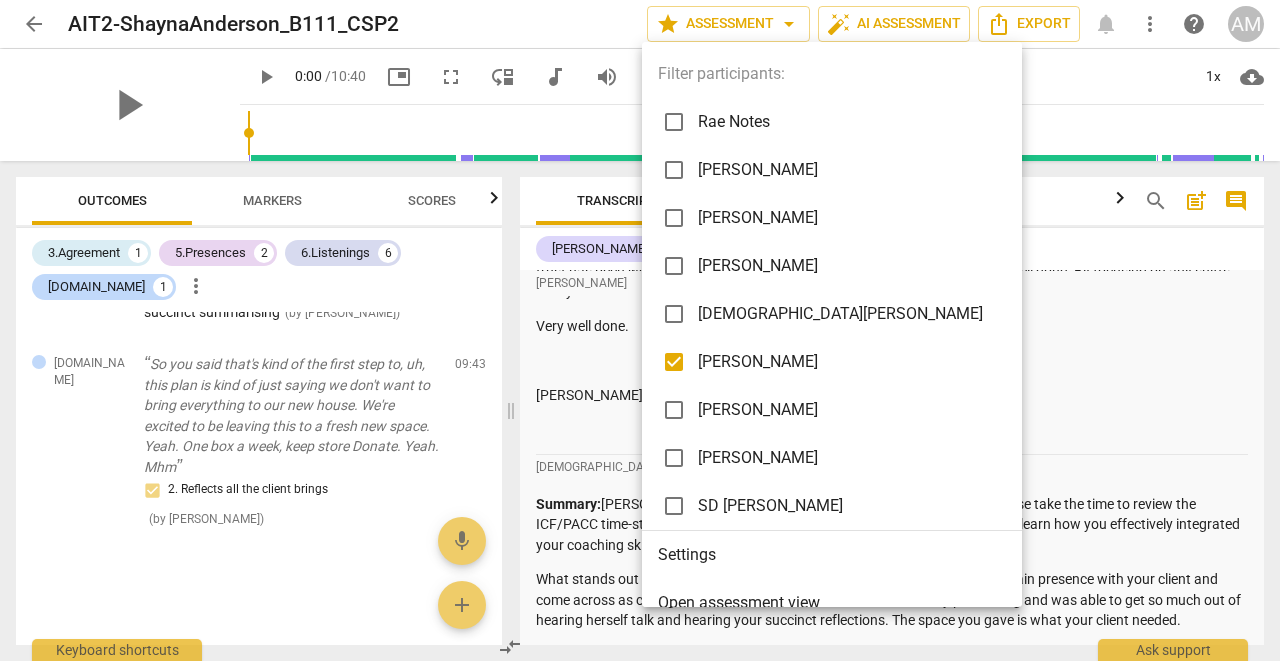 scroll, scrollTop: 2256, scrollLeft: 0, axis: vertical 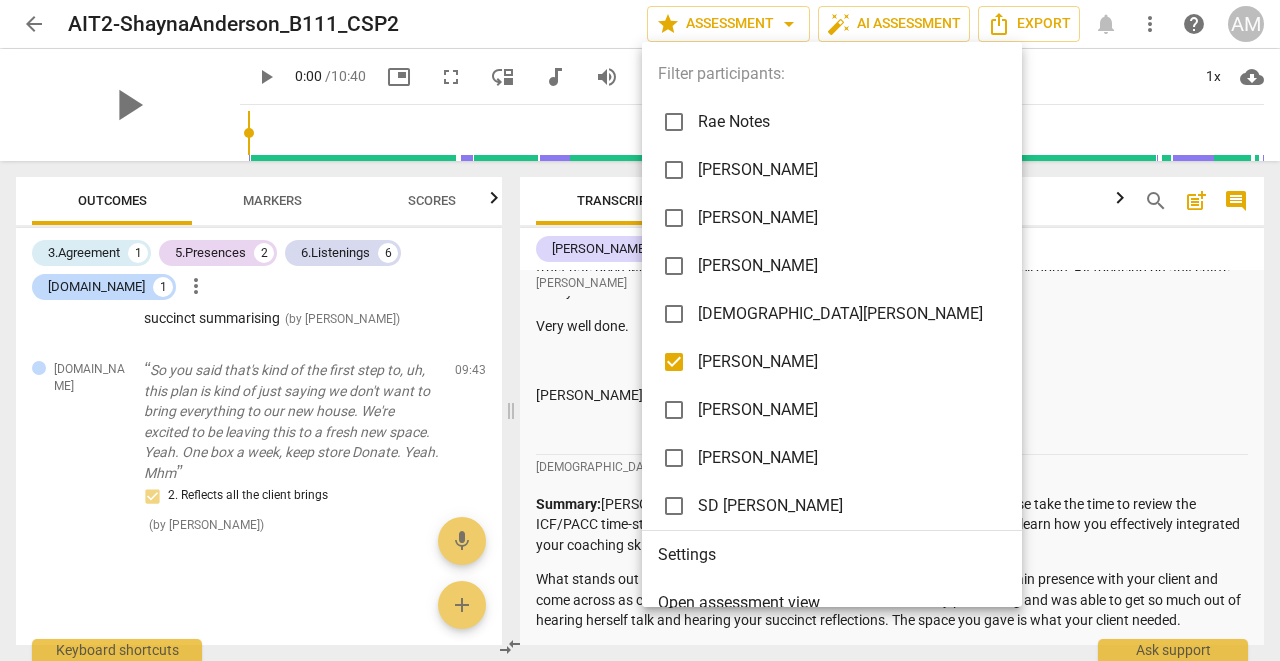click at bounding box center [640, 330] 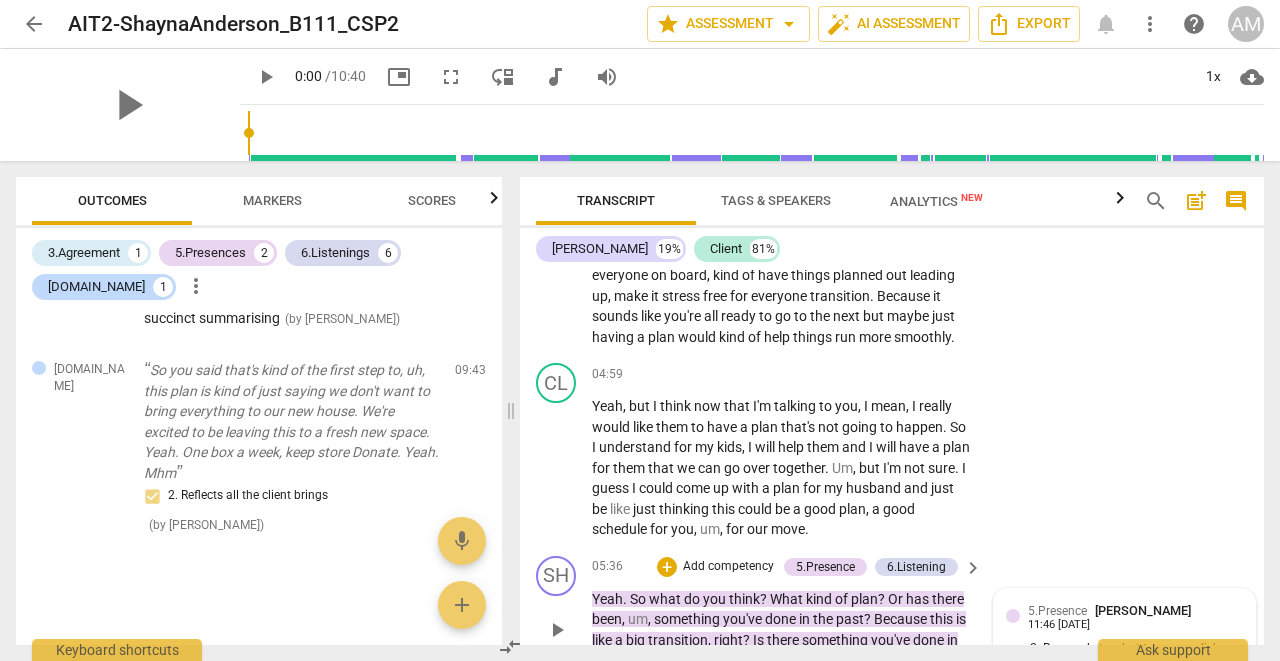 scroll, scrollTop: 4486, scrollLeft: 0, axis: vertical 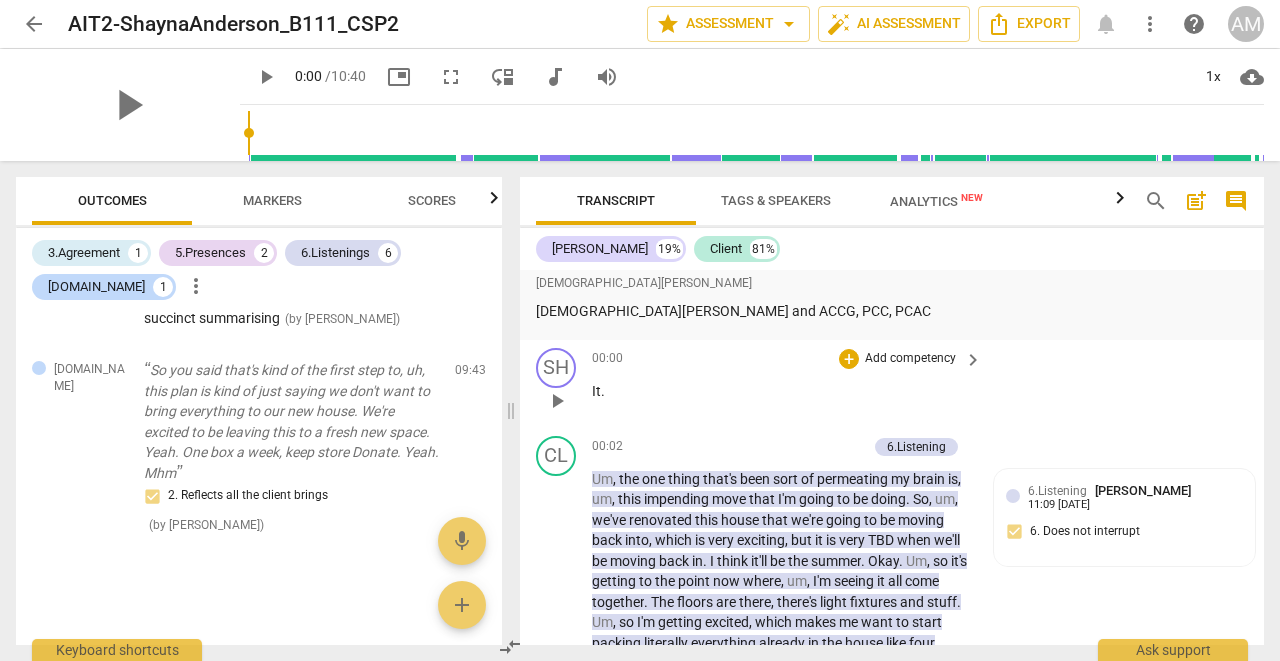 click on "play_arrow" at bounding box center [557, 401] 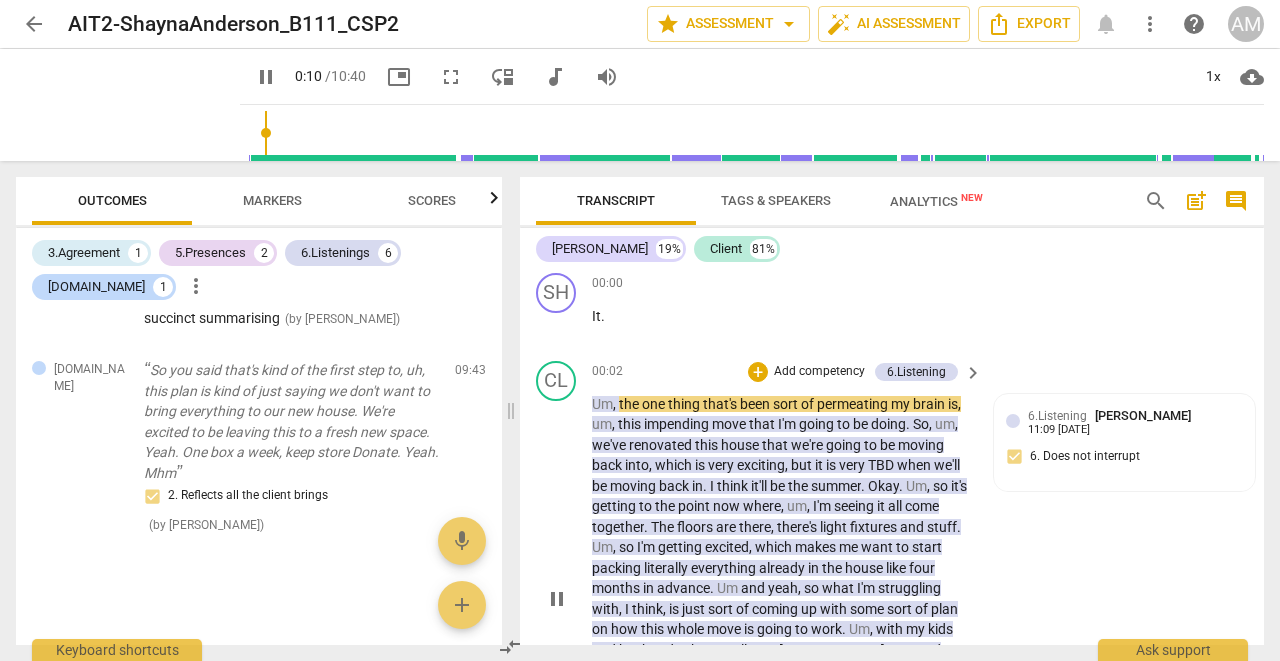scroll, scrollTop: 3145, scrollLeft: 0, axis: vertical 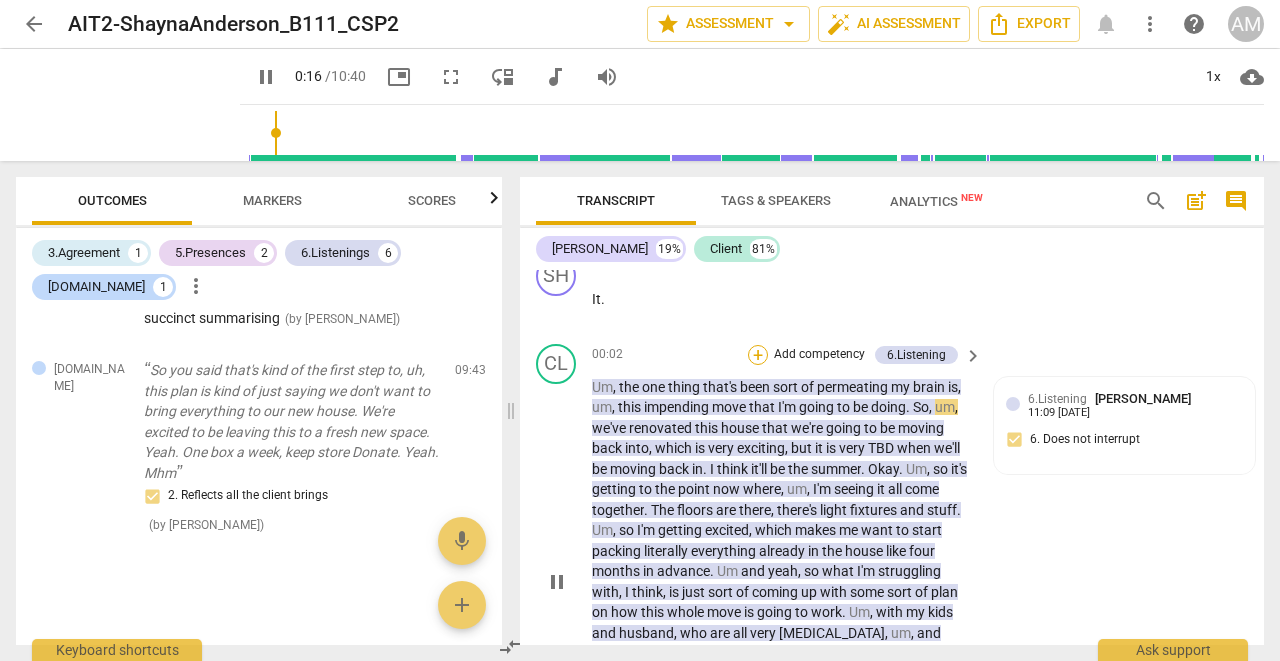 click on "+" at bounding box center [758, 355] 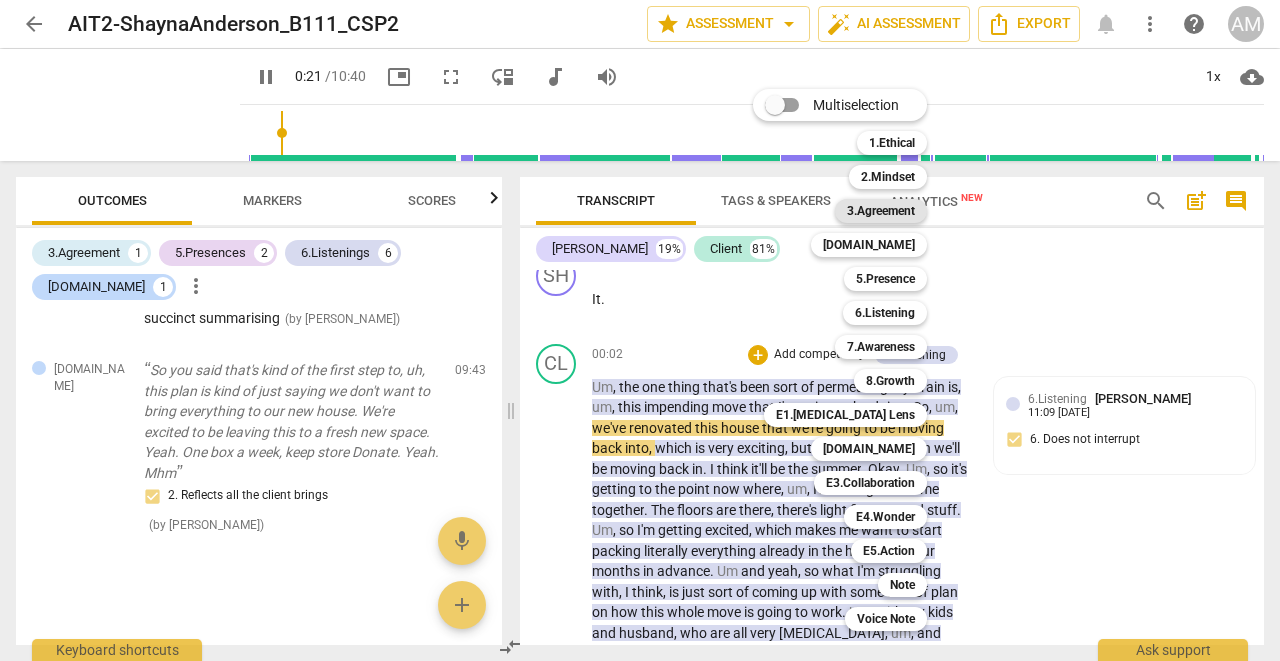 click on "3.Agreement" at bounding box center (881, 211) 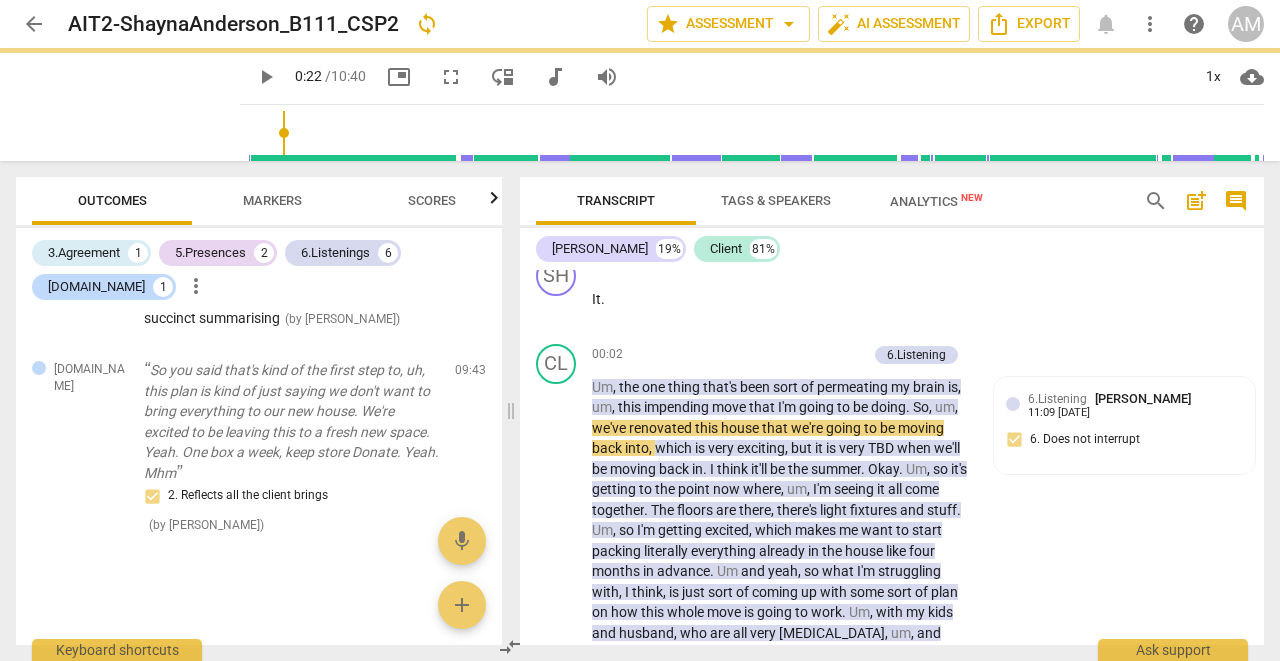 scroll, scrollTop: 3253, scrollLeft: 0, axis: vertical 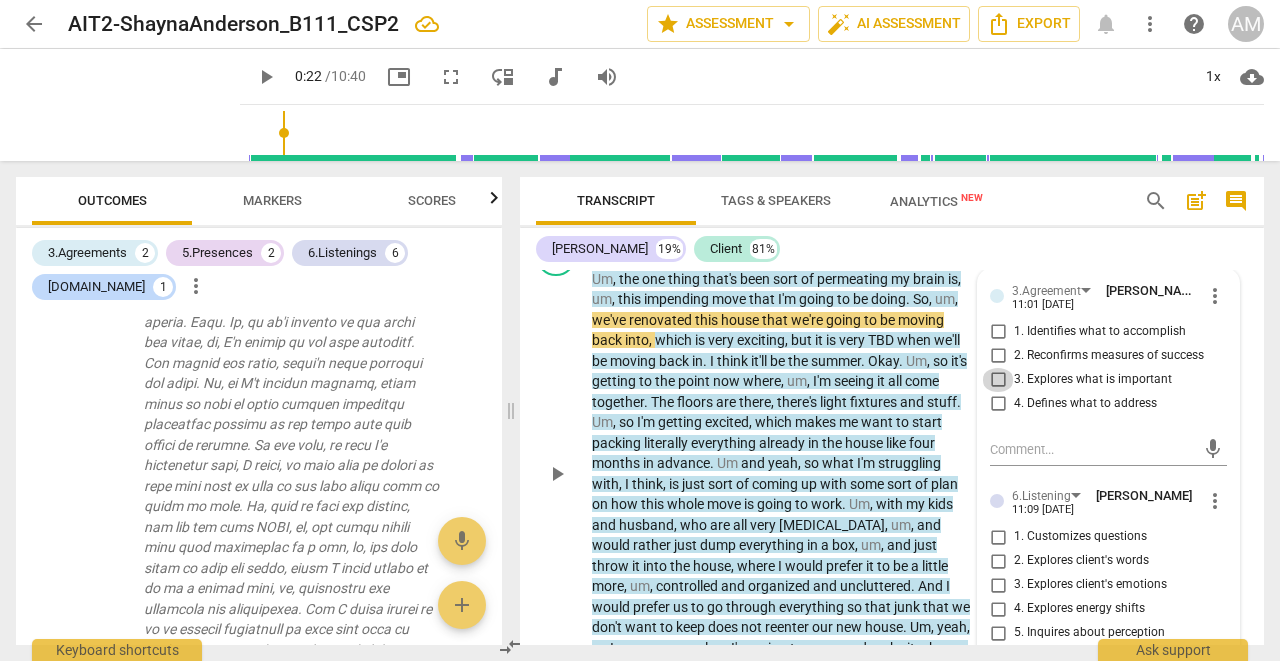click on "3. Explores what is important" at bounding box center (998, 380) 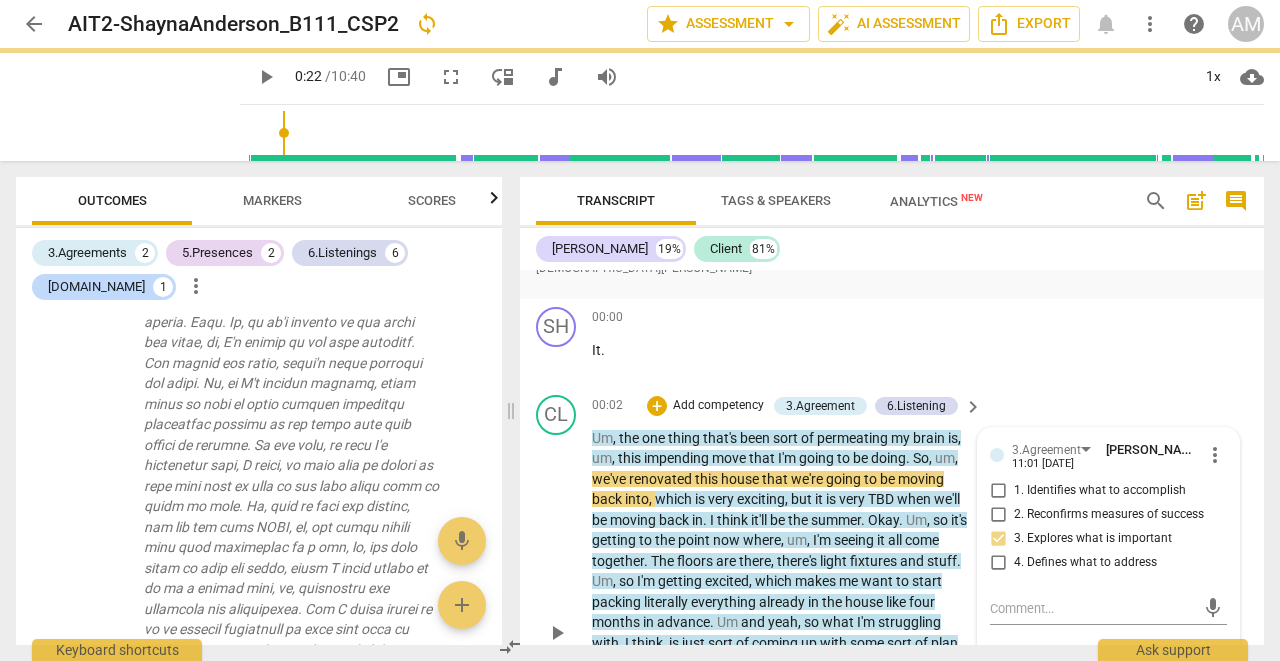 scroll, scrollTop: 3091, scrollLeft: 0, axis: vertical 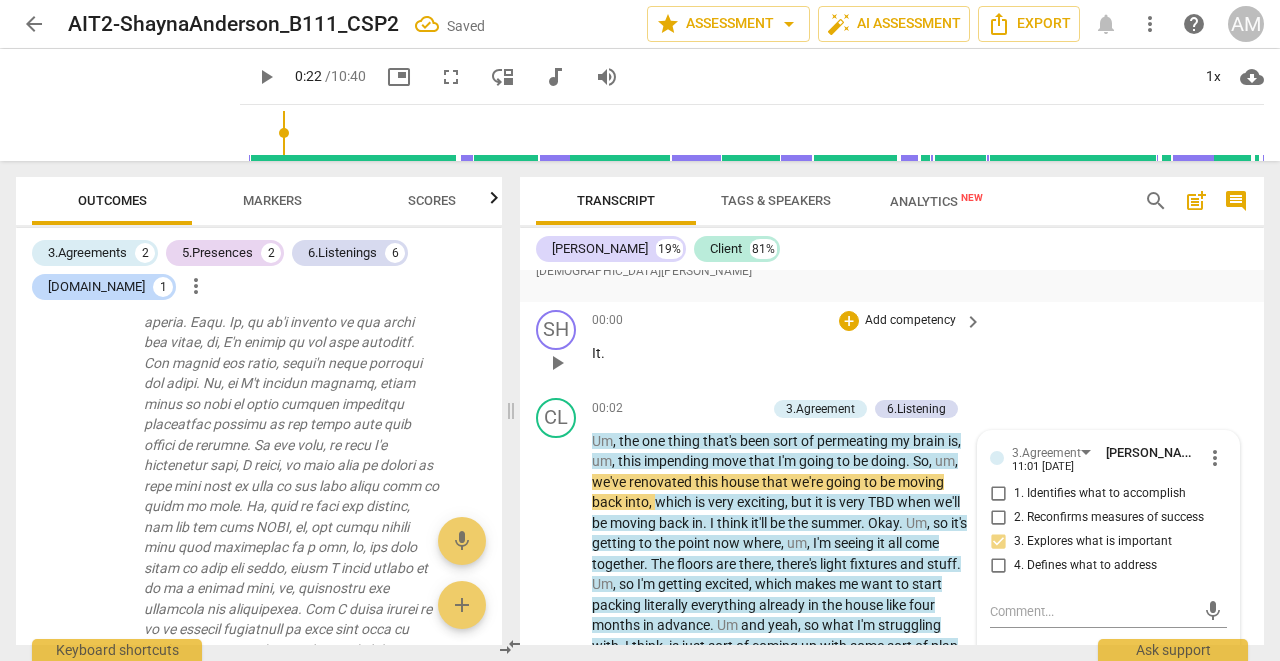 click on "It ." at bounding box center [782, 353] 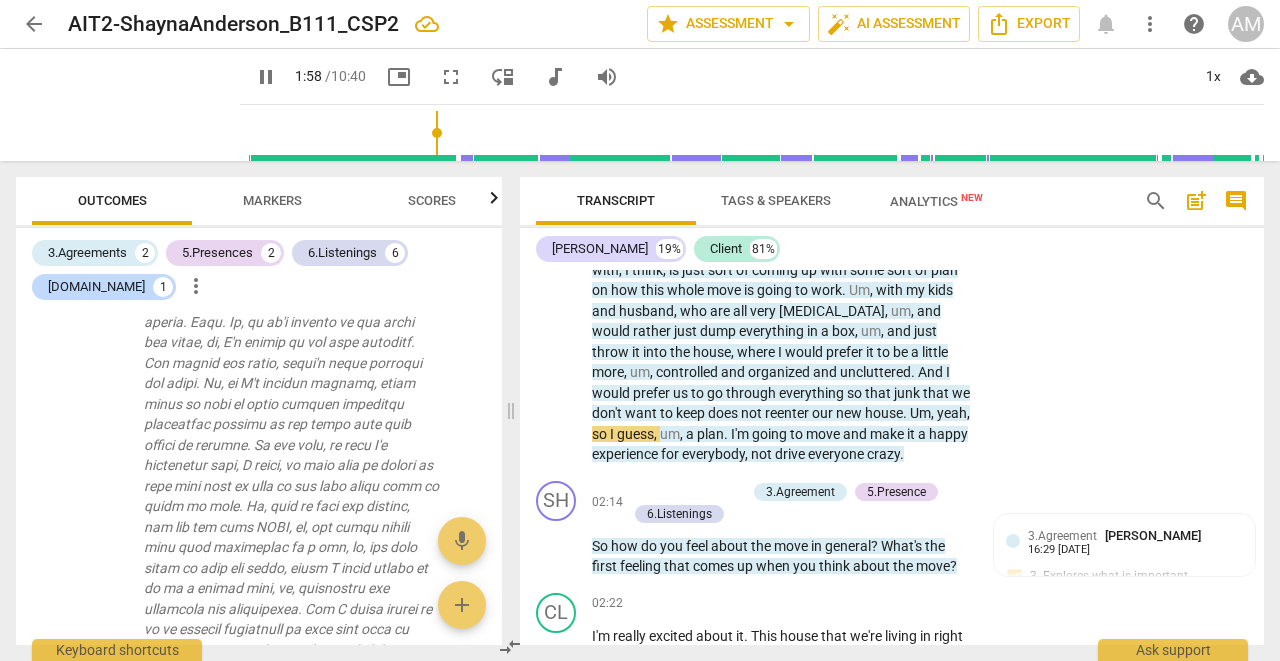 scroll, scrollTop: 3425, scrollLeft: 0, axis: vertical 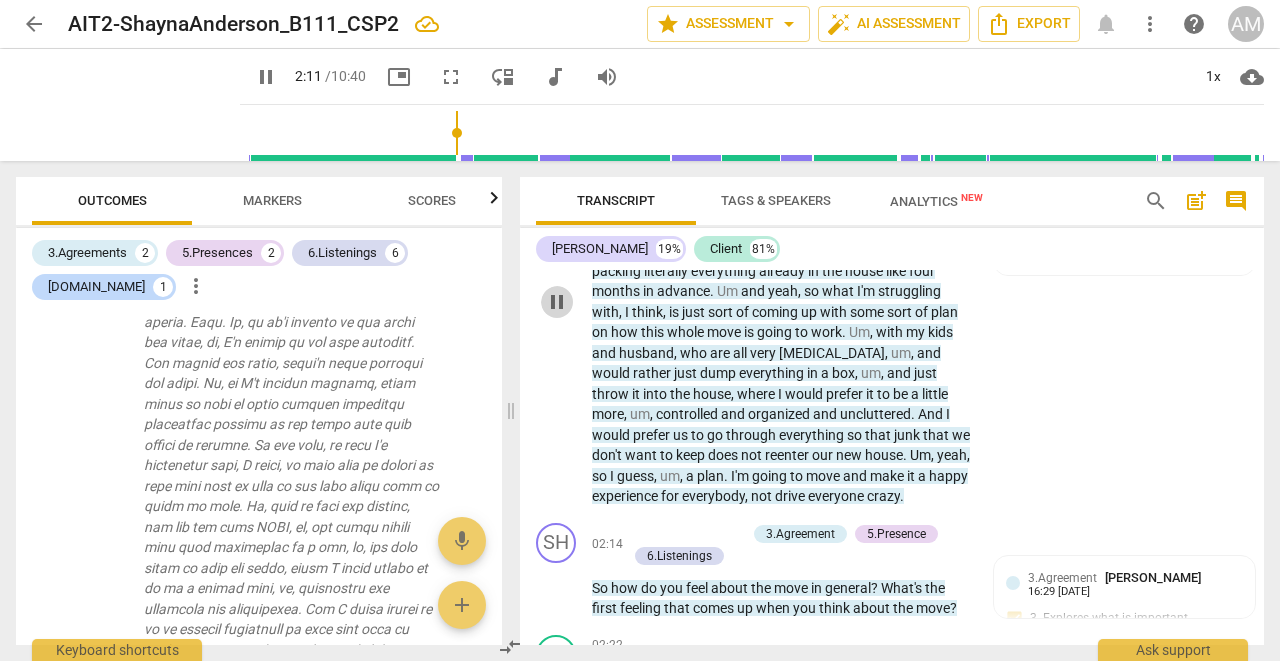 click on "pause" at bounding box center (557, 302) 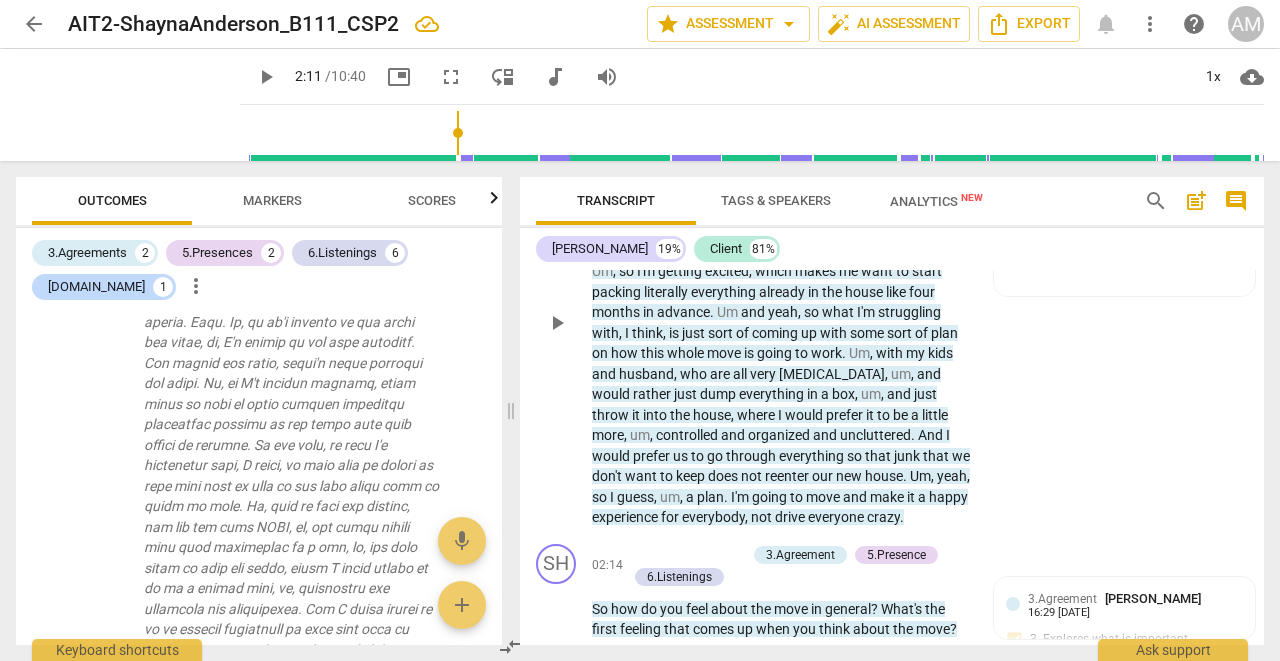 scroll, scrollTop: 3448, scrollLeft: 0, axis: vertical 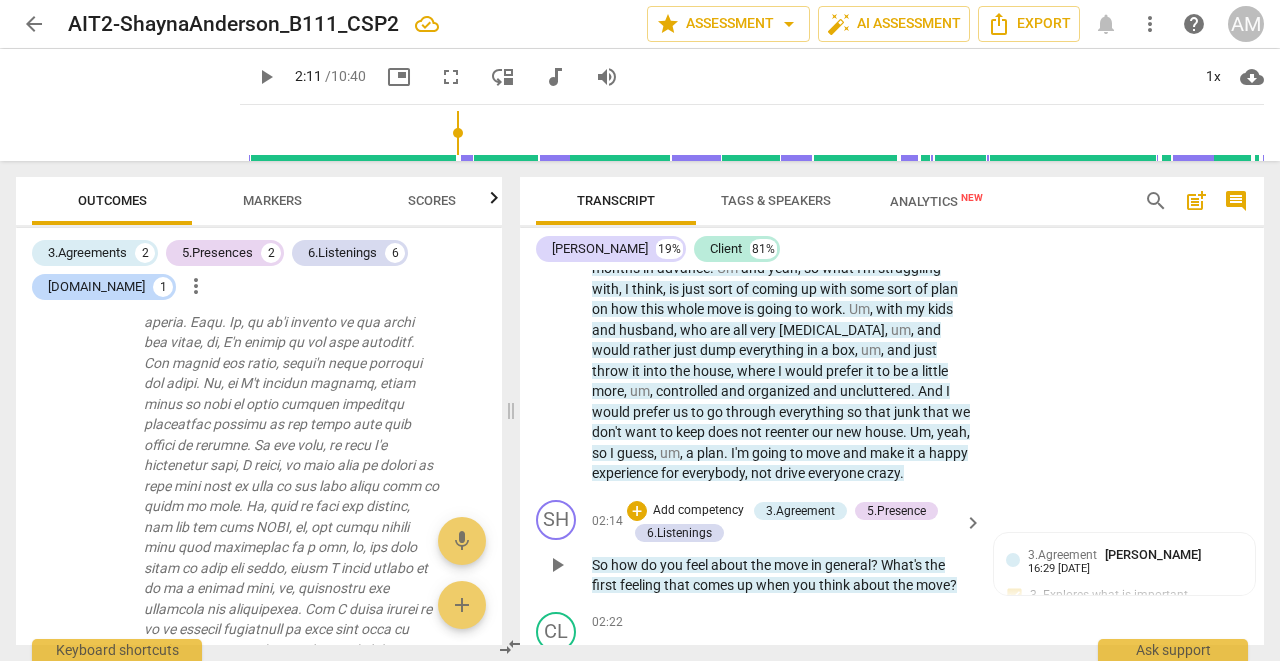 click on "play_arrow" at bounding box center (557, 565) 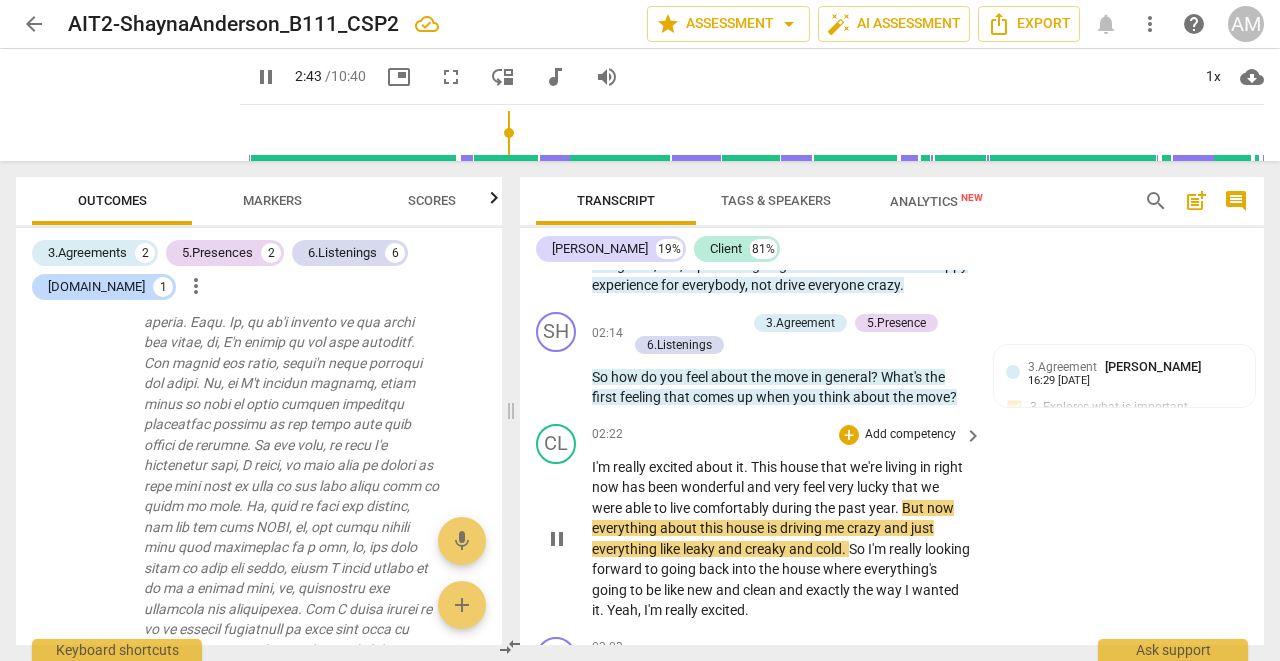 scroll, scrollTop: 3635, scrollLeft: 0, axis: vertical 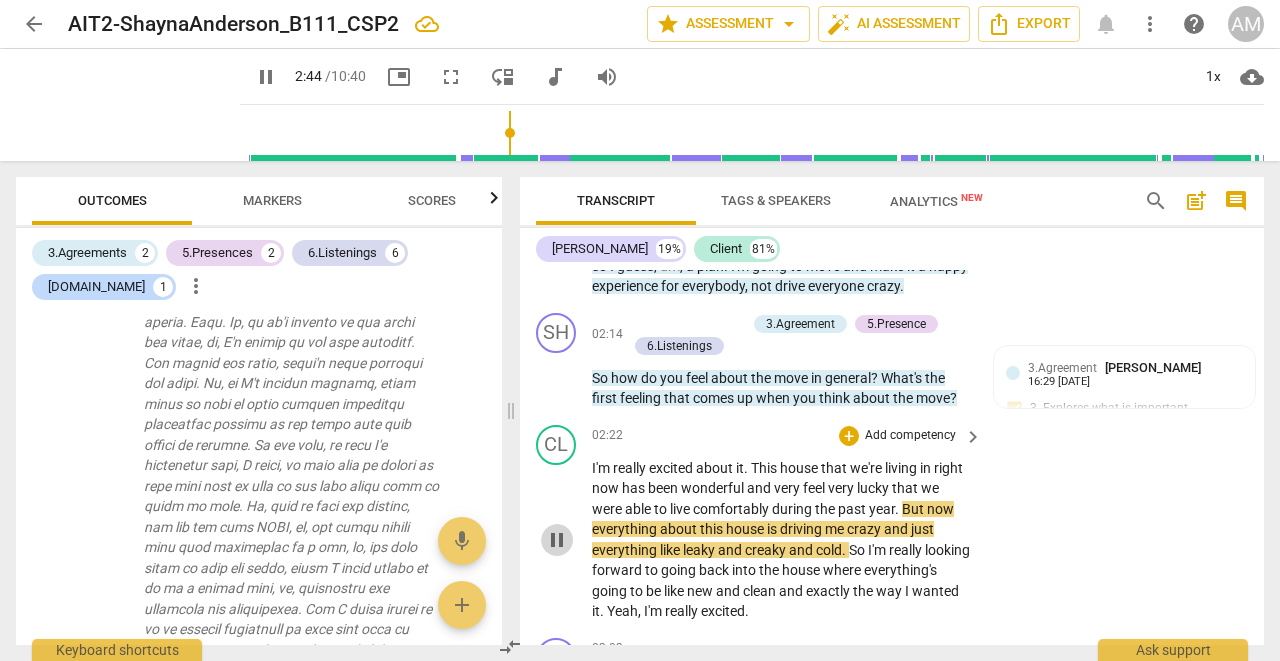 click on "pause" at bounding box center (557, 540) 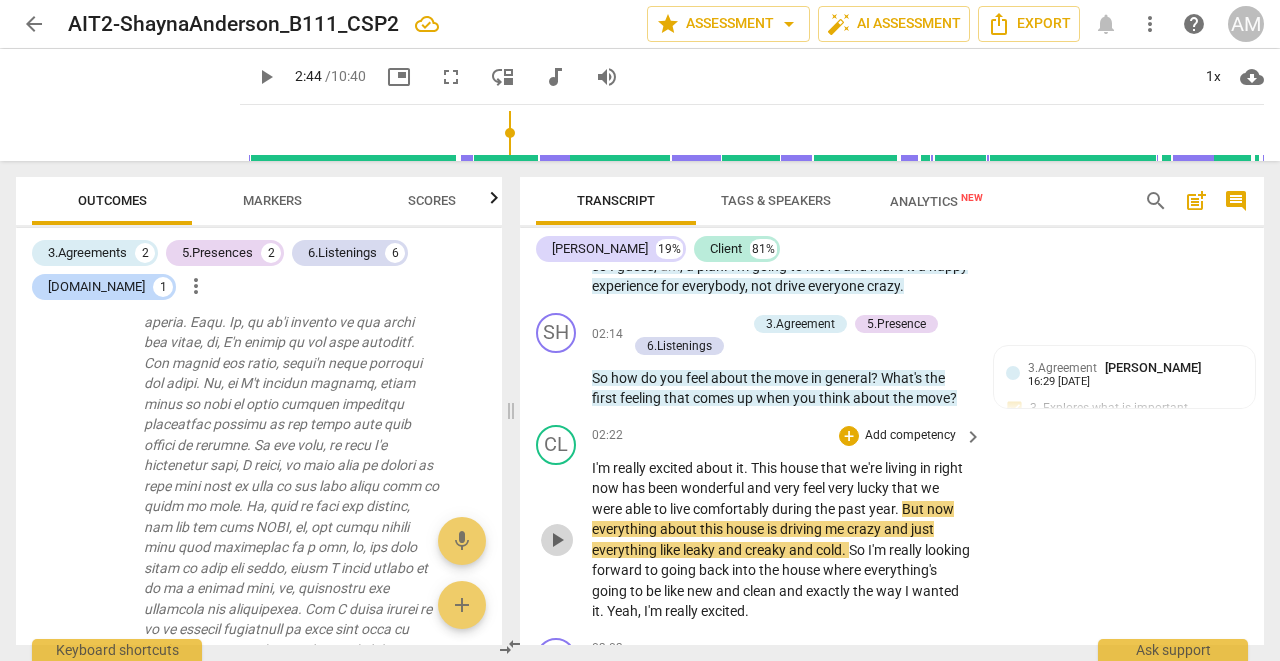 click on "play_arrow" at bounding box center (557, 540) 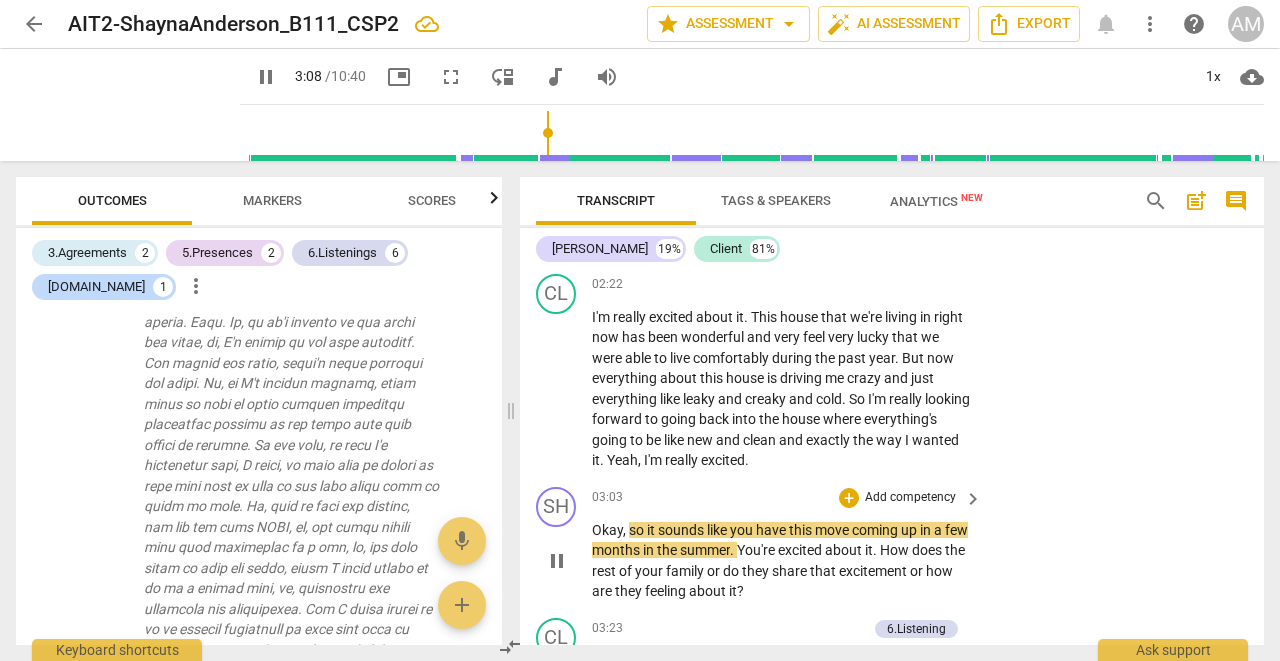 scroll, scrollTop: 3789, scrollLeft: 0, axis: vertical 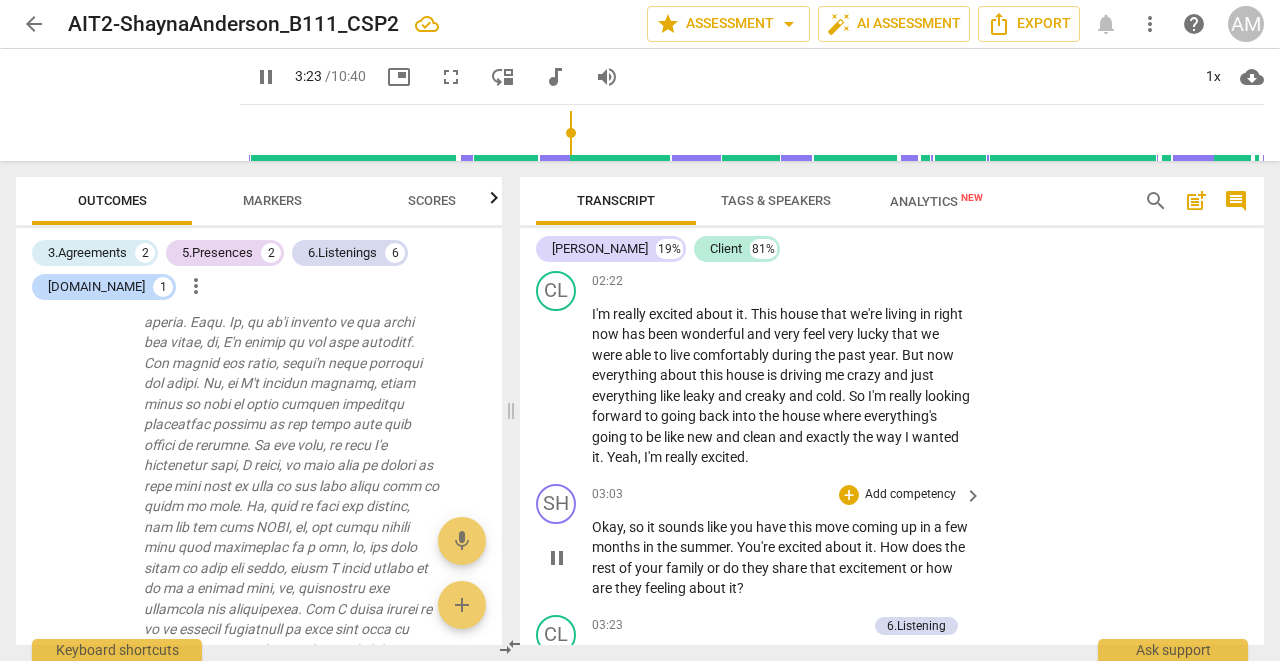 click on "pause" at bounding box center [557, 558] 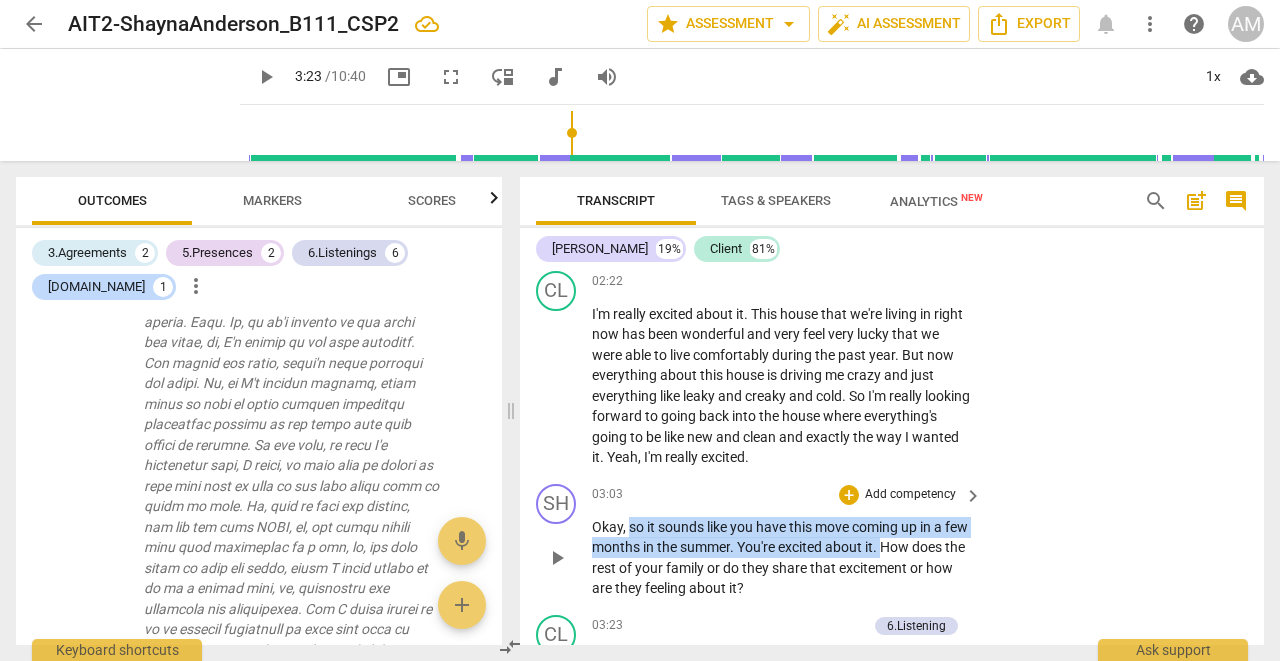 drag, startPoint x: 628, startPoint y: 524, endPoint x: 905, endPoint y: 537, distance: 277.3049 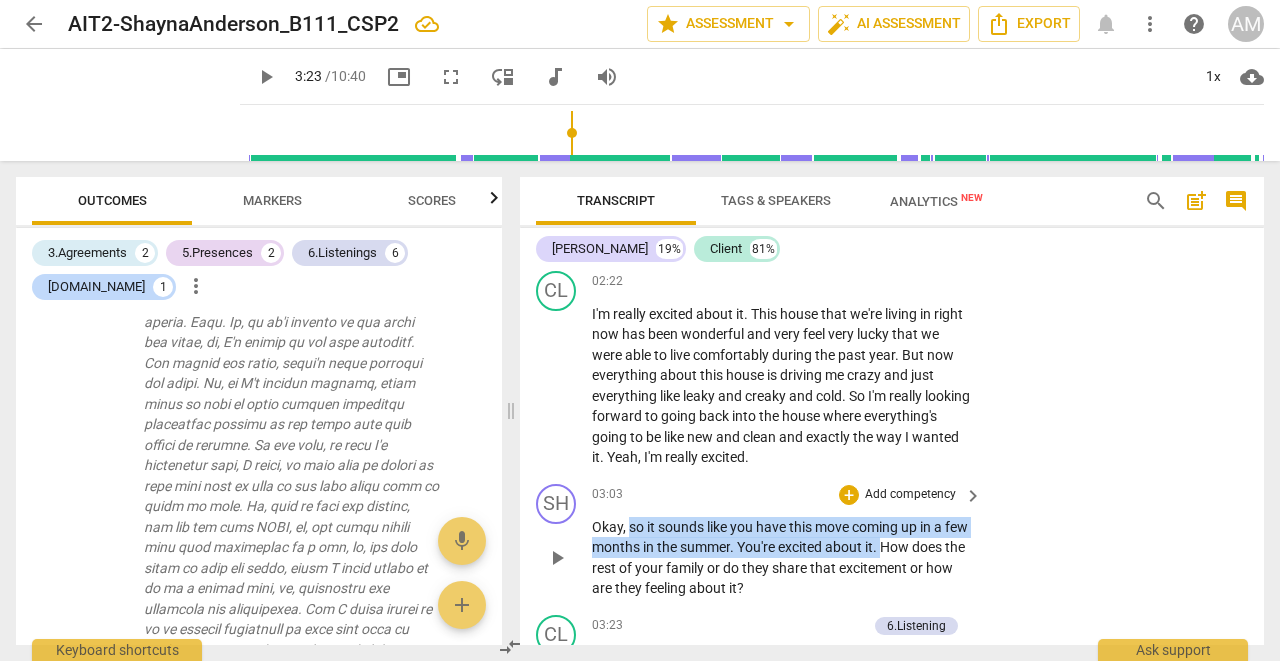 click on "Okay ,   so   it   sounds   like   you   have   this   move   coming   up   in   a   few   months   in   the   summer .   You're   excited   about   it .   How   does   the   rest   of   your   family   or   do   they   share   that   excitement   or   how   are   they   feeling   about   it ?" at bounding box center (782, 558) 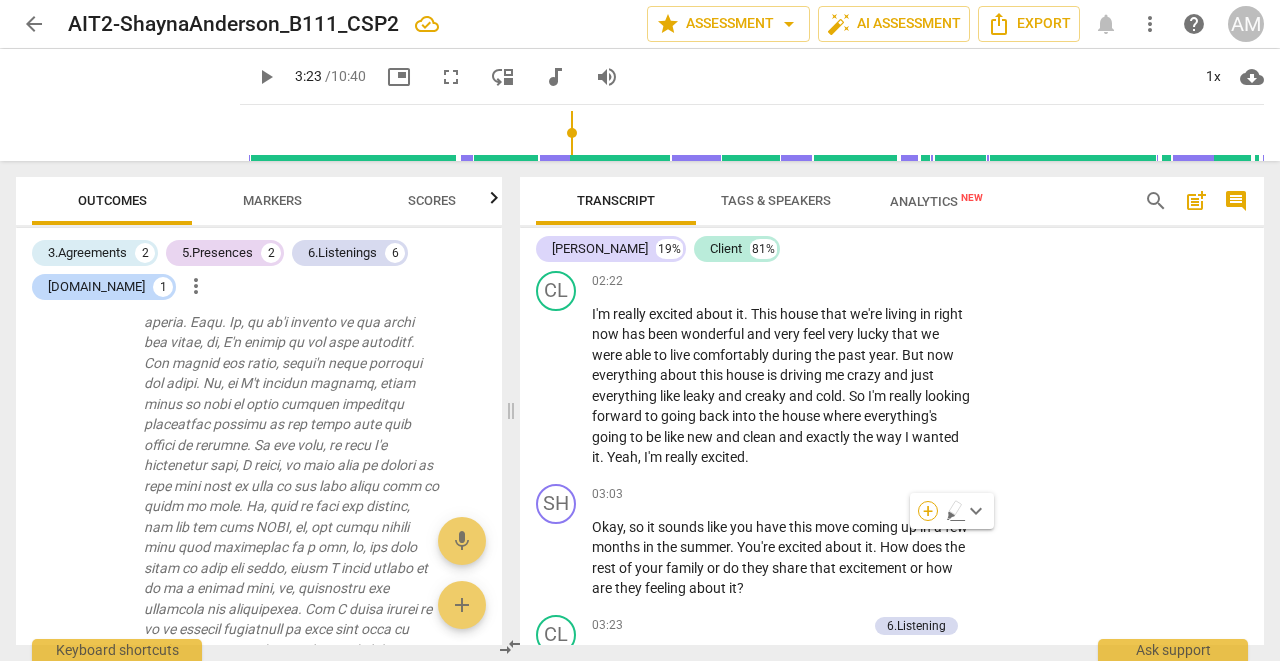 click on "+" at bounding box center [928, 511] 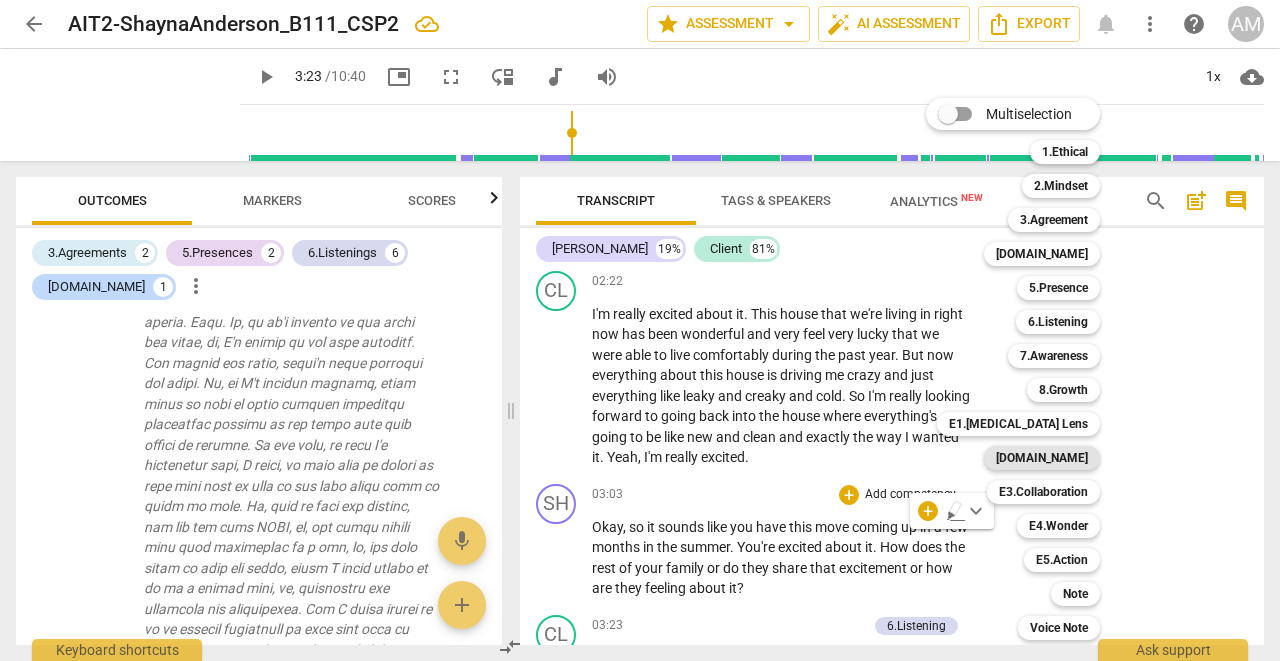 click on "[DOMAIN_NAME]" at bounding box center (1042, 458) 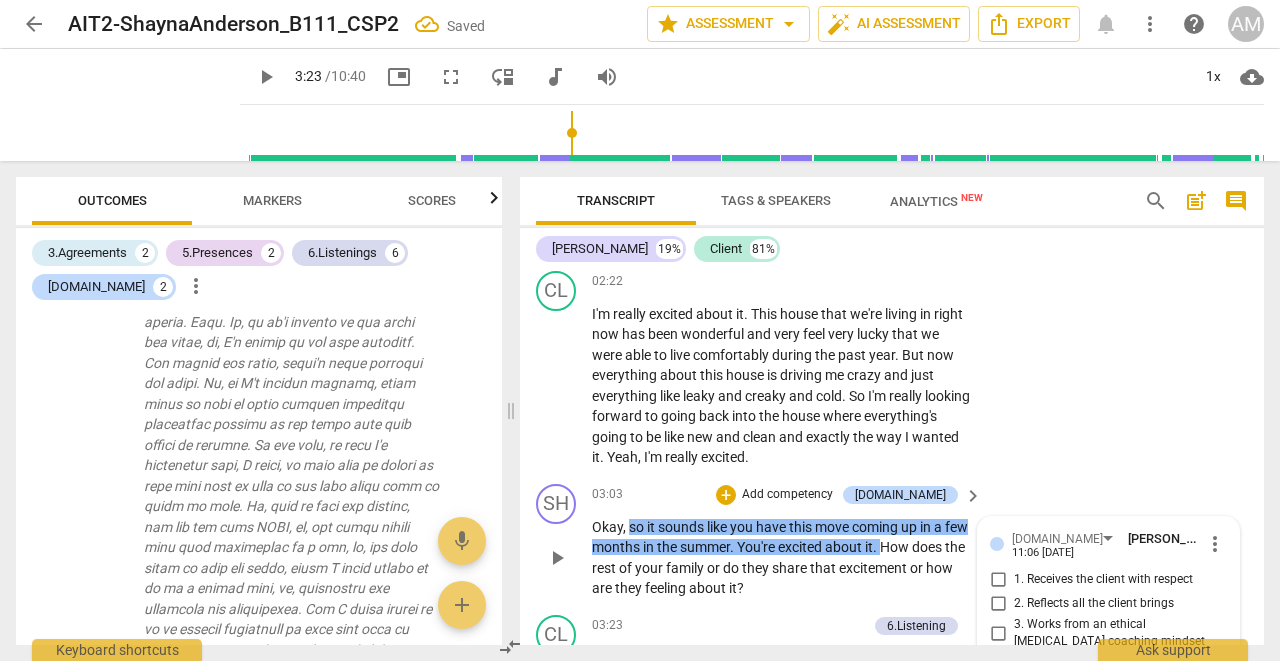 scroll, scrollTop: 1730, scrollLeft: 0, axis: vertical 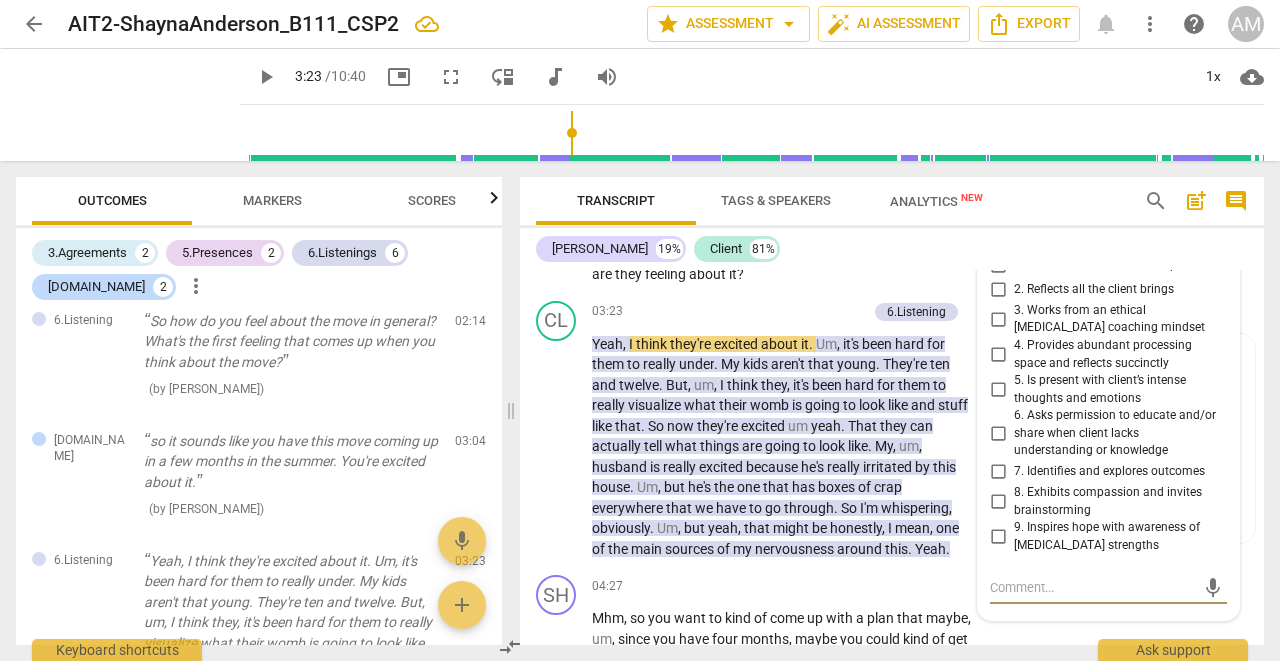 click on "2. Reflects all the client brings" at bounding box center [998, 290] 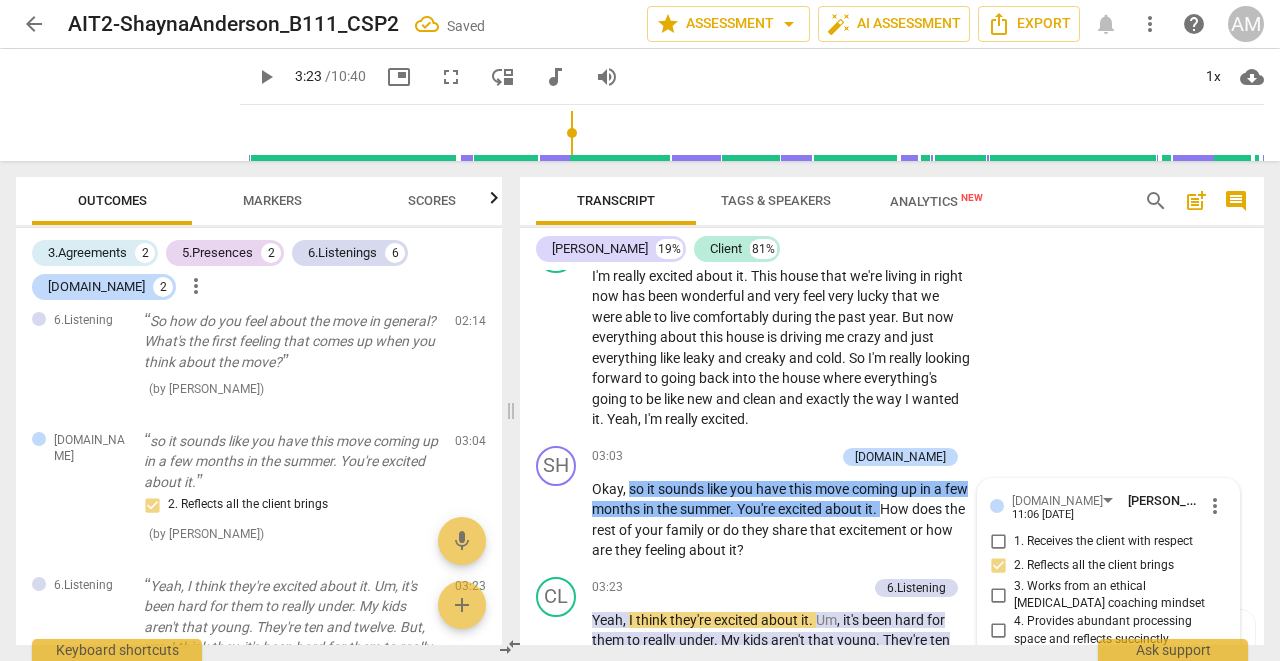 scroll, scrollTop: 3745, scrollLeft: 0, axis: vertical 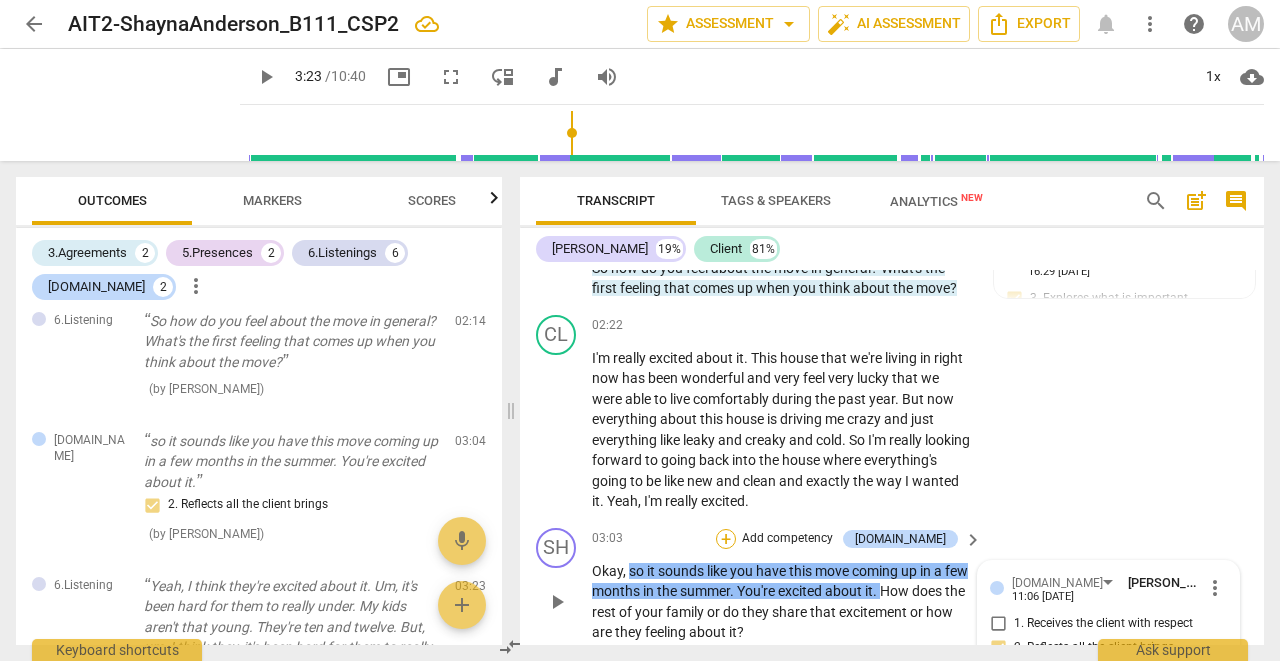 click on "+" at bounding box center [726, 539] 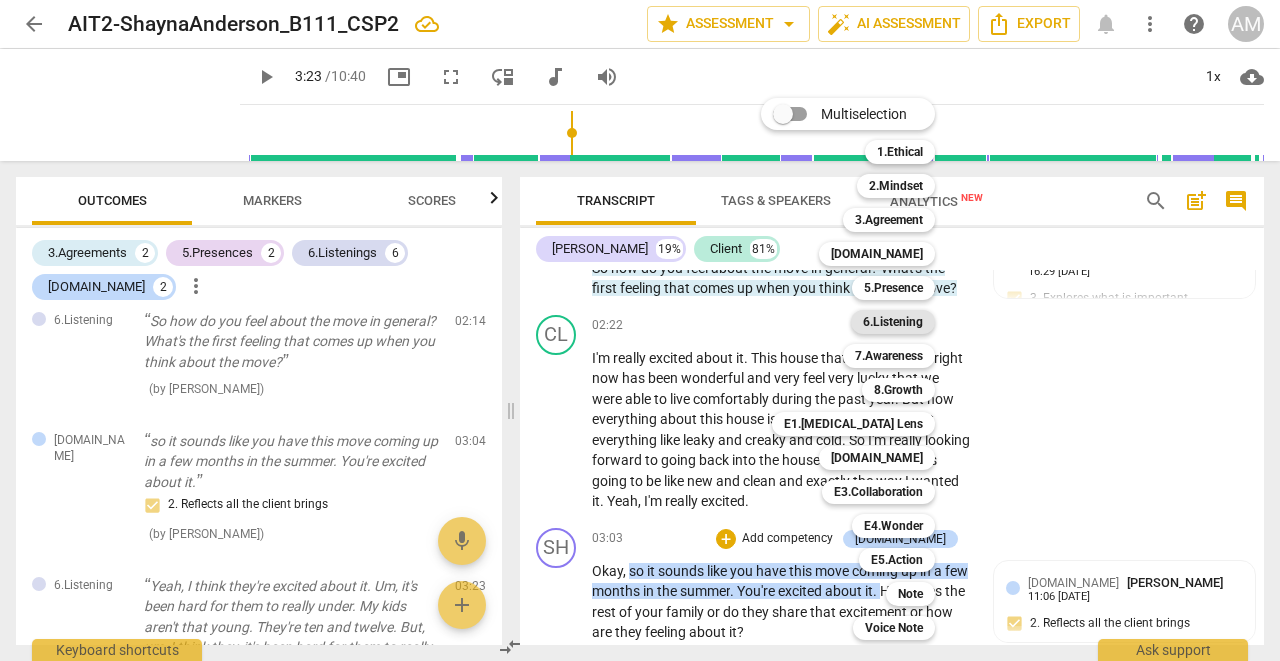 click on "6.Listening" at bounding box center (893, 322) 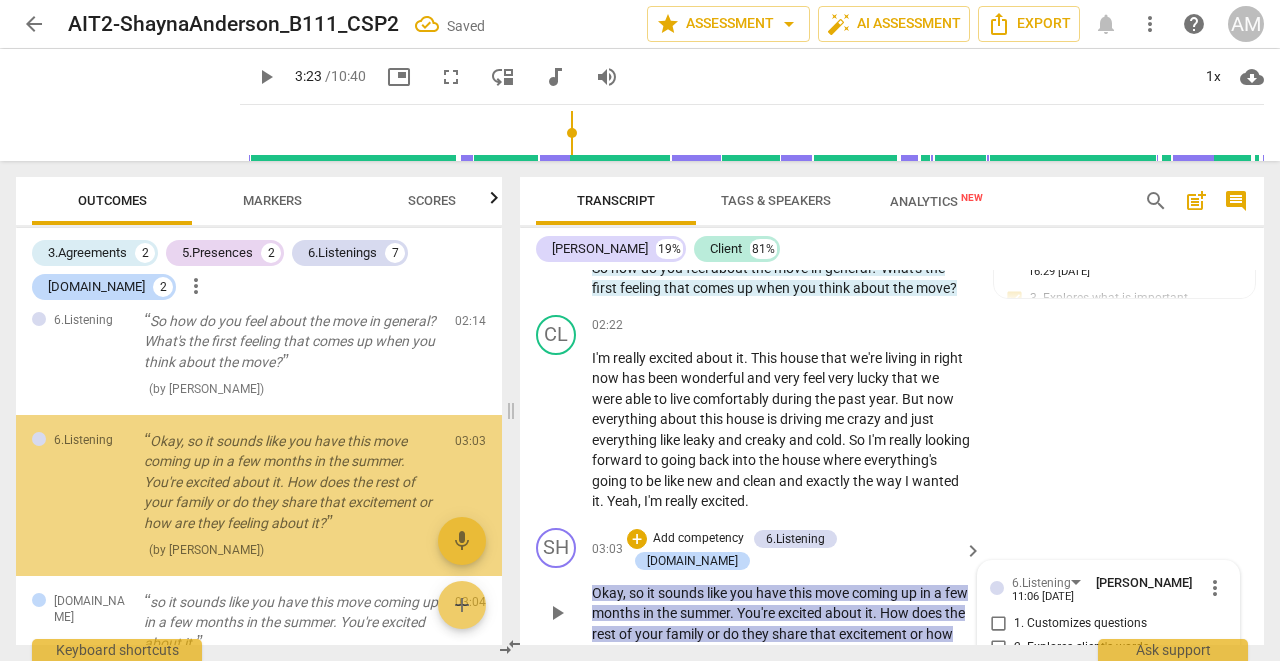scroll, scrollTop: 1750, scrollLeft: 0, axis: vertical 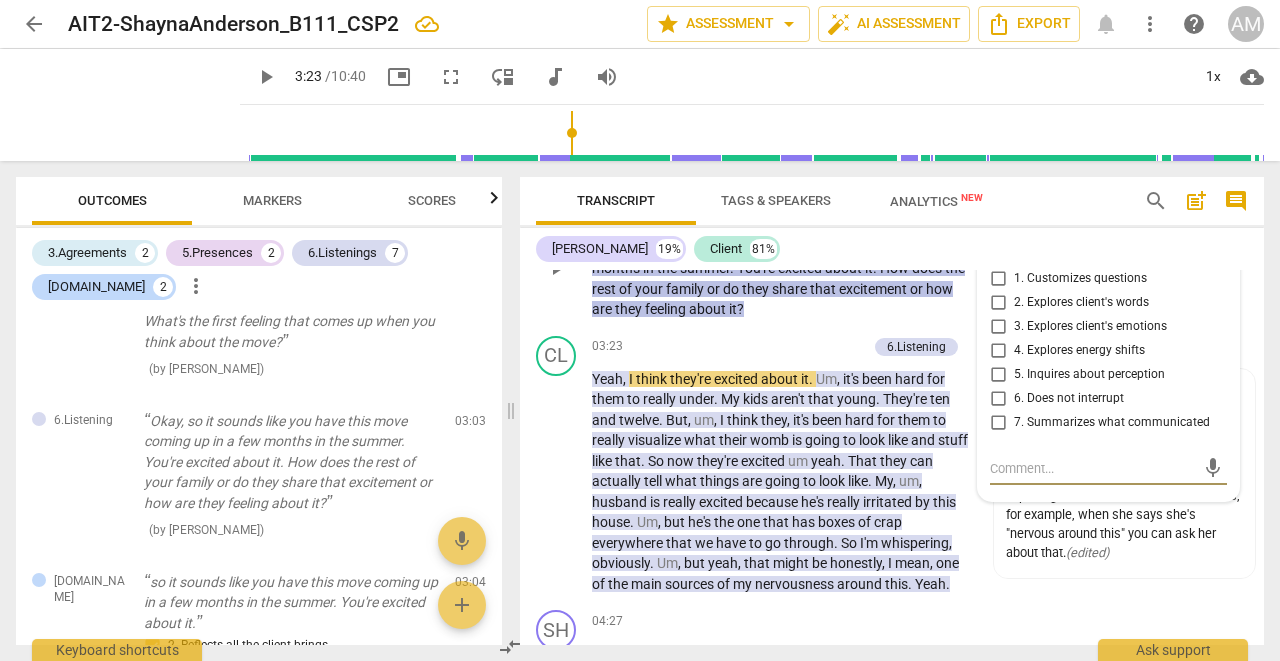 click on "7. Summarizes what communicated" at bounding box center (998, 423) 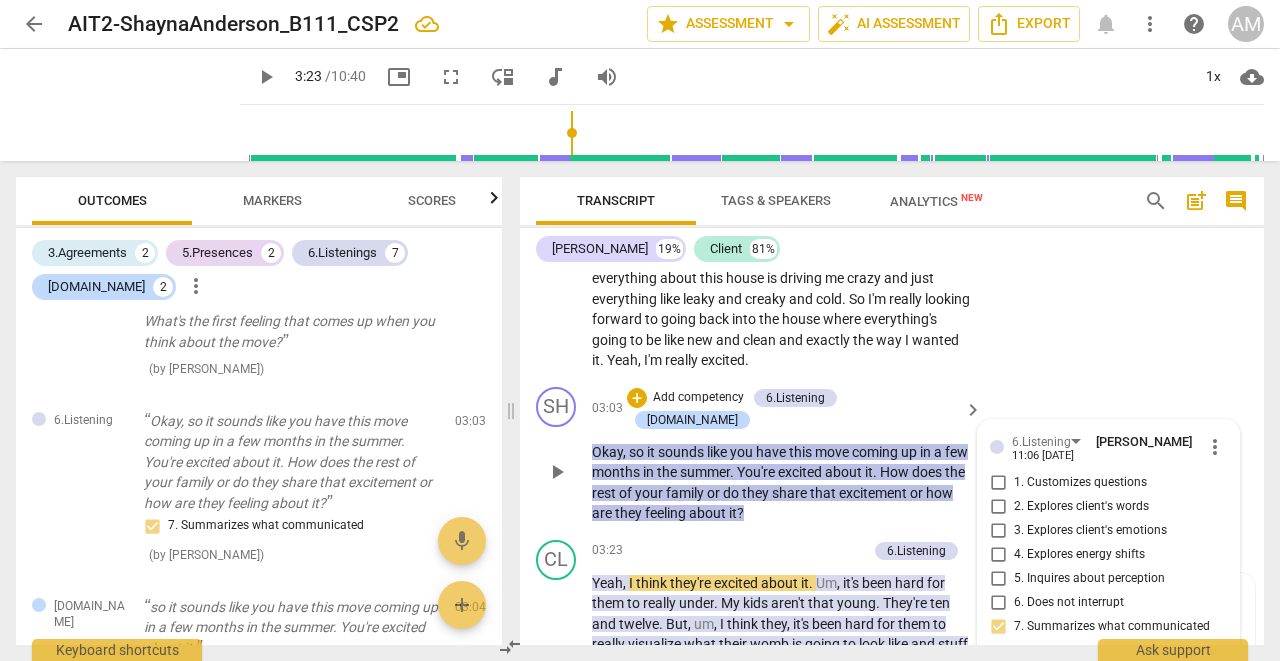 scroll, scrollTop: 3880, scrollLeft: 0, axis: vertical 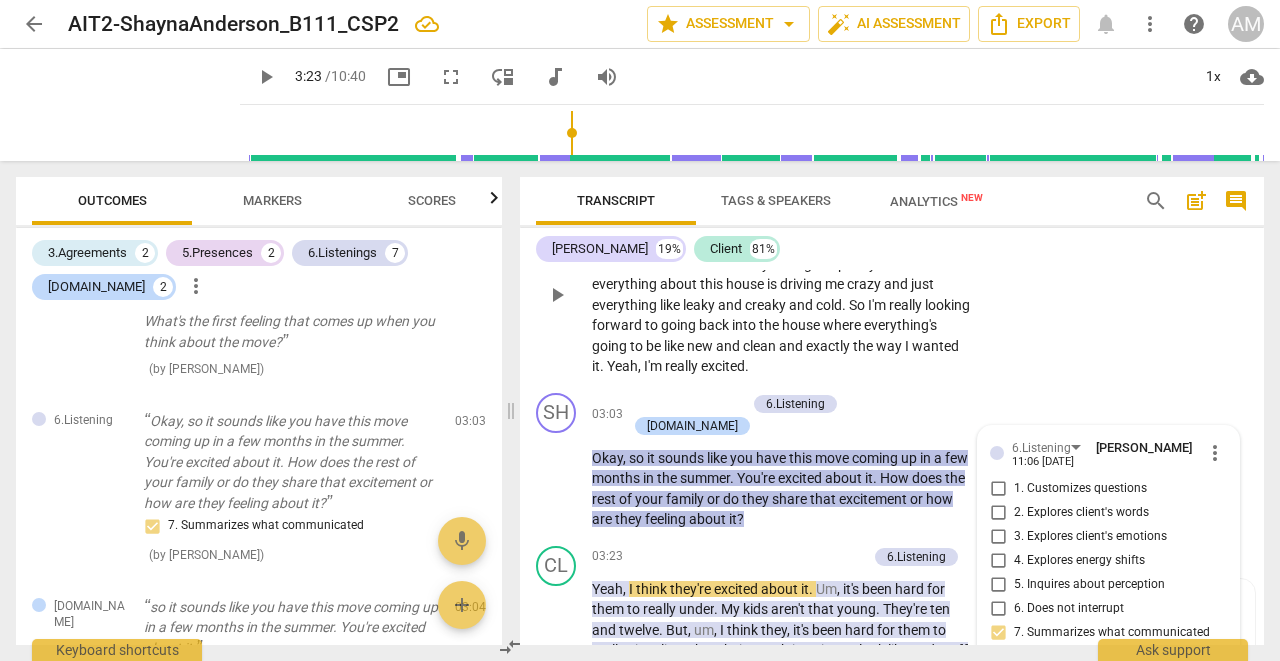 click on "CL play_arrow pause 02:22 + Add competency keyboard_arrow_right I'm   really   excited   about   it .   This   house   that   we're   living   in   right   now   has   been   wonderful   and   very   feel   very   lucky   that   we   were   able   to   live   comfortably   during   the   past   year .   But   now   everything   about   this   house   is   driving   me   crazy   and   just   everything   like   [PERSON_NAME]   and   creaky   and   cold .   So   I'm   really   looking   forward   to   going   back   into   the   house   where   everything's   going   to   be   like   new   and   clean   and   exactly   the   way   I   wanted   it .   Yeah ,   I'm   really   excited ." at bounding box center [892, 278] 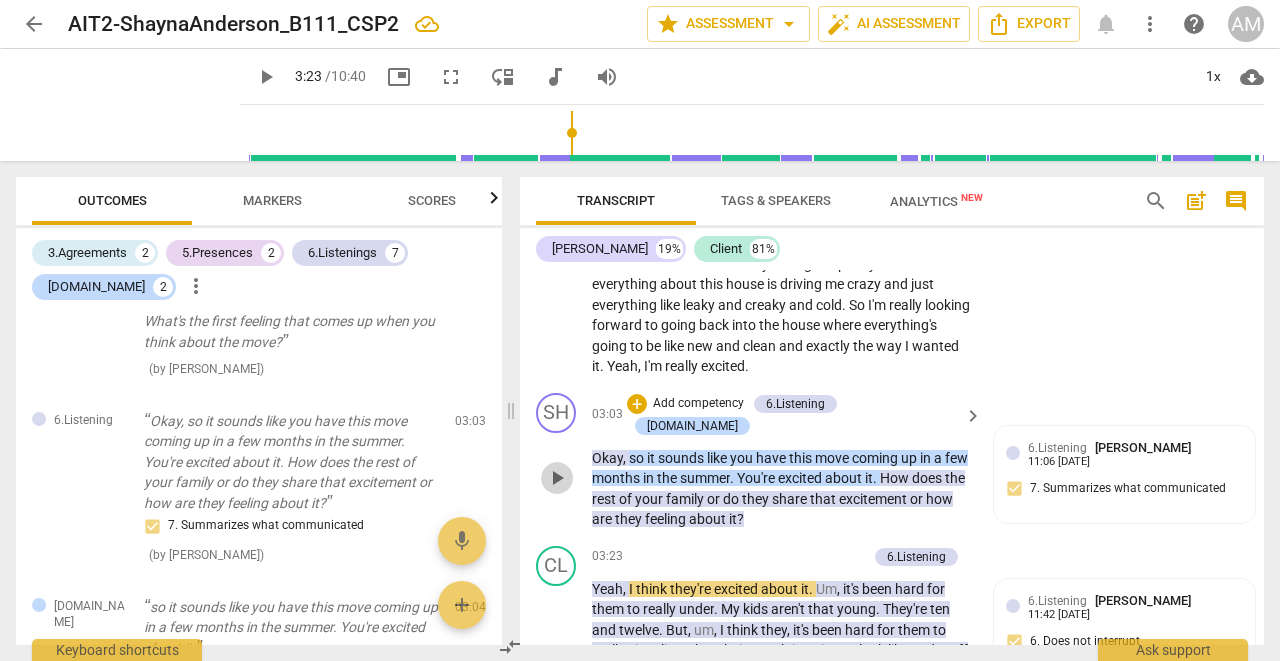 click on "play_arrow" at bounding box center [557, 478] 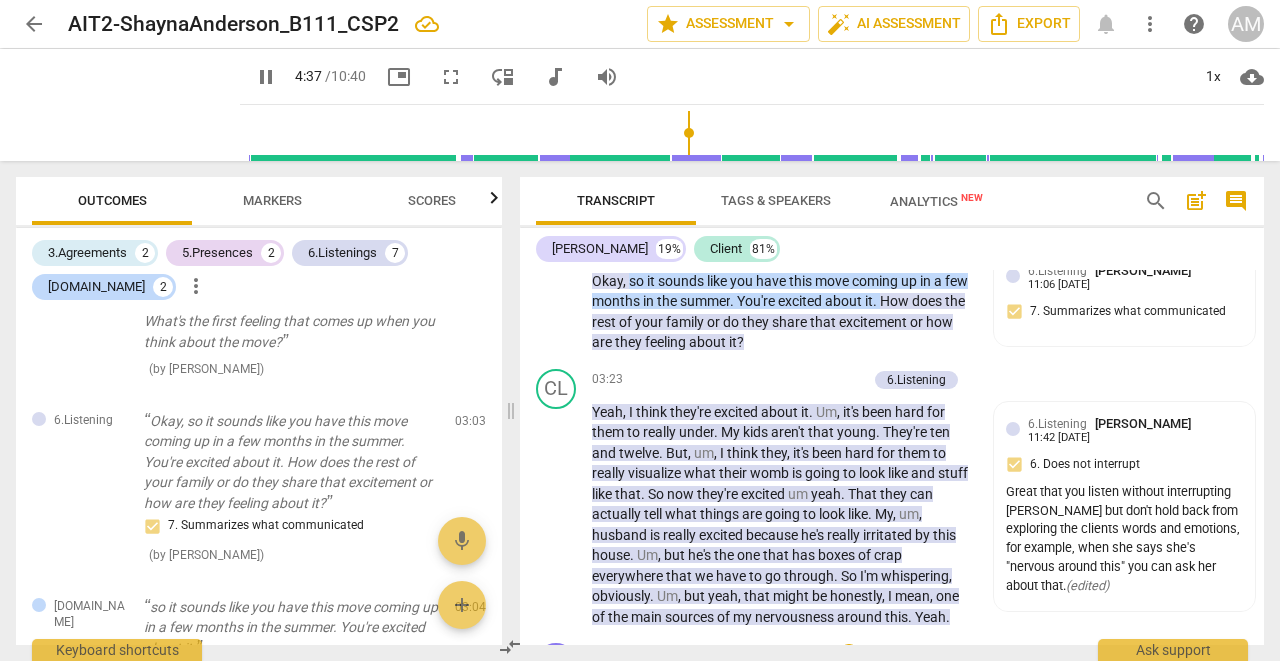 scroll, scrollTop: 4066, scrollLeft: 0, axis: vertical 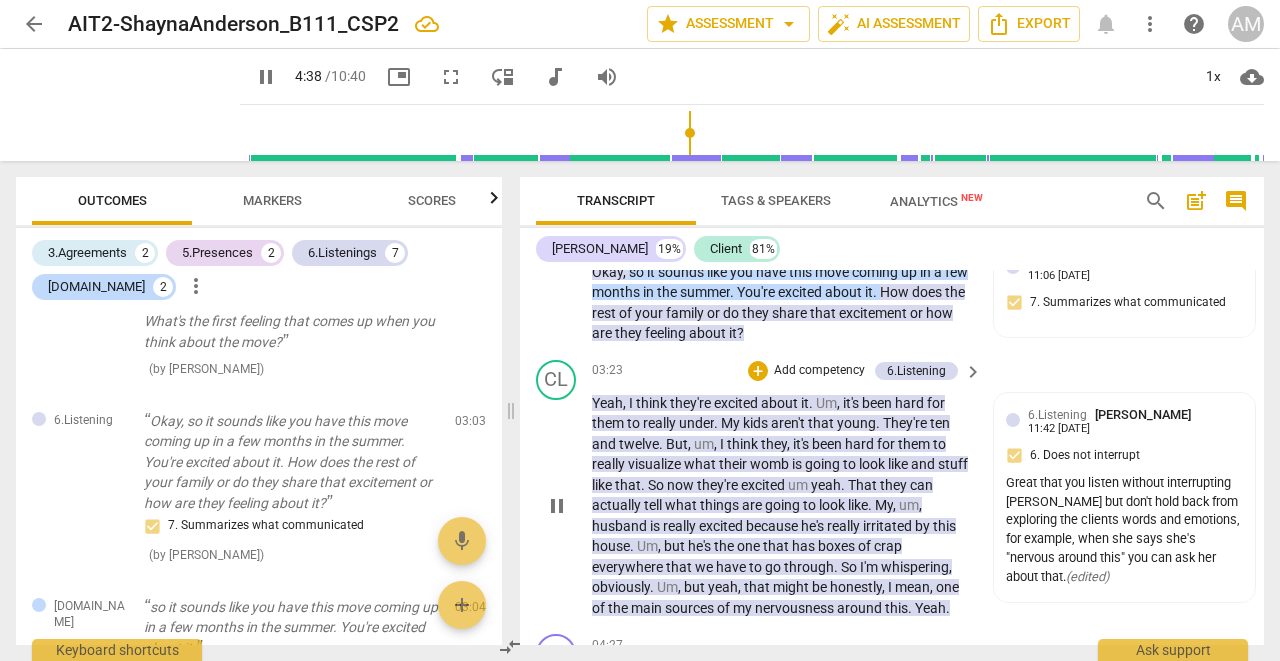click on "pause" at bounding box center (557, 506) 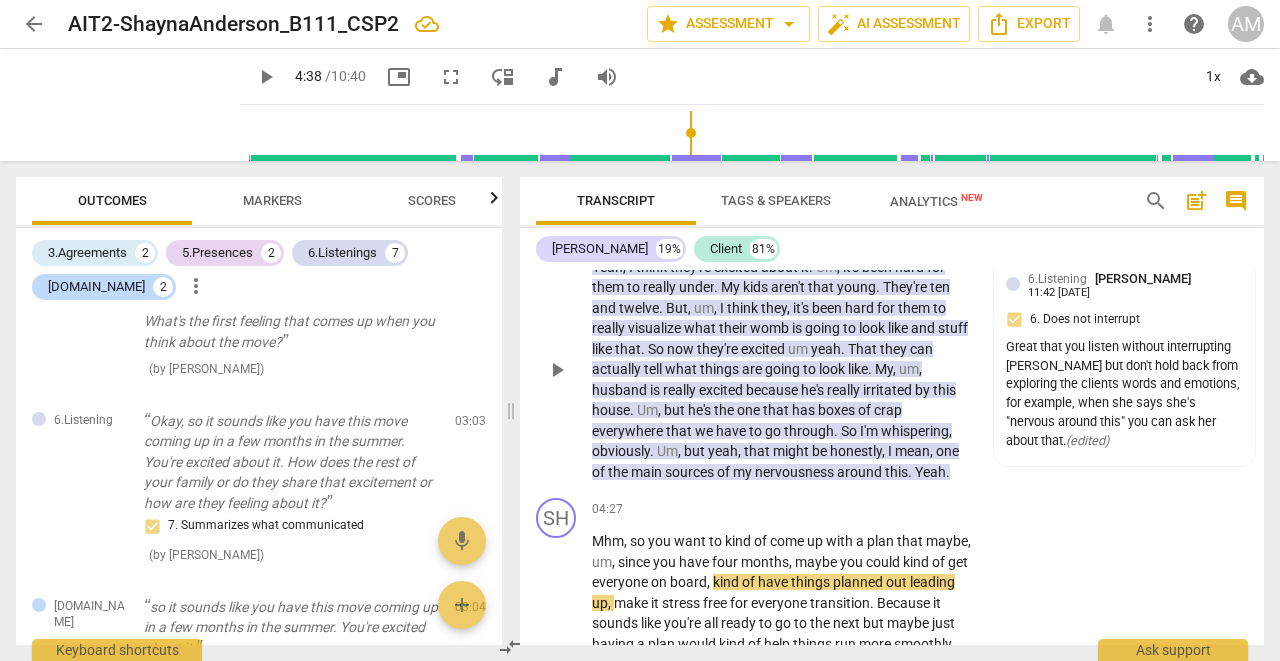 scroll, scrollTop: 4204, scrollLeft: 0, axis: vertical 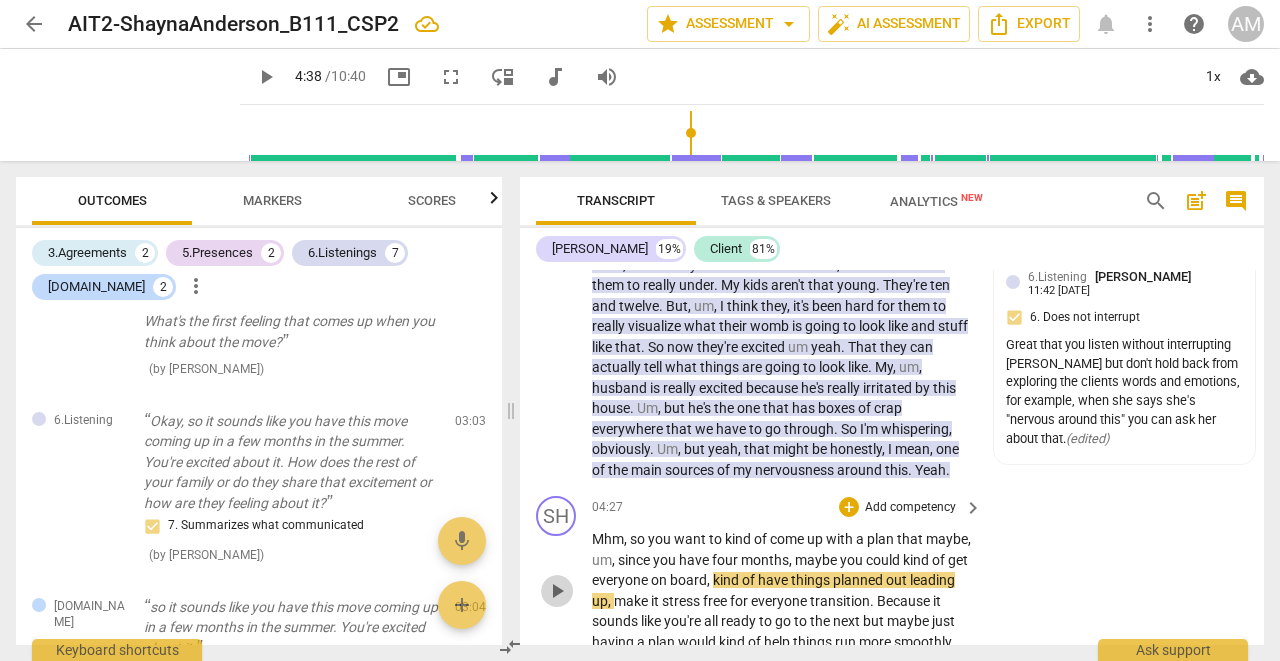 click on "play_arrow" at bounding box center (557, 591) 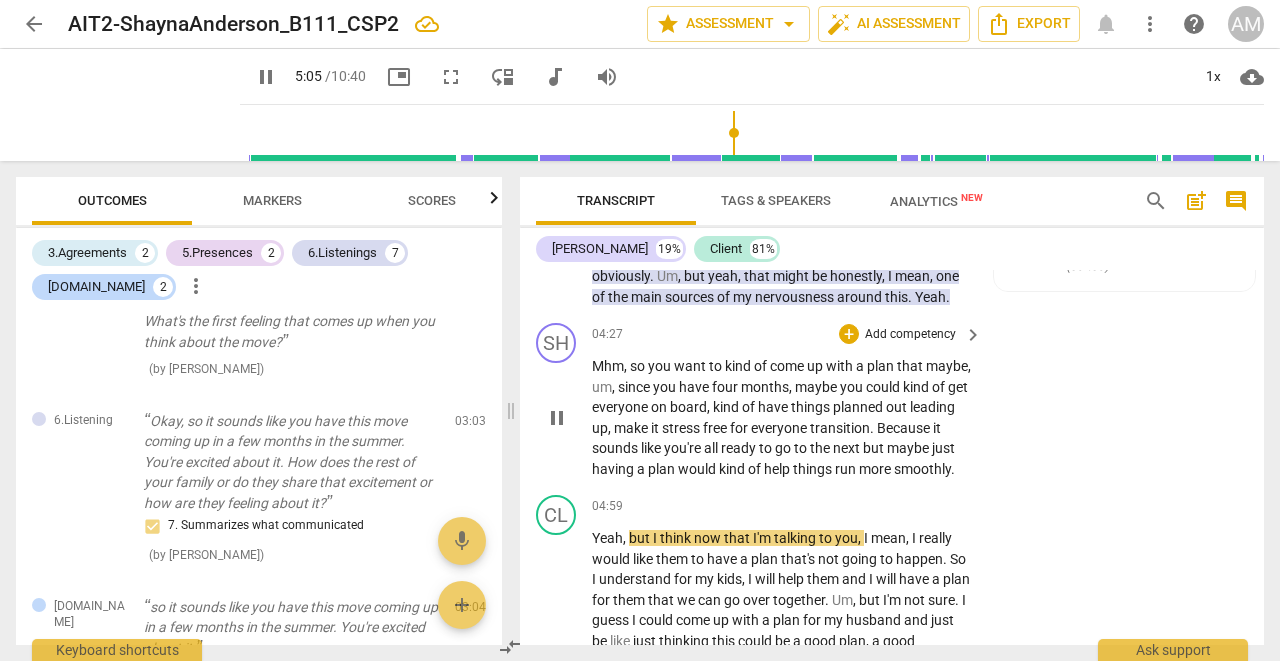 scroll, scrollTop: 4389, scrollLeft: 0, axis: vertical 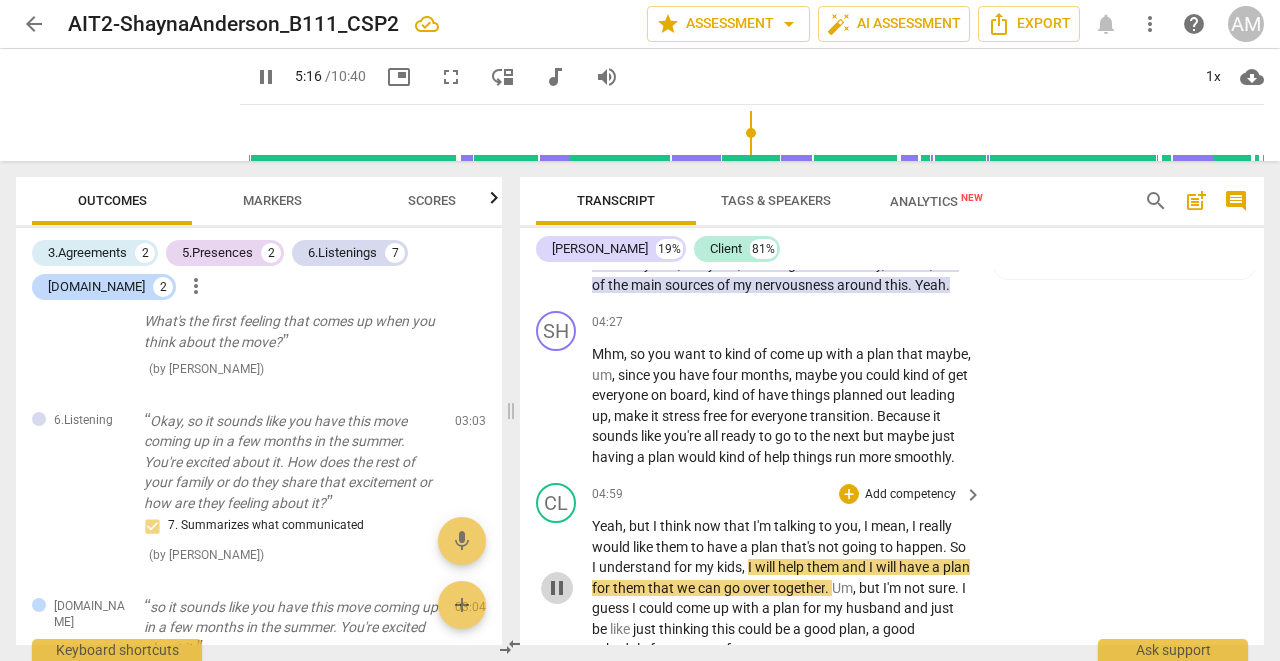 click on "pause" at bounding box center [557, 588] 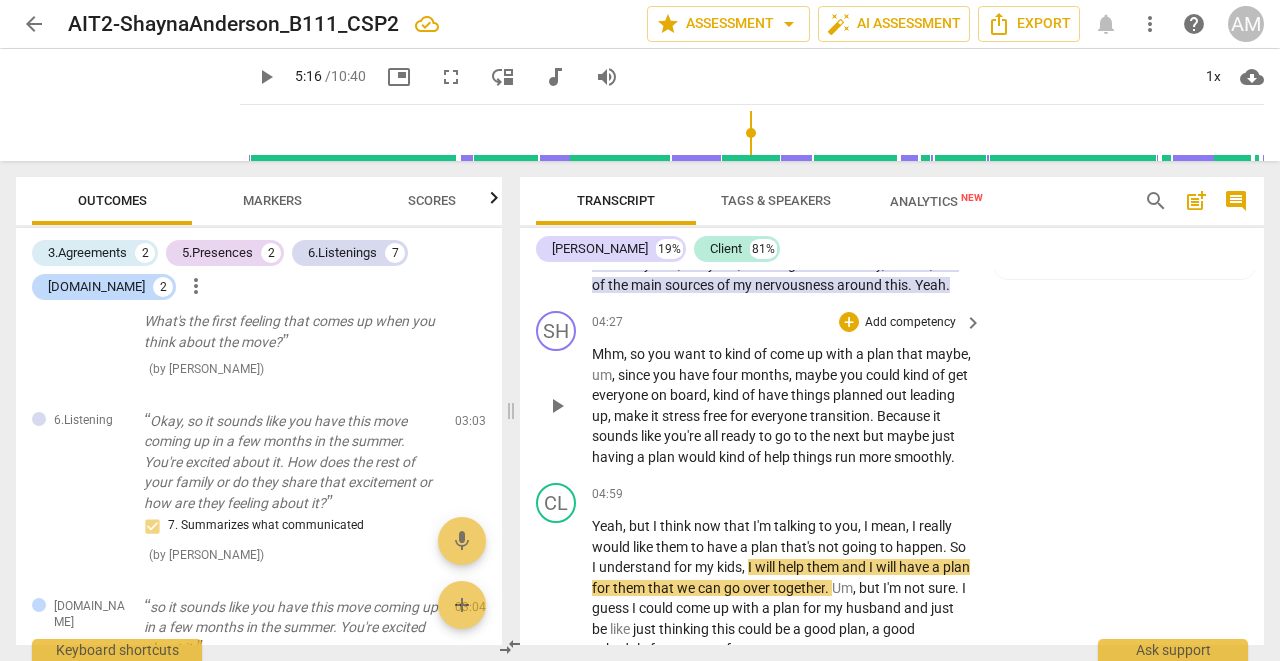 scroll, scrollTop: 4377, scrollLeft: 0, axis: vertical 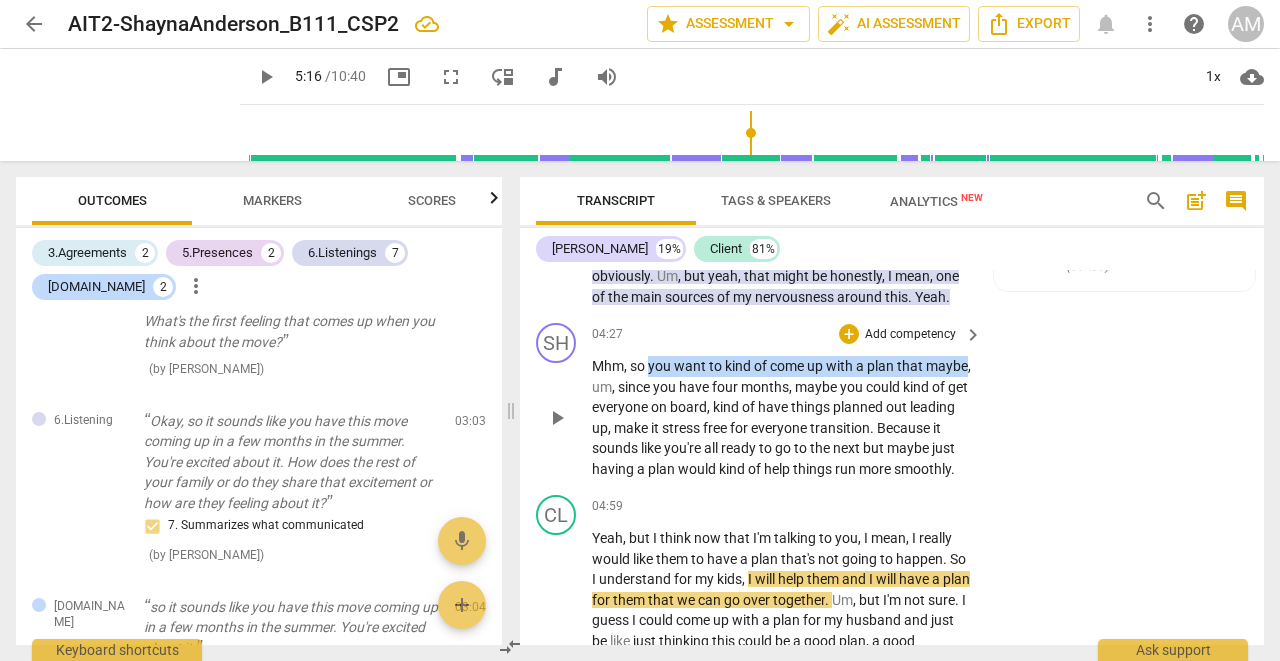 drag, startPoint x: 650, startPoint y: 326, endPoint x: 633, endPoint y: 350, distance: 29.410883 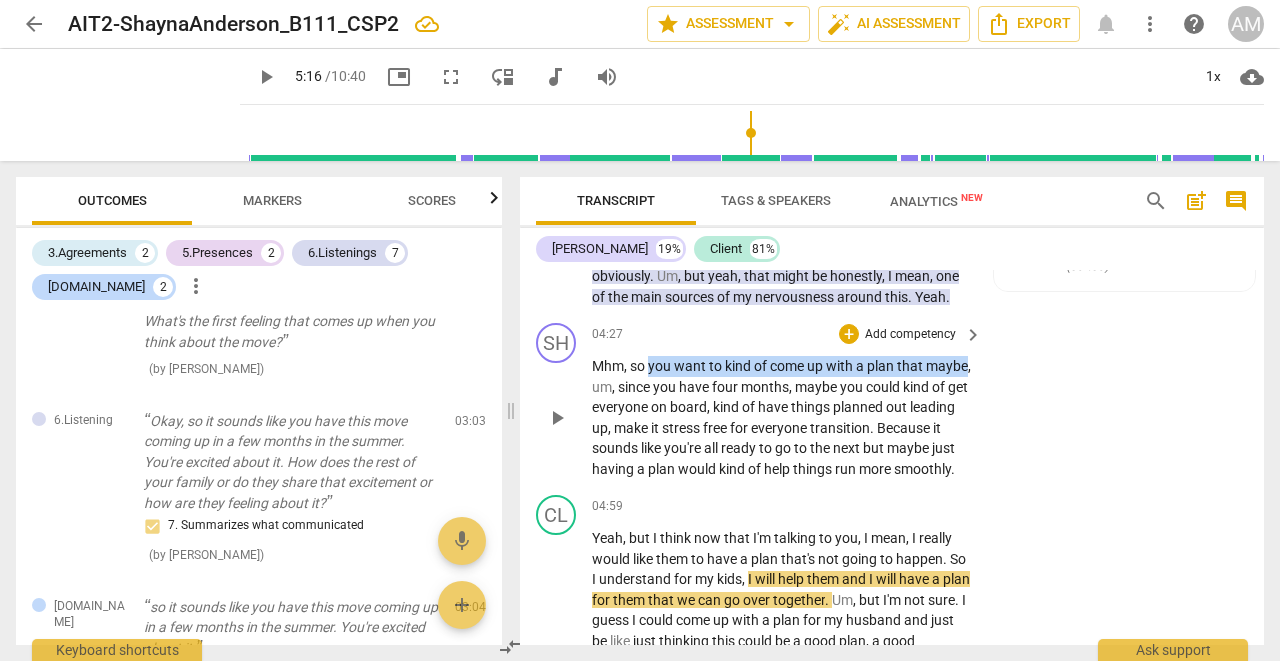 click on "Mhm ,   so   you   want   to   kind   of   come   up   with   a   plan   that   maybe ,   um ,   since   you   have   four   months ,   maybe   you   could   kind   of   get   everyone   on   board ,   kind   of   have   things   planned   out   leading   up ,   make   it   stress   free   for   everyone   transition .   Because   it   sounds   like   you're   all   ready   to   go   to   the   next   but   maybe   just   having   a   plan   would   kind   of   help   things   run   more   smoothly ." at bounding box center [782, 417] 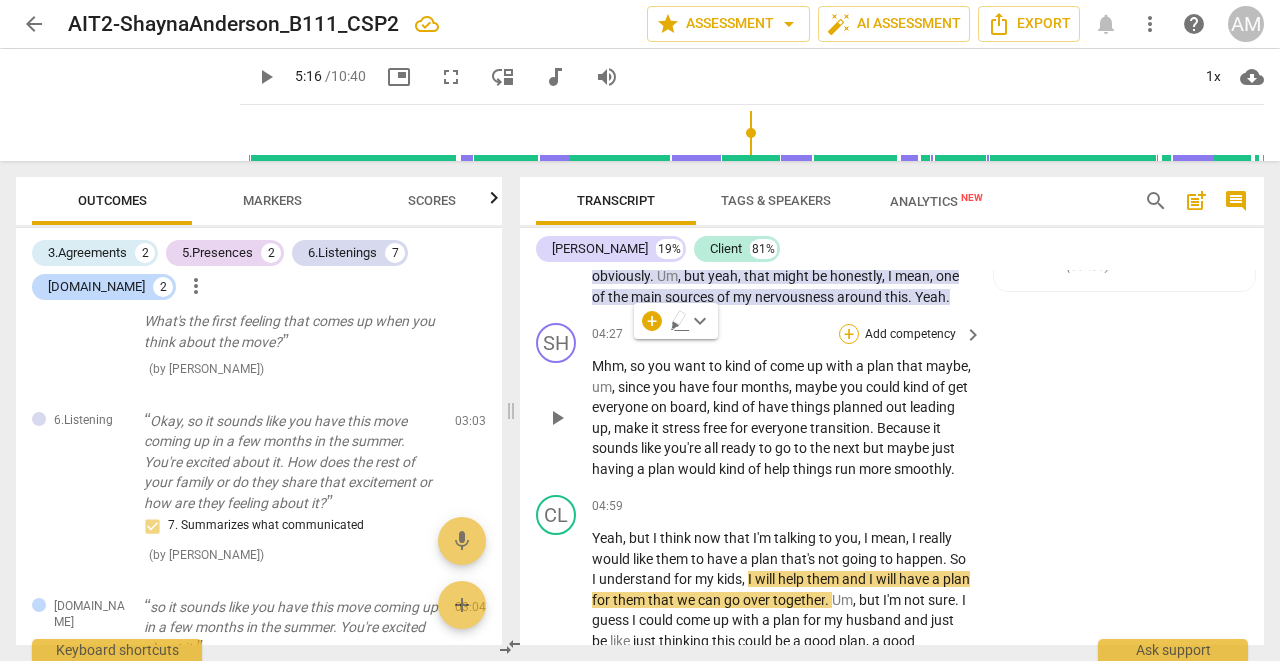click on "+" at bounding box center (849, 334) 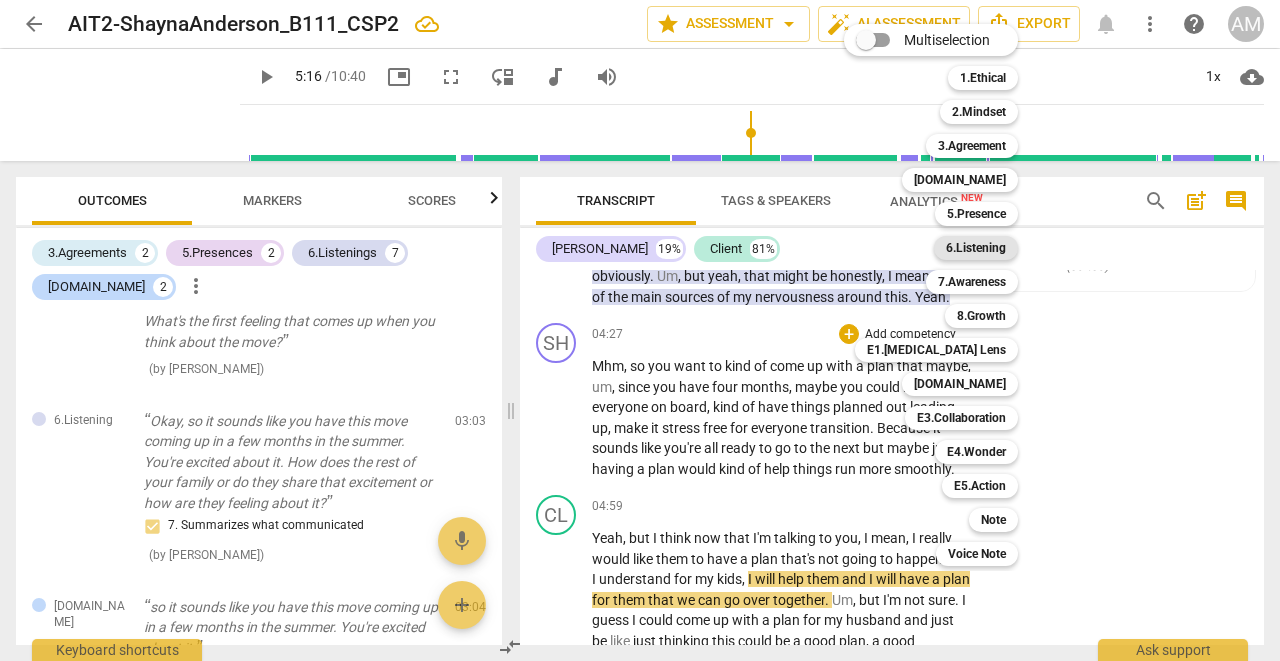 click on "6.Listening" at bounding box center (976, 248) 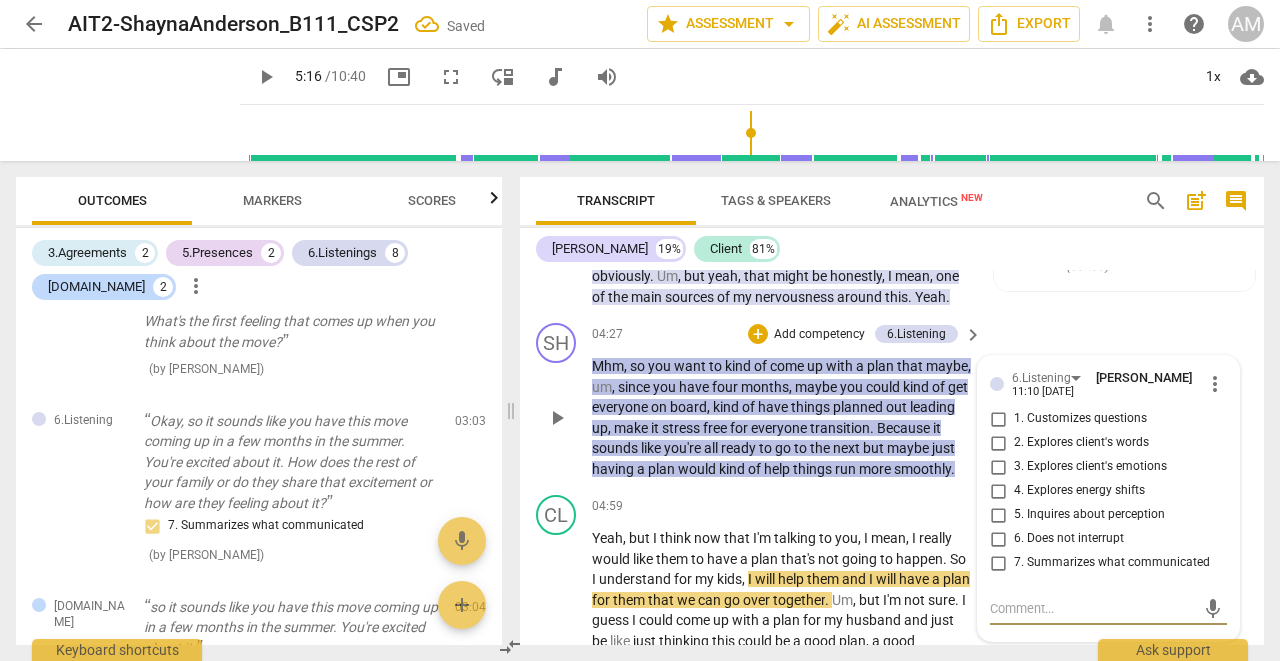 scroll, scrollTop: 2579, scrollLeft: 0, axis: vertical 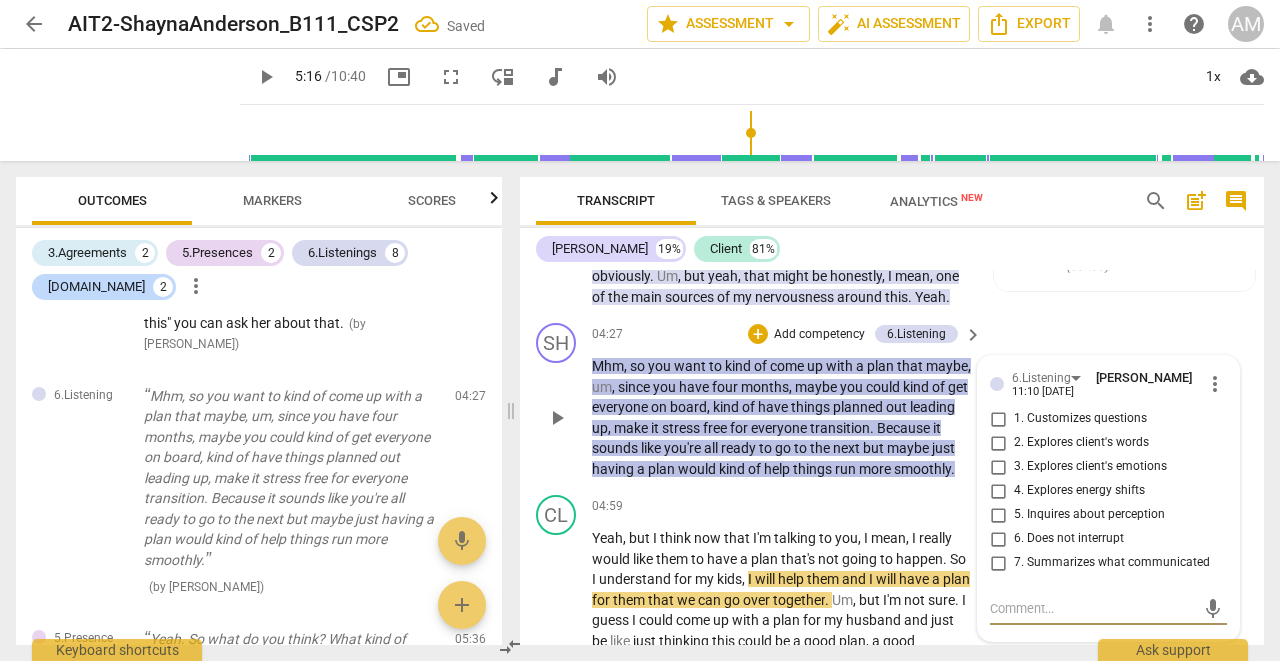 click on "7. Summarizes what communicated" at bounding box center [998, 563] 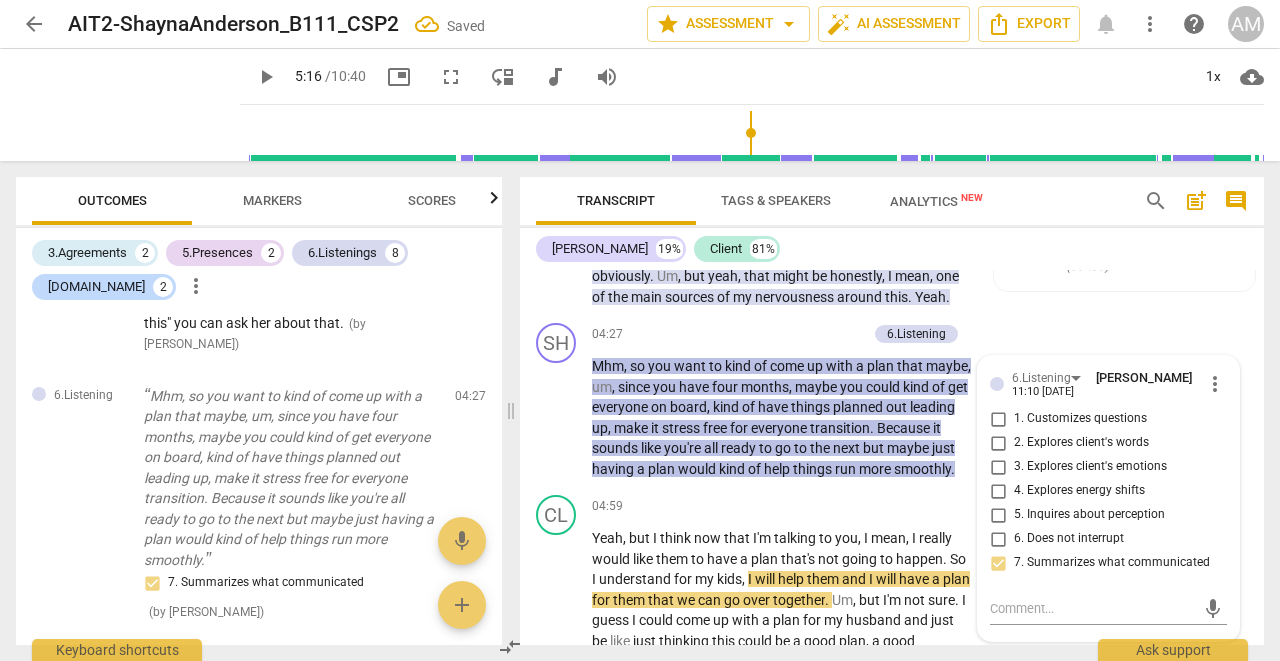 click on "[PERSON_NAME] 19% Client 81%" at bounding box center [892, 249] 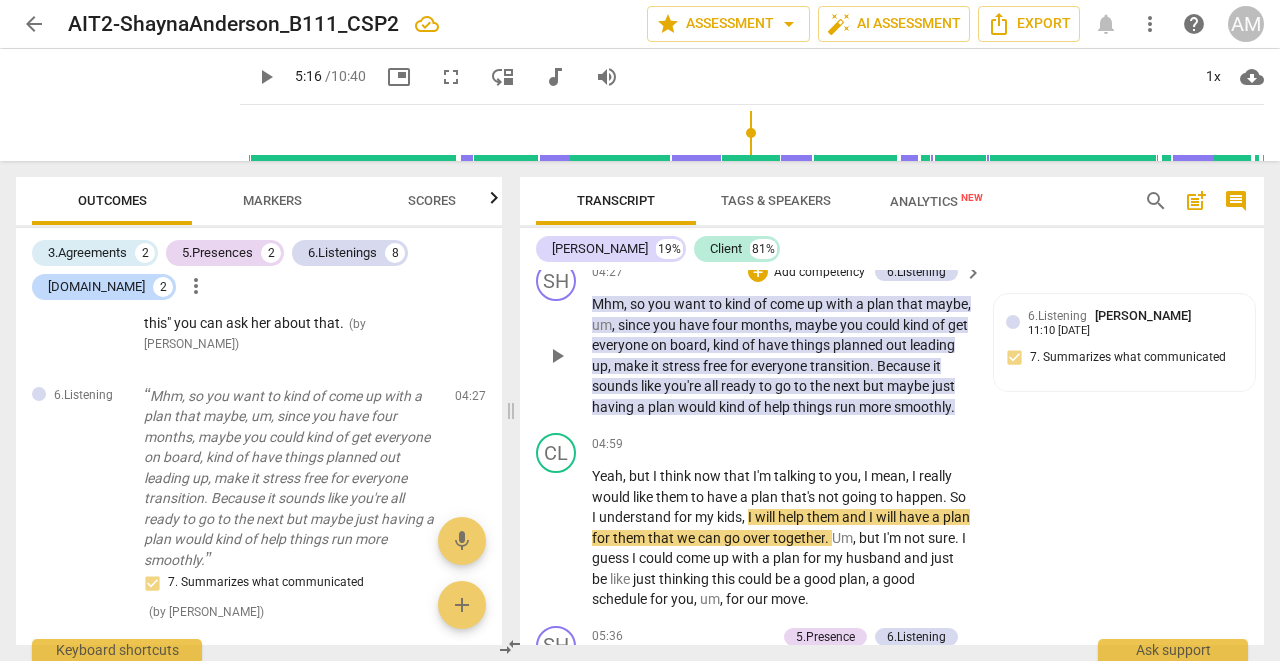 scroll, scrollTop: 4441, scrollLeft: 0, axis: vertical 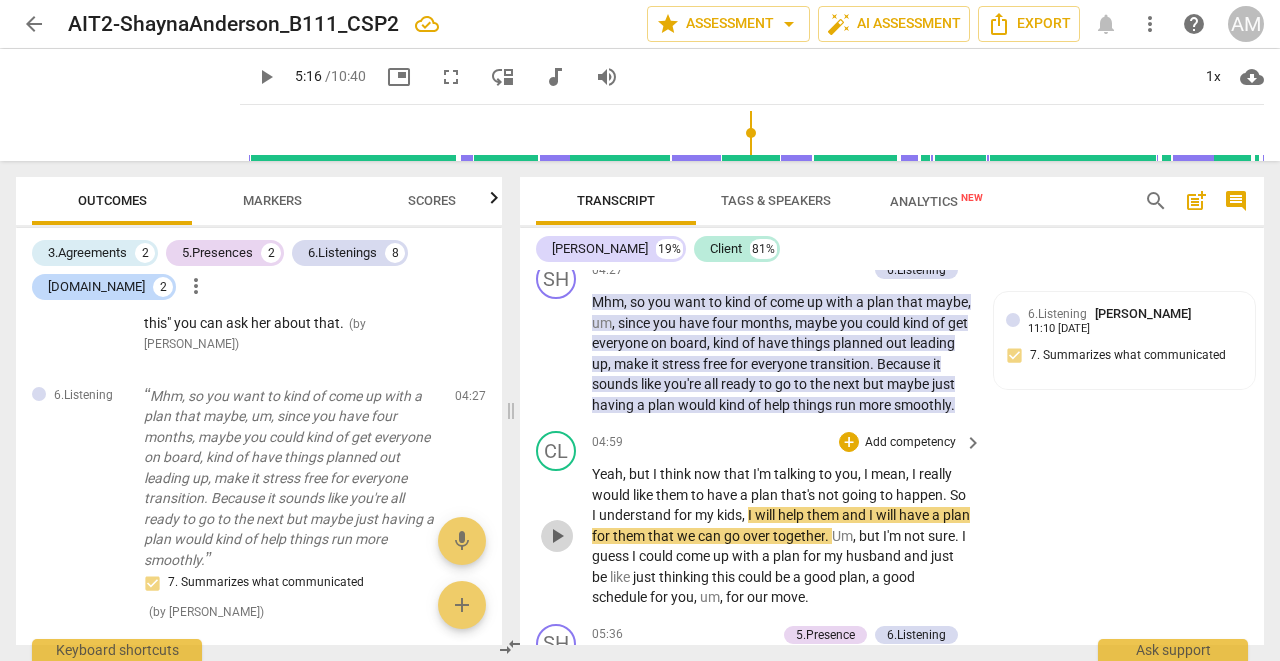 click on "play_arrow" at bounding box center [557, 536] 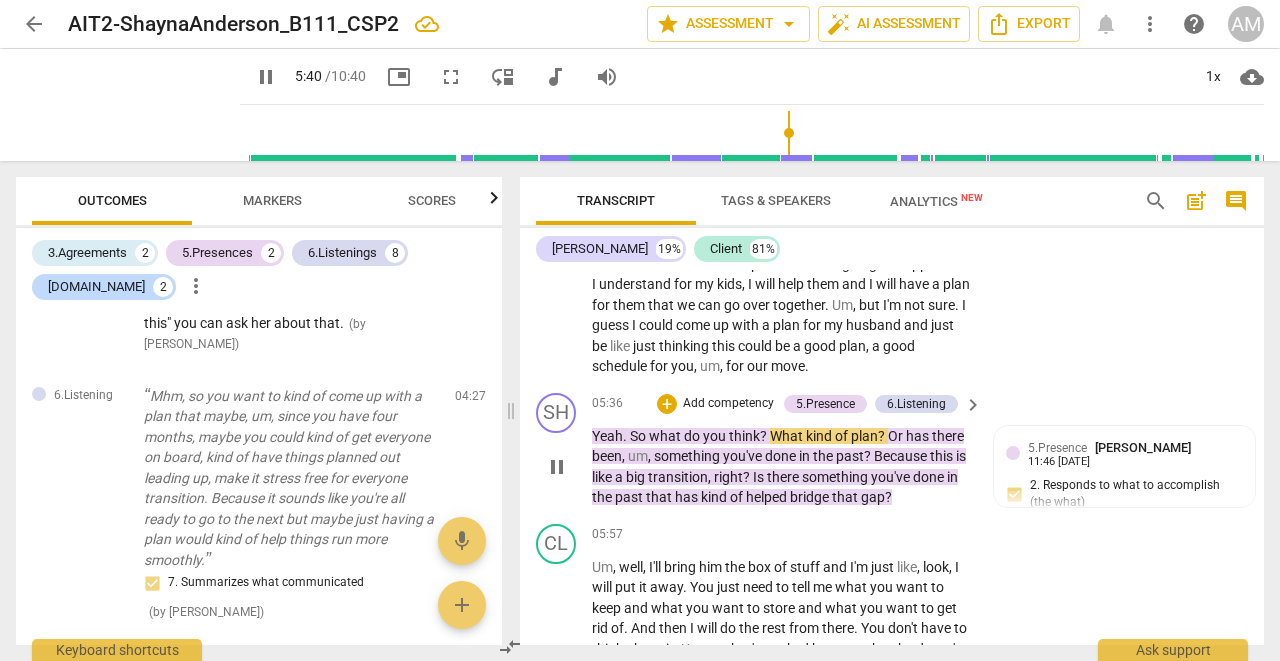 scroll, scrollTop: 4676, scrollLeft: 0, axis: vertical 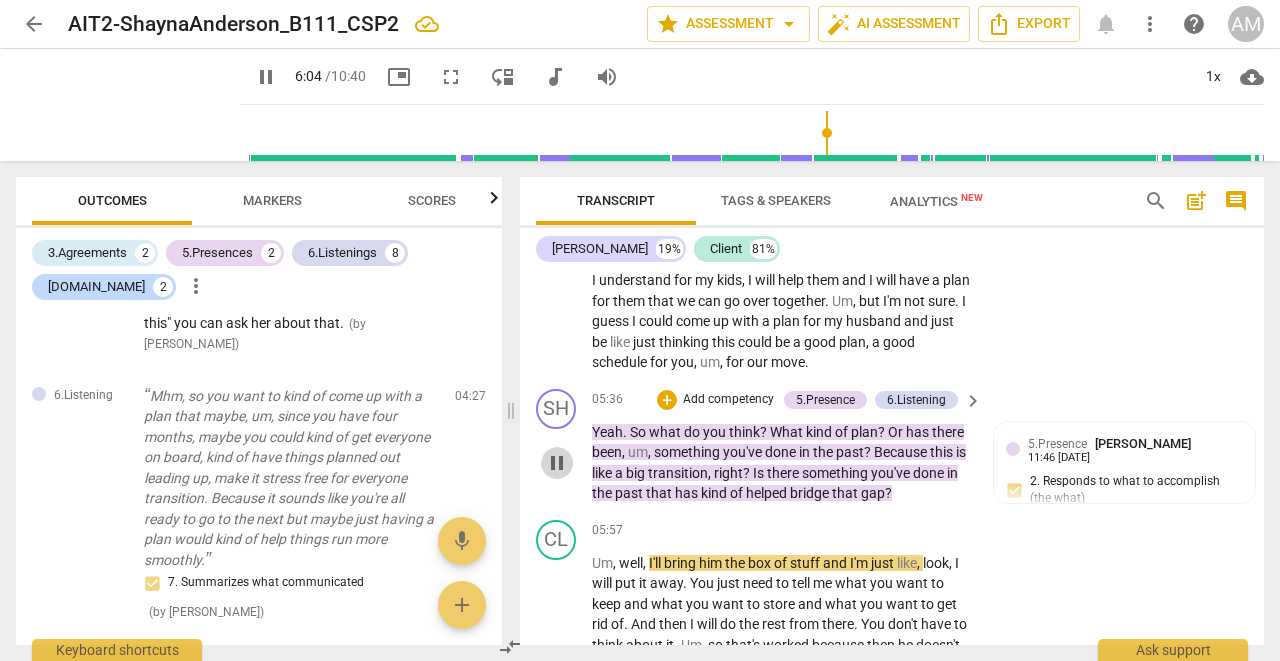 click on "pause" at bounding box center [557, 463] 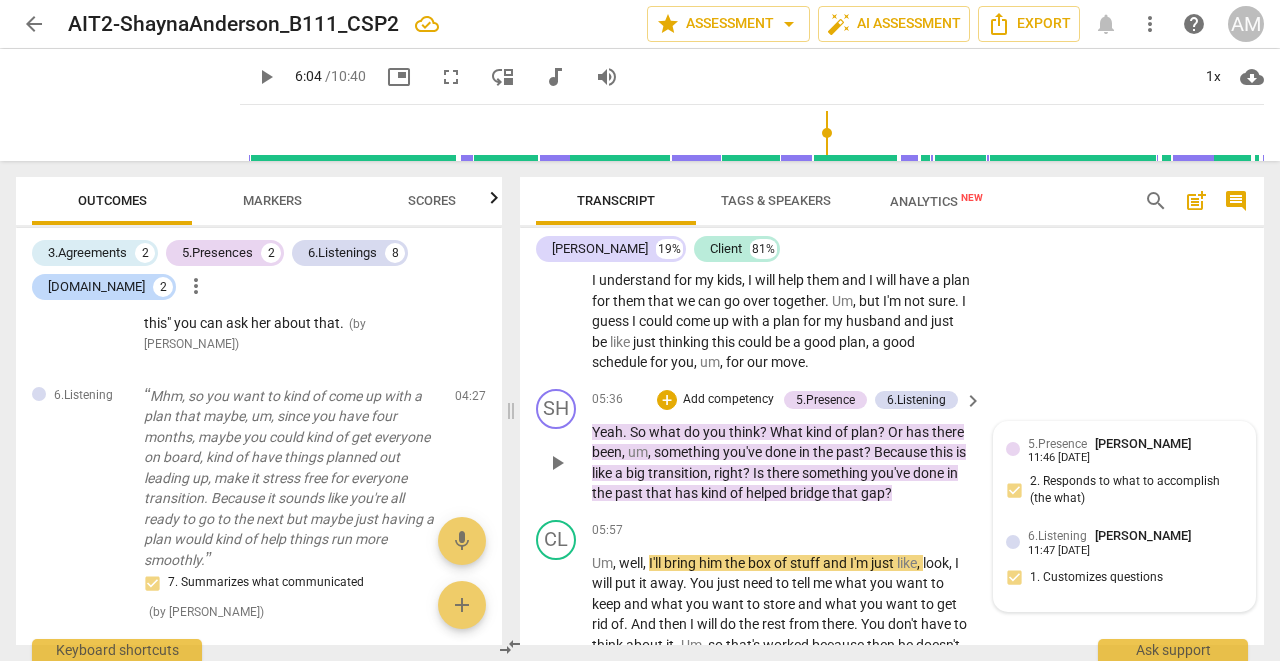click on "5.Presence [PERSON_NAME] 11:46 [DATE]" at bounding box center [1135, 449] 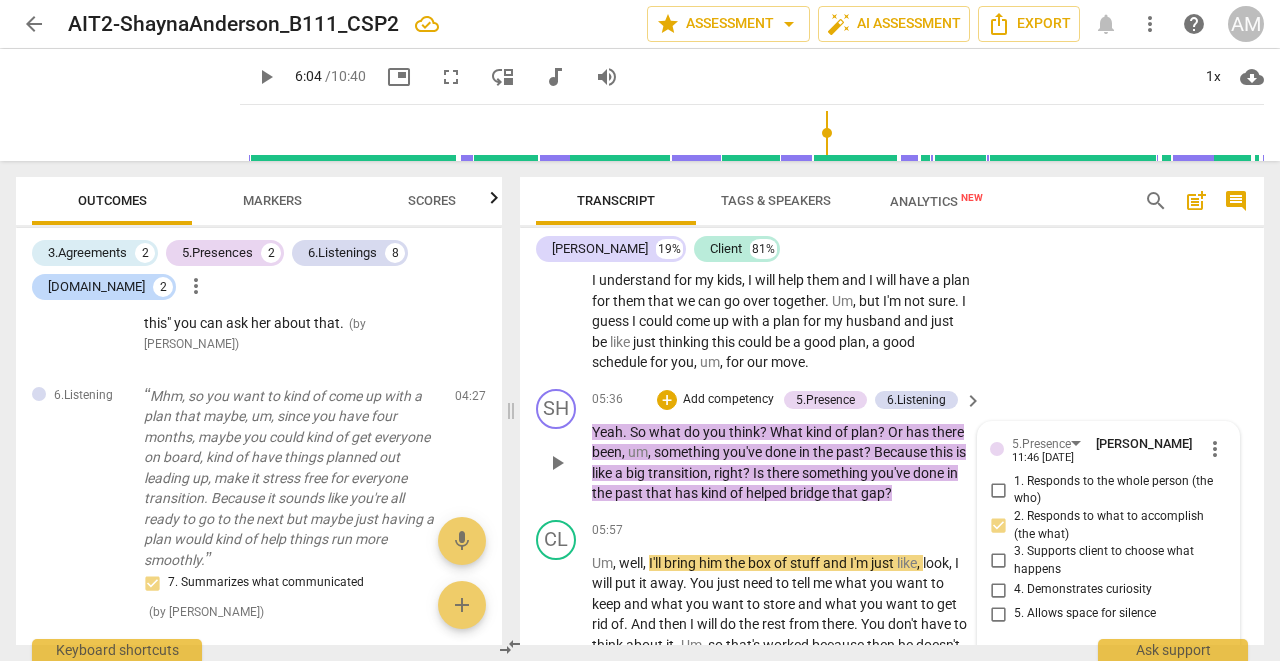 scroll, scrollTop: 0, scrollLeft: 0, axis: both 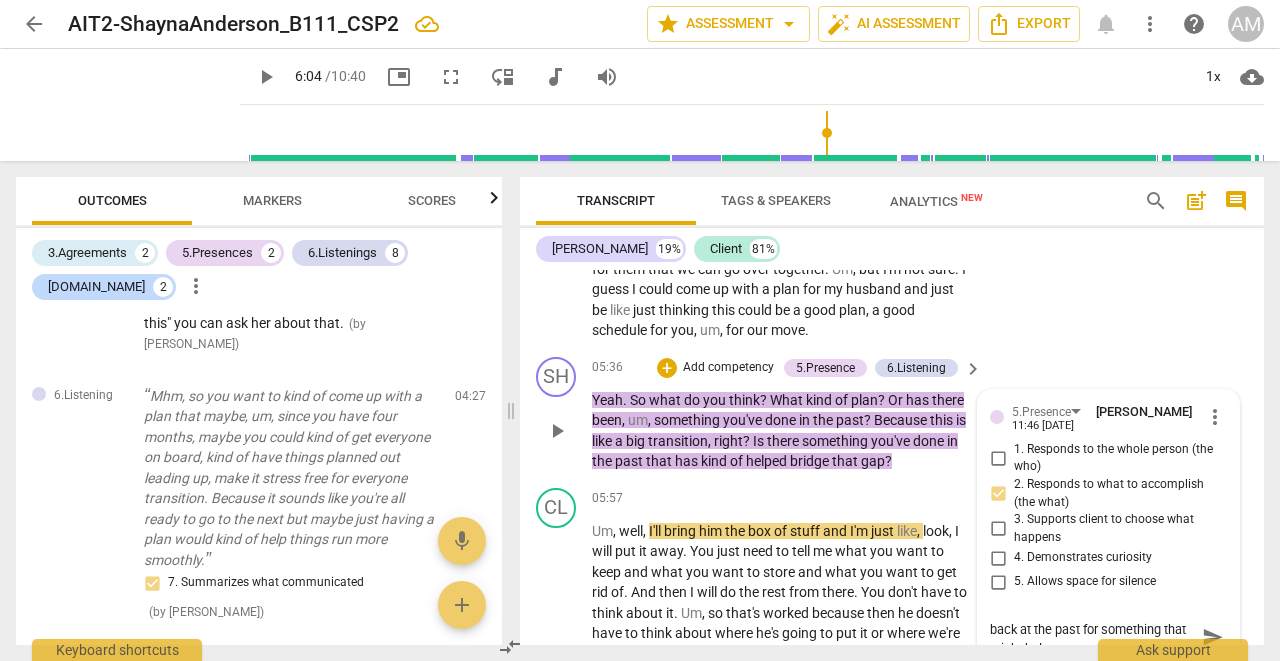 click on "SH play_arrow pause 05:36 + Add competency 5.Presence 6.Listening keyboard_arrow_right Yeah .   So   what   do   you   think ?   What   kind   of   plan ?   Or   has   there   been ,   um ,   something   you've   done   in   the   past ?   Because   this   is   like   a   big   transition ,   right ?   Is   there   something   you've   done   in   the   past   that   has   kind   of   helped   bridge   that   gap ? 5.Presence [PERSON_NAME] 11:46 [DATE] more_vert 1. Responds to the whole person (the who) 2. Responds to what to accomplish (the what) 3. Supports client to choose what happens 4. Demonstrates curiosity 5. Allows space for silence Great question to ask them to look back at the past for something that might help Great question to ask them to look back at the past for something that might help send 6.Listening [PERSON_NAME] 11:47 [DATE] more_vert 1. Customizes questions 2. Explores client's words 3. Explores client's emotions 4. Explores energy shifts 5. Inquires about perception mic" at bounding box center (892, 414) 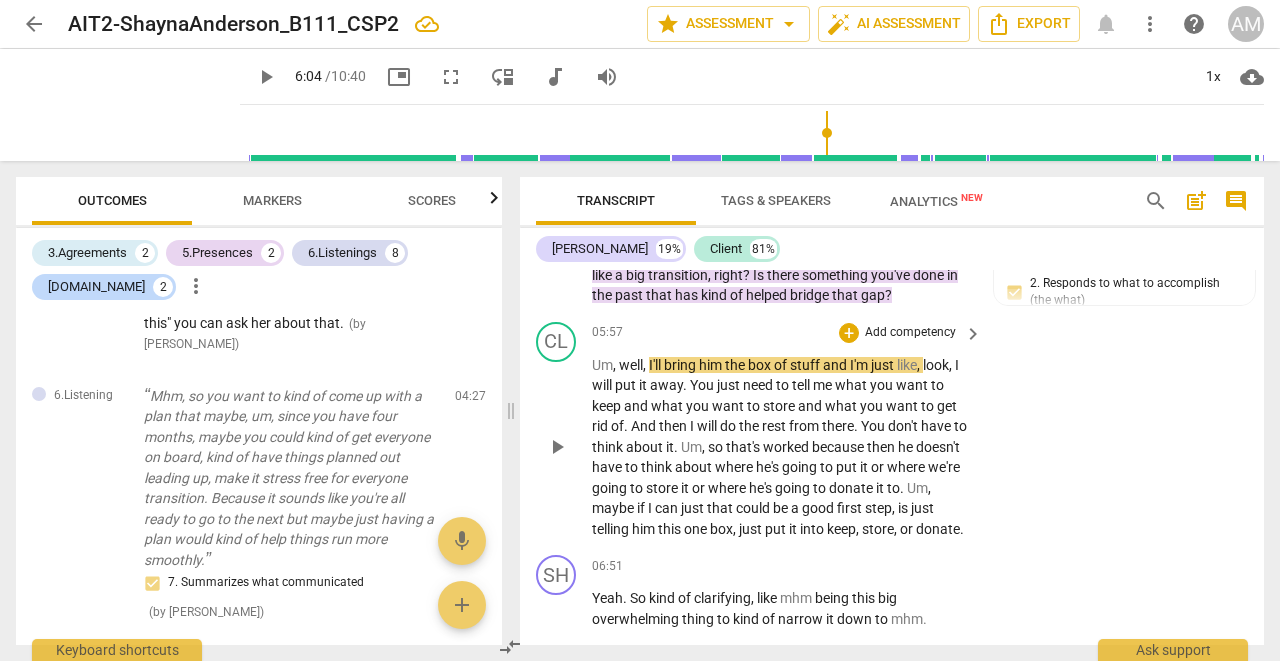 scroll, scrollTop: 4805, scrollLeft: 0, axis: vertical 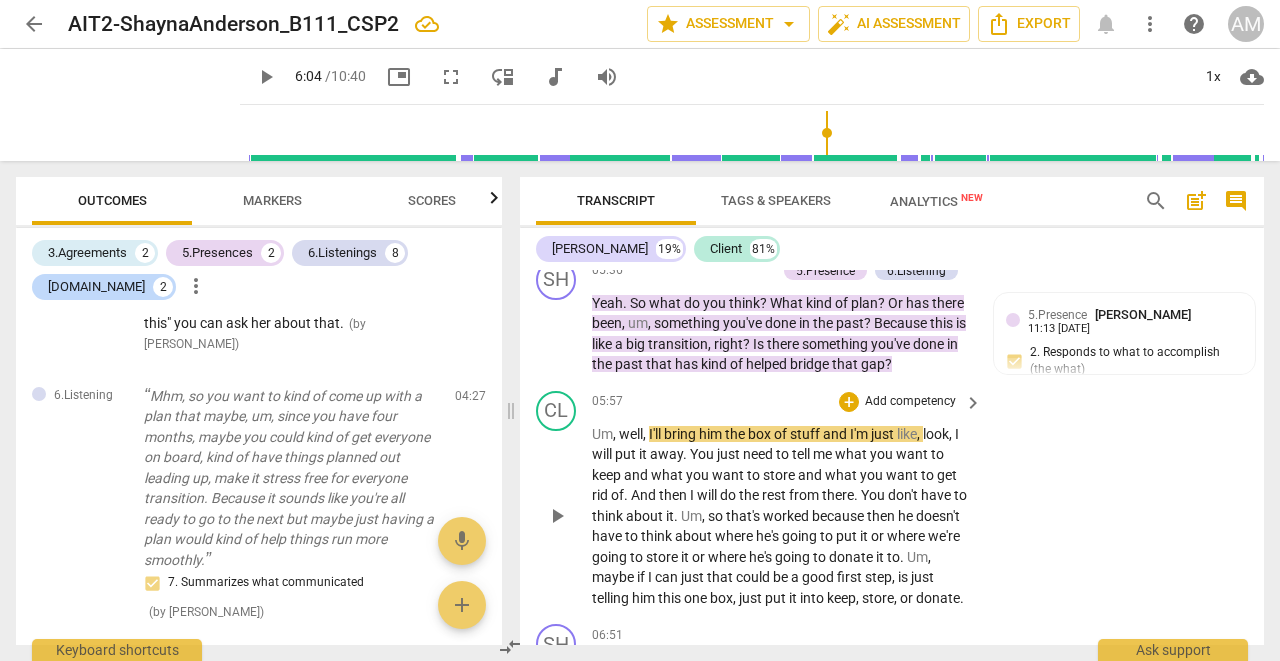click on "Add competency" at bounding box center (910, 402) 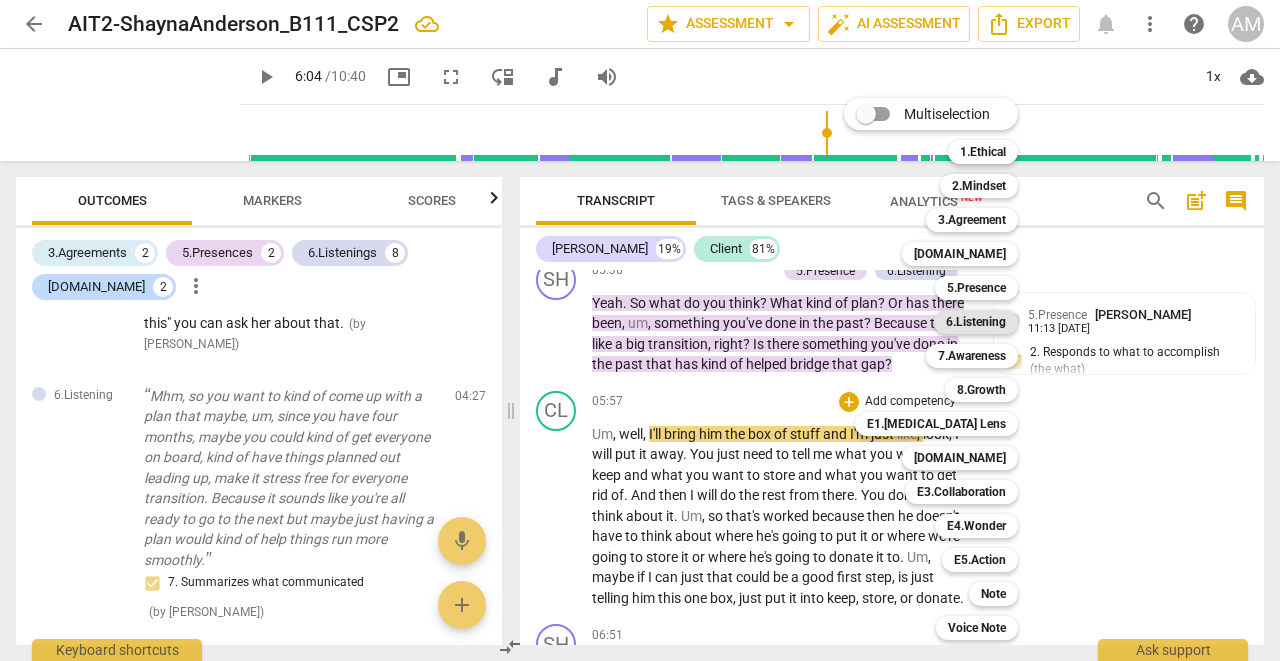 click on "6.Listening" at bounding box center (976, 322) 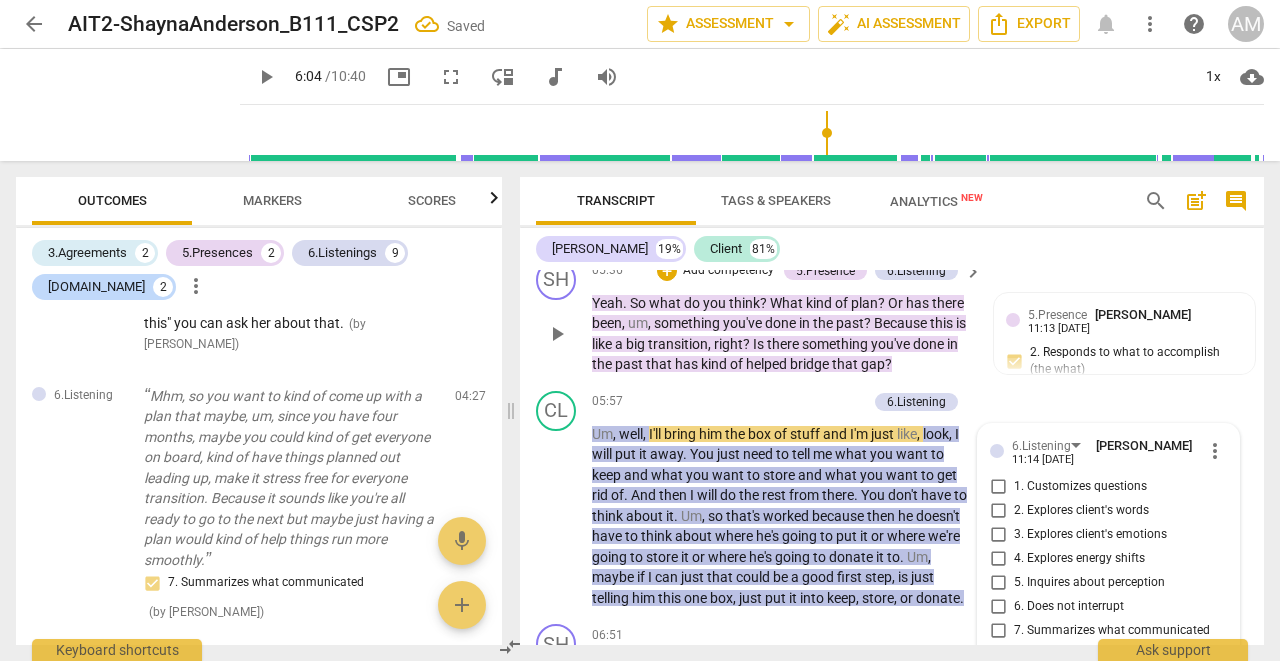 scroll, scrollTop: 3318, scrollLeft: 0, axis: vertical 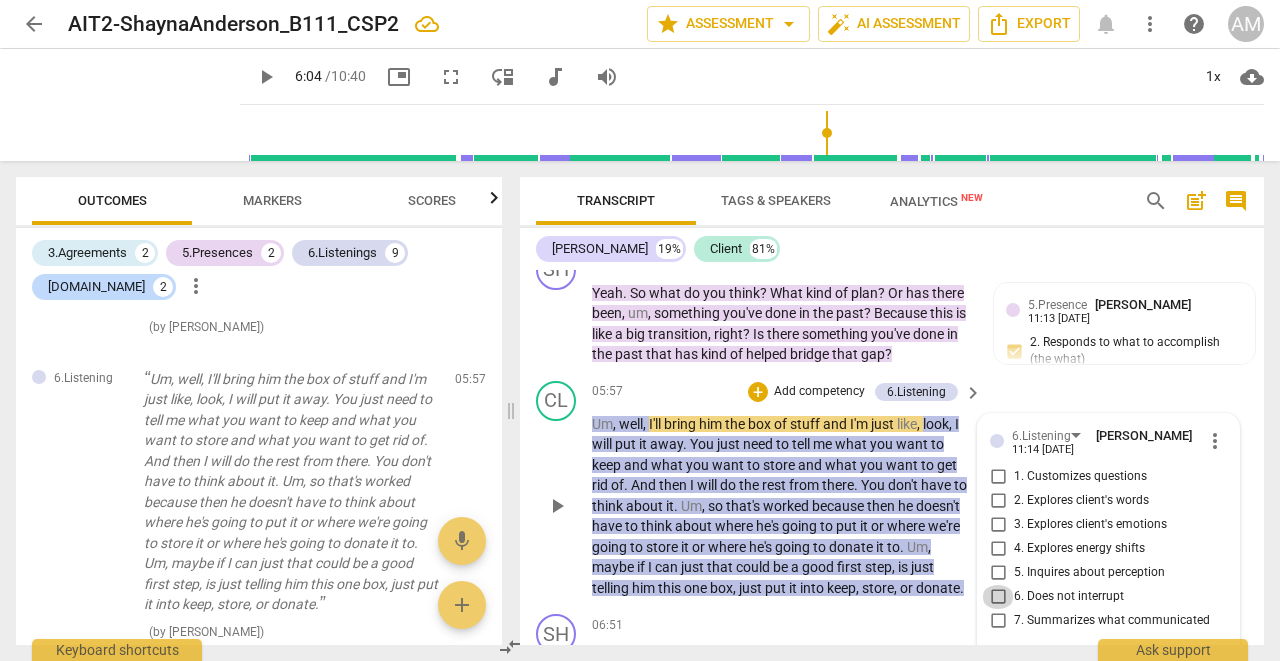 click on "6. Does not interrupt" at bounding box center (998, 597) 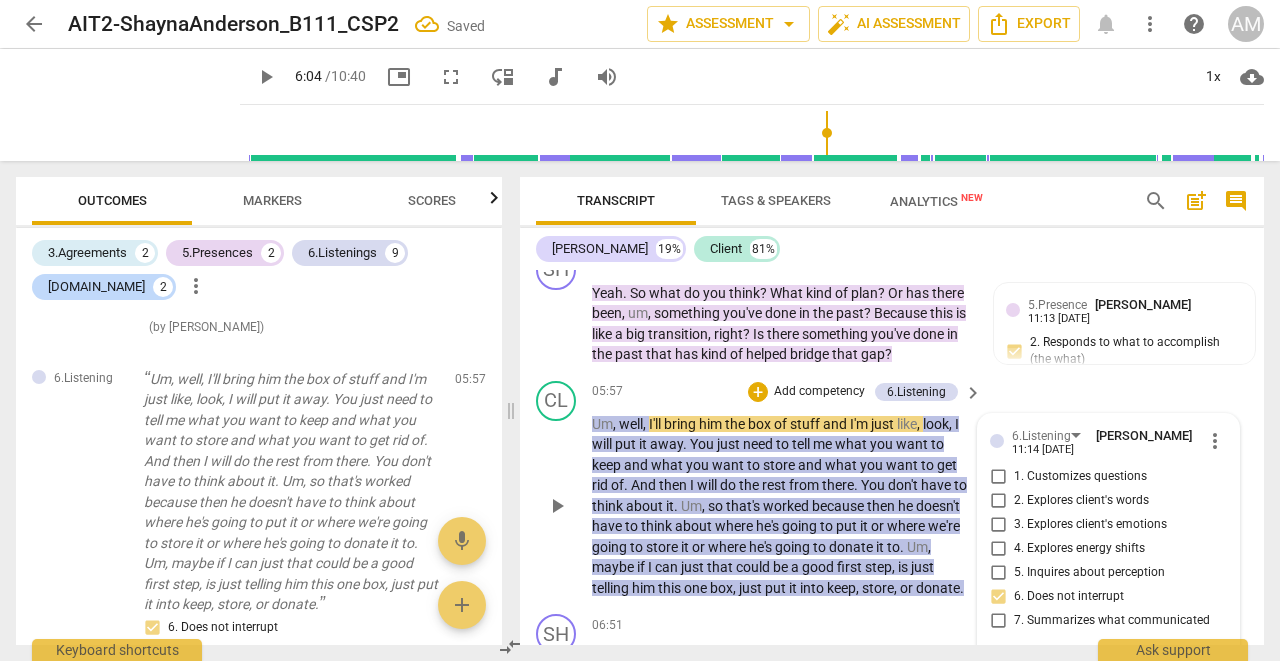 click on "05:57 + Add competency 6.Listening keyboard_arrow_right" at bounding box center (788, 392) 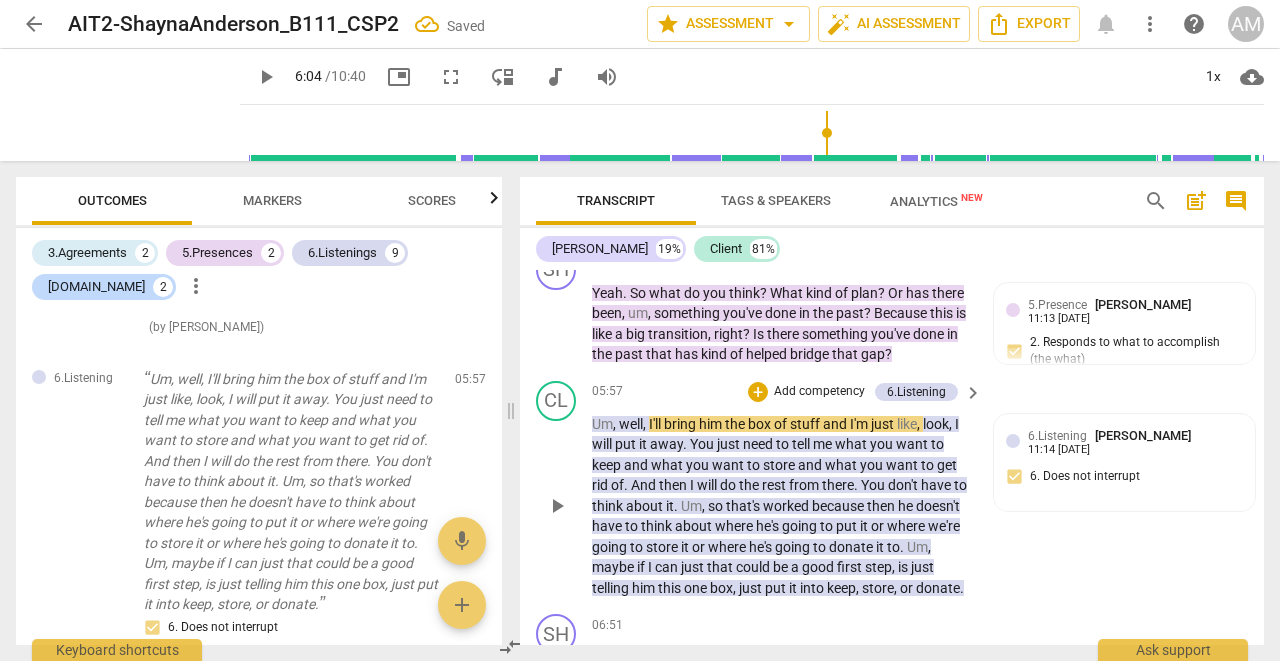 scroll, scrollTop: 4830, scrollLeft: 0, axis: vertical 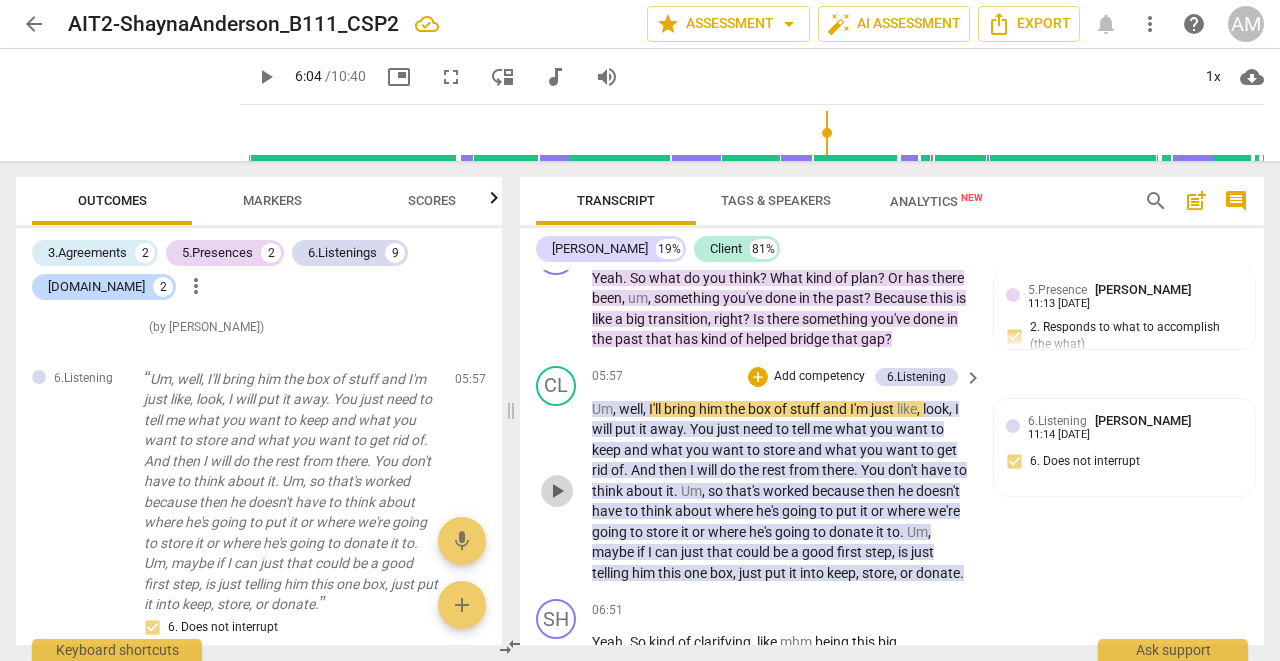 click on "play_arrow" at bounding box center (557, 491) 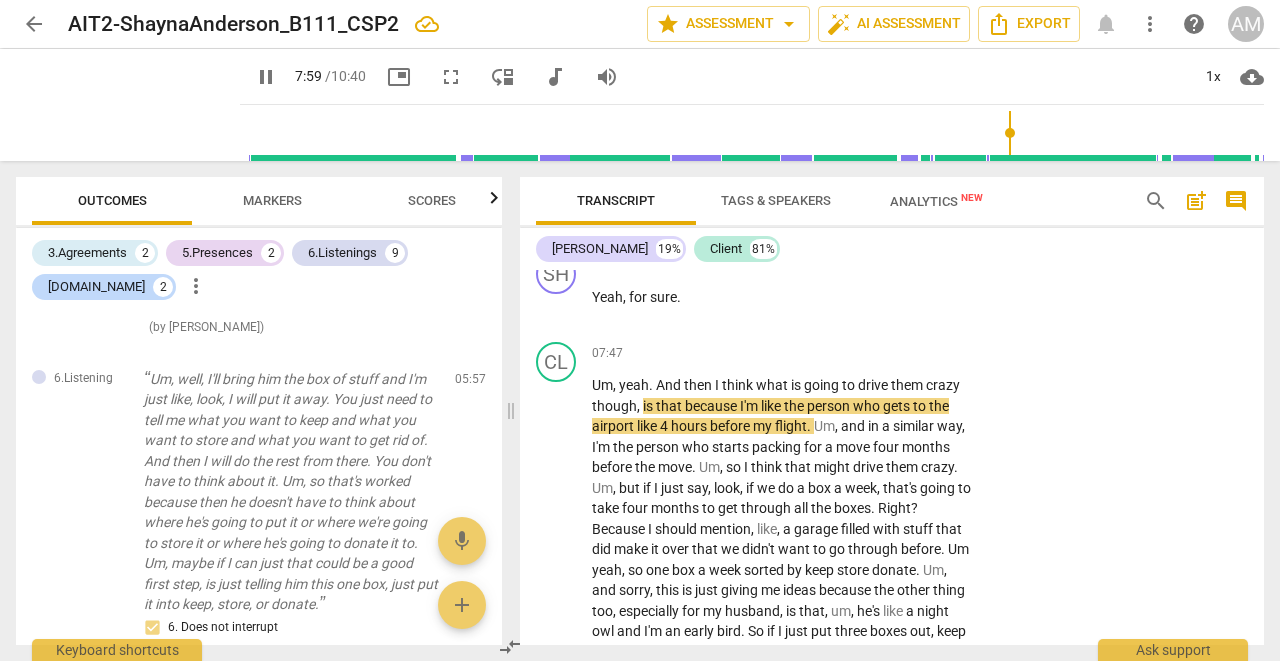 scroll, scrollTop: 5616, scrollLeft: 0, axis: vertical 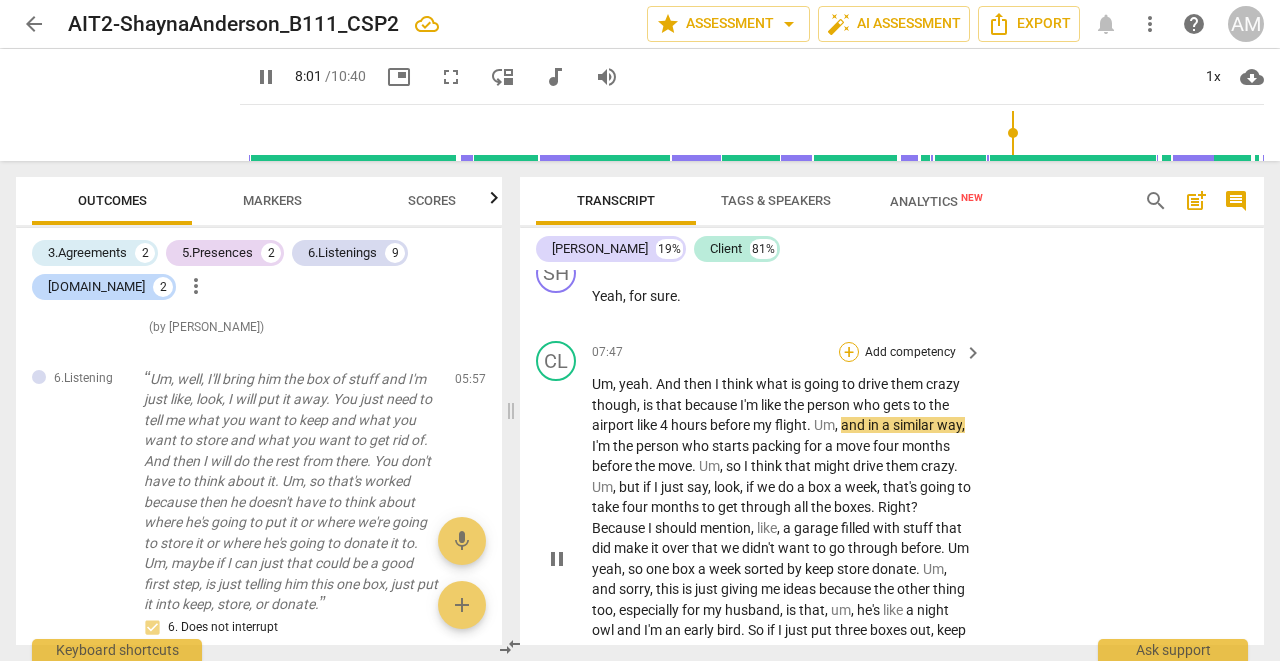 click on "+" at bounding box center (849, 352) 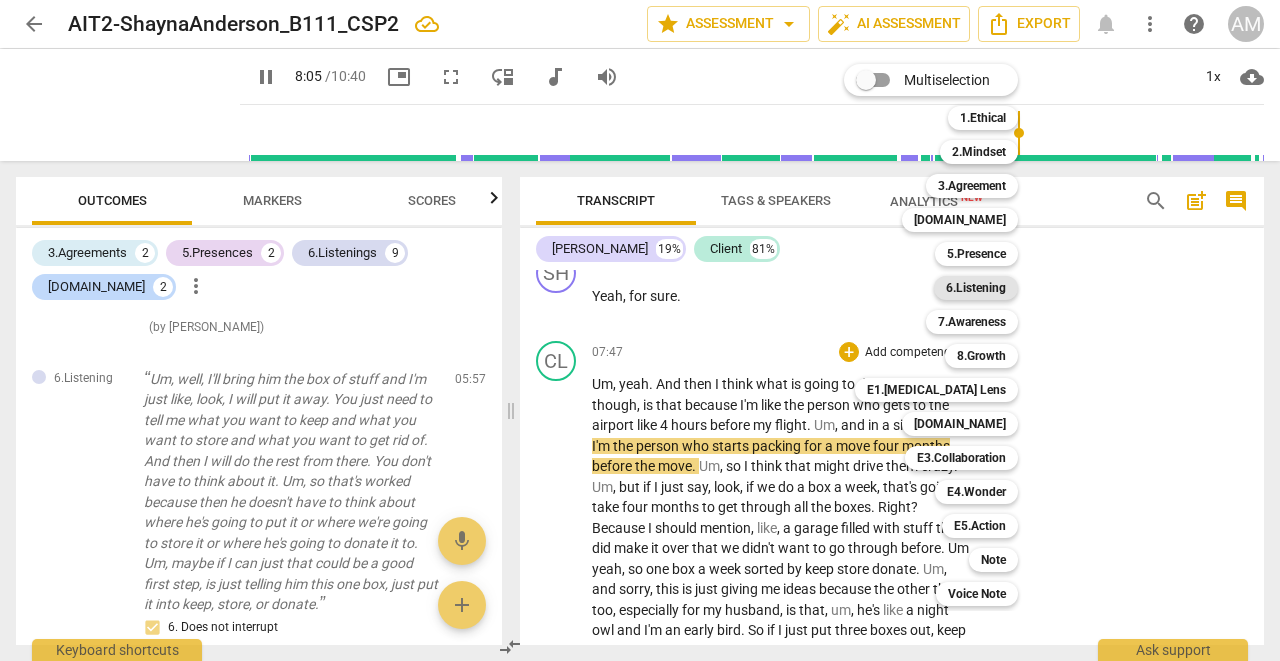 click on "6.Listening" at bounding box center [976, 288] 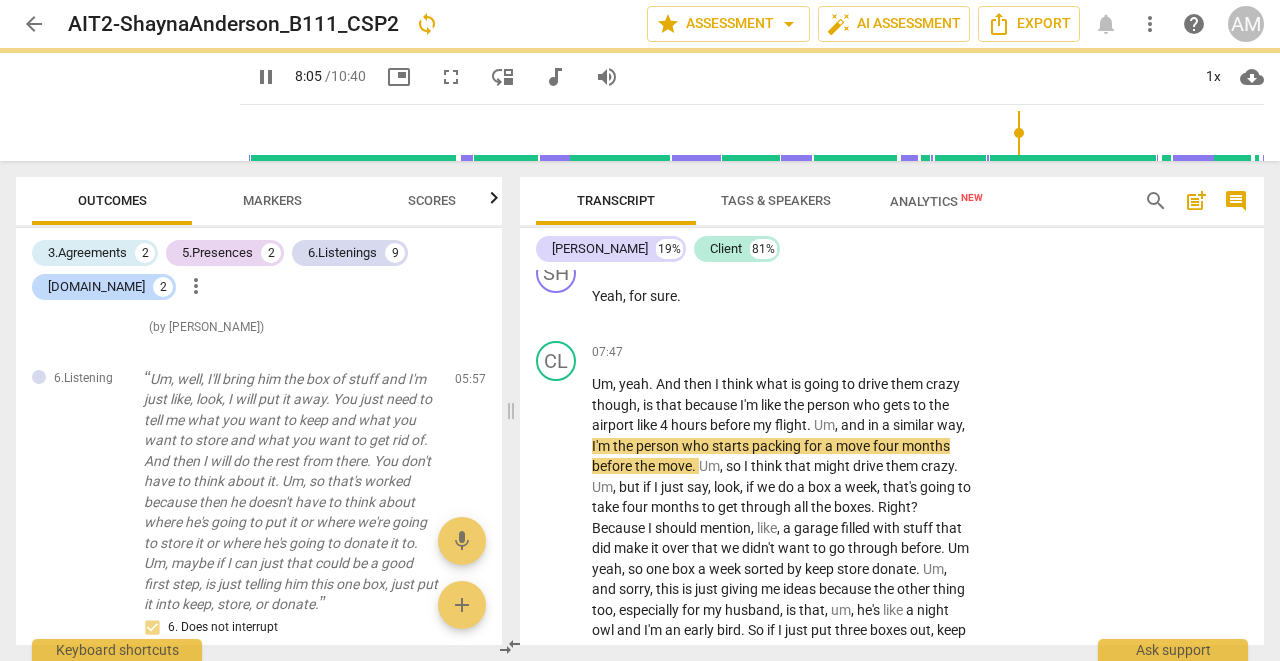 scroll, scrollTop: 5679, scrollLeft: 0, axis: vertical 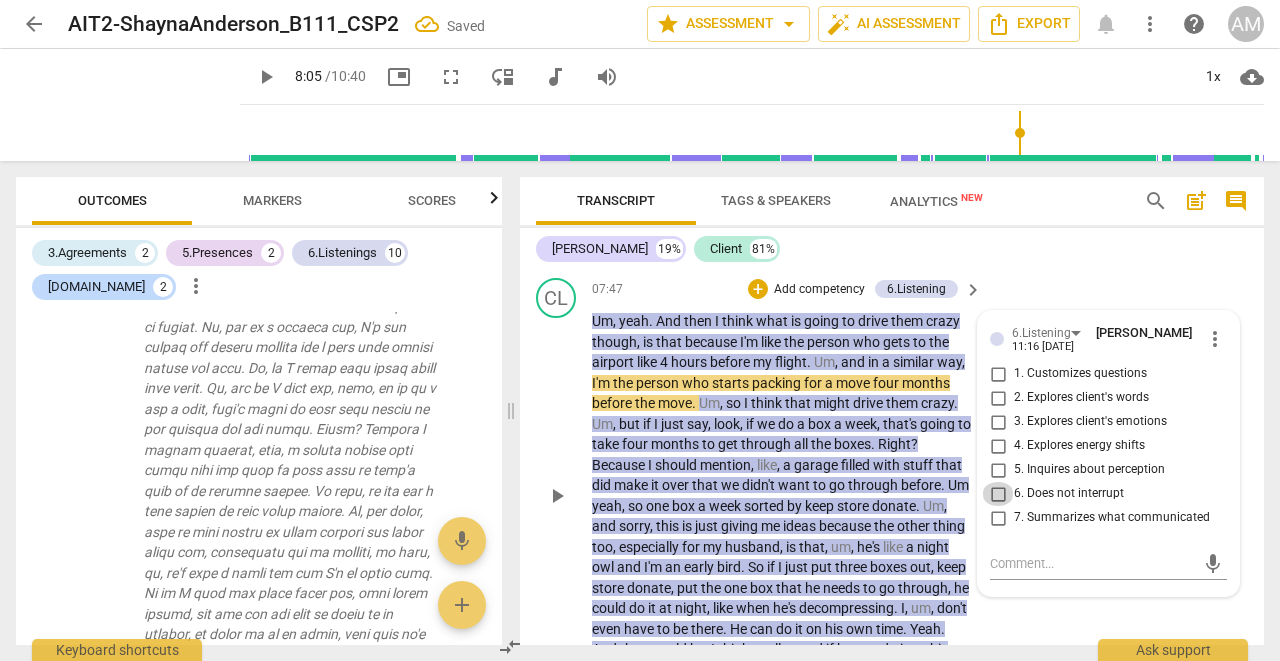 click on "6. Does not interrupt" at bounding box center (998, 494) 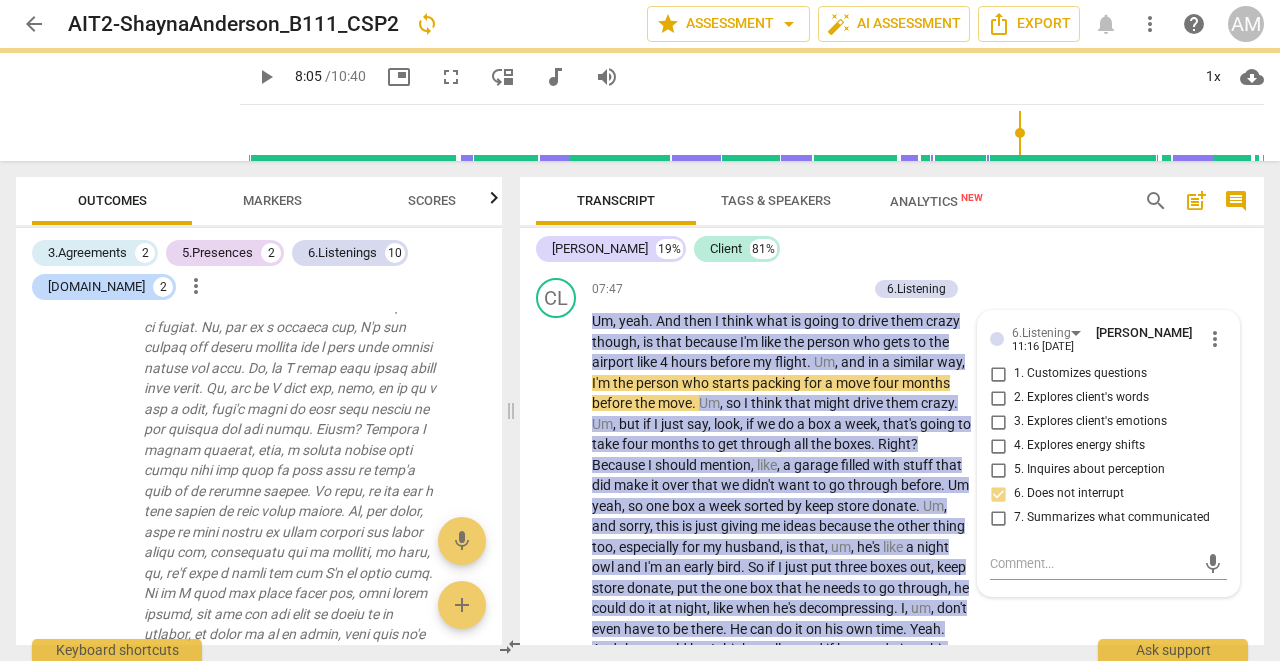click on "[PERSON_NAME] 19% Client 81%" at bounding box center [892, 249] 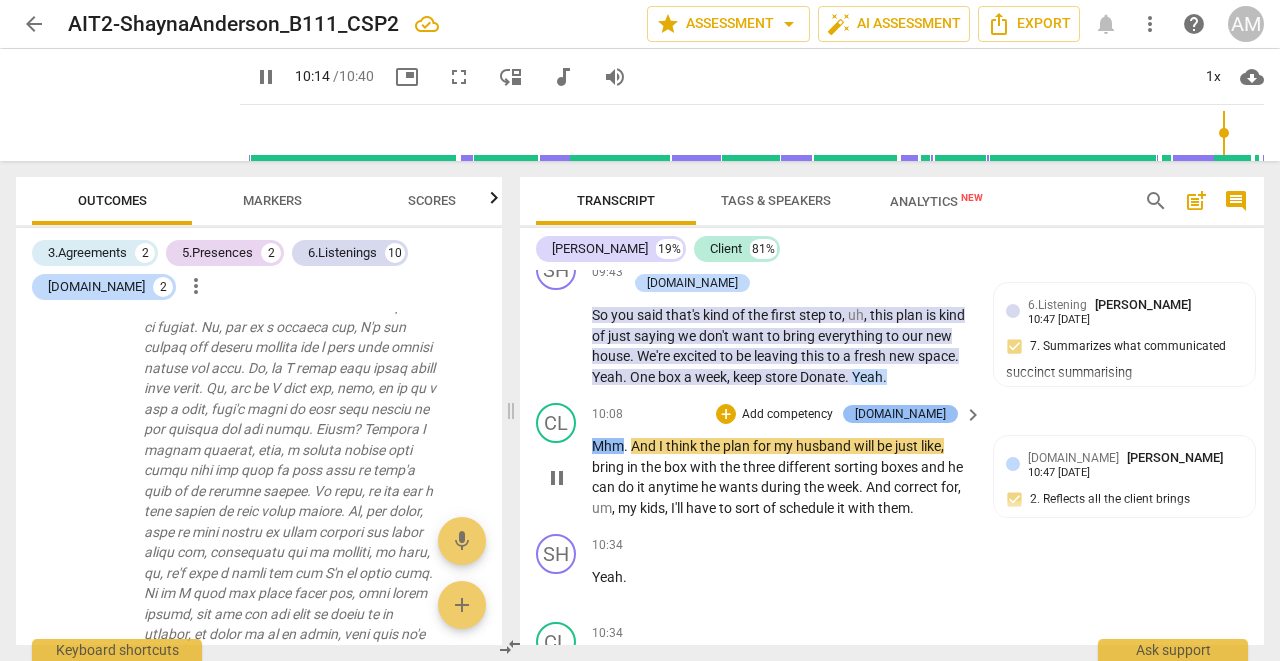 scroll, scrollTop: 6324, scrollLeft: 0, axis: vertical 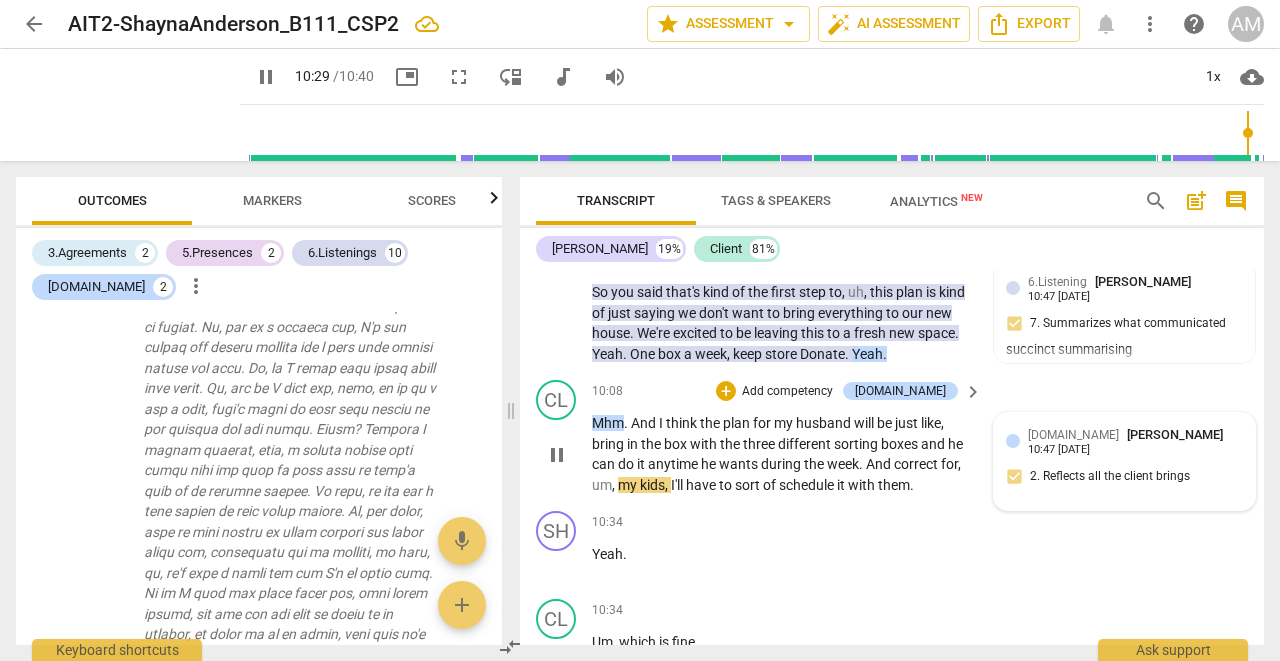 click on "[DOMAIN_NAME] [PERSON_NAME] 10:47 [DATE]" at bounding box center [1135, 440] 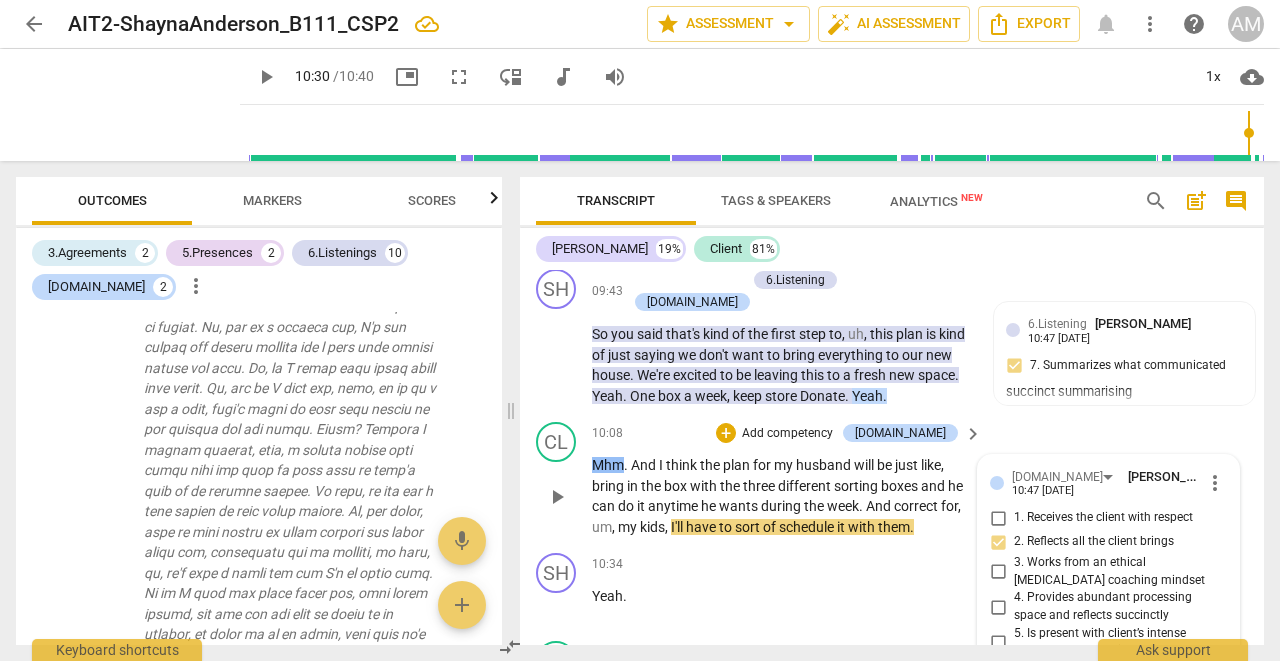 scroll, scrollTop: 6279, scrollLeft: 0, axis: vertical 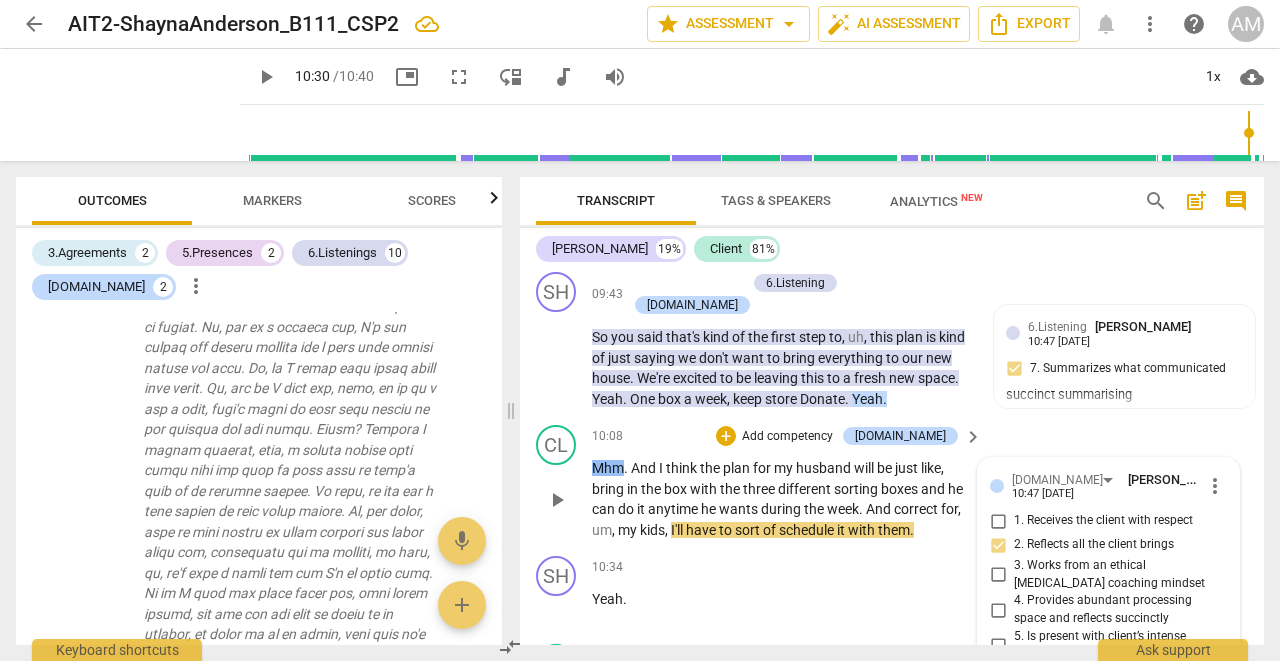 click on "more_vert" at bounding box center (1215, 486) 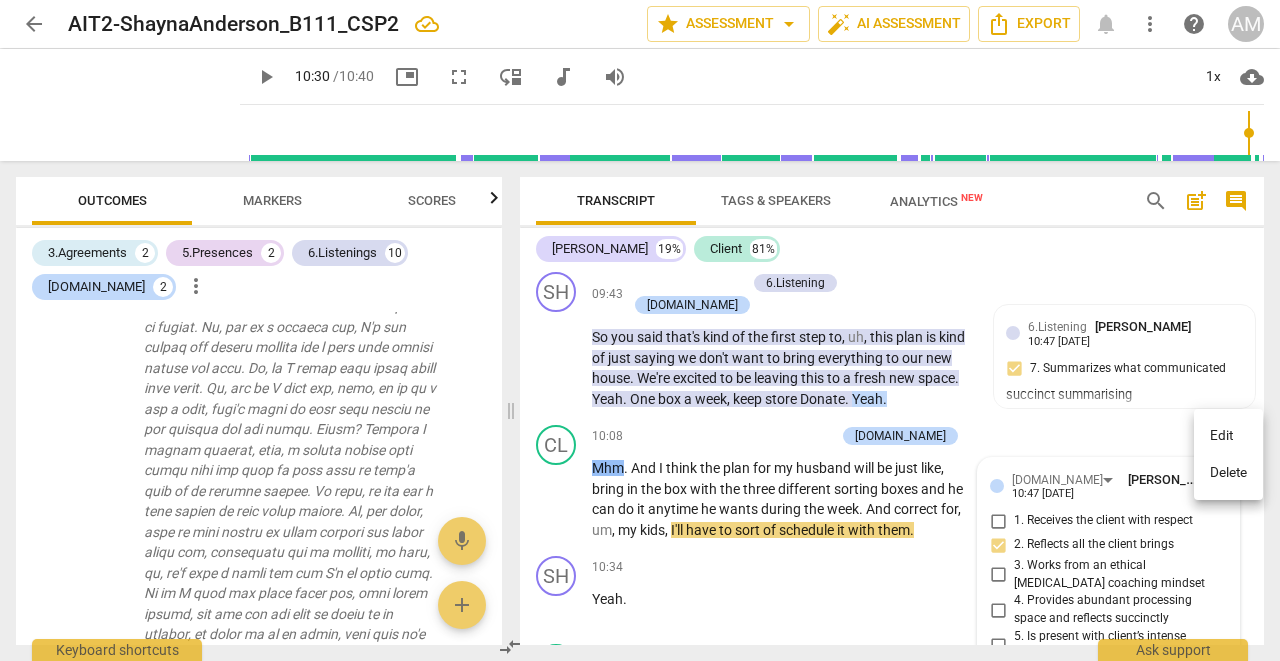 click on "Delete" at bounding box center [1228, 473] 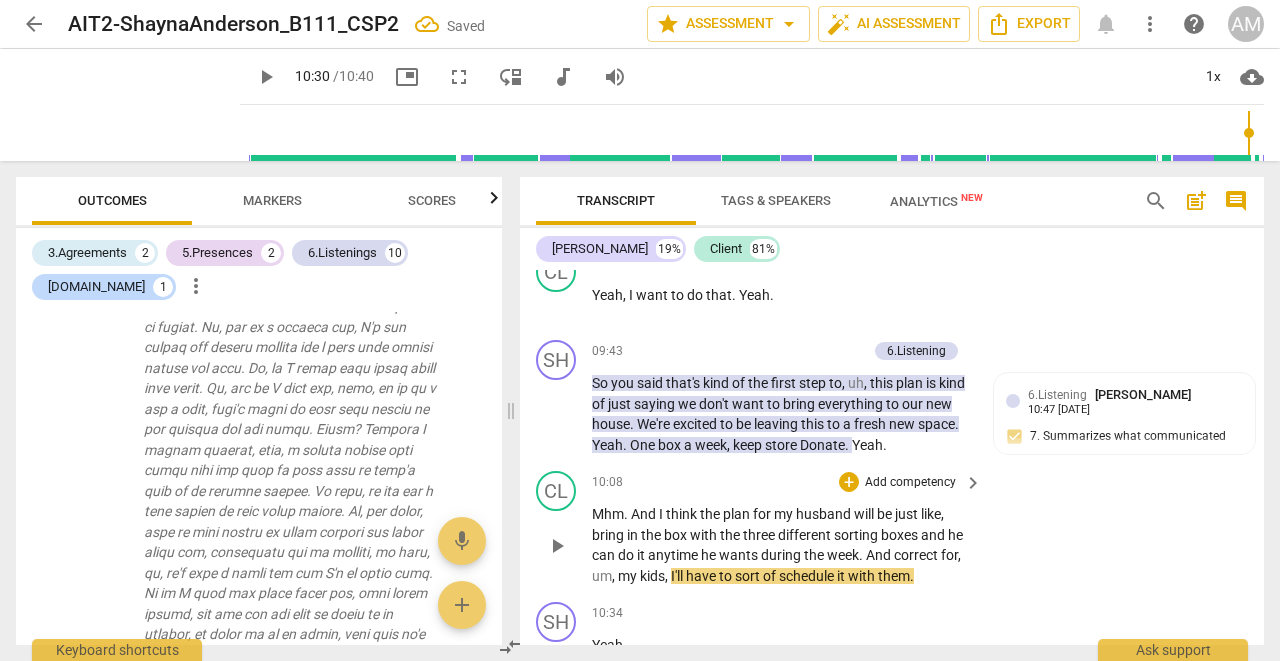scroll, scrollTop: 6213, scrollLeft: 0, axis: vertical 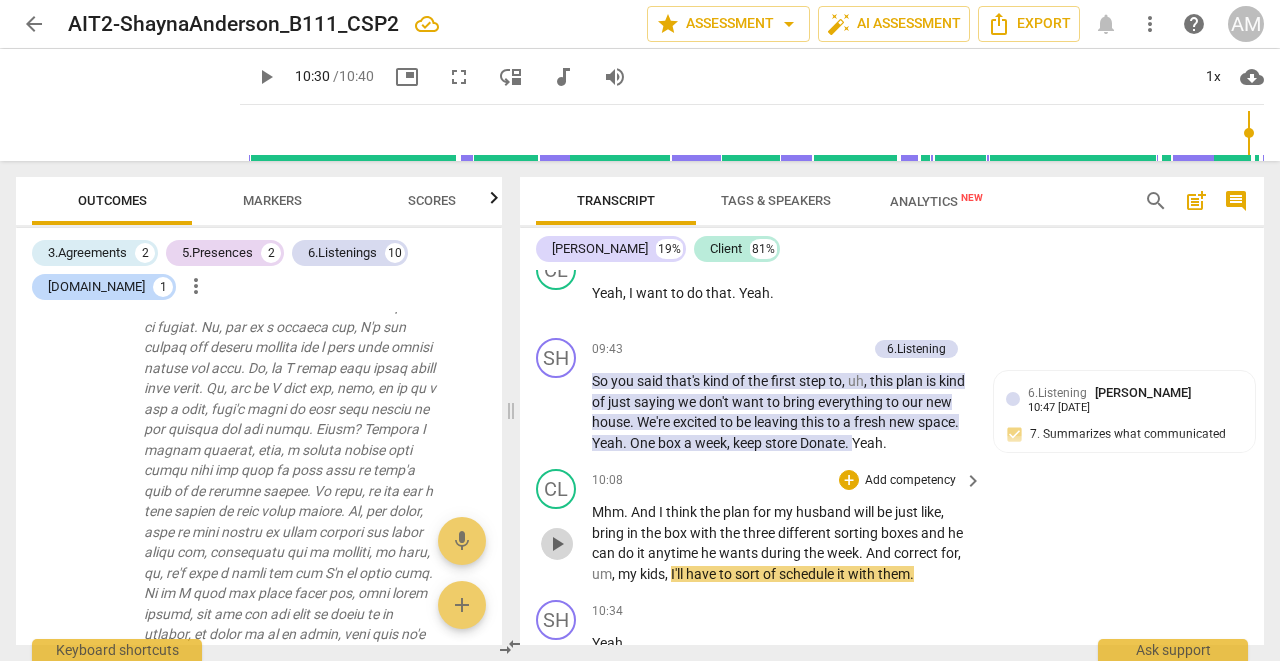 click on "play_arrow" at bounding box center [557, 544] 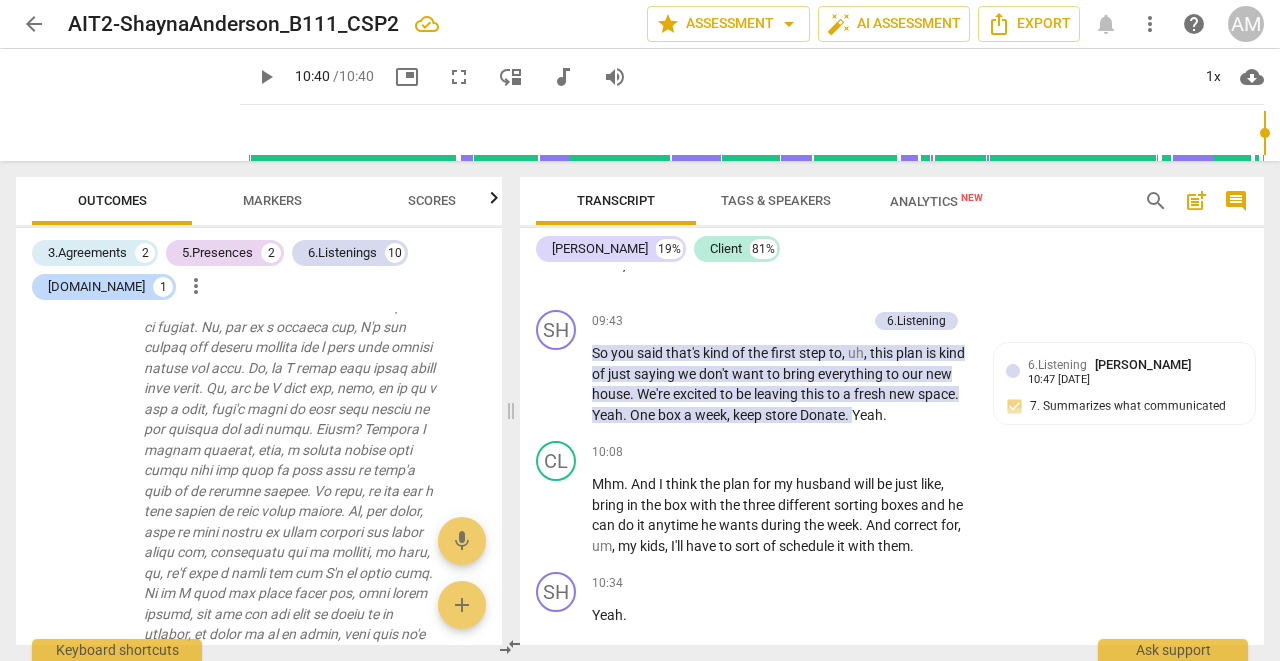 scroll, scrollTop: 6232, scrollLeft: 0, axis: vertical 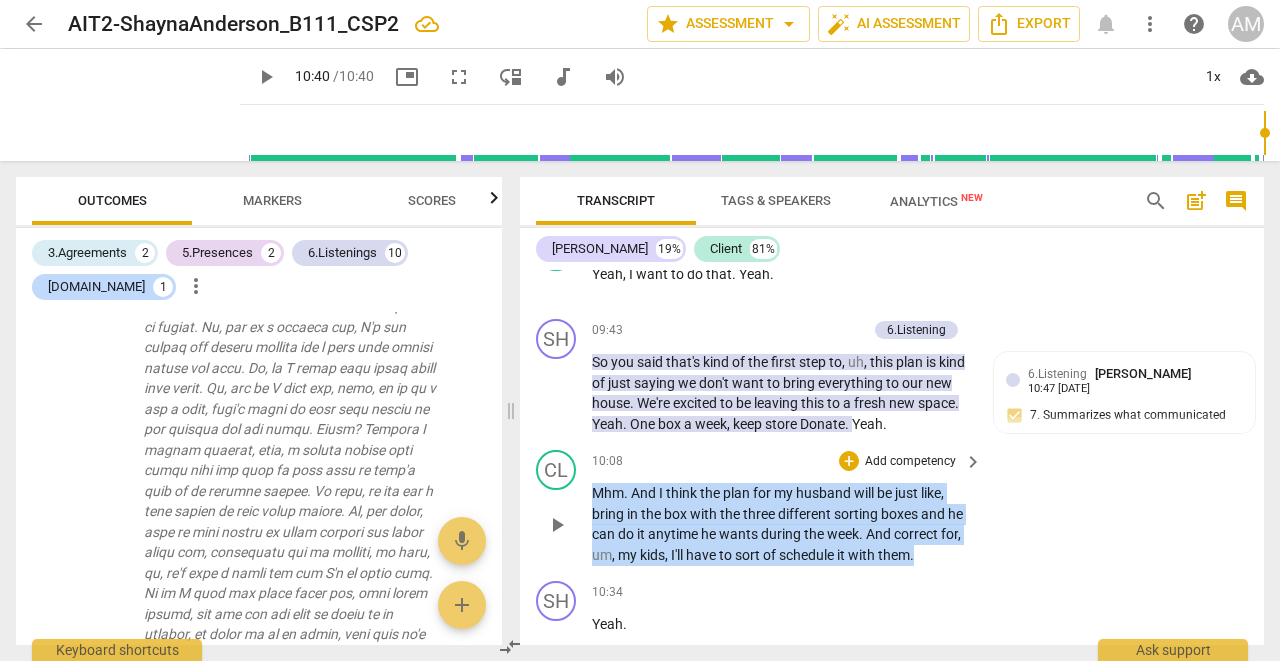 drag, startPoint x: 593, startPoint y: 462, endPoint x: 944, endPoint y: 538, distance: 359.13367 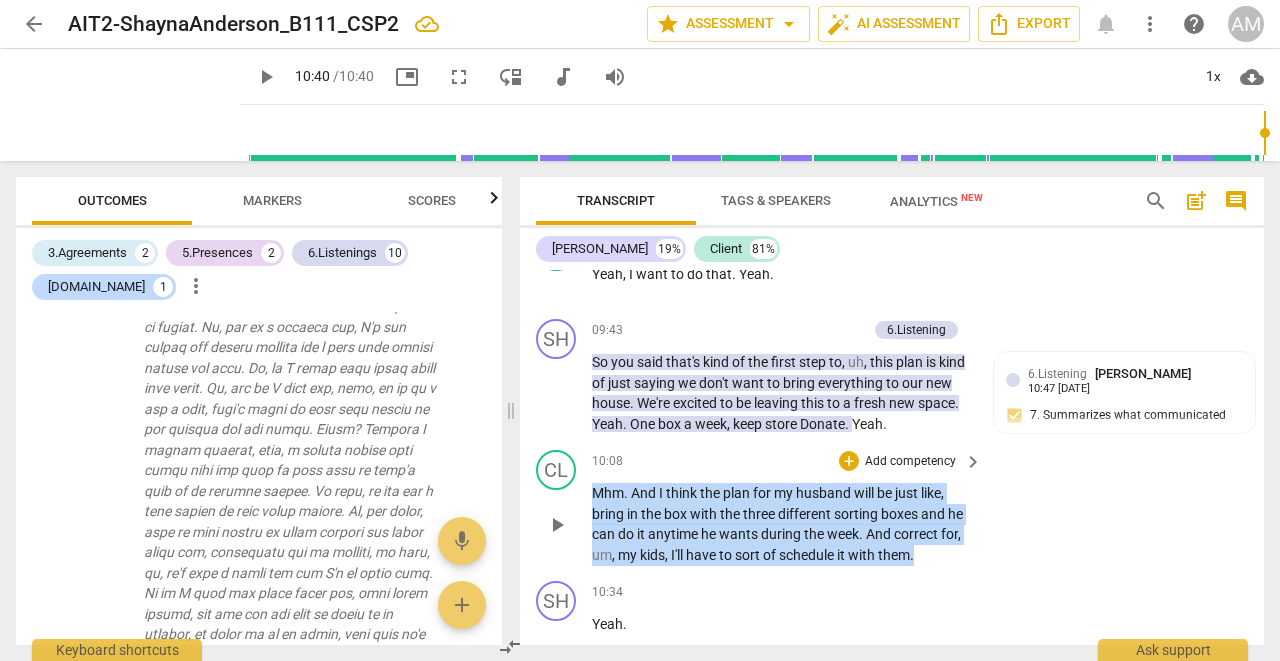 click on "CL play_arrow pause 10:08 + Add competency keyboard_arrow_right Mhm .   And   I   think   the   plan   for   my   husband   will   be   just   like ,   bring   in   the   box   with   the   three   different   sorting   boxes   and   he   can   do   it   anytime   he   wants   during   the   week .   And   correct   for ,   um ,   my   kids ,   I'll   have   to   sort   of   schedule   it   with   them ." at bounding box center (892, 507) 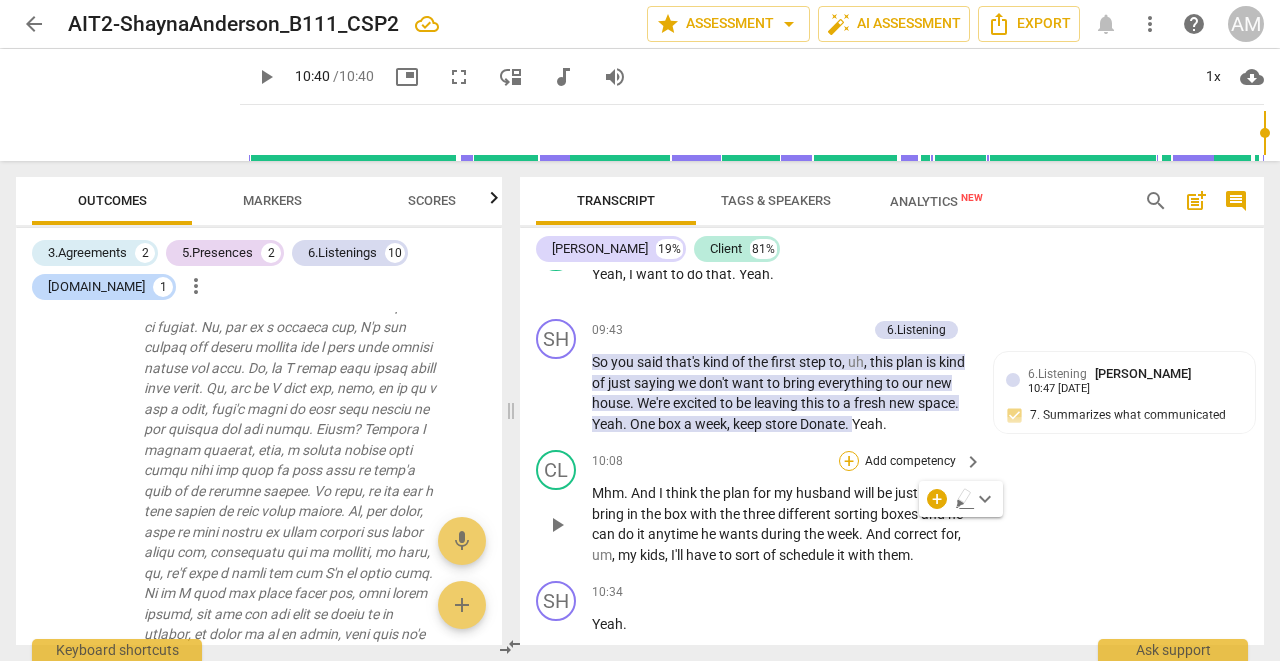 click on "+" at bounding box center [849, 461] 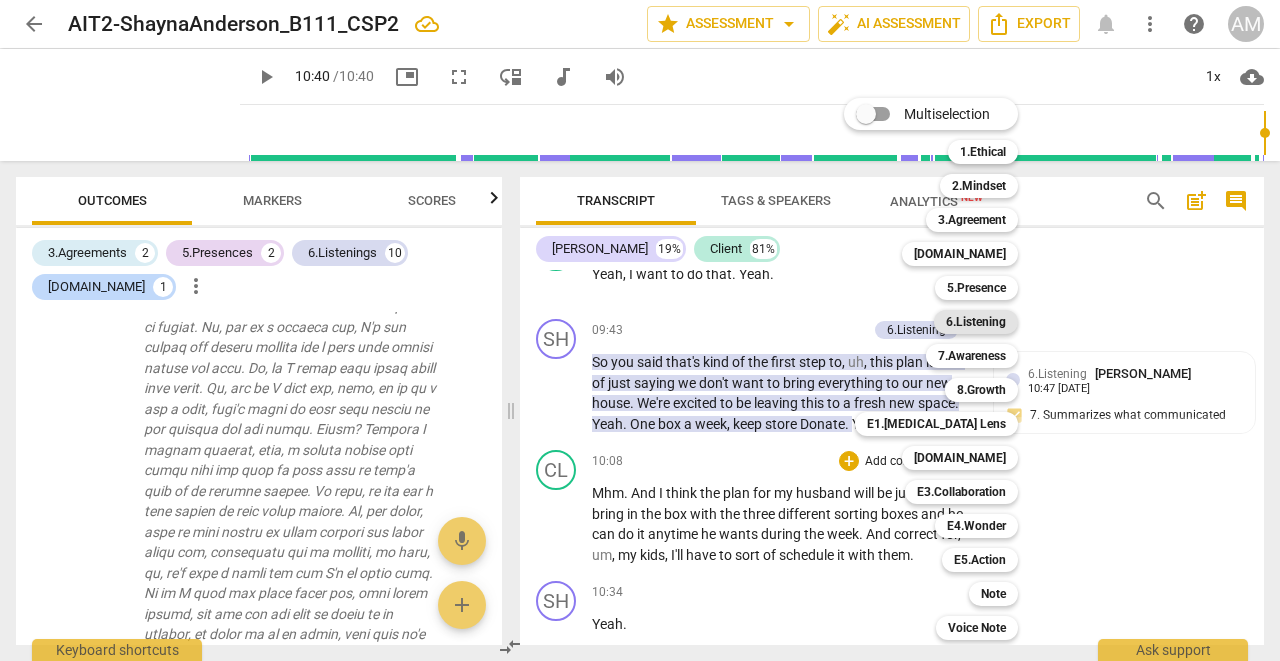 click on "6.Listening" at bounding box center [976, 322] 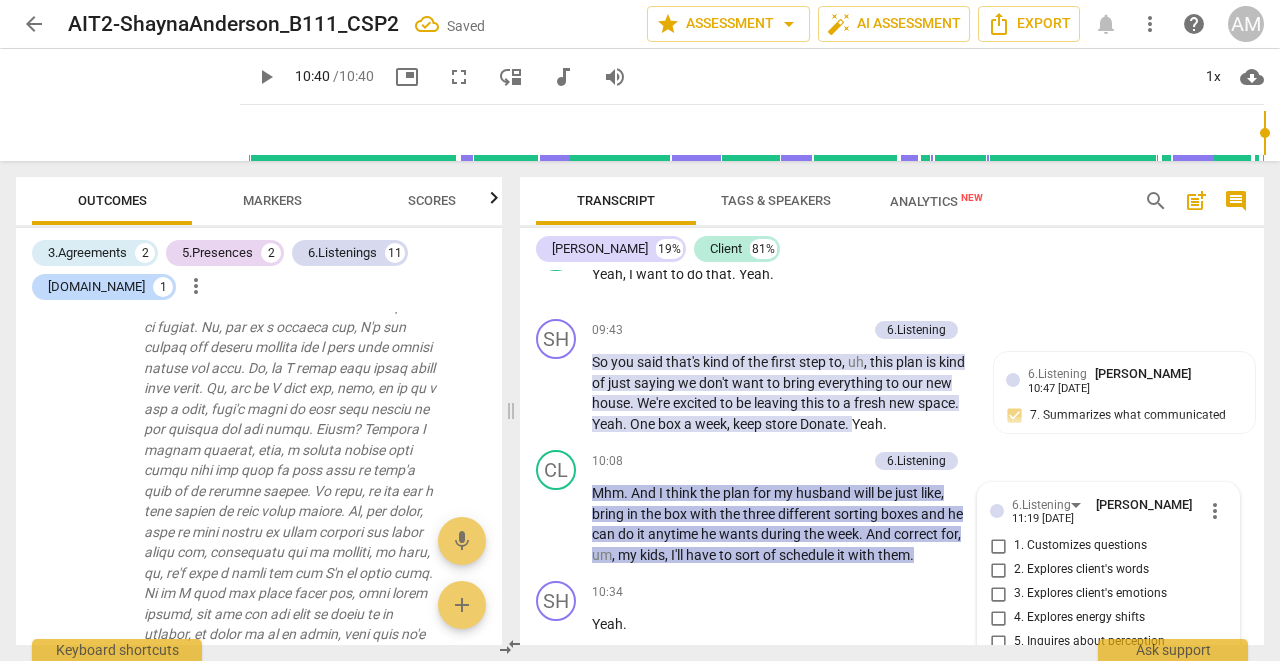 scroll, scrollTop: 4347, scrollLeft: 0, axis: vertical 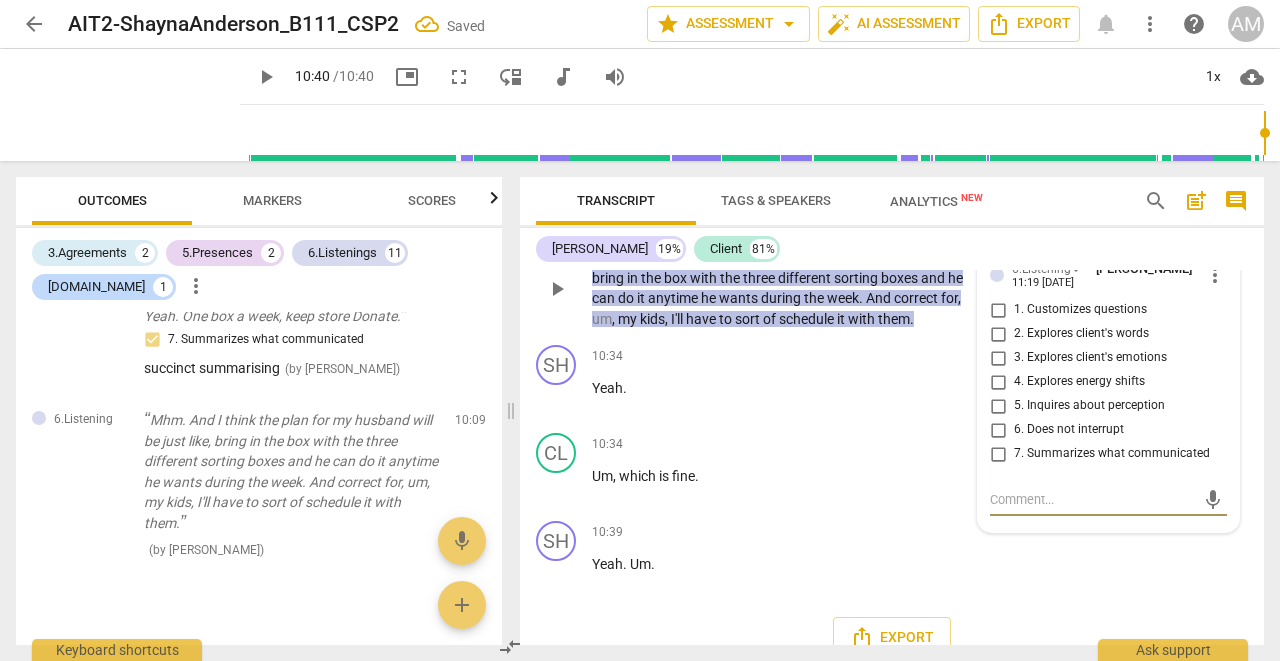 click on "6. Does not interrupt" at bounding box center (998, 430) 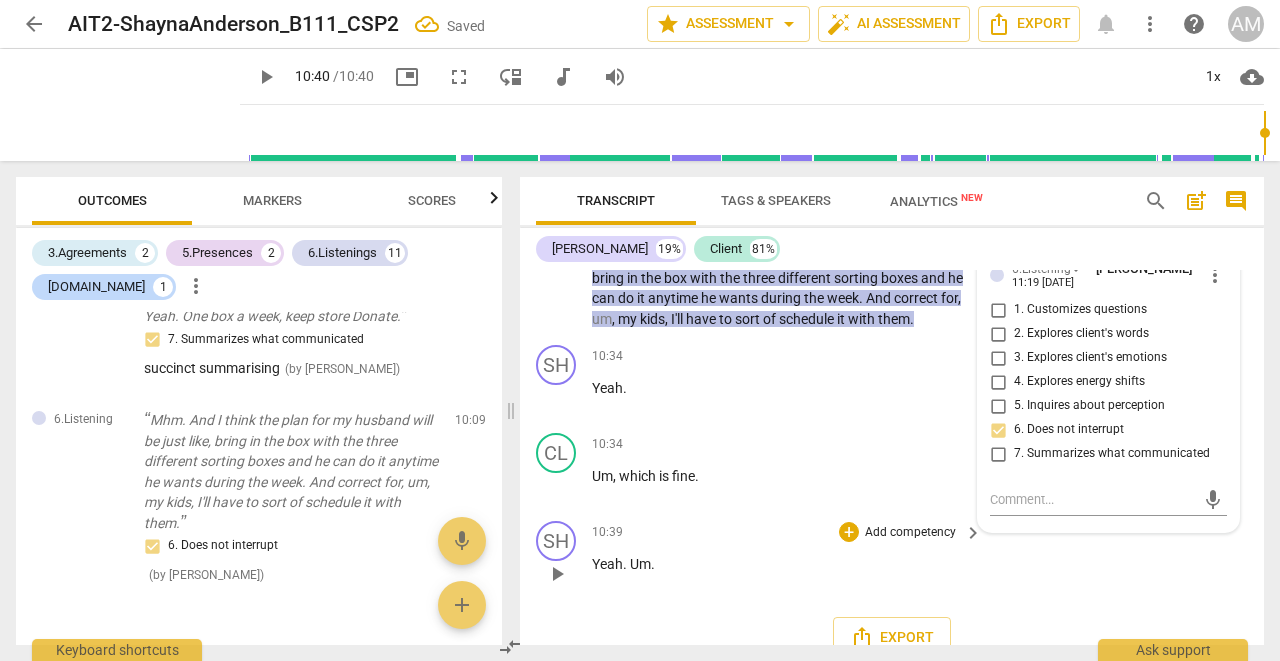 click on "Add competency" at bounding box center (910, 533) 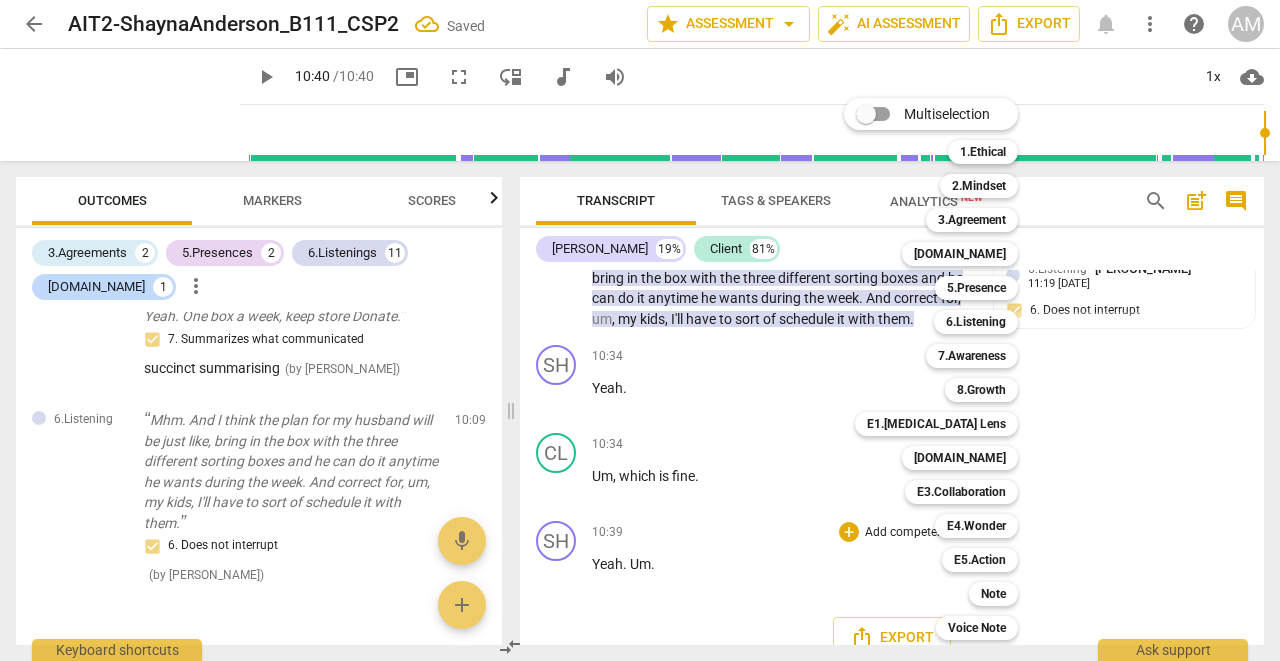 click on "Multiselection m 1.Ethical 1 2.Mindset 2 3.Agreement 3 [DOMAIN_NAME] 4 5.Presence 5 6.Listening 6 7.Awareness 7 8.Growth 8 E1.[MEDICAL_DATA] Lens 9 [DOMAIN_NAME] 0 E3.Collaboration q E4.Wonder w E5.Action r Note t Voice Note y" at bounding box center [946, 369] 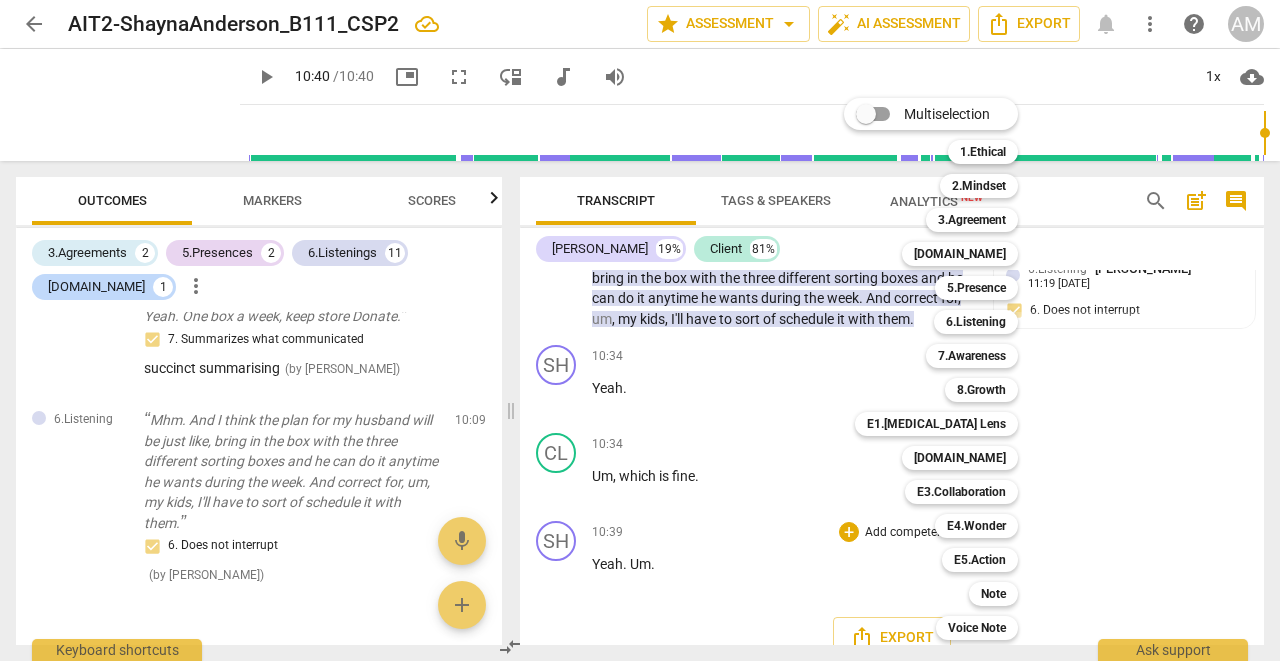 click on "Multiselection m 1.Ethical 1 2.Mindset 2 3.Agreement 3 [DOMAIN_NAME] 4 5.Presence 5 6.Listening 6 7.Awareness 7 8.Growth 8 E1.[MEDICAL_DATA] Lens 9 [DOMAIN_NAME] 0 E3.Collaboration q E4.Wonder w E5.Action r Note t Voice Note y" at bounding box center (946, 369) 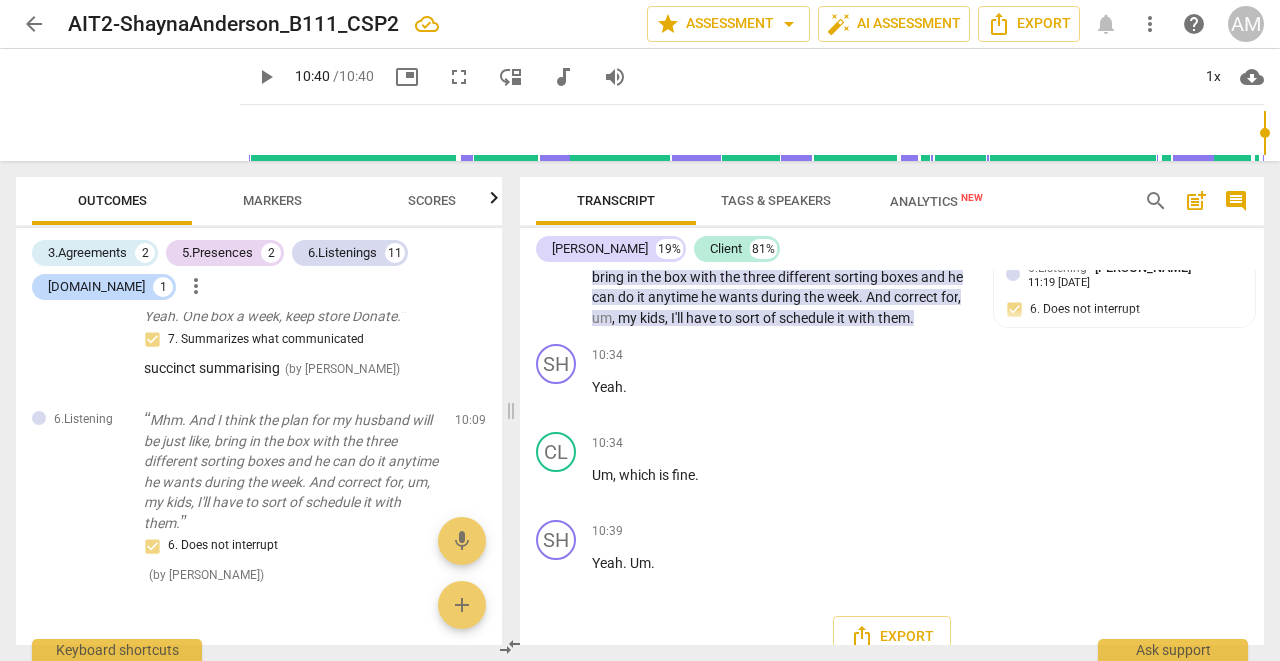 scroll, scrollTop: 6468, scrollLeft: 0, axis: vertical 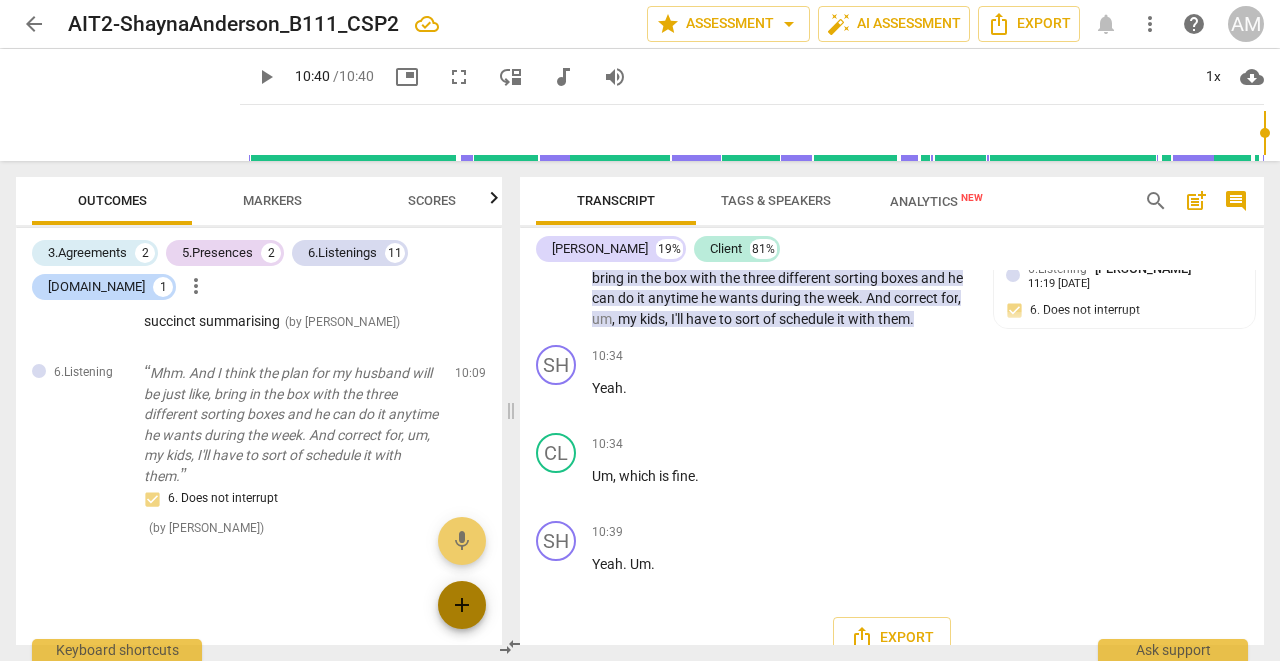 click on "add" at bounding box center (462, 605) 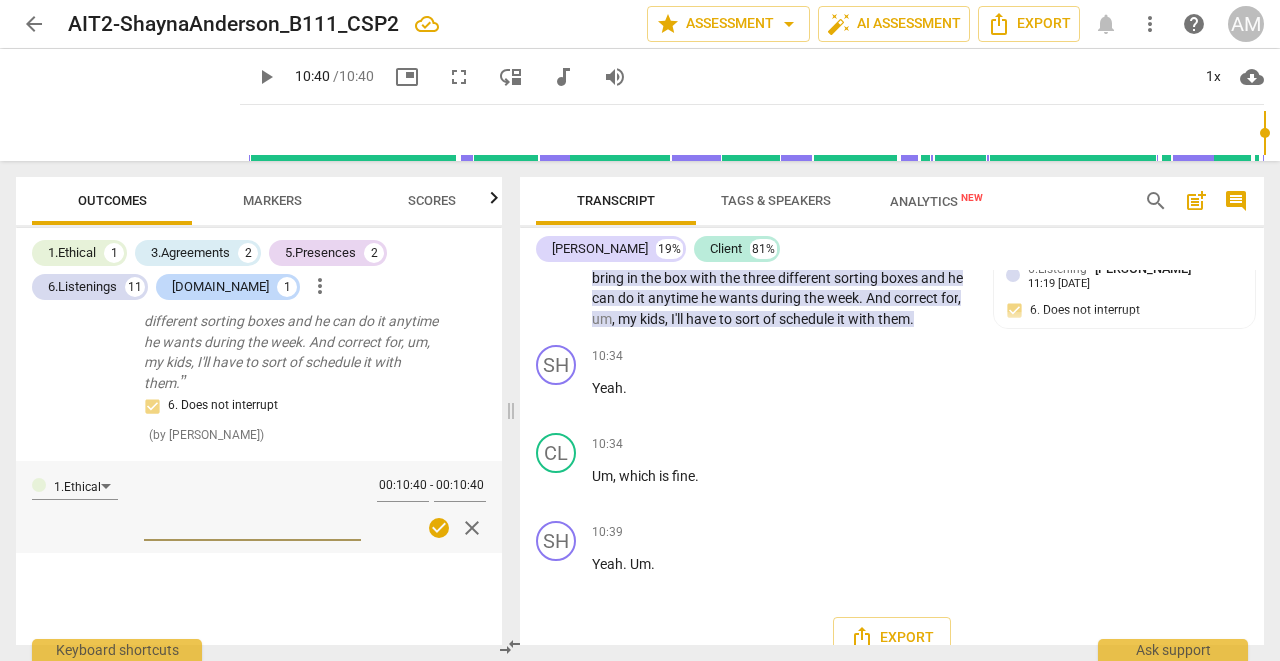 scroll, scrollTop: 4486, scrollLeft: 0, axis: vertical 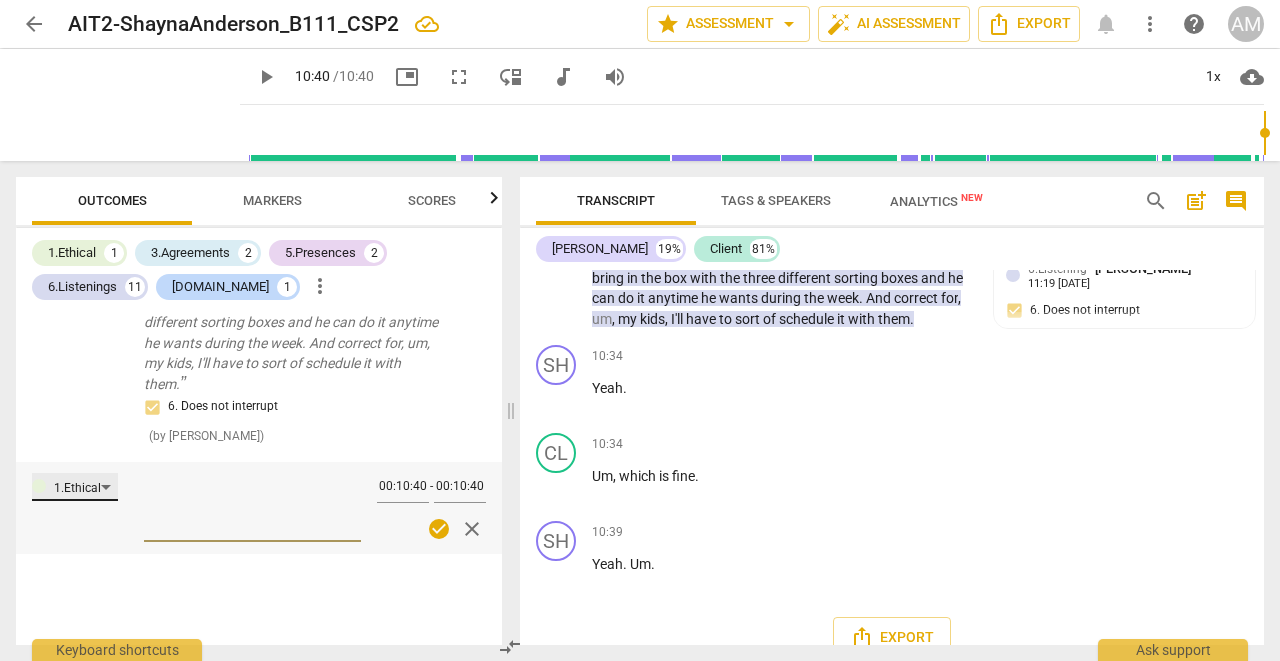 click on "1.Ethical" at bounding box center [75, 487] 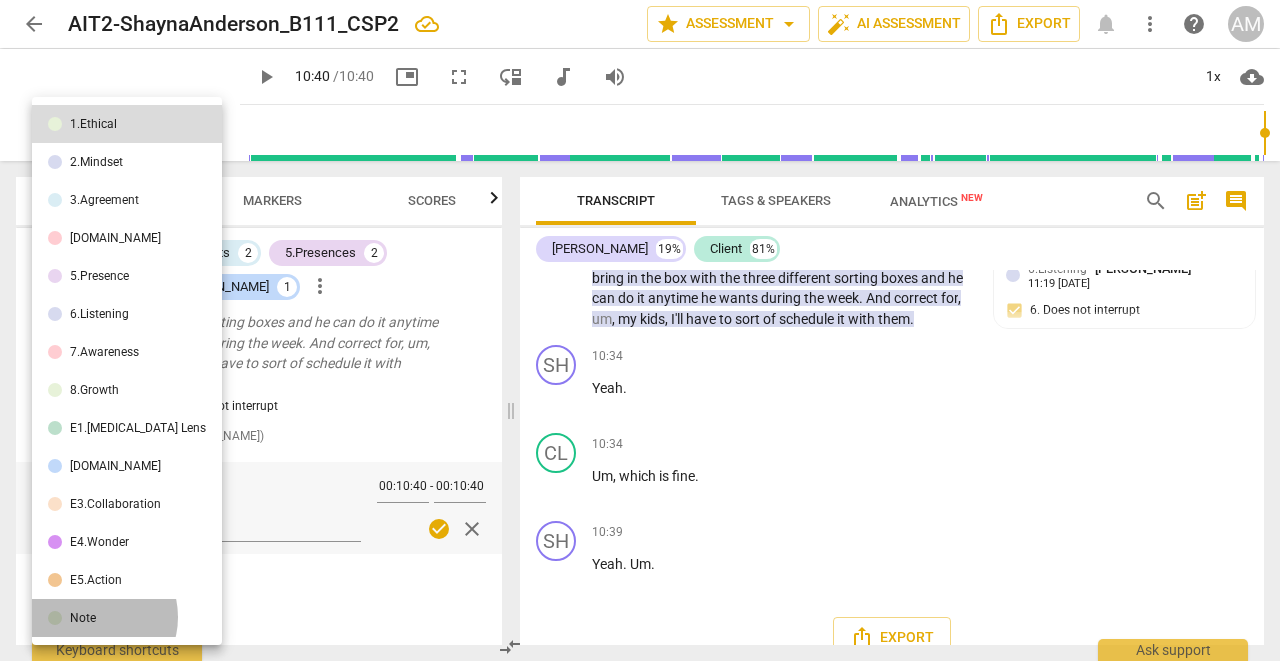 click on "Note" at bounding box center [83, 618] 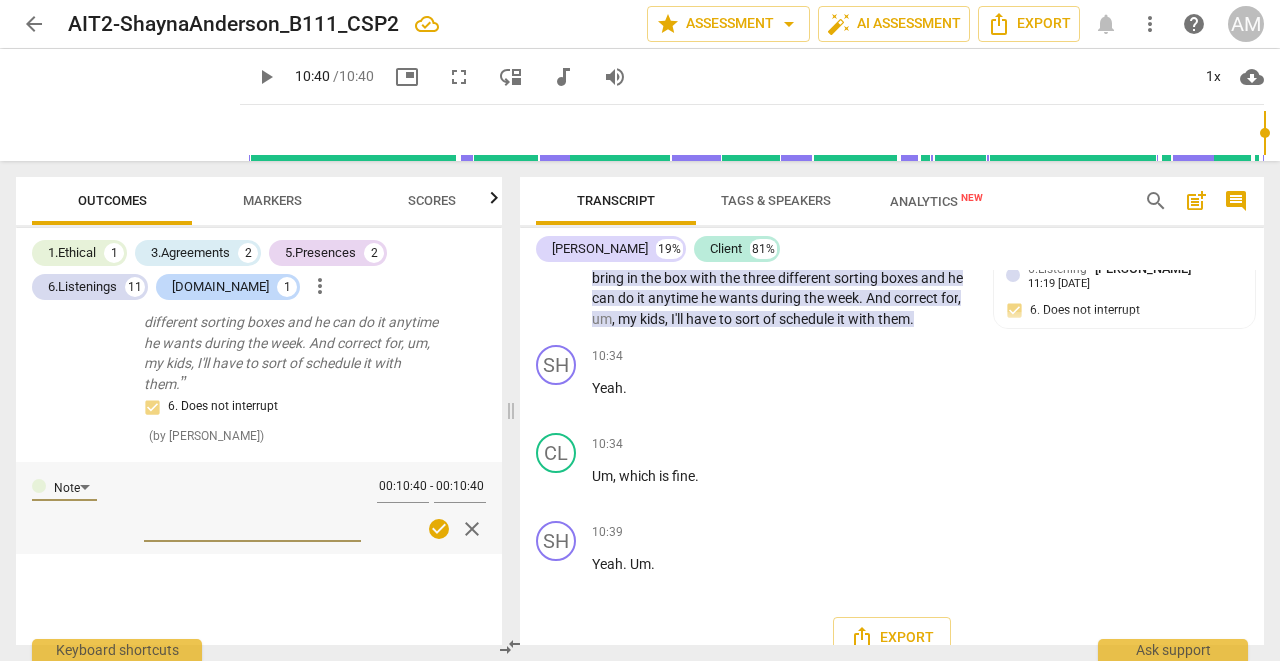click at bounding box center (252, 506) 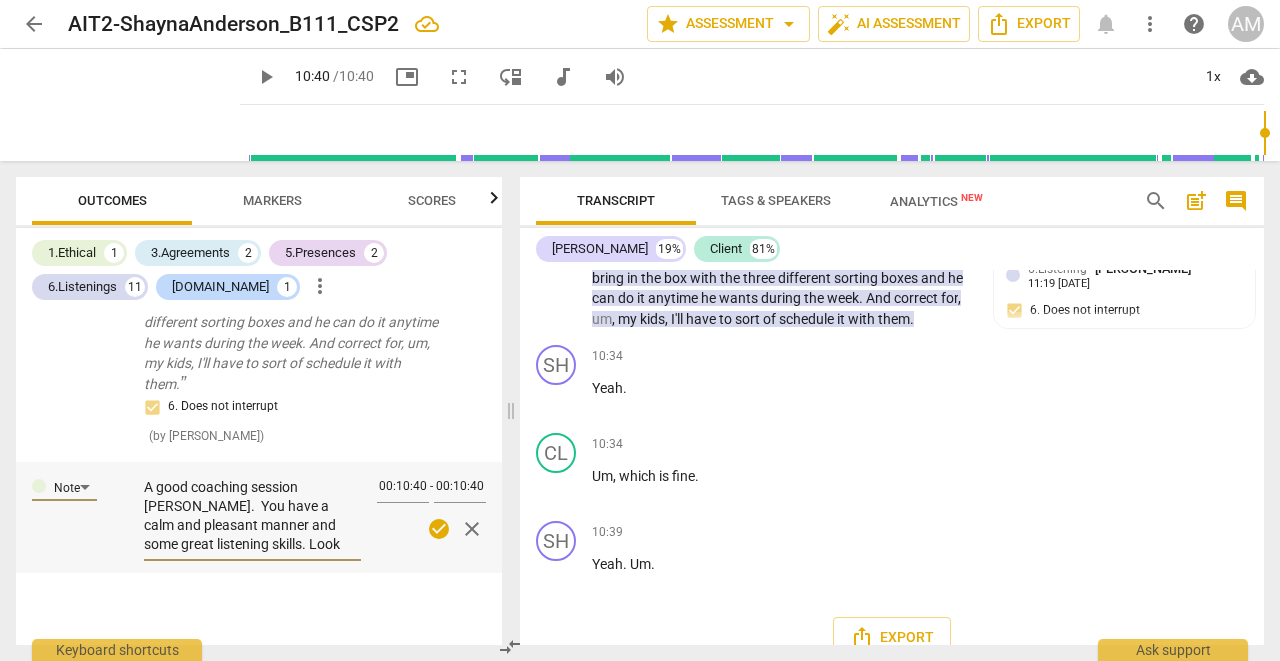 click on "A good coaching session [PERSON_NAME].  You have a calm and pleasant manner and some great listening skills. Look back at the number" at bounding box center (252, 516) 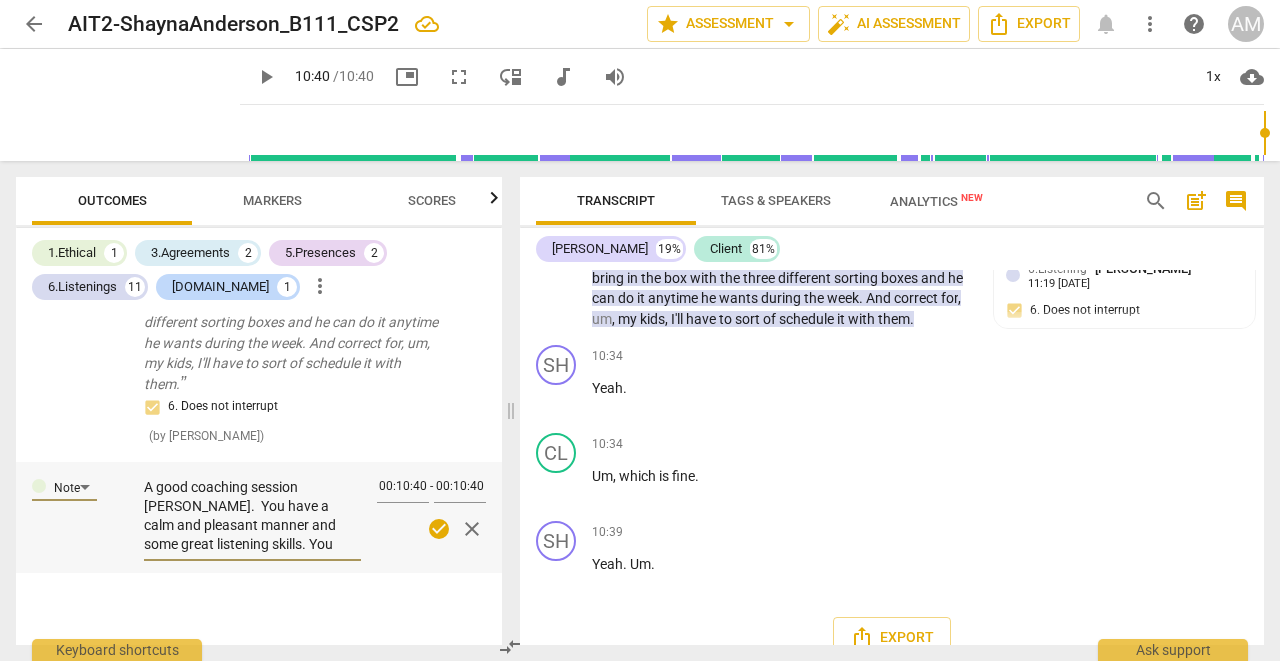 scroll, scrollTop: 17, scrollLeft: 0, axis: vertical 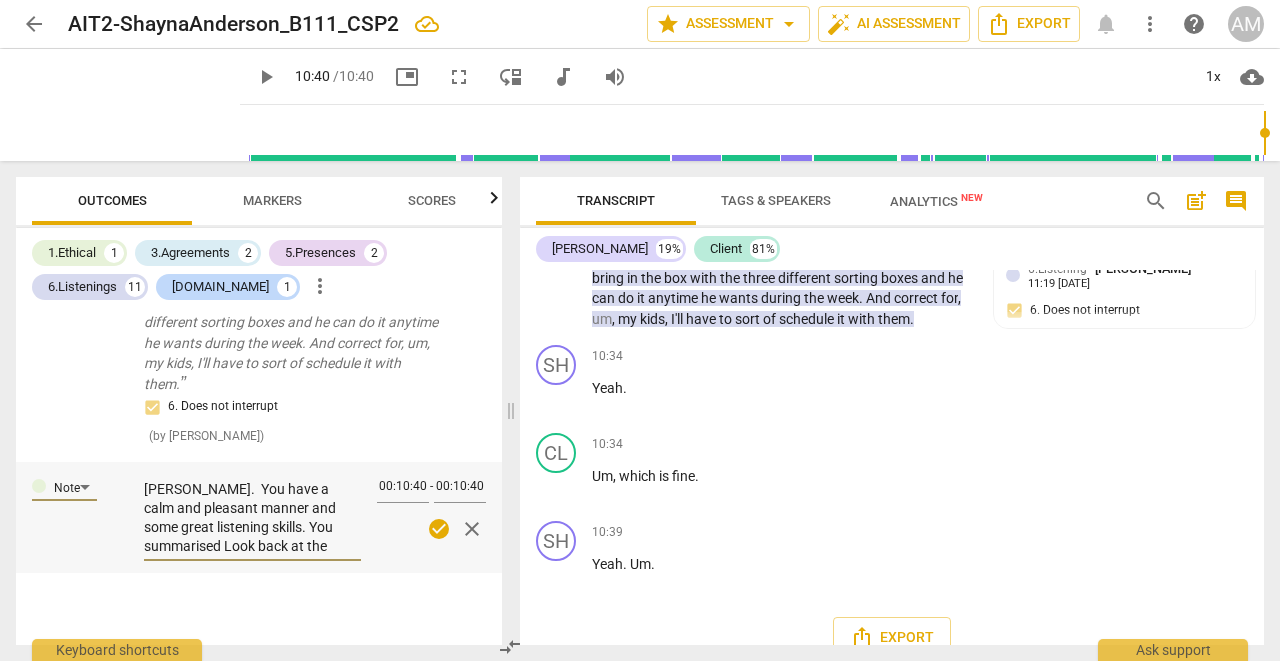 click on "A good coaching session [PERSON_NAME].  You have a calm and pleasant manner and some great listening skills. You summarised Look back at the number" at bounding box center (252, 516) 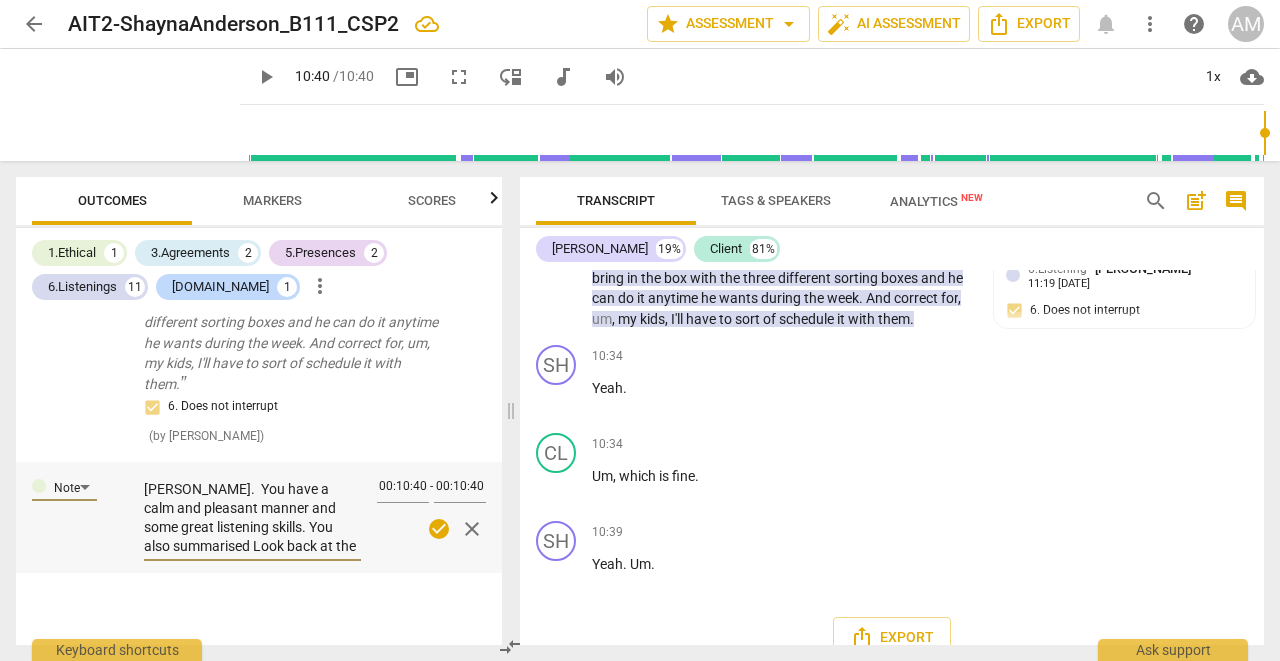 click on "A good coaching session [PERSON_NAME].  You have a calm and pleasant manner and some great listening skills. You also summarised Look back at the number" at bounding box center [252, 516] 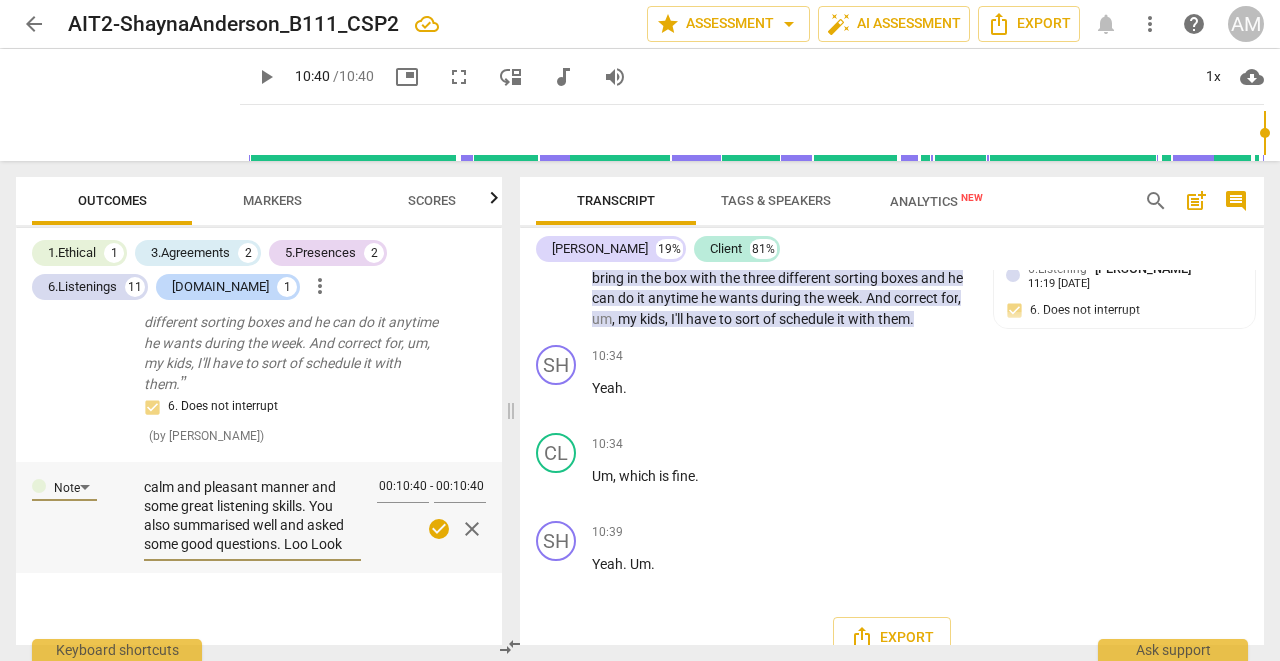 scroll, scrollTop: 55, scrollLeft: 0, axis: vertical 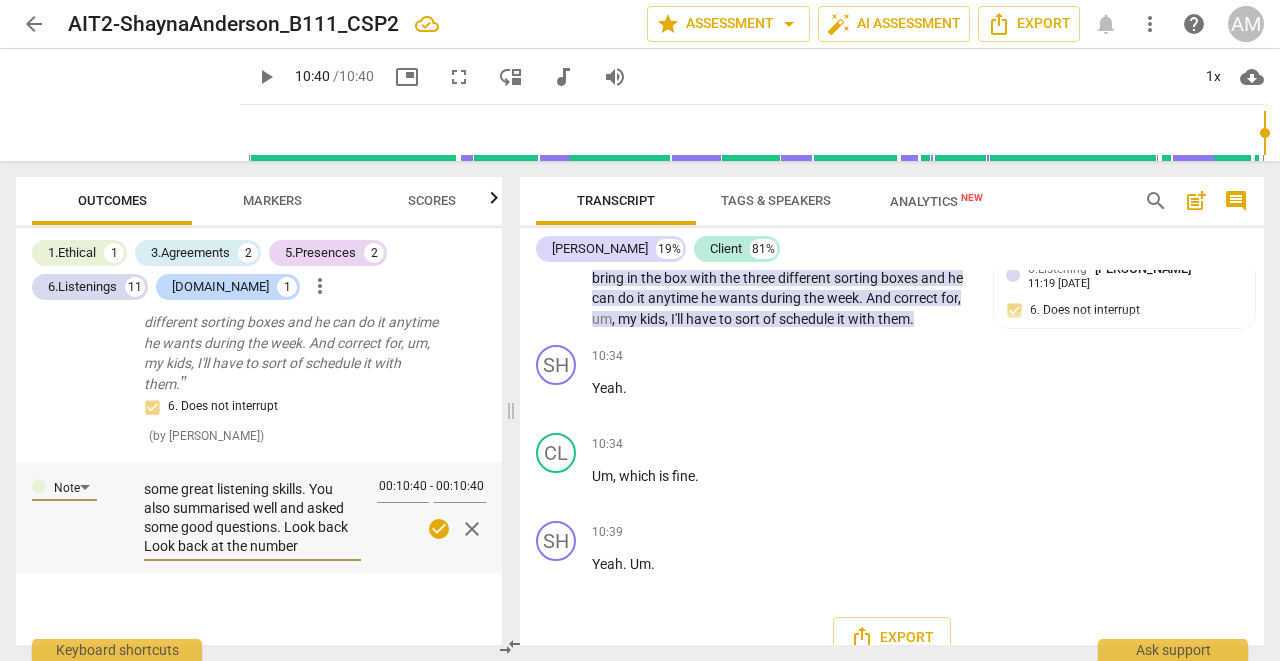 click on "A good coaching session [PERSON_NAME].  You have a calm and pleasant manner and some great listening skills. You also summarised well and asked some good questions. Look back  Look back at the number" at bounding box center [252, 516] 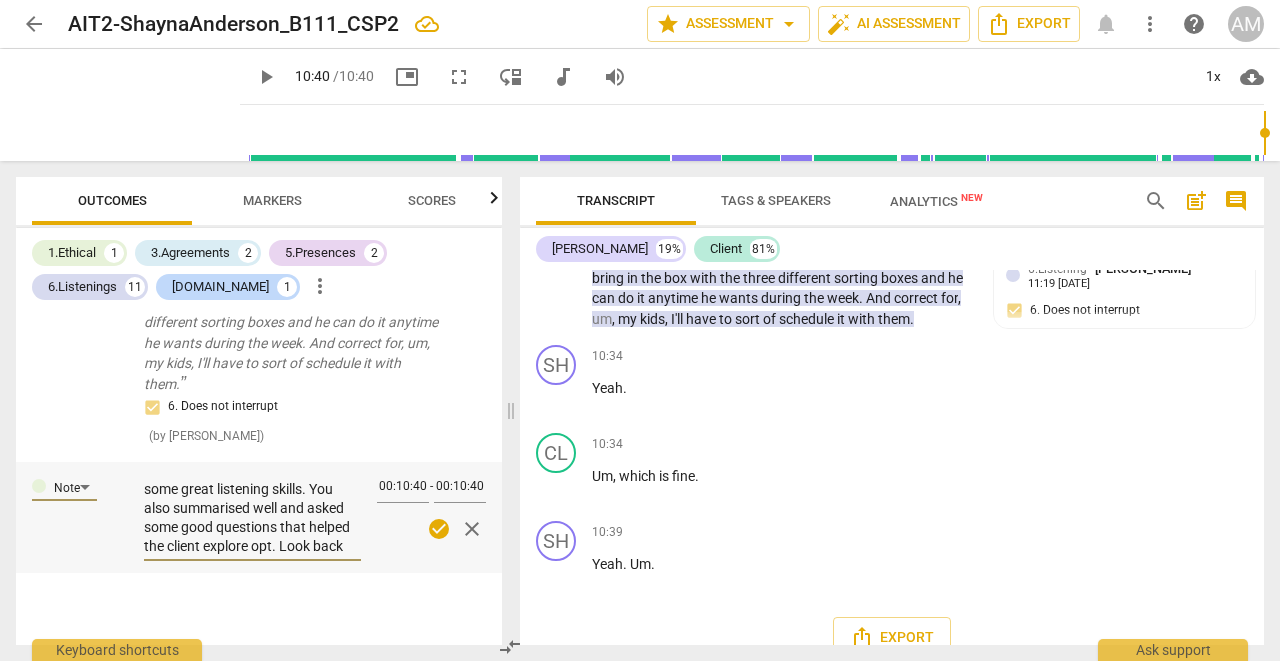 scroll, scrollTop: 95, scrollLeft: 0, axis: vertical 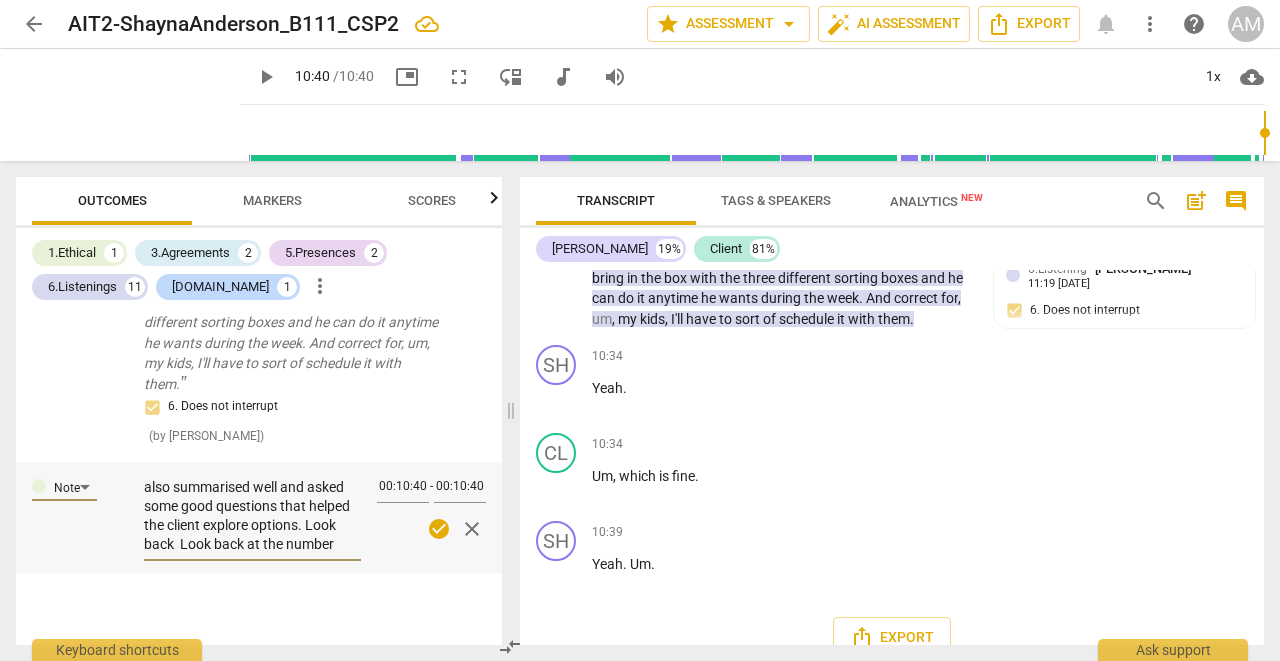 click on "A good coaching session [PERSON_NAME].  You have a calm and pleasant manner and some great listening skills. You also summarised well and asked some good questions that helped the client explore options. Look back  Look back at the number" at bounding box center (252, 516) 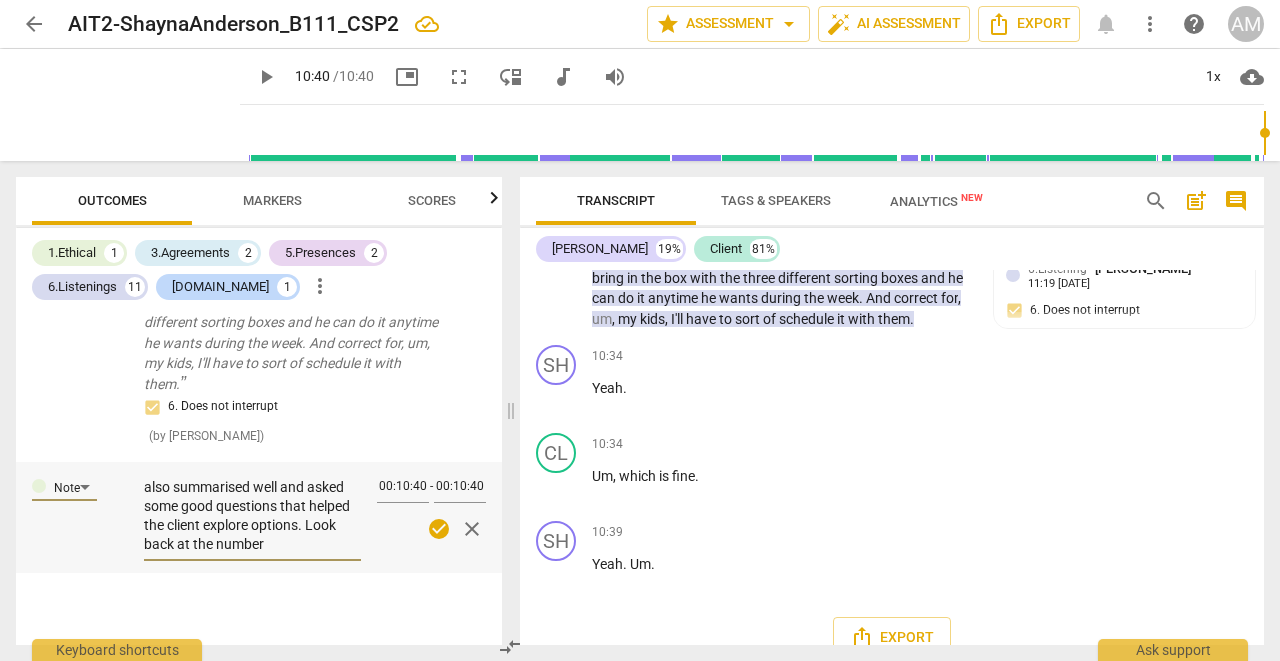 click on "A good coaching session [PERSON_NAME].  You have a calm and pleasant manner and some great listening skills. You also summarised well and asked some good questions that helped the client explore options. Look back at the number" at bounding box center [252, 516] 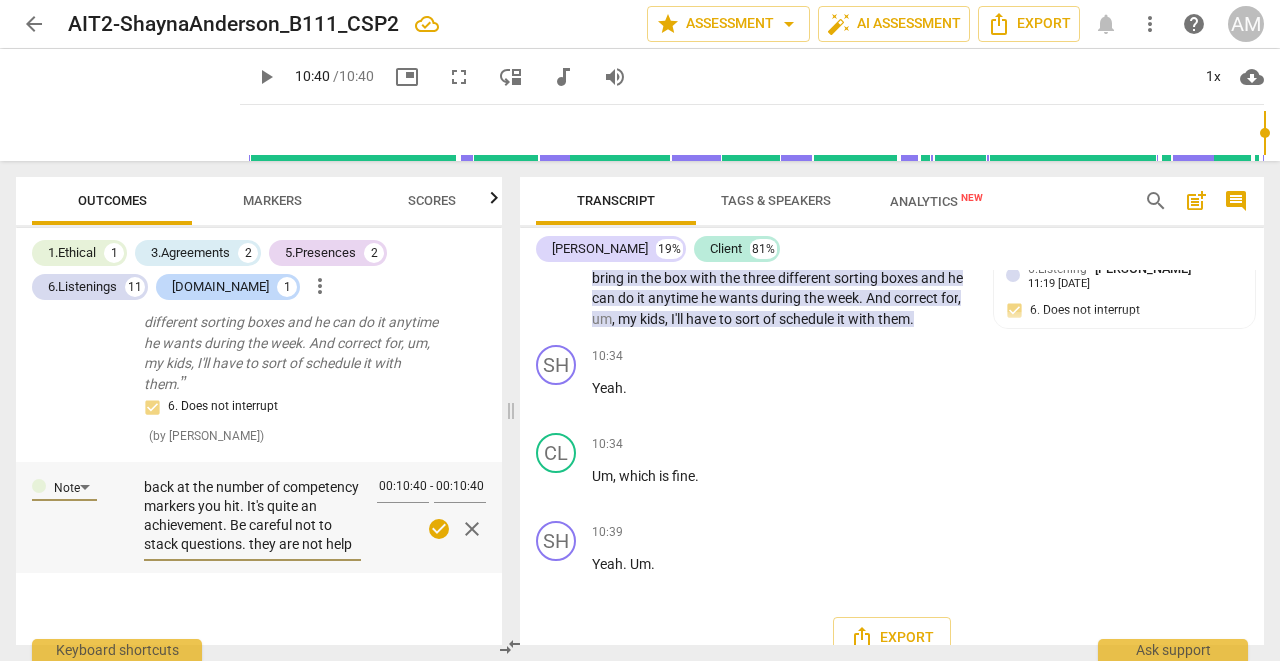 scroll, scrollTop: 171, scrollLeft: 0, axis: vertical 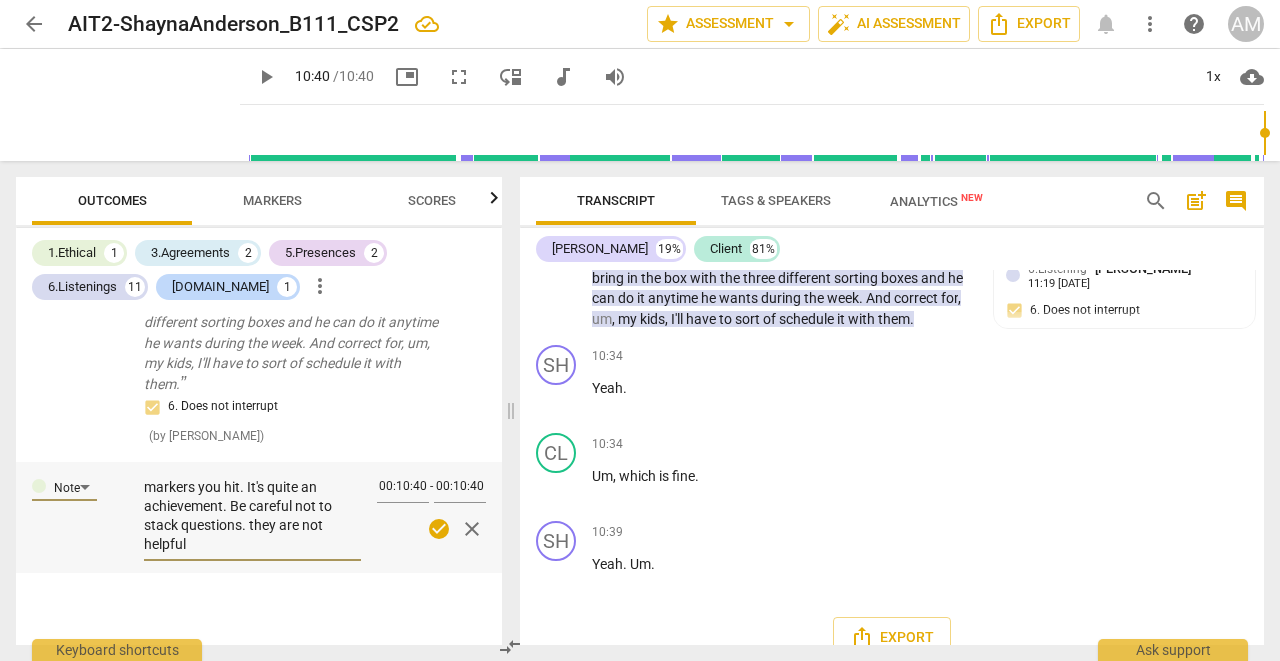 click on "A good coaching session [PERSON_NAME].  You have a calm and pleasant manner and some great listening skills. You also summarised well and asked some good questions that helped the client explore options. Look back at the number of competency markers you hit. It's quite an achievement. Be careful not to stack questions. they are not helpful A good coaching session [PERSON_NAME].  You have a calm and pleasant manner and some great listening skills. You also summarised well and asked some good questions that helped the client explore options. Look back at the number of competency markers you hit. It's quite an achievement. Be careful not to stack questions. they are not helpful" at bounding box center [252, 516] 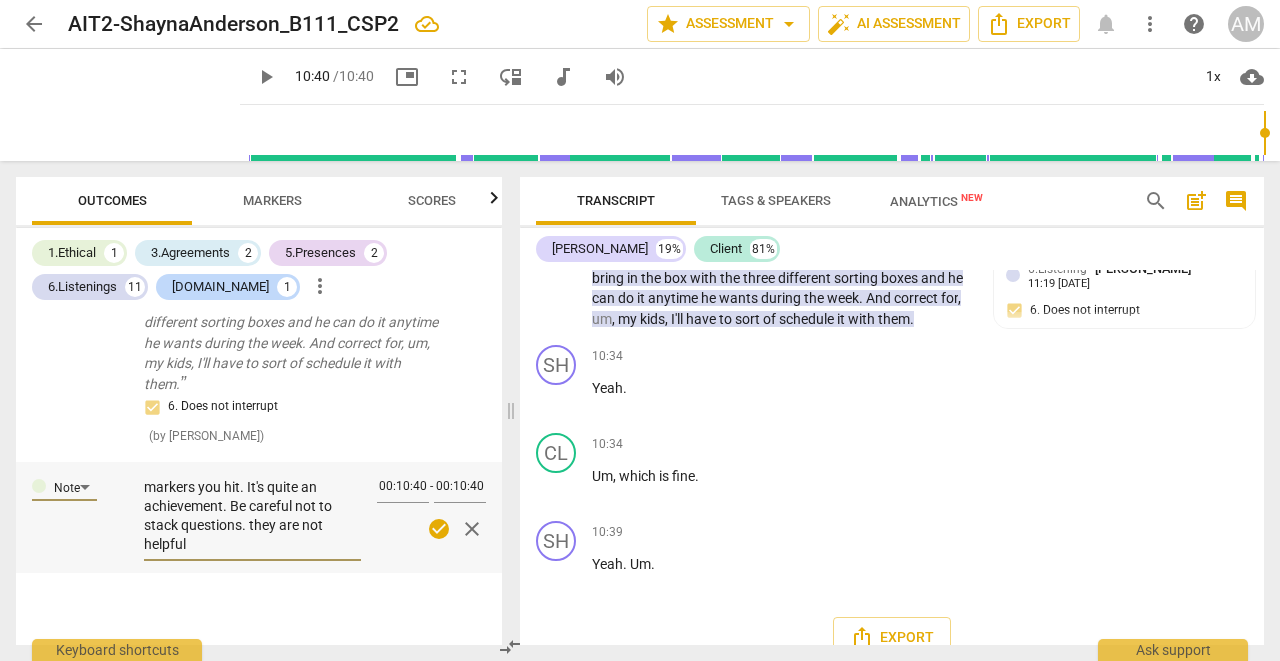 click on "A good coaching session [PERSON_NAME].  You have a calm and pleasant manner and some great listening skills. You also summarised well and asked some good questions that helped the client explore options. Look back at the number of competency markers you hit. It's quite an achievement. Be careful not to stack questions. they are not helpful" at bounding box center (252, 516) 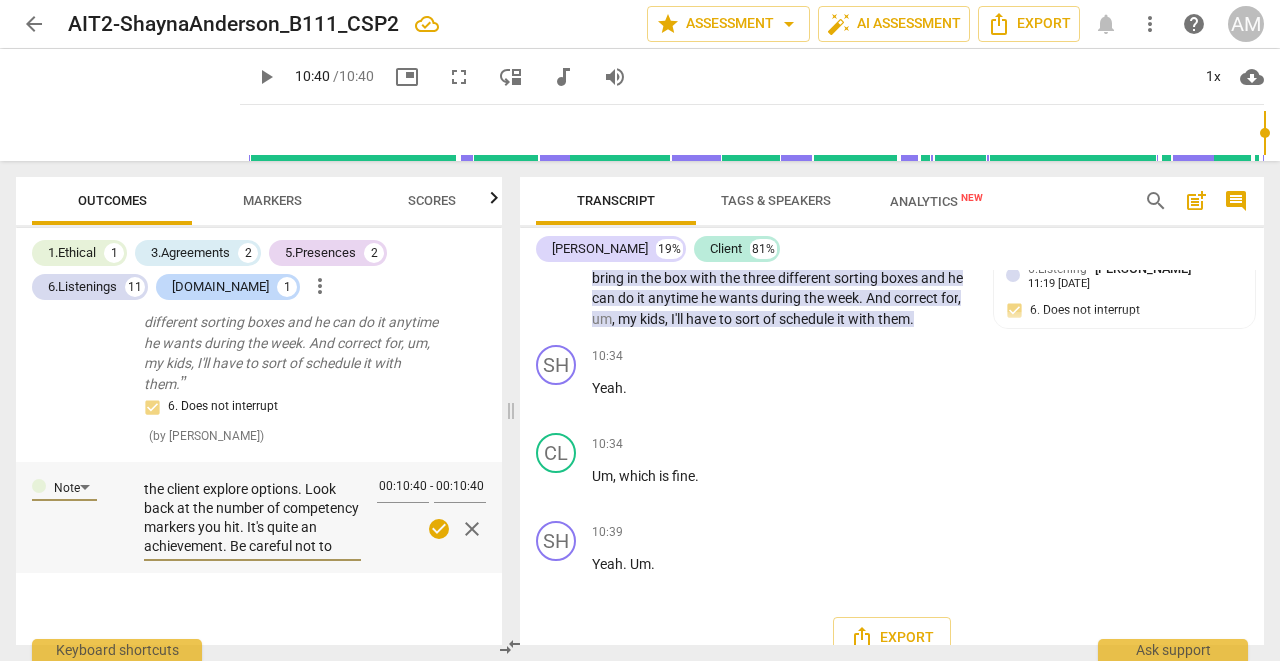 scroll, scrollTop: 115, scrollLeft: 0, axis: vertical 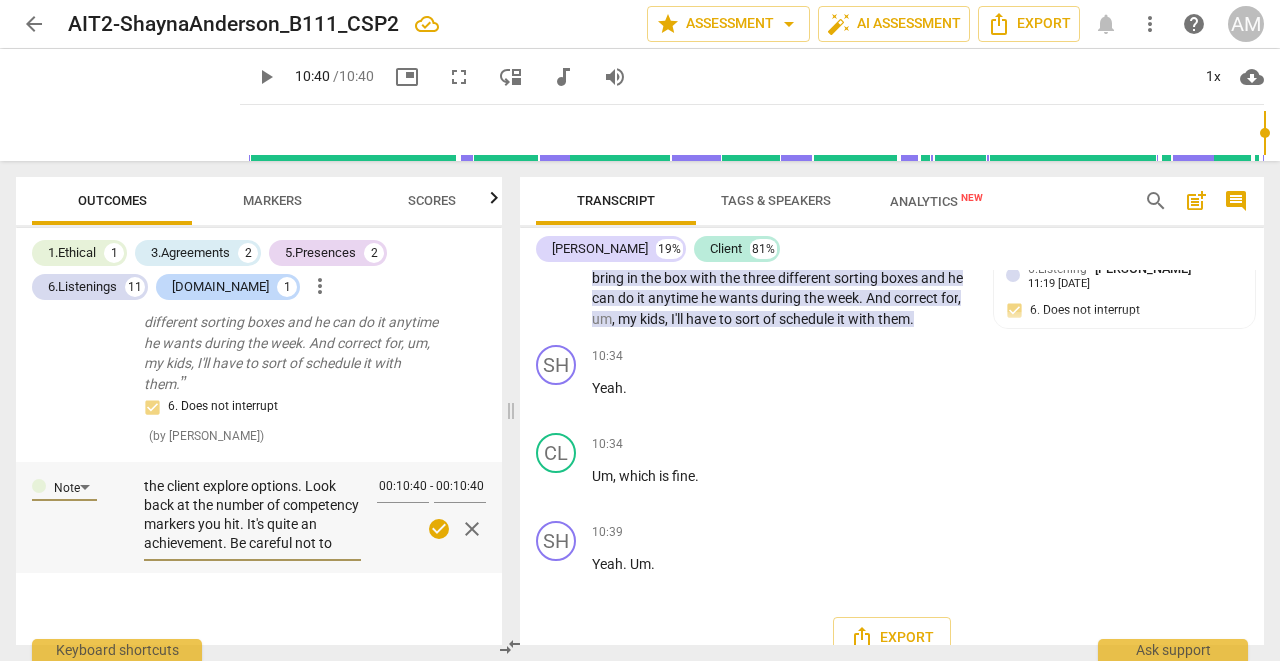 click on "A good coaching session [PERSON_NAME].  You have a calm and pleasant manner and some great listening skills. You also summarised well and asked some good questions that helped the client explore options. Look back at the number of competency markers you hit. It's quite an achievement. Be careful not to stack questions. Also, feel comfortable about asking clients about the words and feelings you notice that comes up for them. You will be helping them to get clarity for themselves. Overall a good coaching session for where you are in the course." at bounding box center [252, 516] 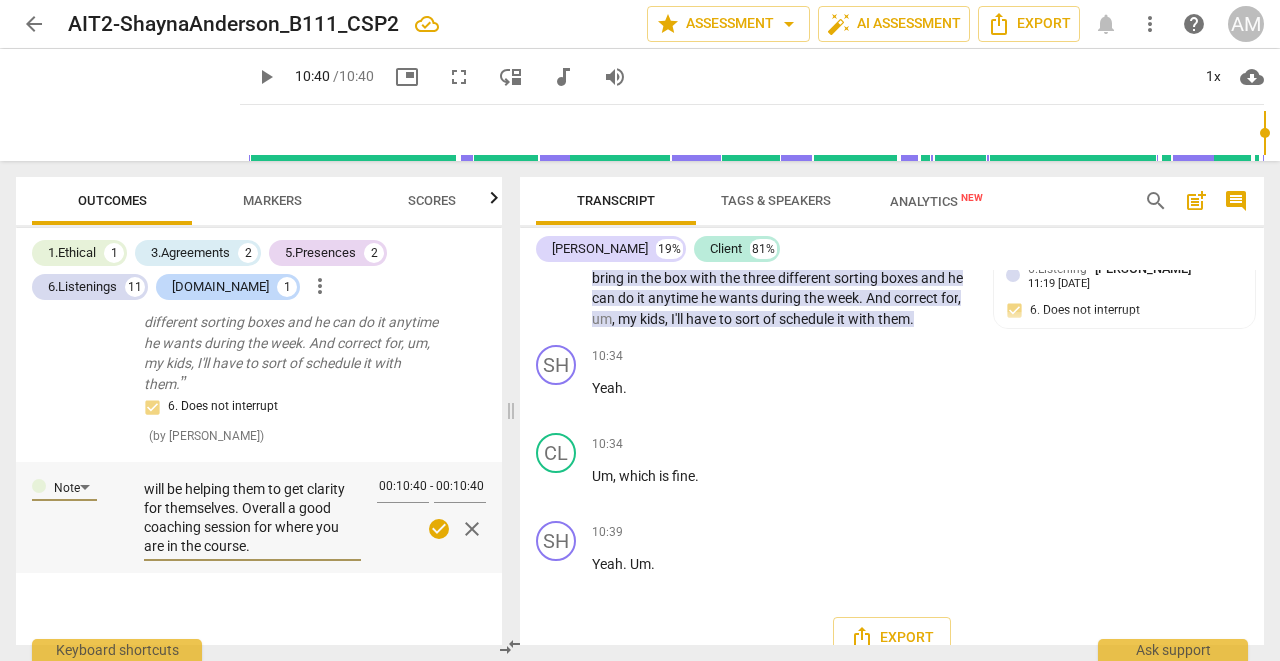 scroll, scrollTop: 262, scrollLeft: 0, axis: vertical 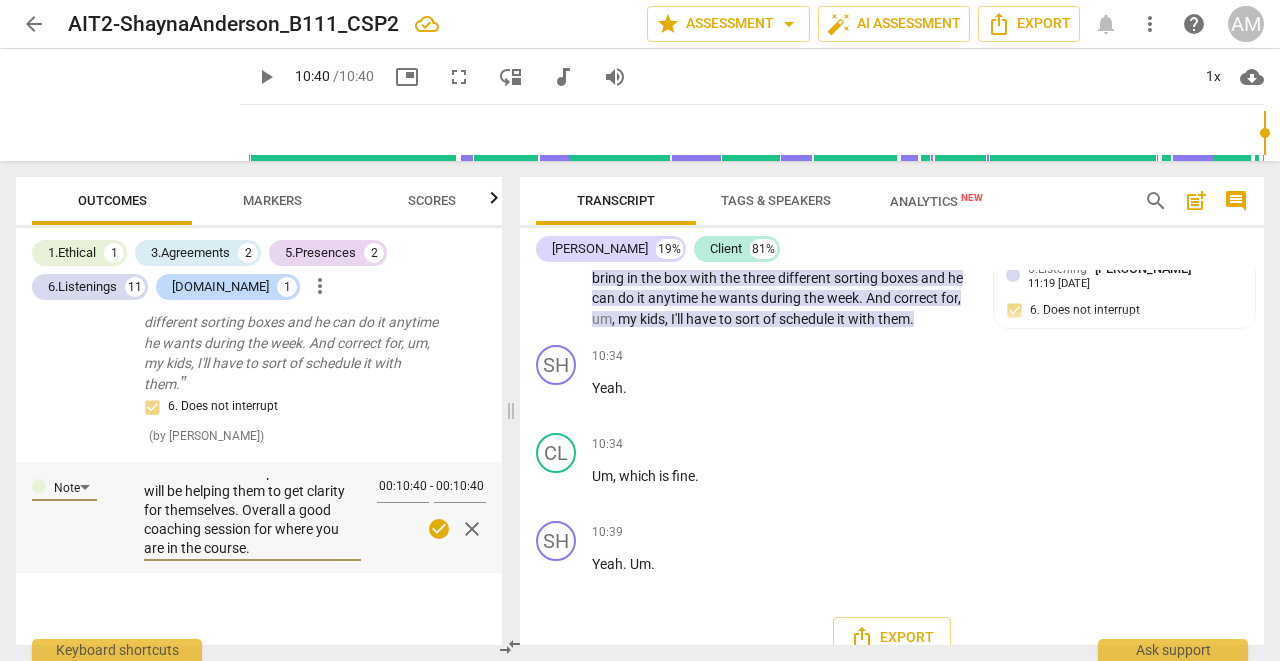 click on "A good coaching session [PERSON_NAME].  You have a calm and pleasant manner and some great listening skills. You also summarised well and asked some good questions that helped the client explore her options. Look back at the number of competency markers you hit. It's quite an achievement. Be careful not to stack questions. Also, feel comfortable about asking clients about the words and feelings you notice that comes up for them. You will be helping them to get clarity for themselves. Overall a good coaching session for where you are in the course." at bounding box center (252, 516) 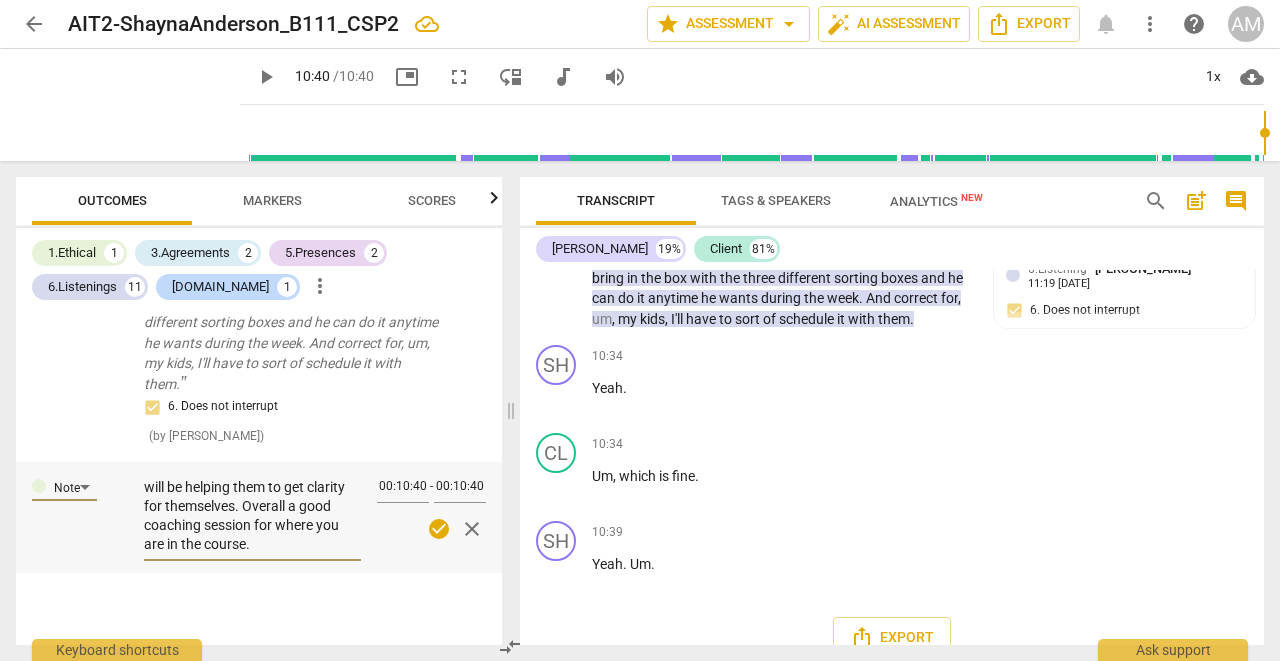 scroll, scrollTop: 304, scrollLeft: 0, axis: vertical 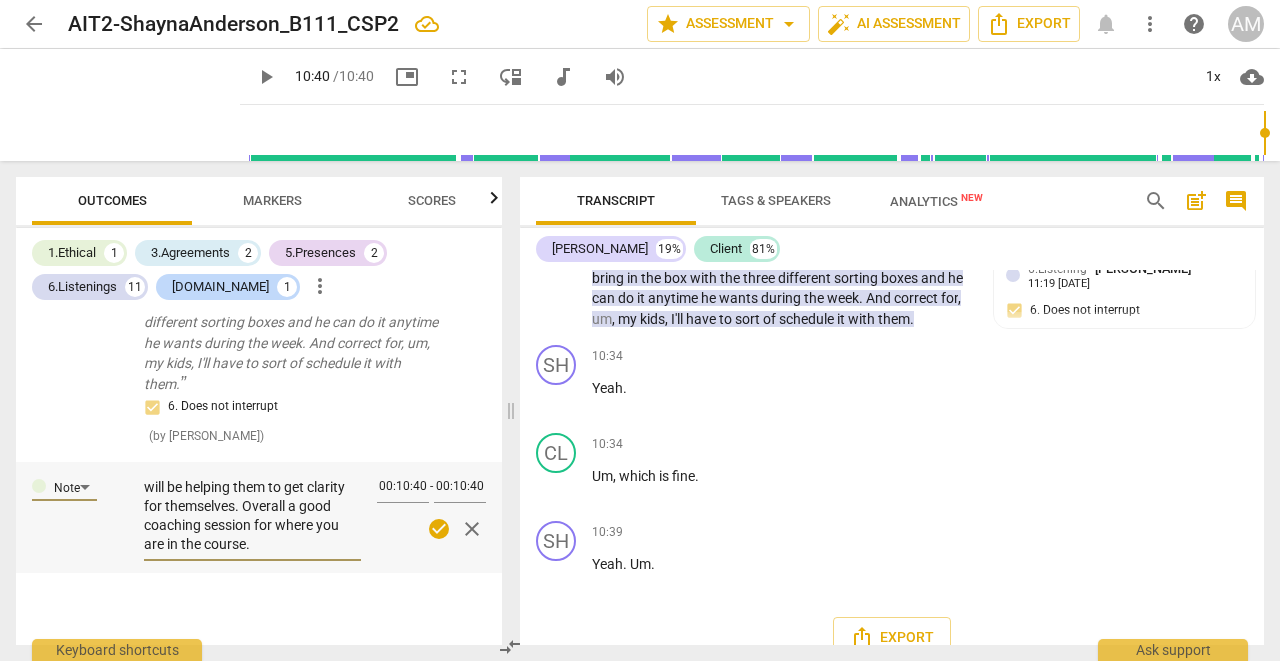 click on "A good coaching session [PERSON_NAME].  You have a calm and pleasant manner and some great listening skills. You also summarised well and asked some good questions that helped the client explore her options. Look back at the number of competency markers you hit. It's quite an achievement. Be careful not to stack questions. Also, feel comfortable about asking clients about the words and feelings you notice that come up for them. You will be helping them to get clarity for themselves. Overall a good coaching session for where you are in the course." at bounding box center (252, 516) 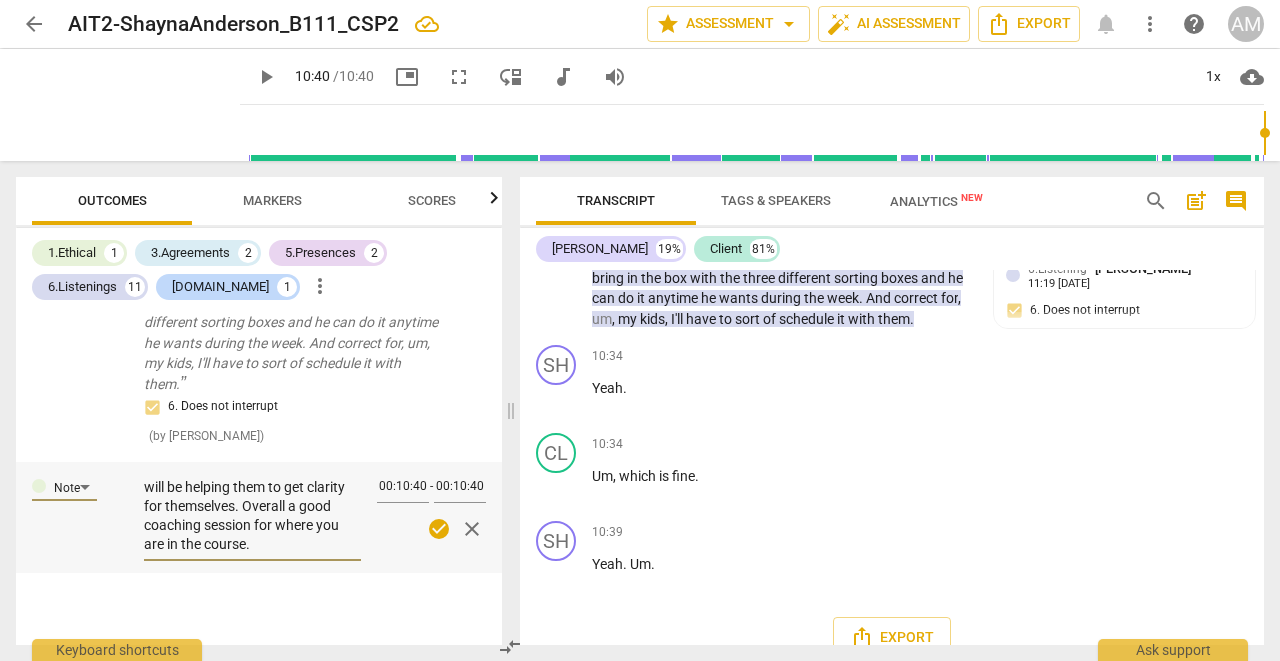 scroll, scrollTop: 304, scrollLeft: 0, axis: vertical 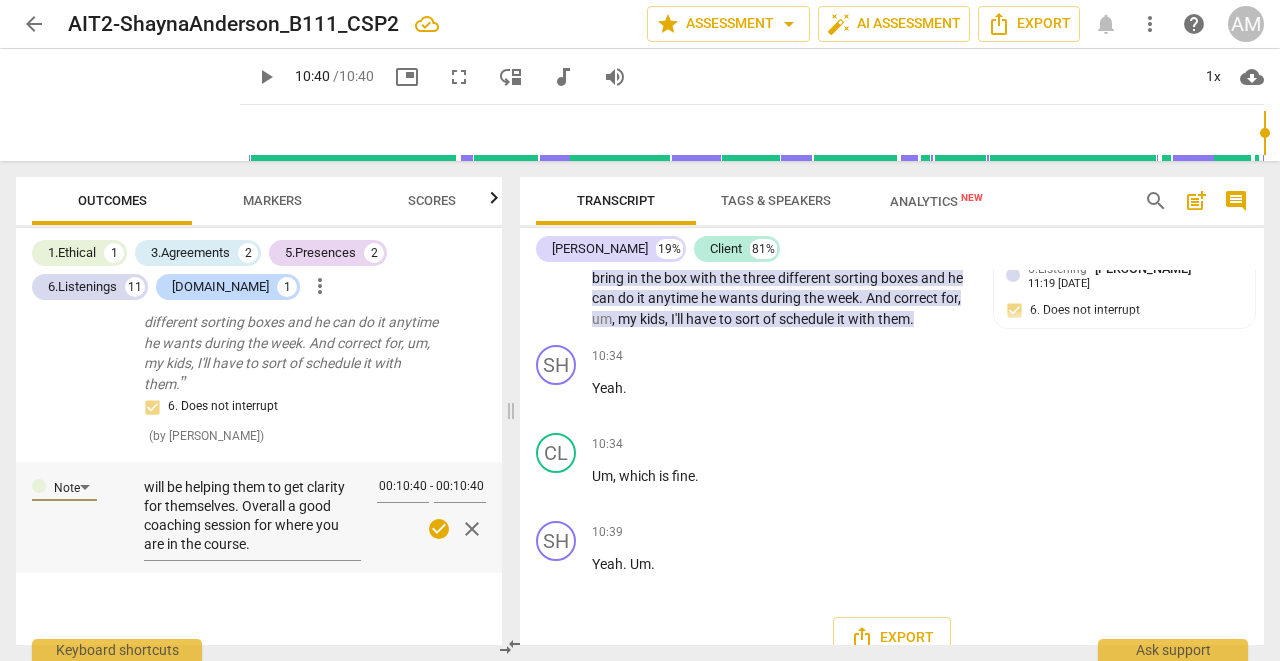 click at bounding box center [259, 590] 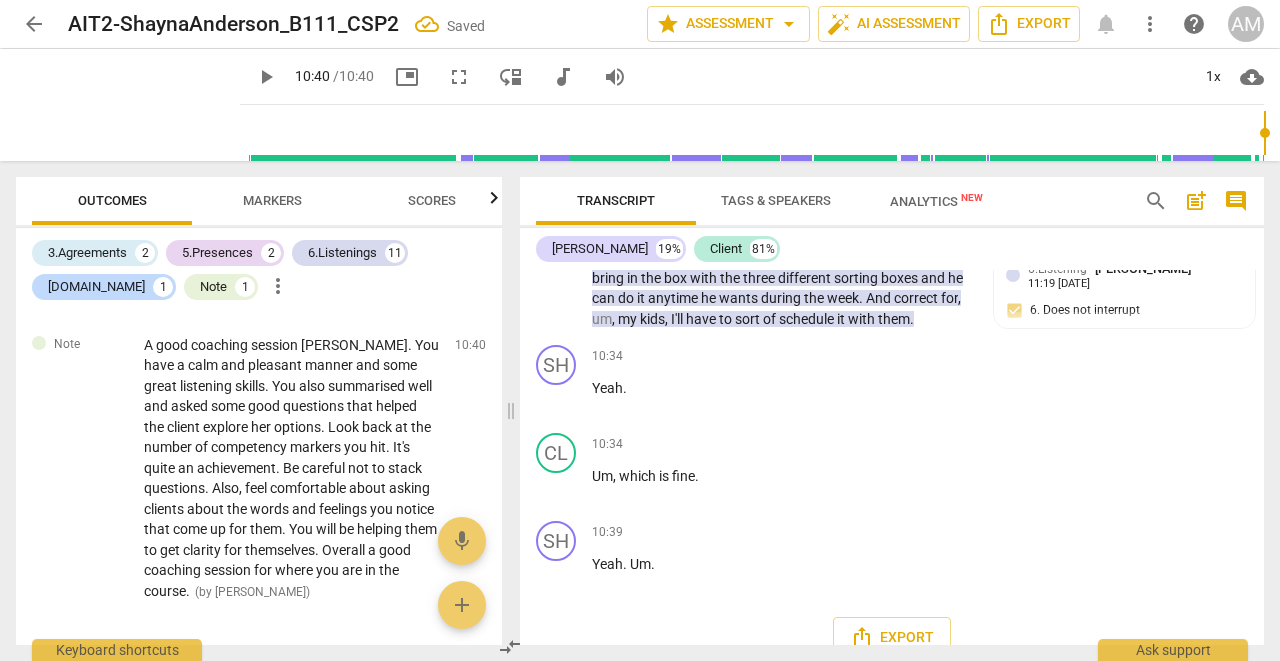 scroll, scrollTop: 4630, scrollLeft: 0, axis: vertical 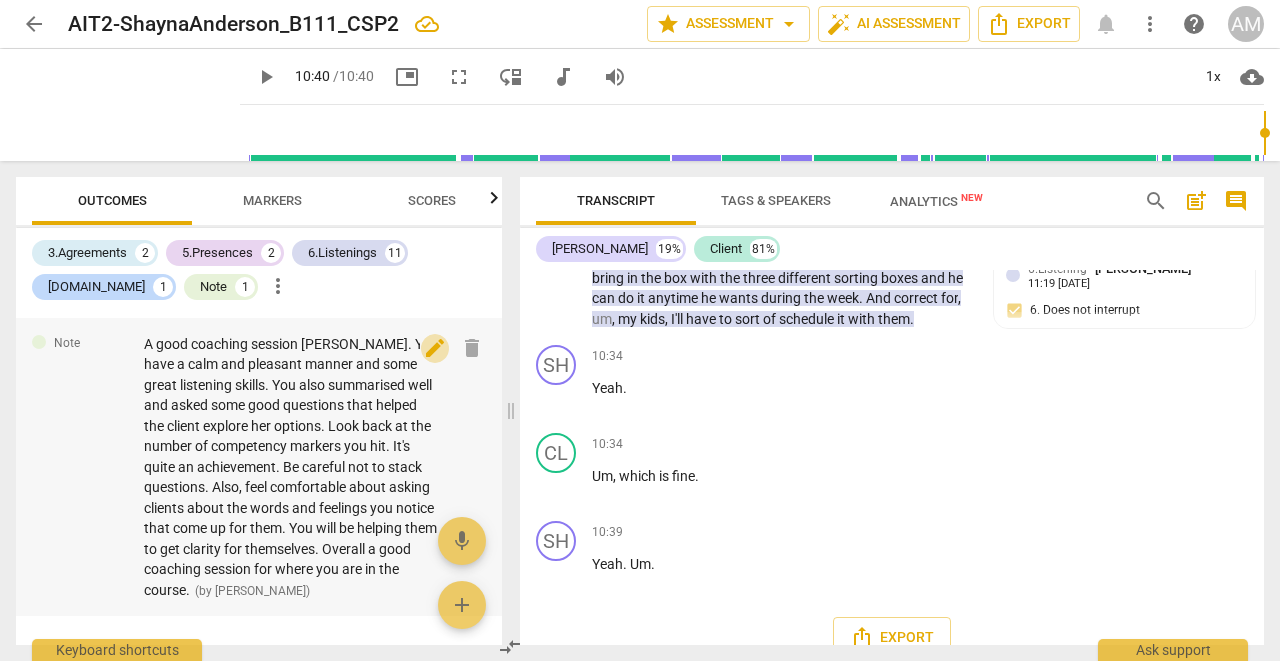 click on "edit" at bounding box center (435, 348) 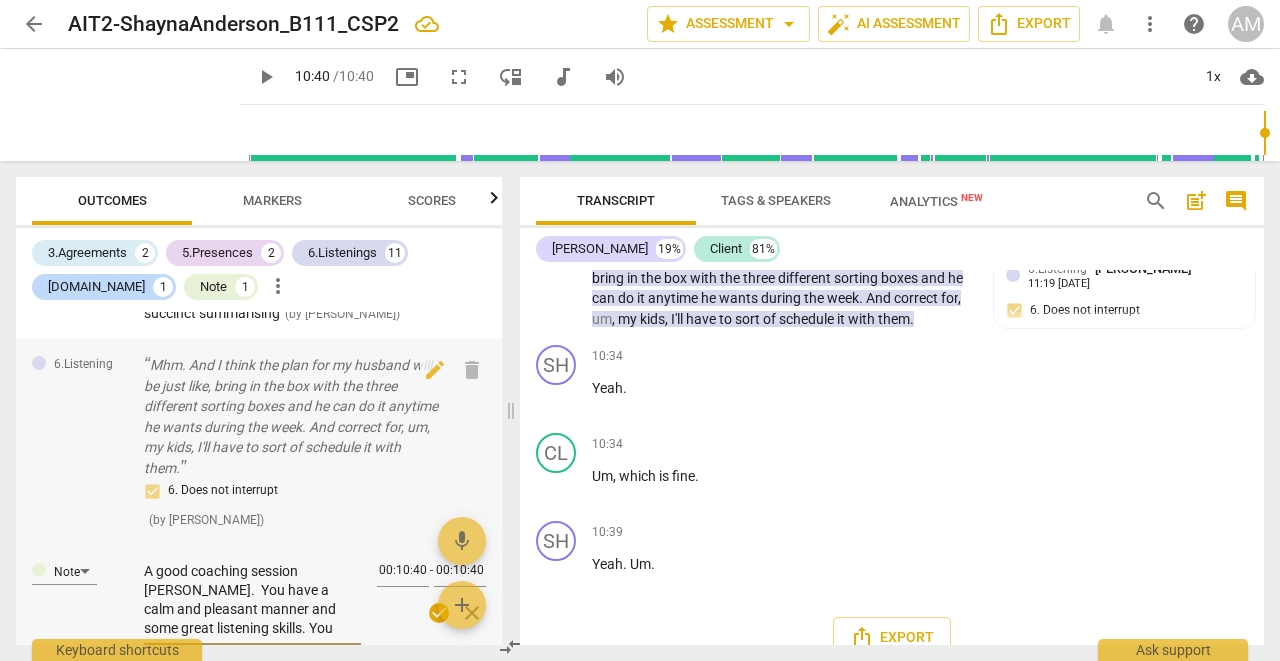 scroll, scrollTop: 4421, scrollLeft: 0, axis: vertical 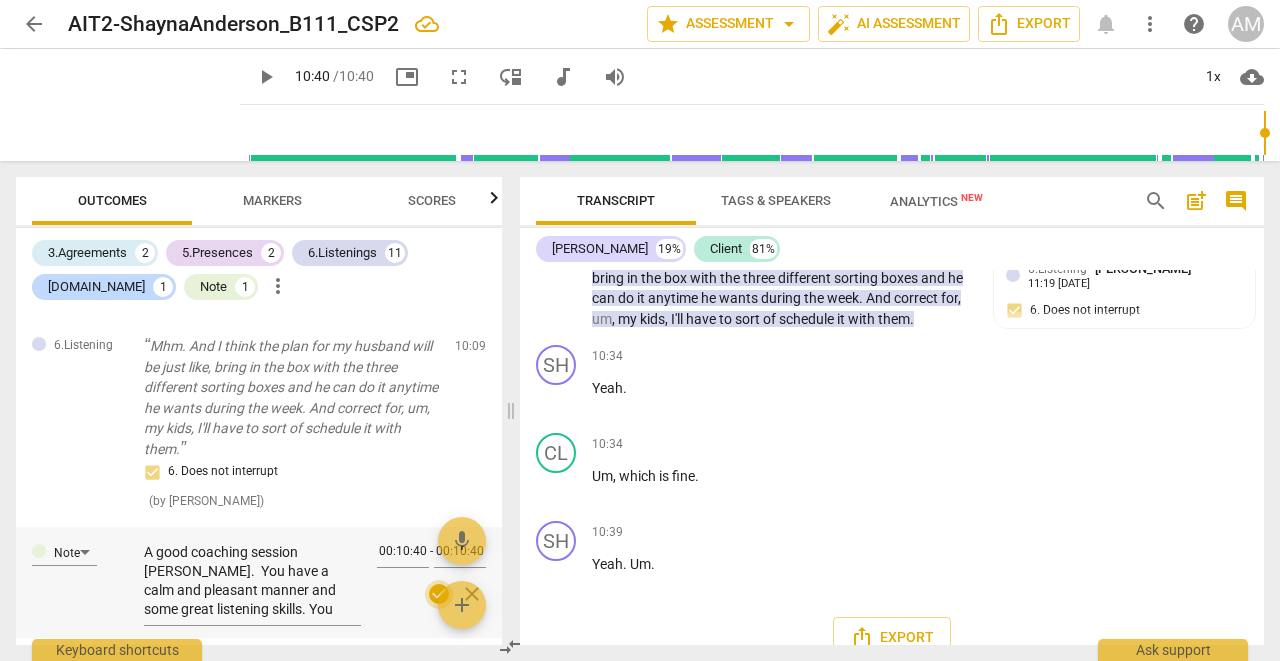 click on "check_circle" at bounding box center (439, 594) 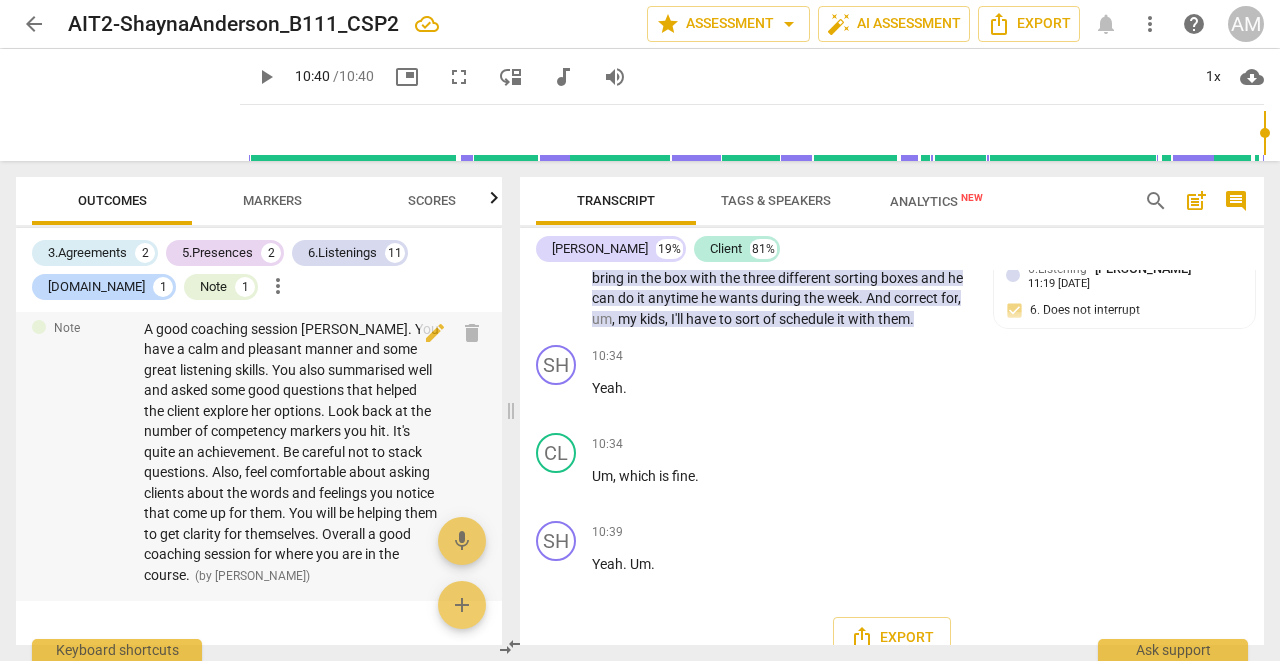 scroll, scrollTop: 4649, scrollLeft: 0, axis: vertical 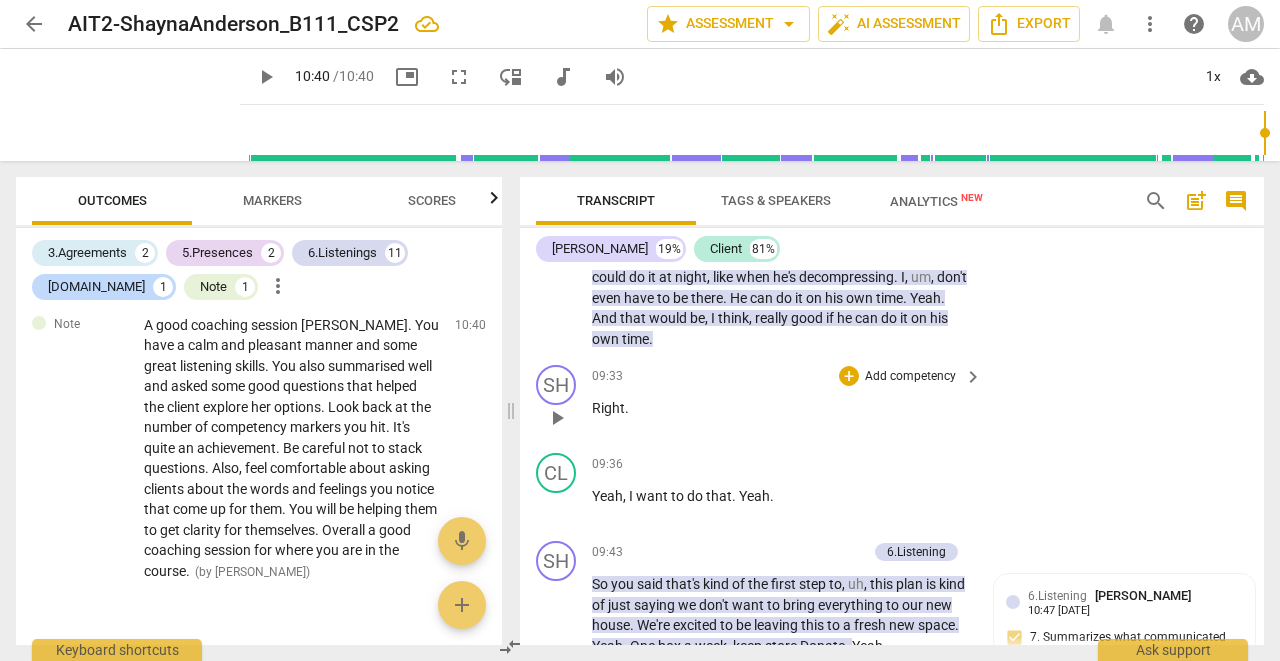 click on "play_arrow" at bounding box center [557, 418] 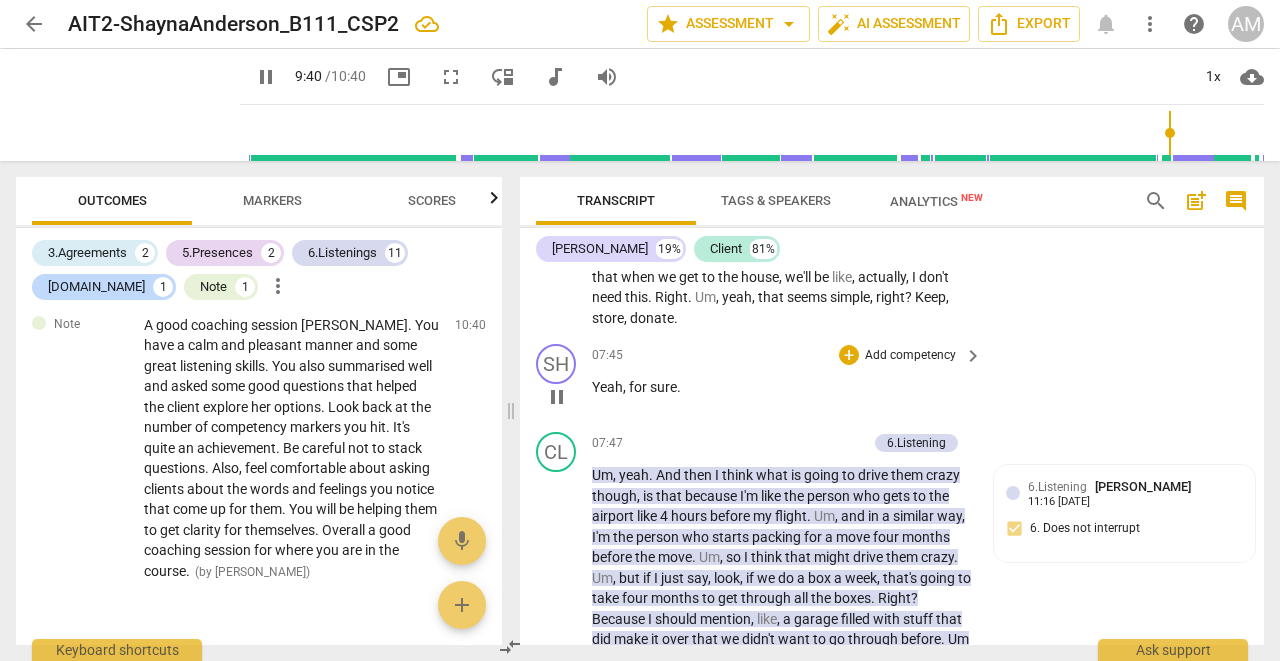 scroll, scrollTop: 5522, scrollLeft: 0, axis: vertical 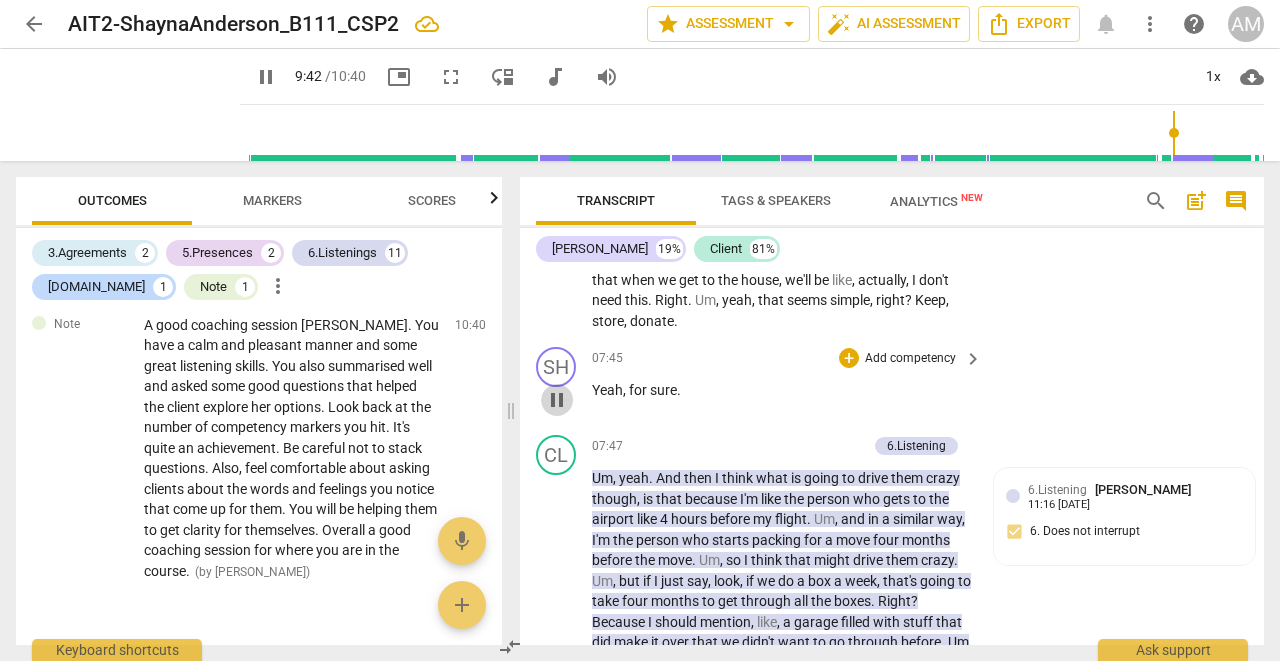 click on "pause" at bounding box center (557, 400) 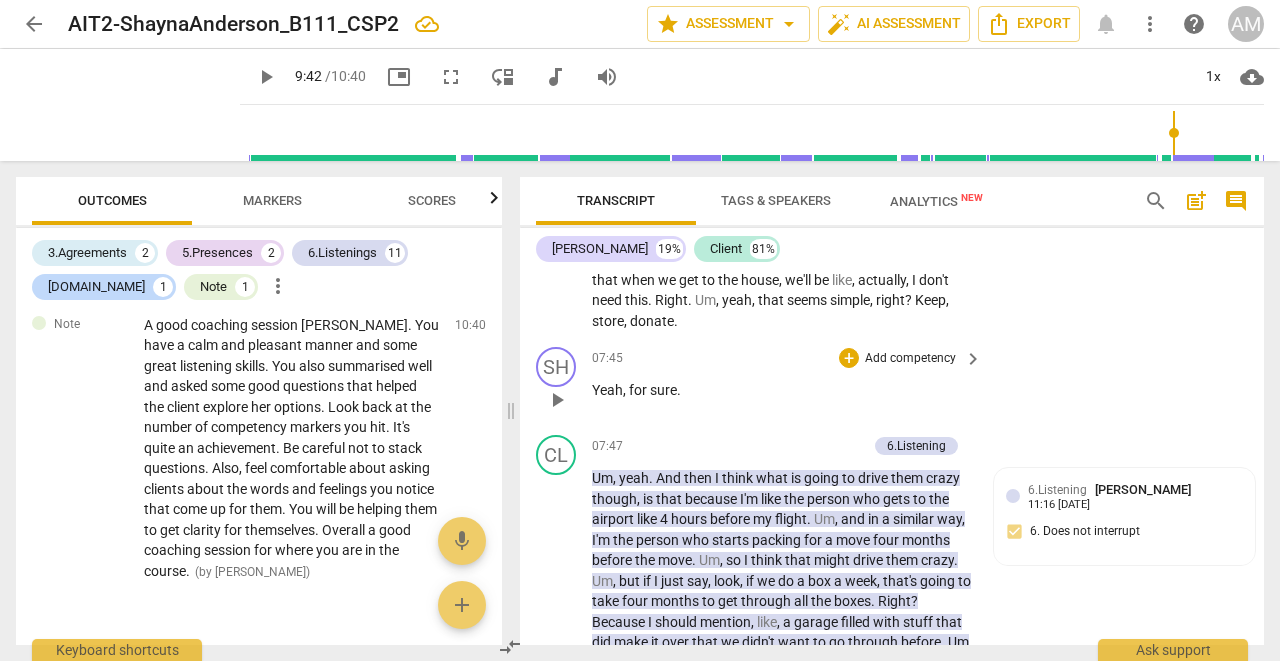 click on "play_arrow" at bounding box center [557, 400] 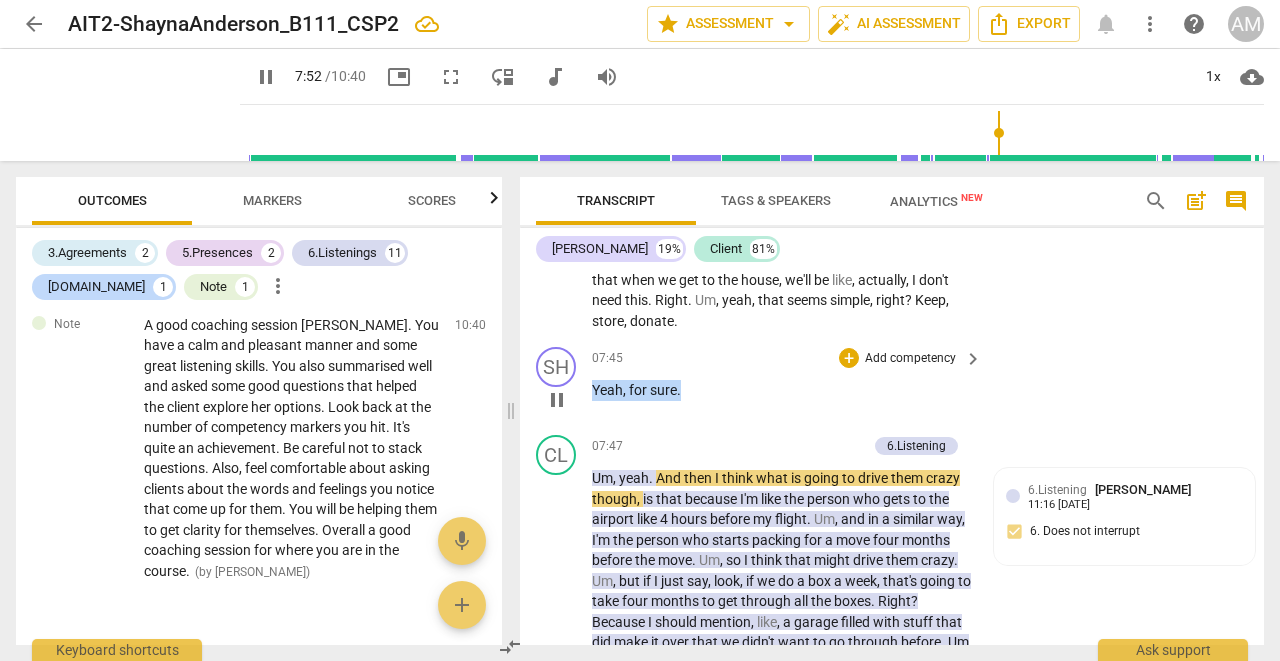 drag, startPoint x: 592, startPoint y: 373, endPoint x: 680, endPoint y: 368, distance: 88.14193 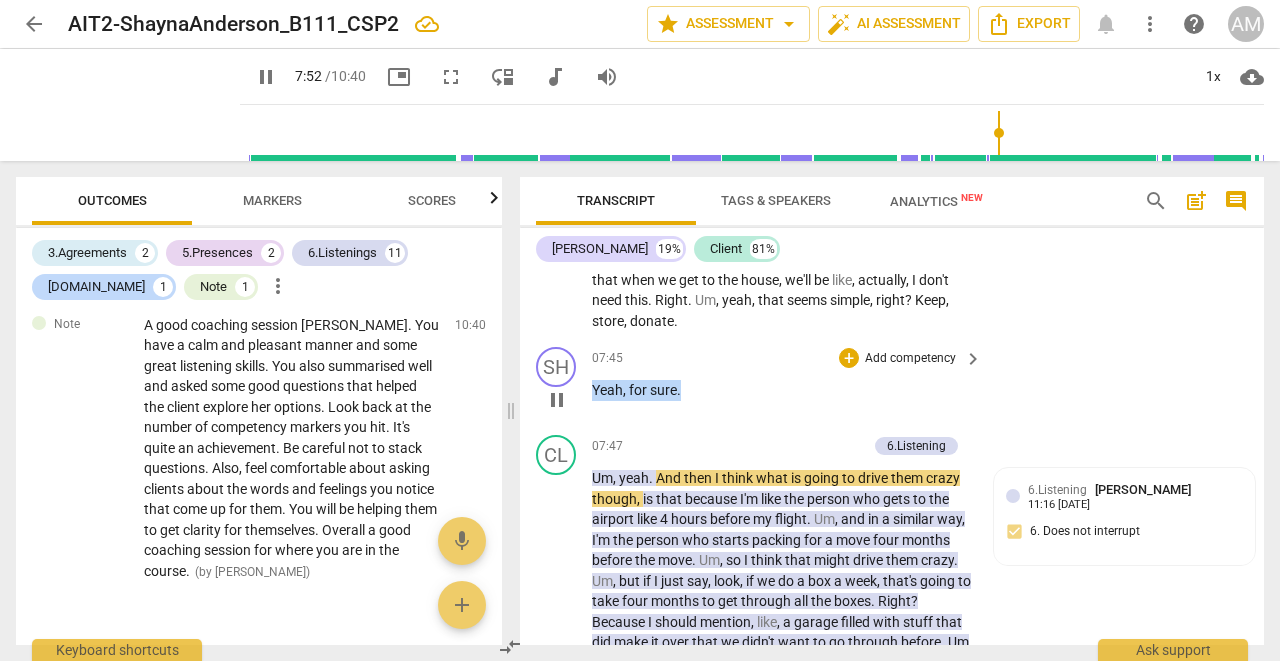 click on "Yeah ,   for   sure ." at bounding box center [782, 390] 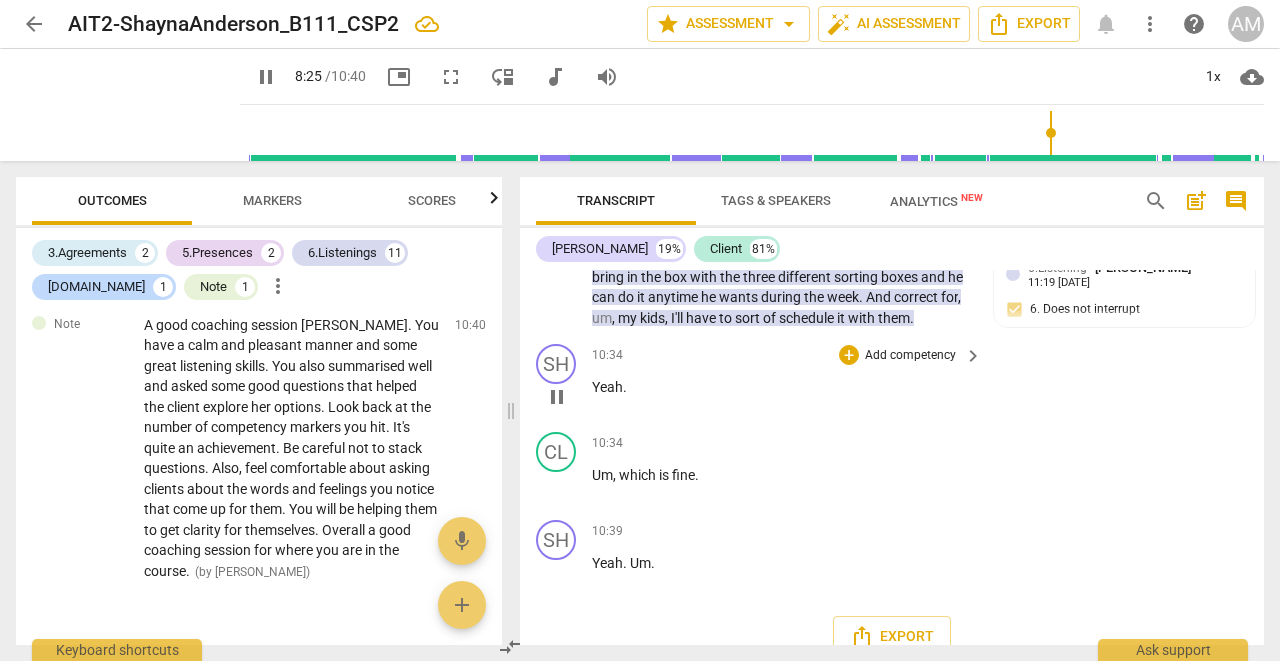 scroll, scrollTop: 6468, scrollLeft: 0, axis: vertical 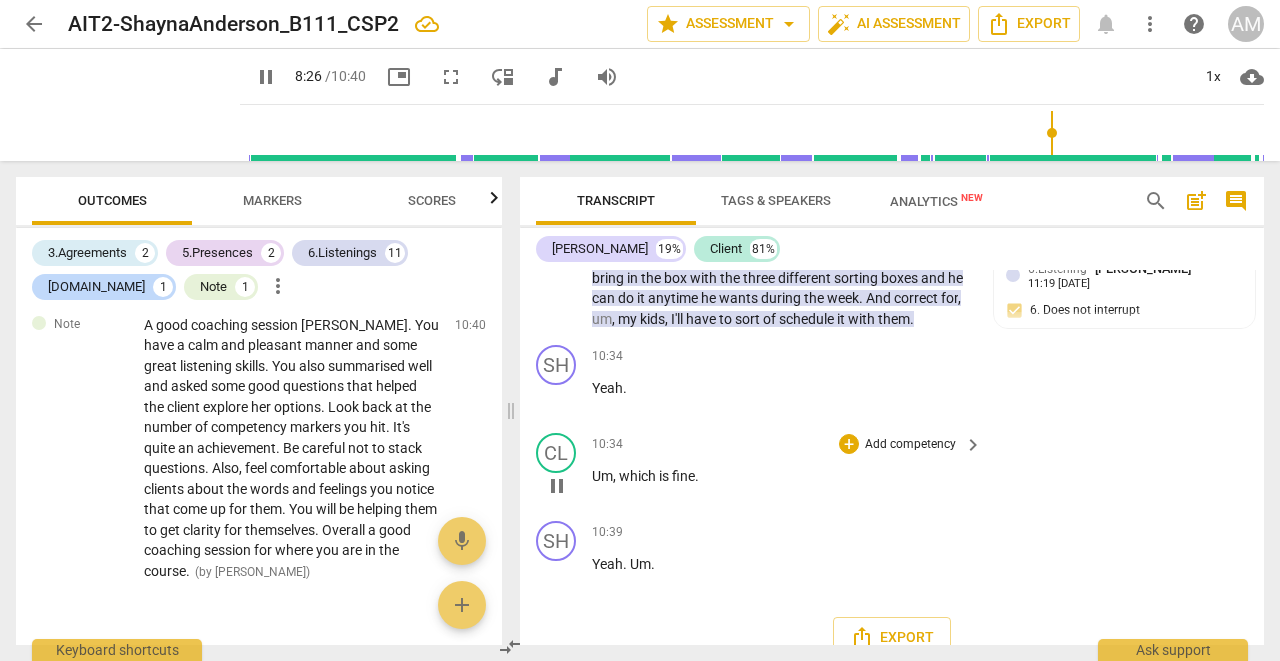 click on "pause" at bounding box center (557, 486) 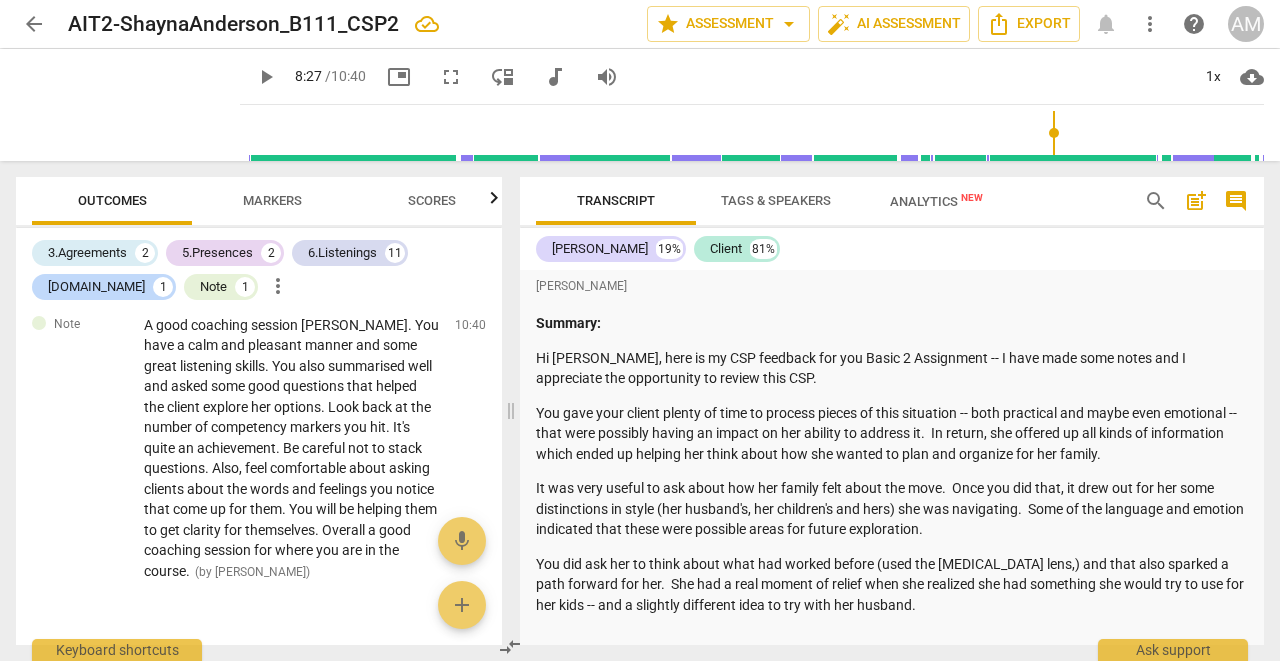 scroll, scrollTop: 0, scrollLeft: 0, axis: both 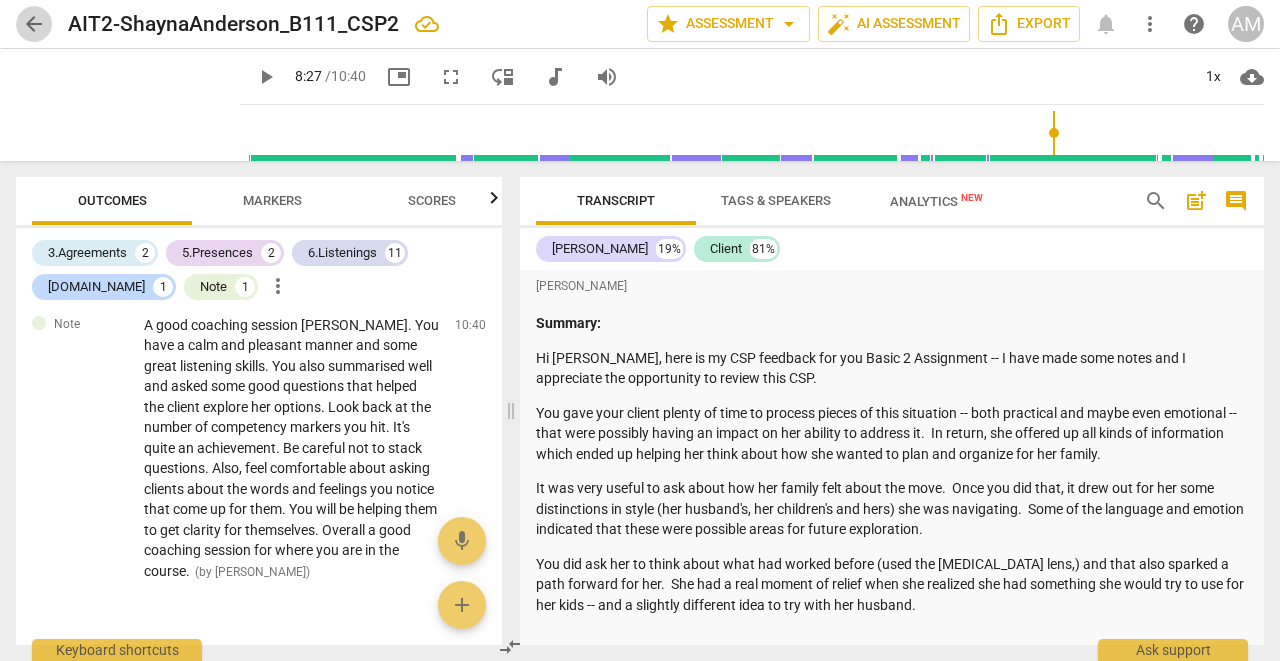 click on "arrow_back" at bounding box center [34, 24] 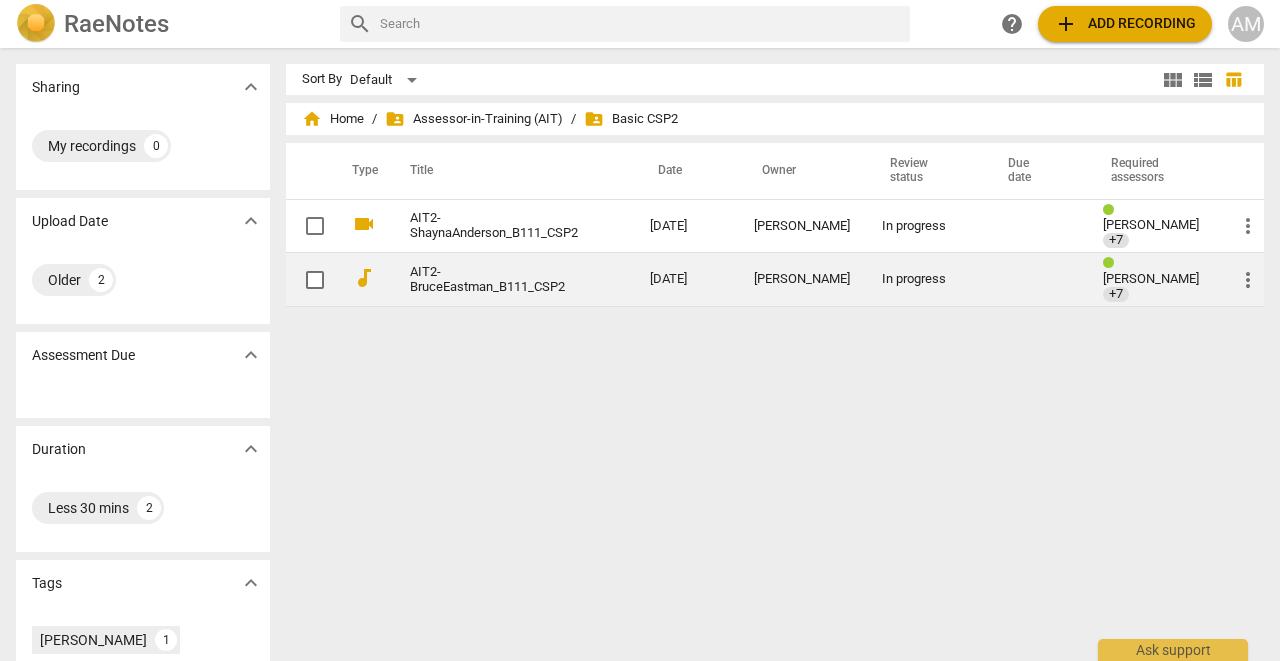 click on "AIT2-BruceEastman_B111_CSP2" at bounding box center [494, 280] 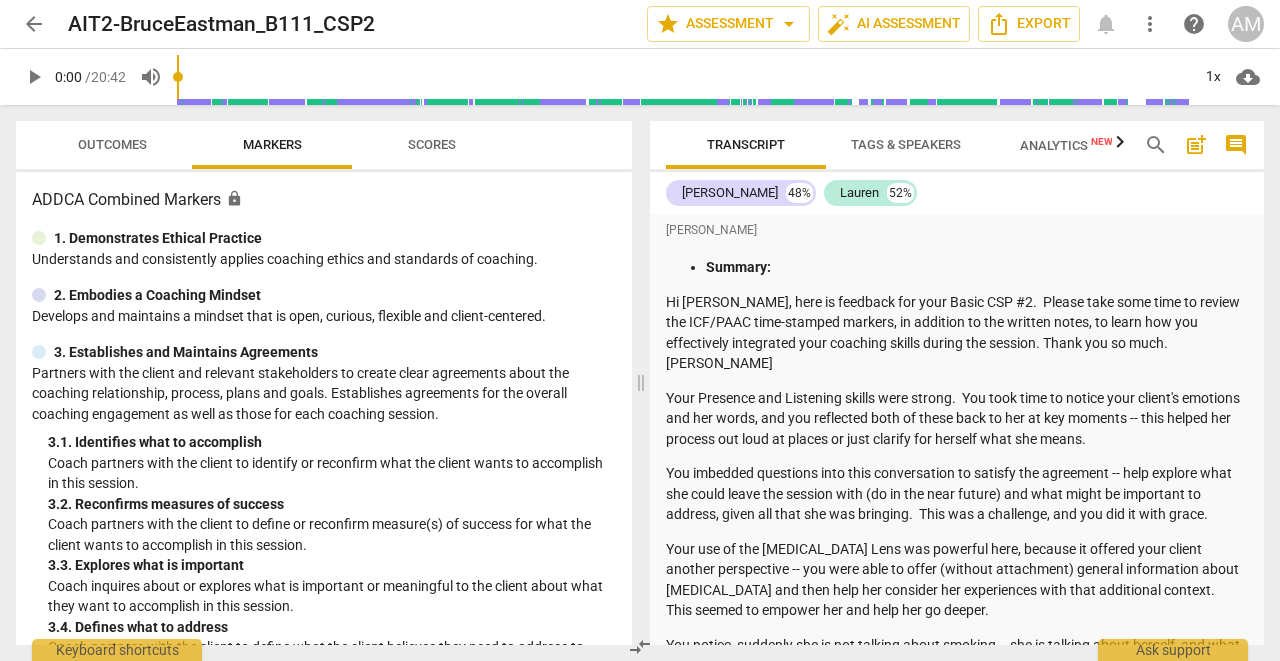 scroll, scrollTop: 0, scrollLeft: 0, axis: both 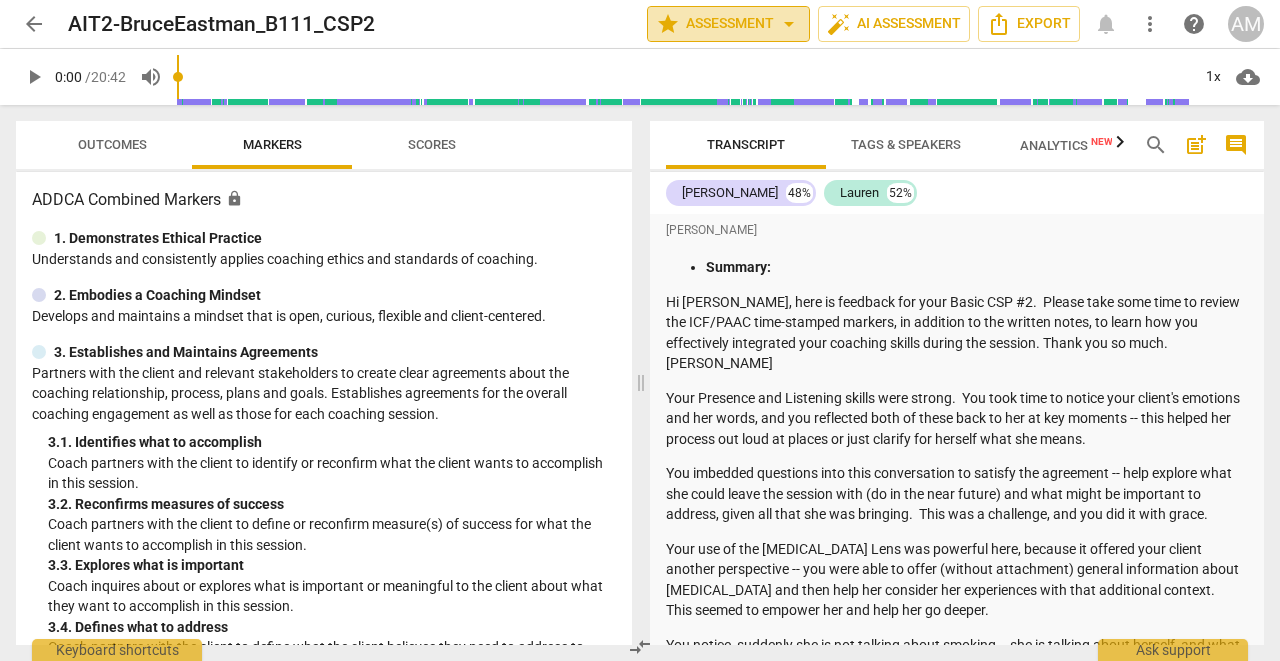 click on "star    Assessment   arrow_drop_down" at bounding box center (728, 24) 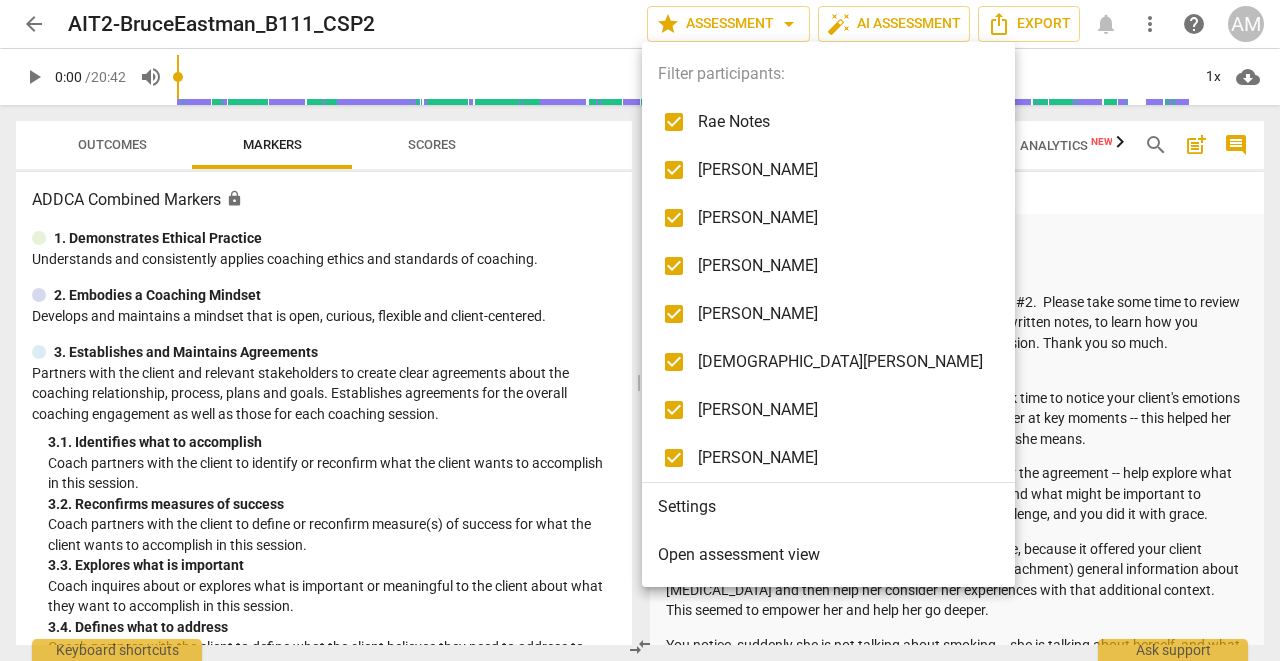 click at bounding box center [640, 330] 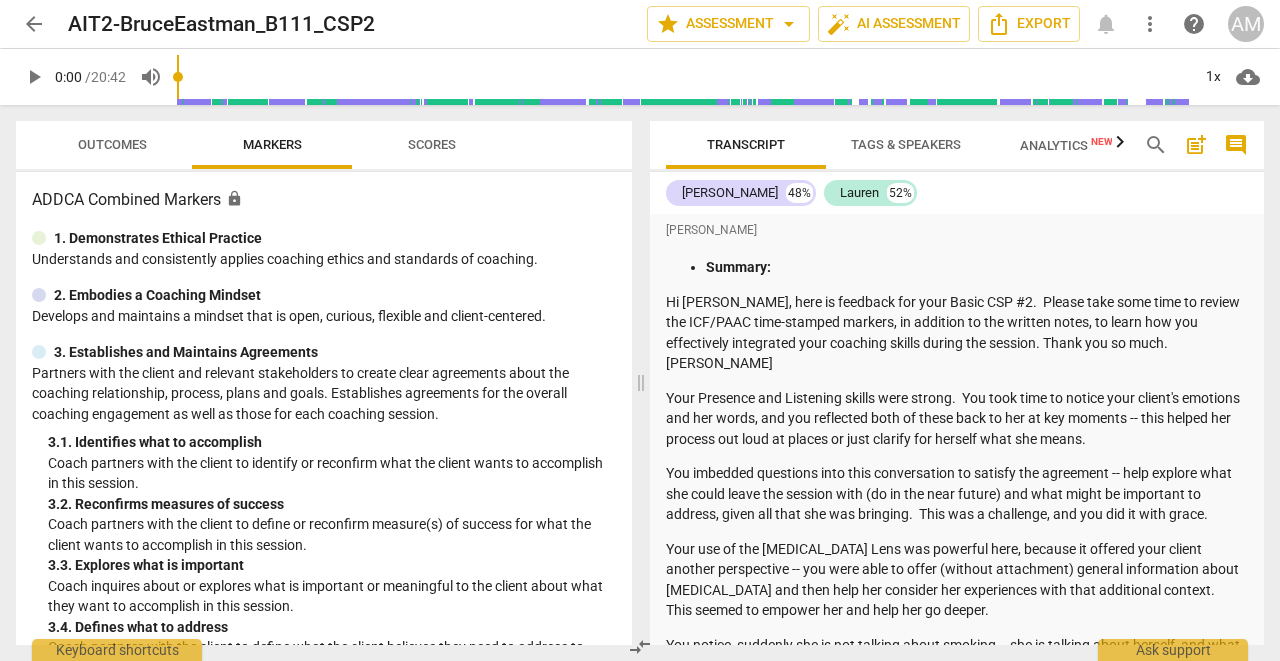 click on "arrow_back" at bounding box center (34, 24) 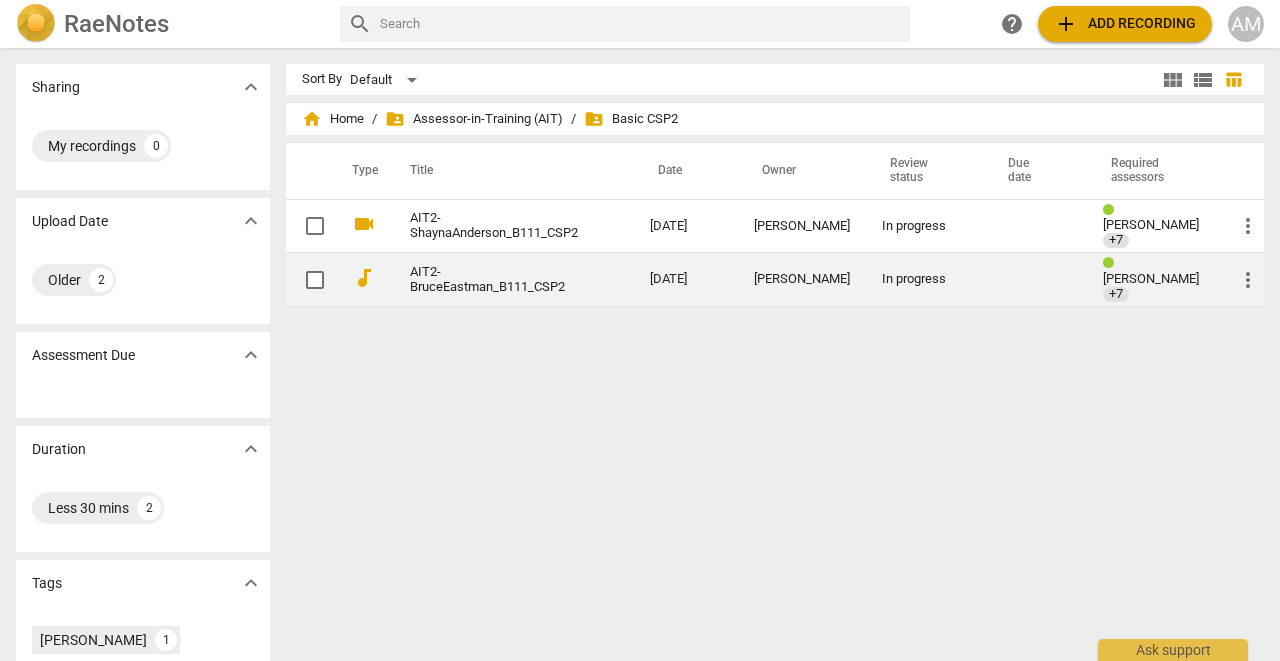 click on "AIT2-BruceEastman_B111_CSP2" at bounding box center (494, 280) 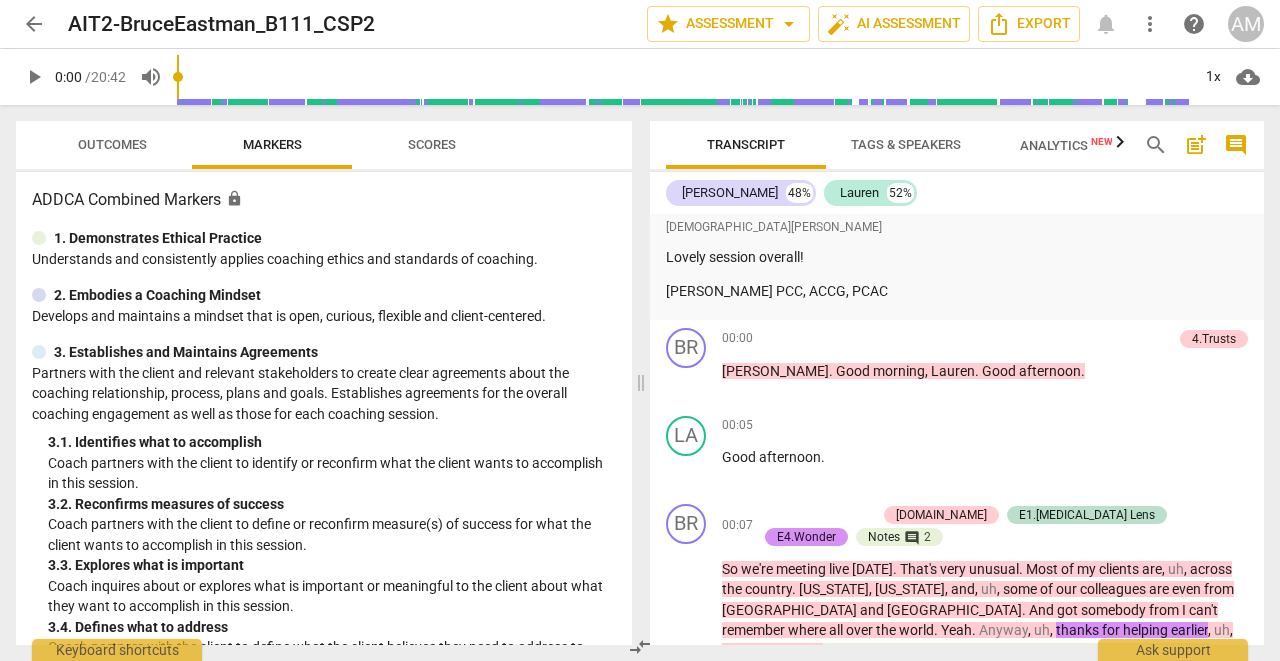 scroll, scrollTop: 2585, scrollLeft: 0, axis: vertical 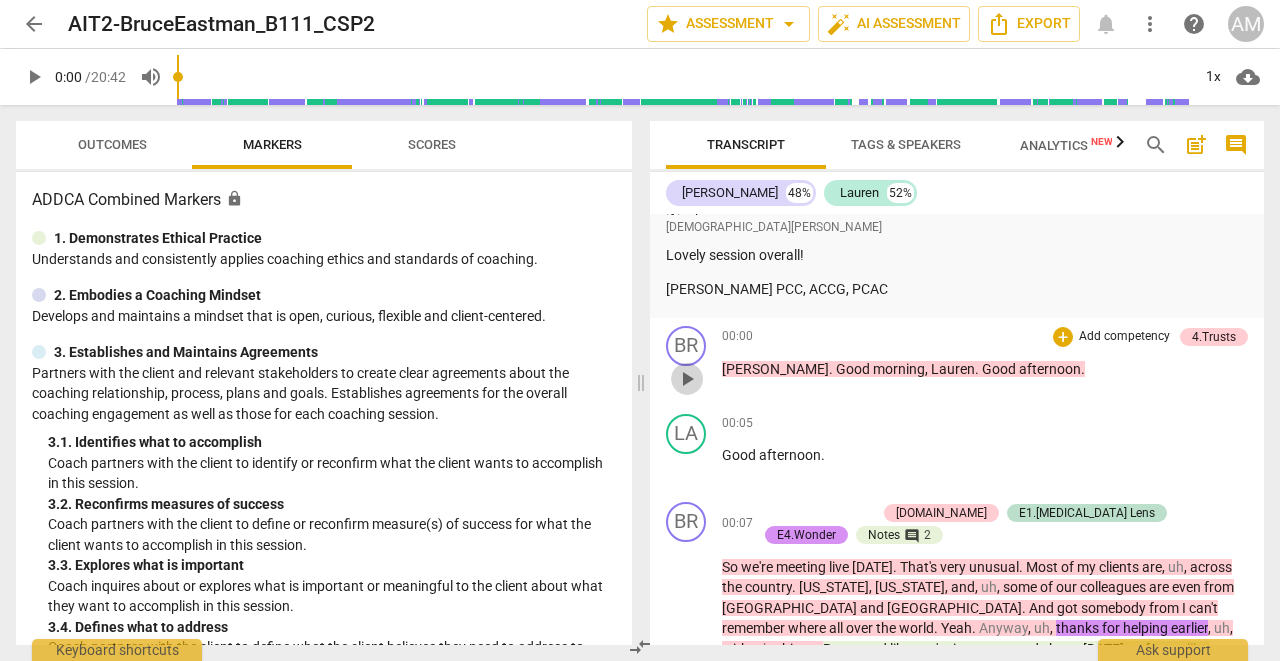 click on "play_arrow" at bounding box center [687, 379] 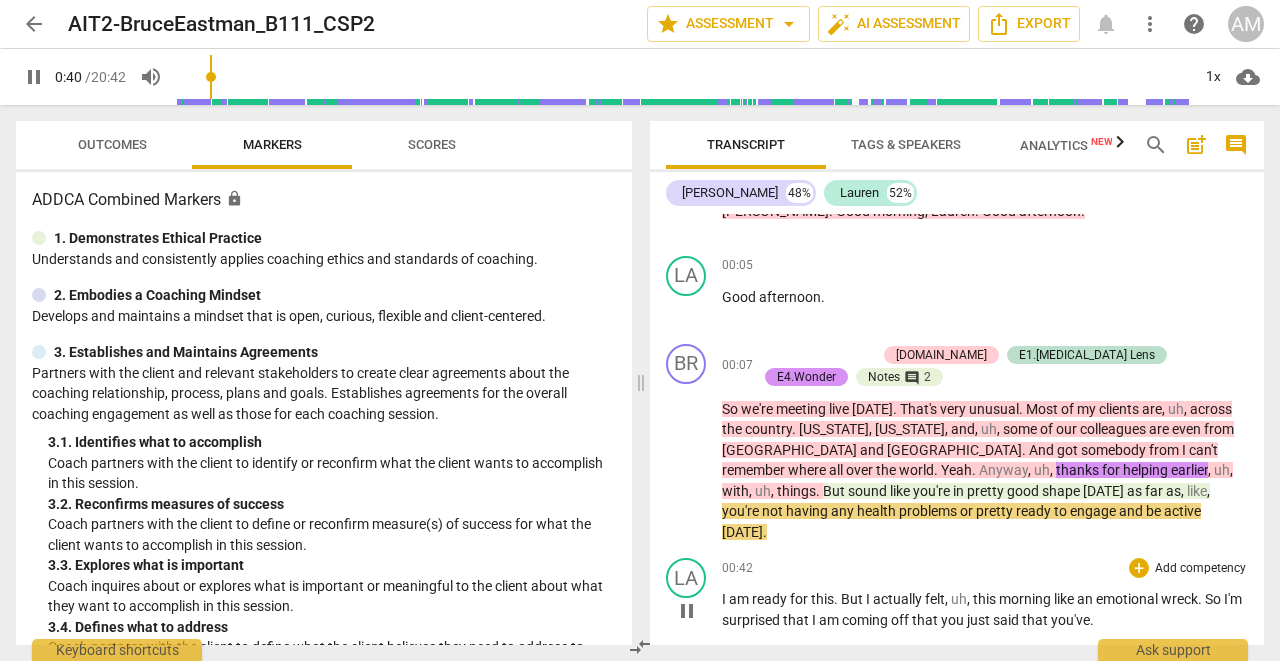 scroll, scrollTop: 2779, scrollLeft: 0, axis: vertical 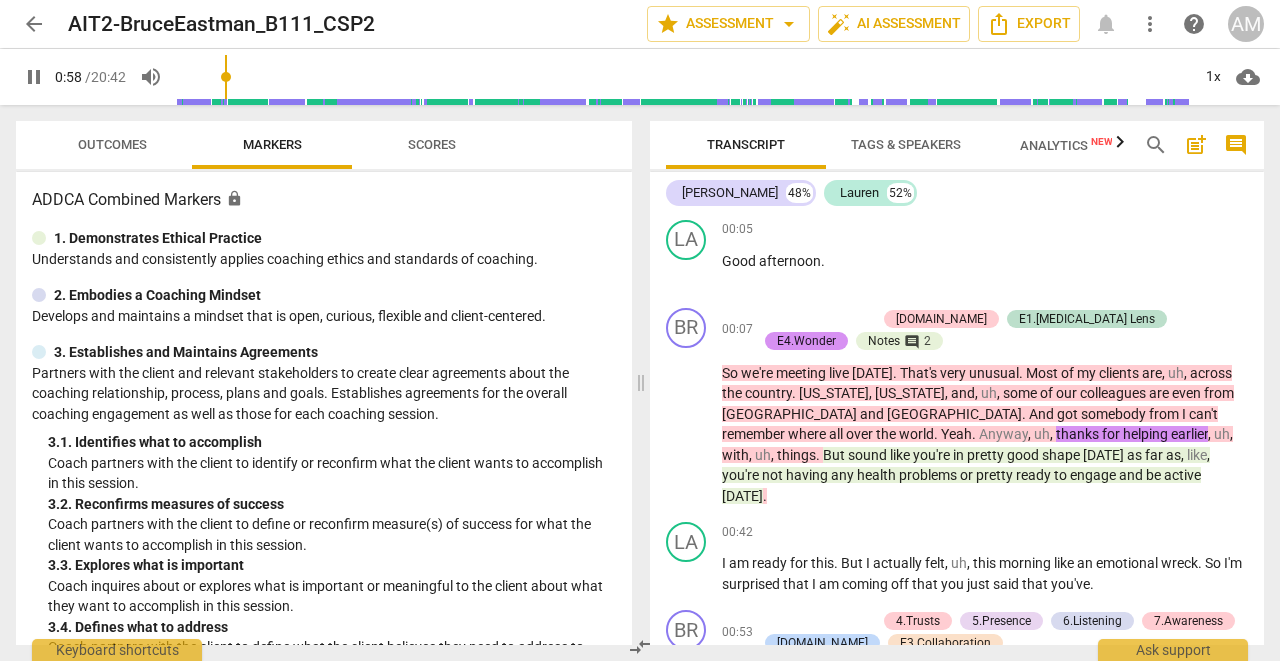 click on "BR" at bounding box center (686, 1092) 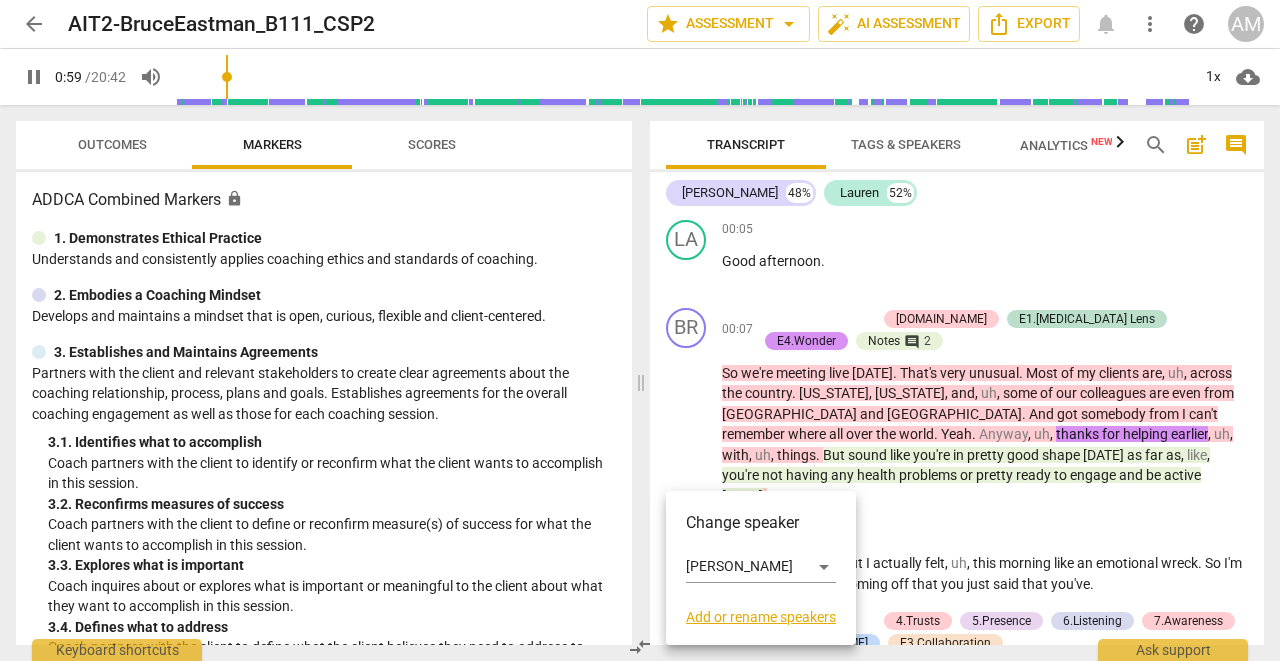 scroll, scrollTop: 3294, scrollLeft: 0, axis: vertical 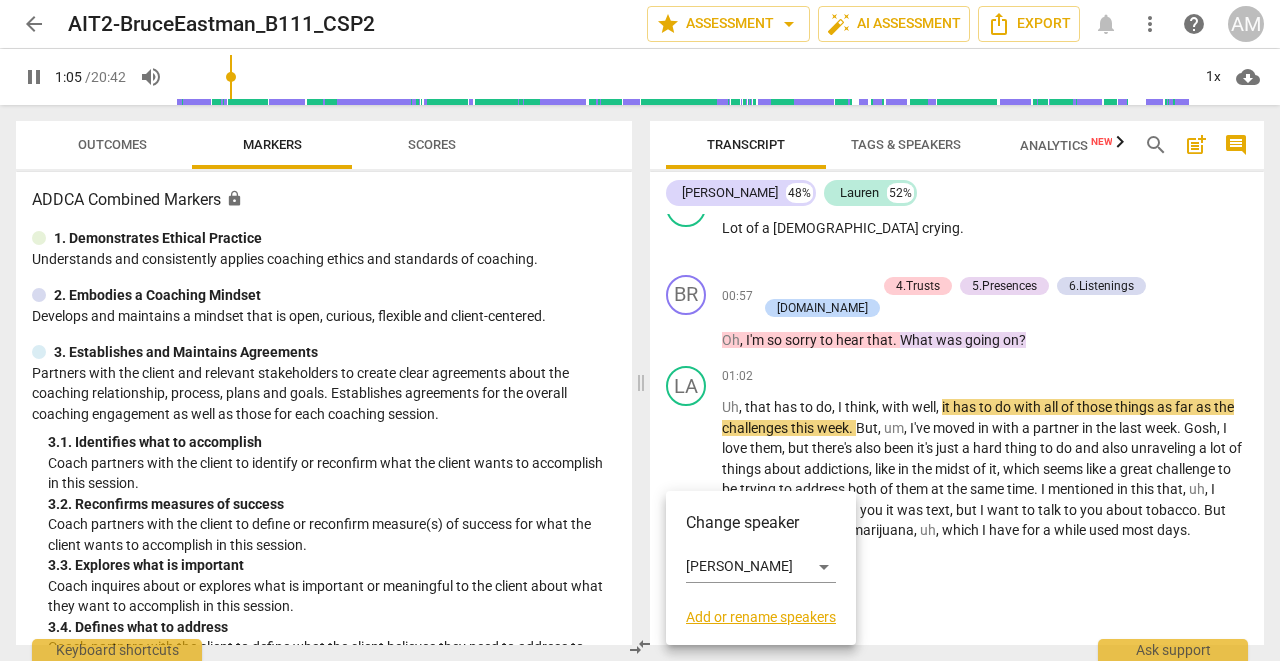 click at bounding box center (640, 330) 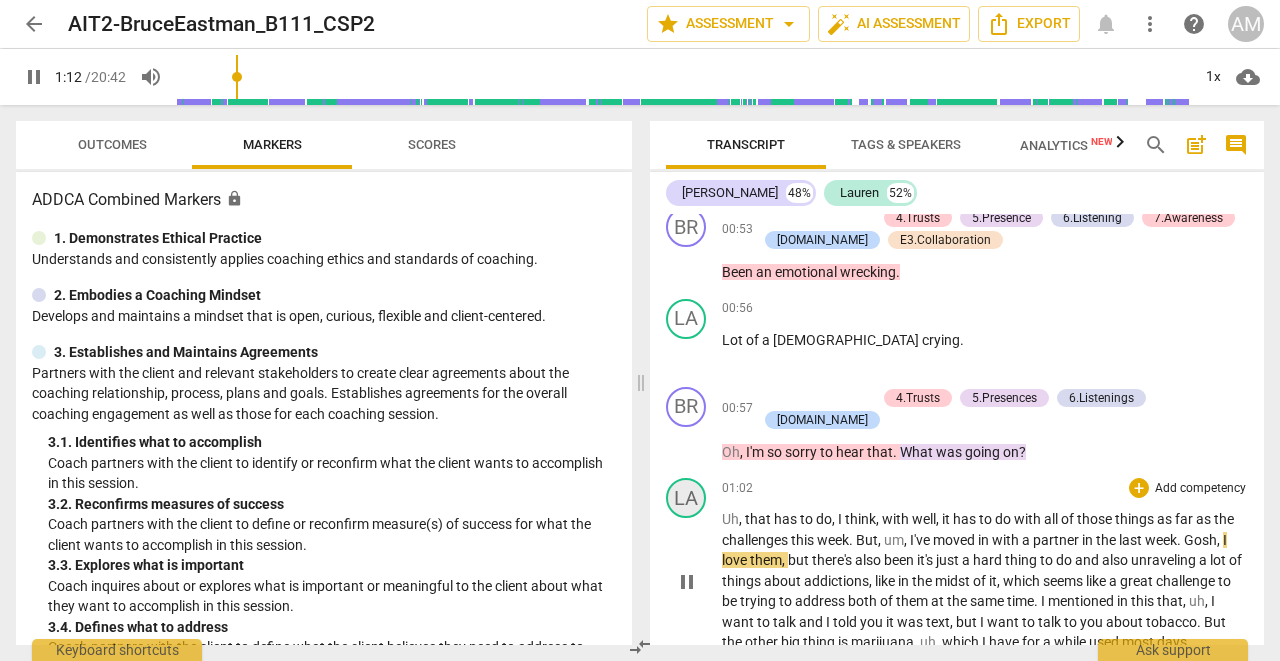 scroll, scrollTop: 3181, scrollLeft: 0, axis: vertical 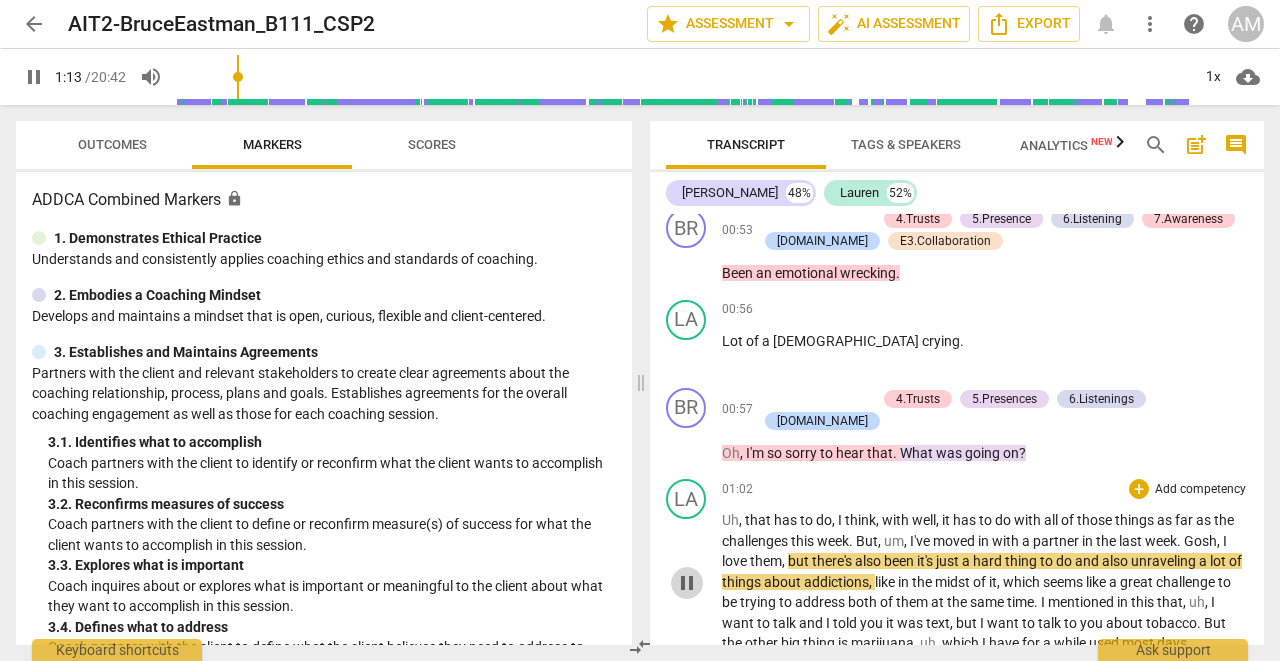 click on "pause" at bounding box center (687, 583) 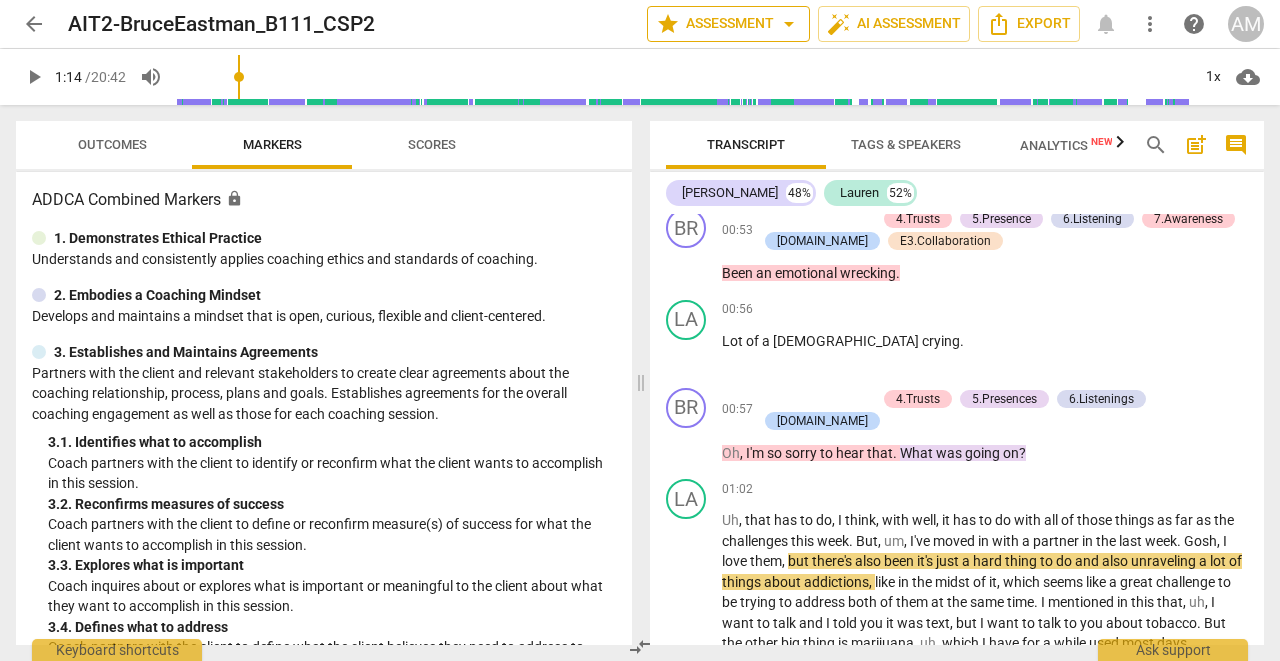 click on "arrow_drop_down" at bounding box center [789, 24] 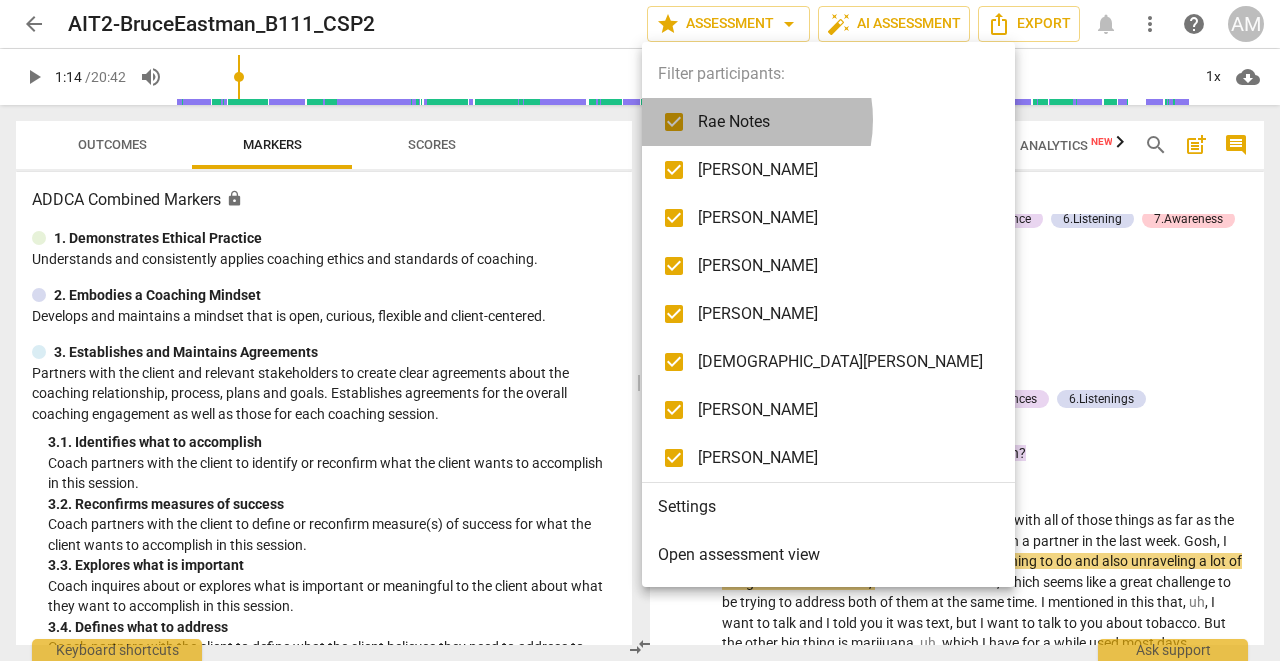 click on "Rae Notes" at bounding box center [840, 122] 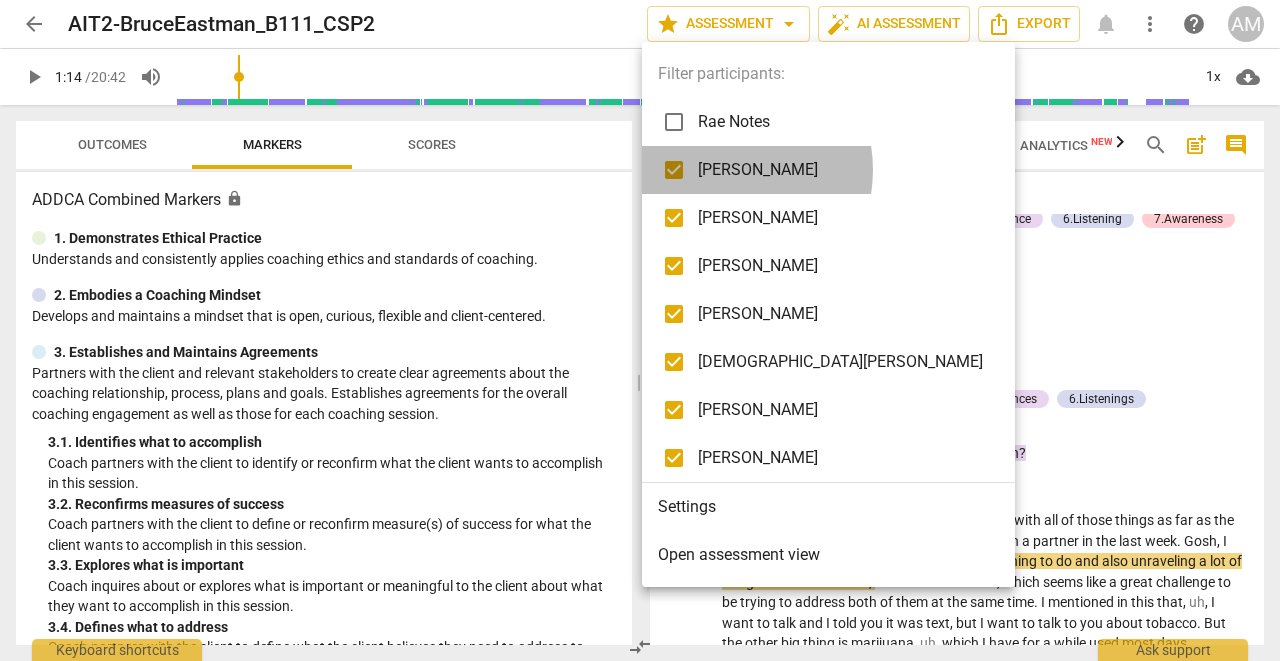 click on "[PERSON_NAME]" at bounding box center (840, 170) 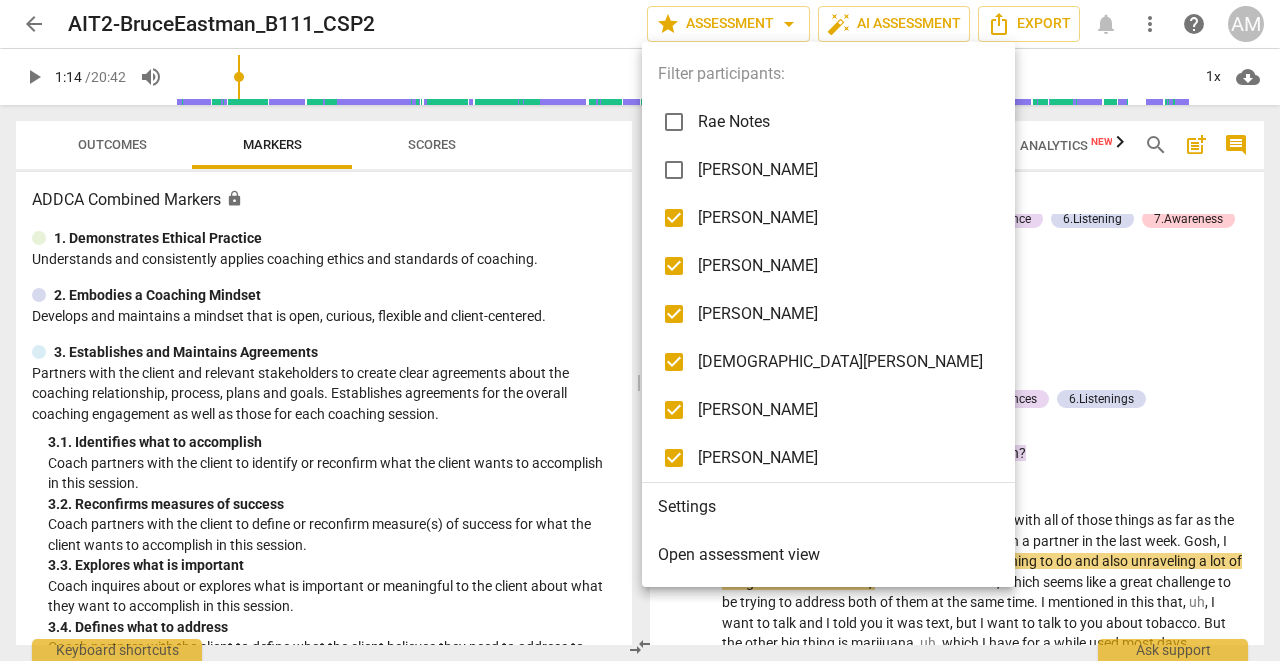 click on "[PERSON_NAME]" at bounding box center [840, 218] 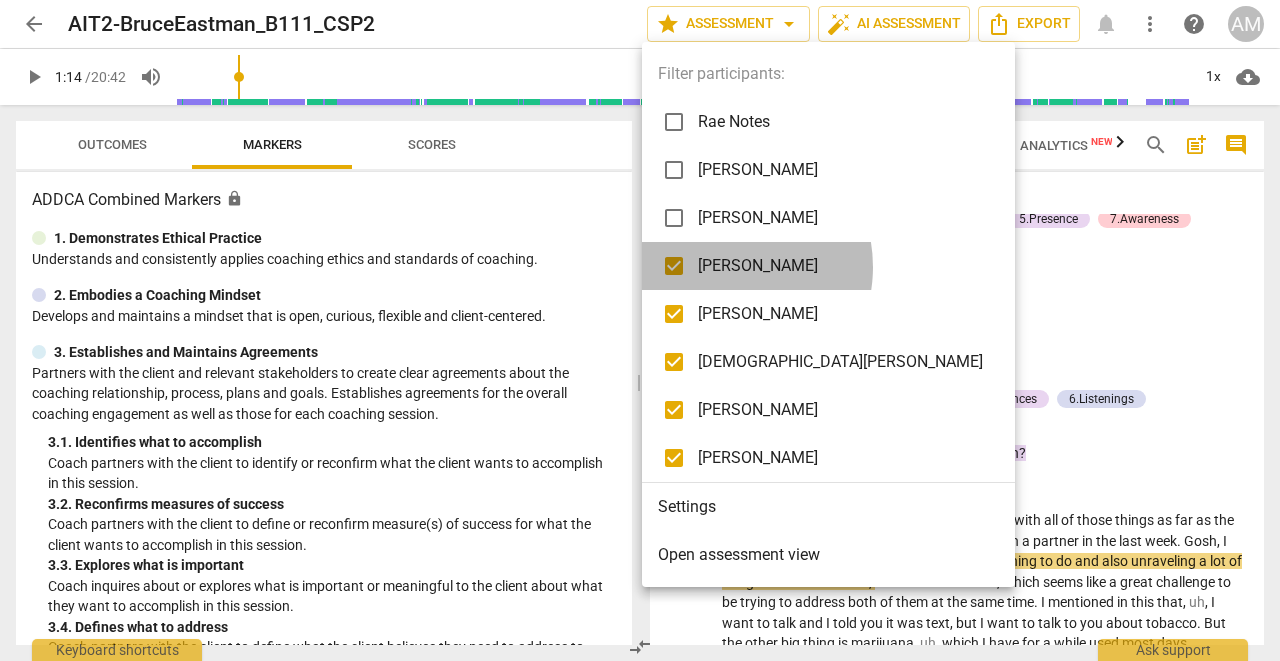 click on "[PERSON_NAME]" at bounding box center [840, 266] 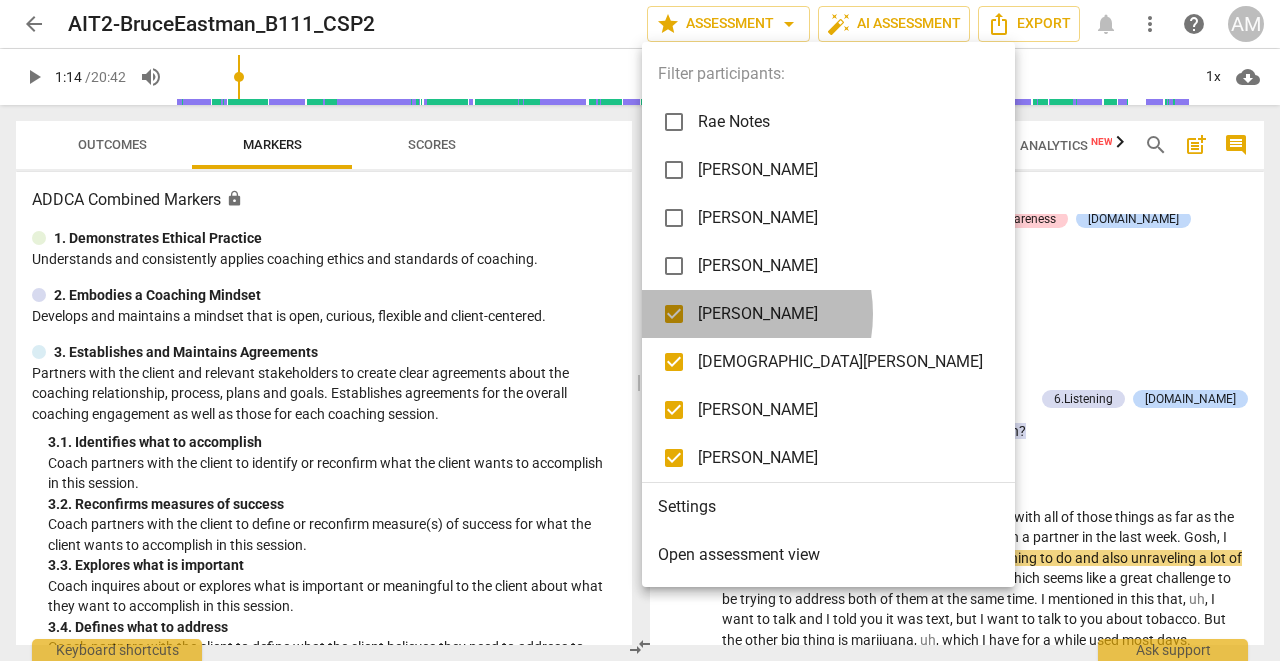 click on "[PERSON_NAME]" at bounding box center (840, 314) 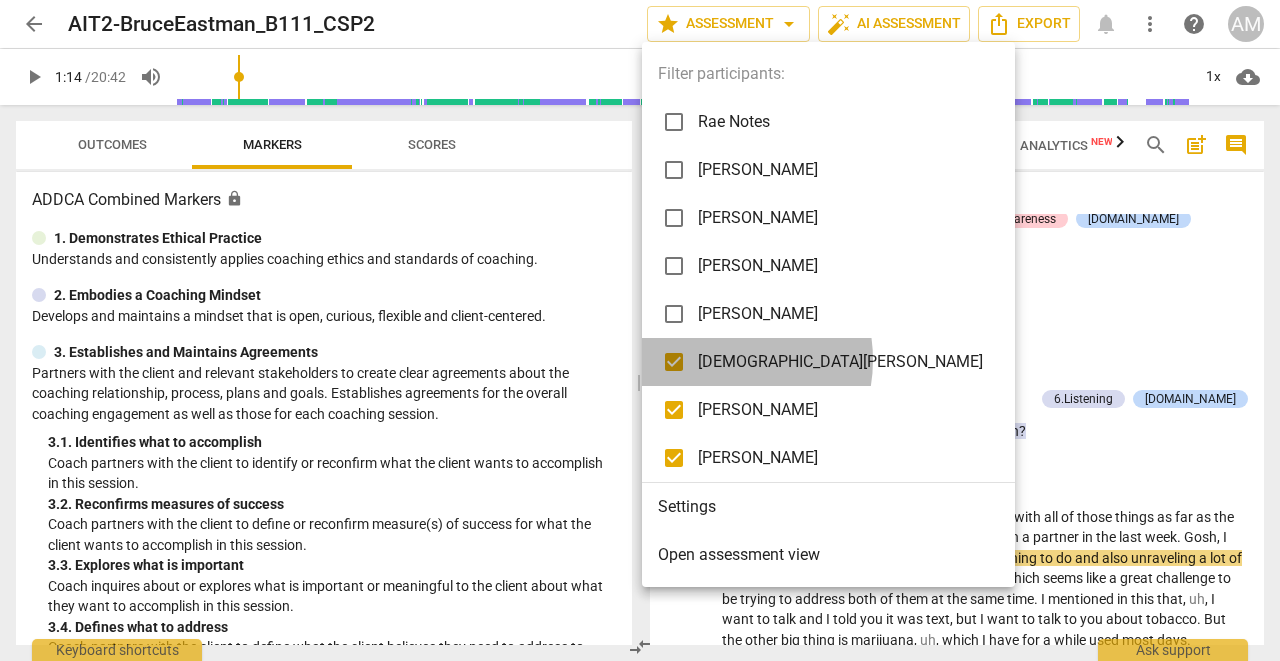 click on "[DEMOGRAPHIC_DATA][PERSON_NAME]" at bounding box center [840, 362] 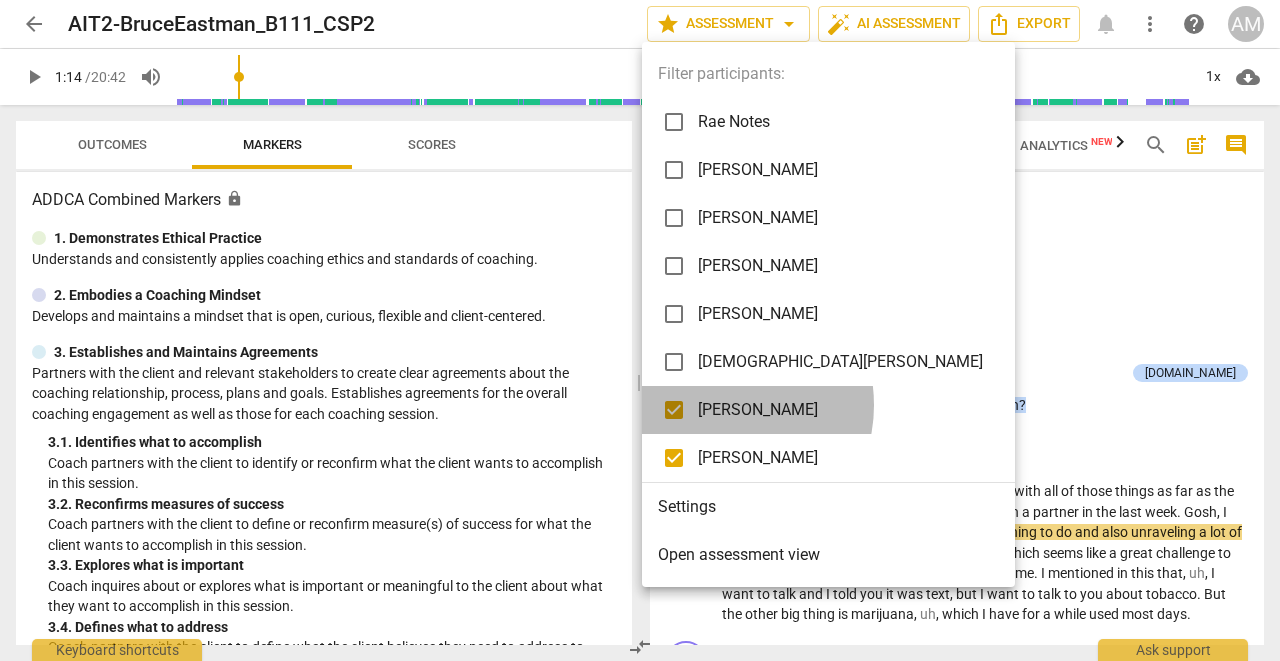 click on "[PERSON_NAME]" at bounding box center [840, 410] 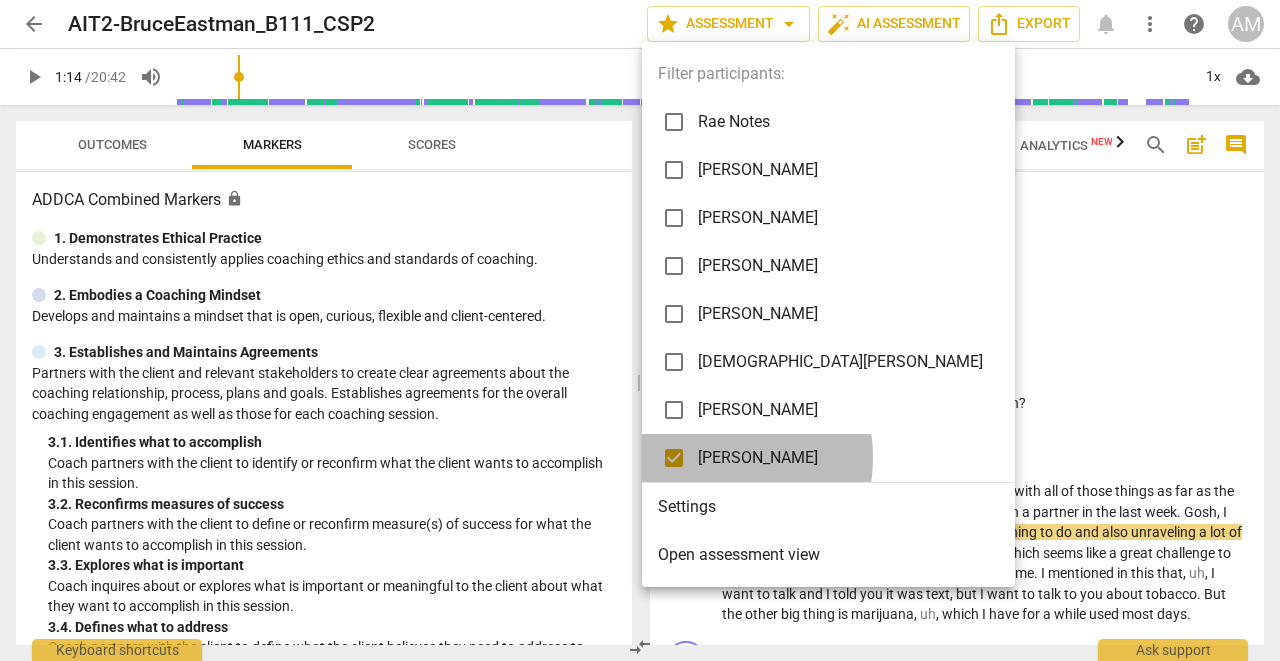 click on "[PERSON_NAME]" at bounding box center [840, 458] 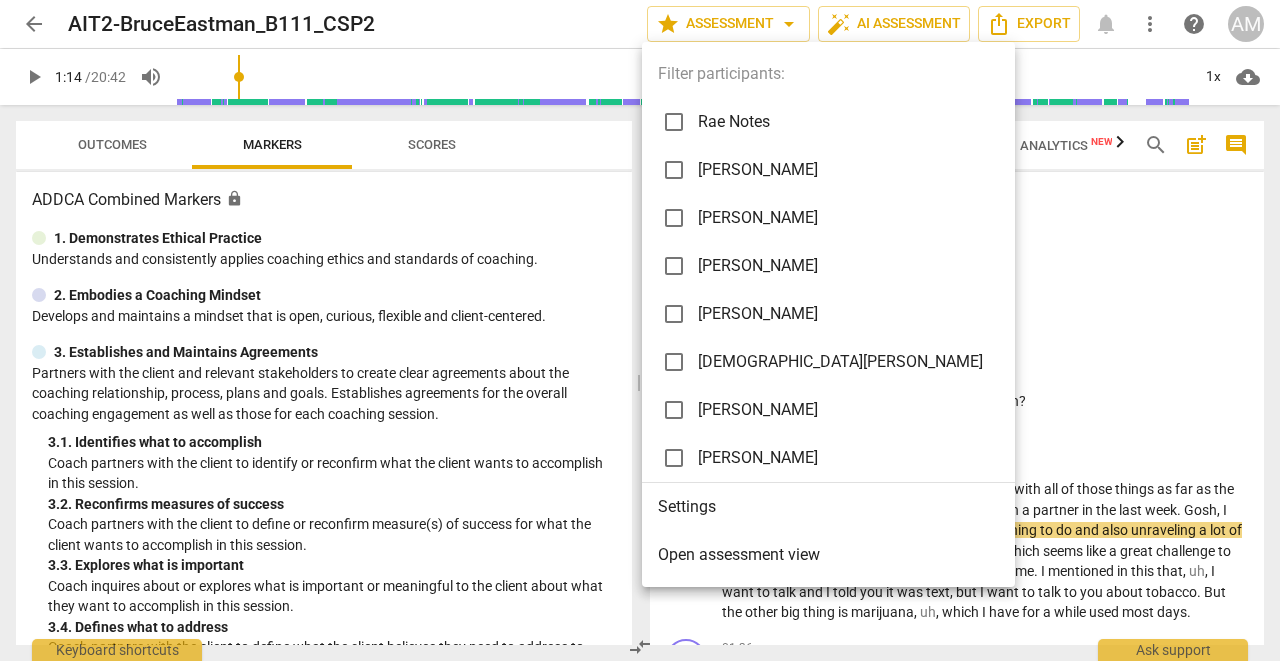 click at bounding box center [640, 330] 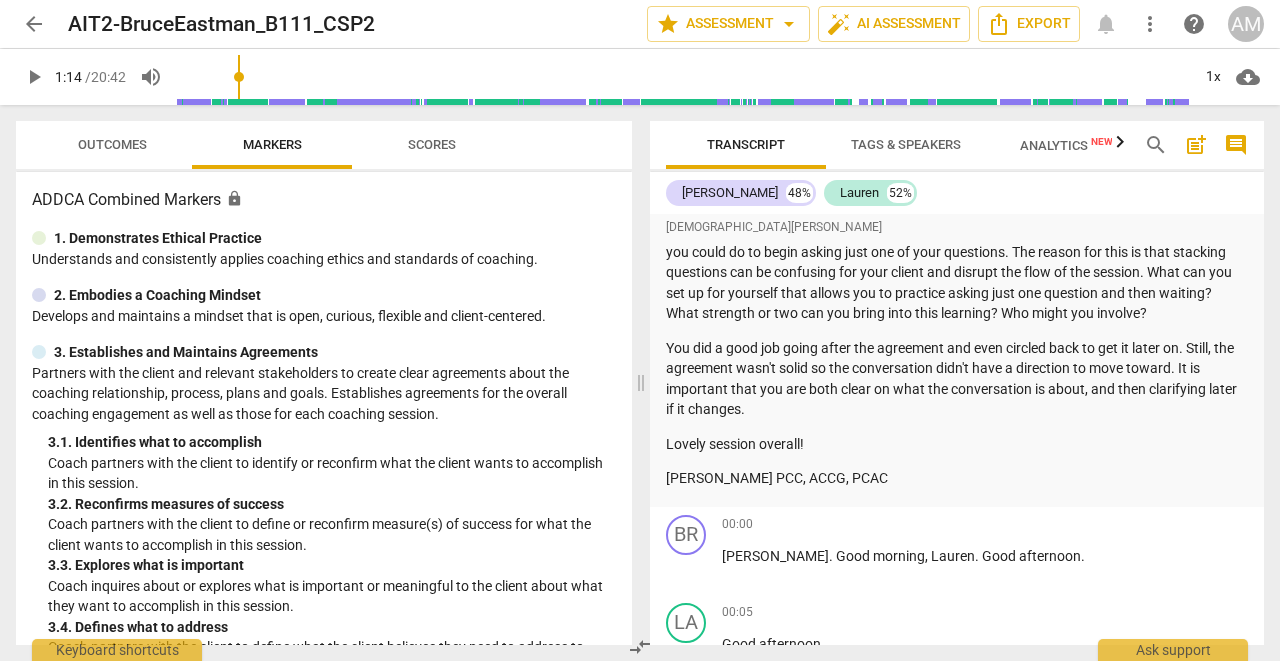 scroll, scrollTop: 2395, scrollLeft: 0, axis: vertical 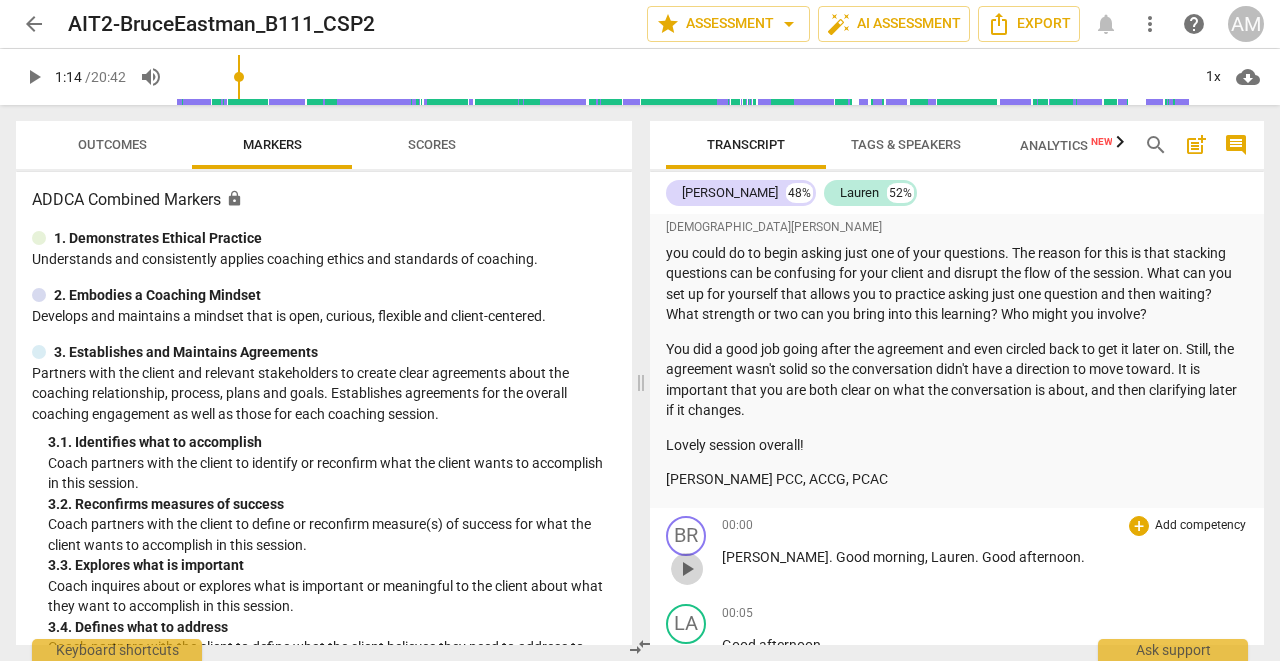click on "play_arrow" at bounding box center (687, 569) 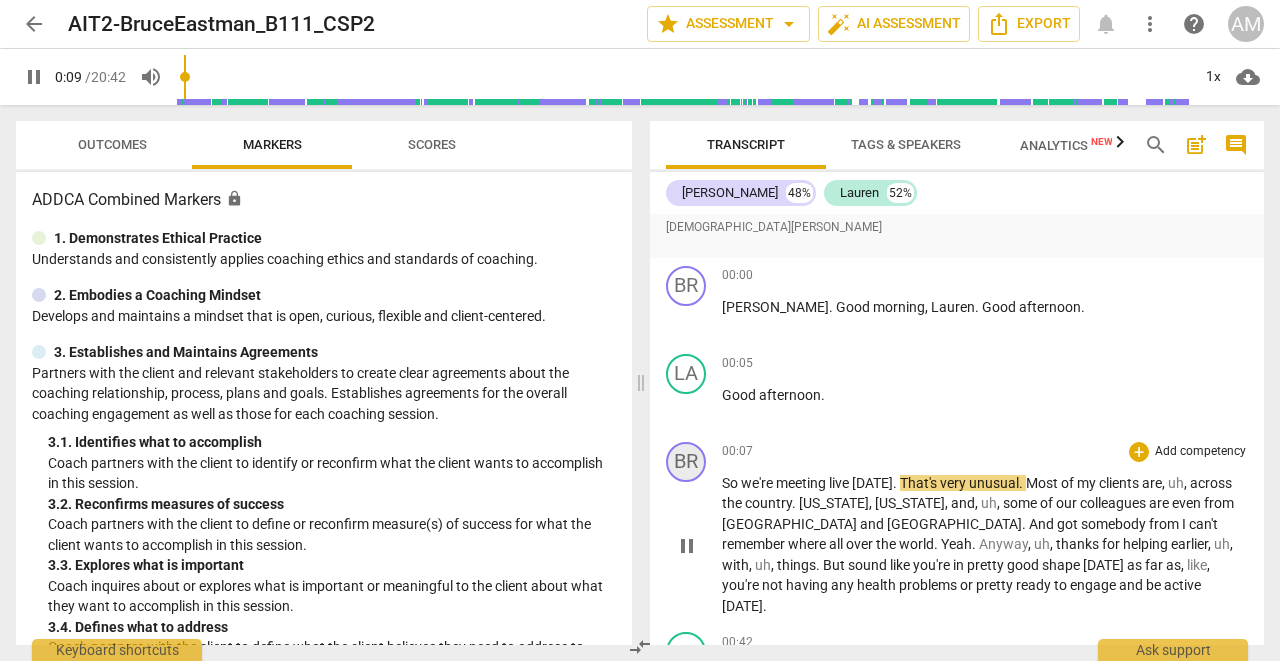 scroll, scrollTop: 2657, scrollLeft: 0, axis: vertical 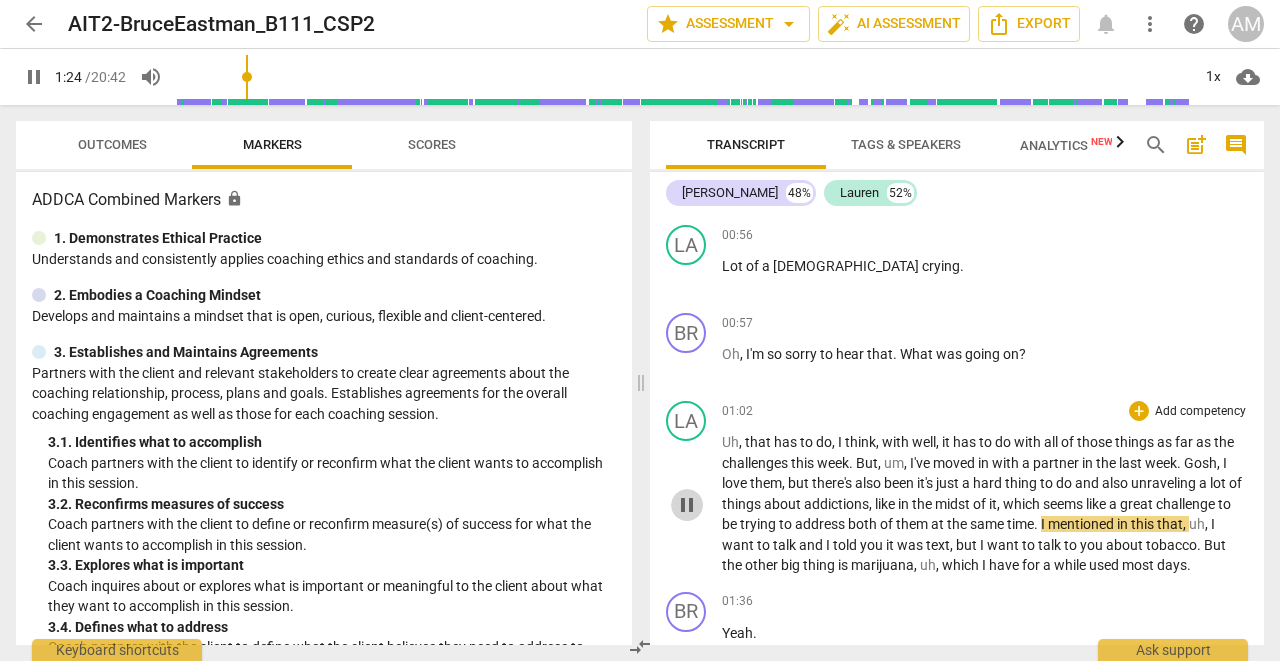 click on "pause" at bounding box center (687, 505) 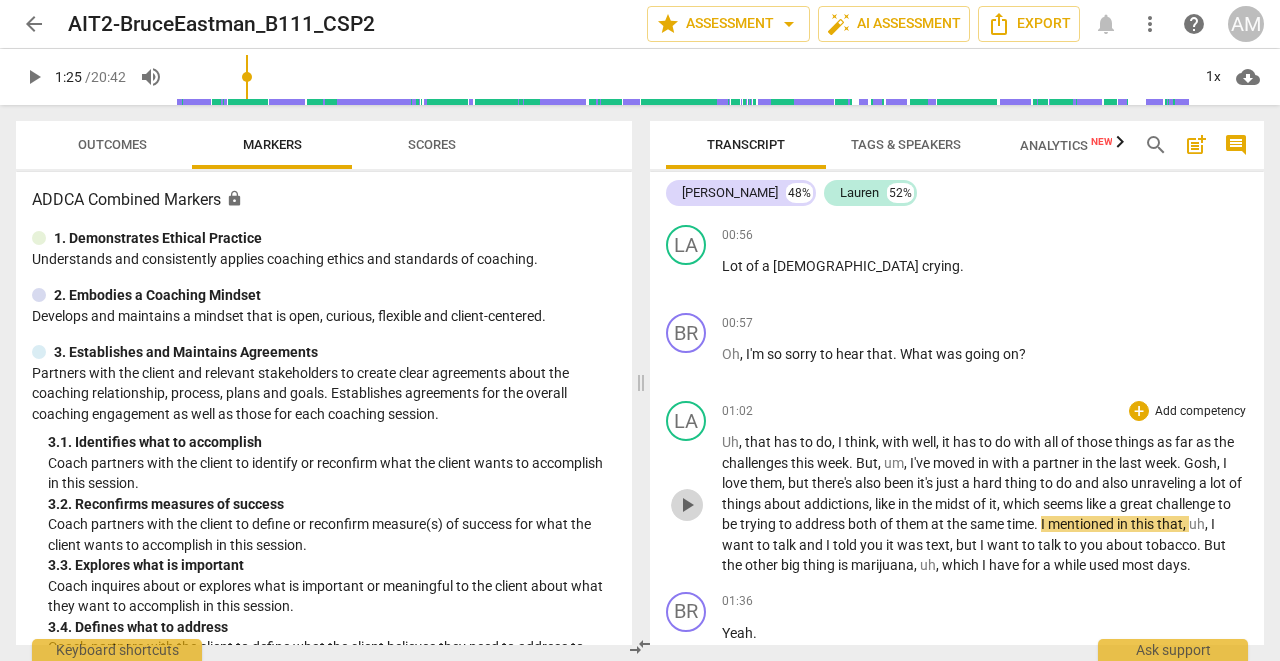 click on "play_arrow" at bounding box center [687, 505] 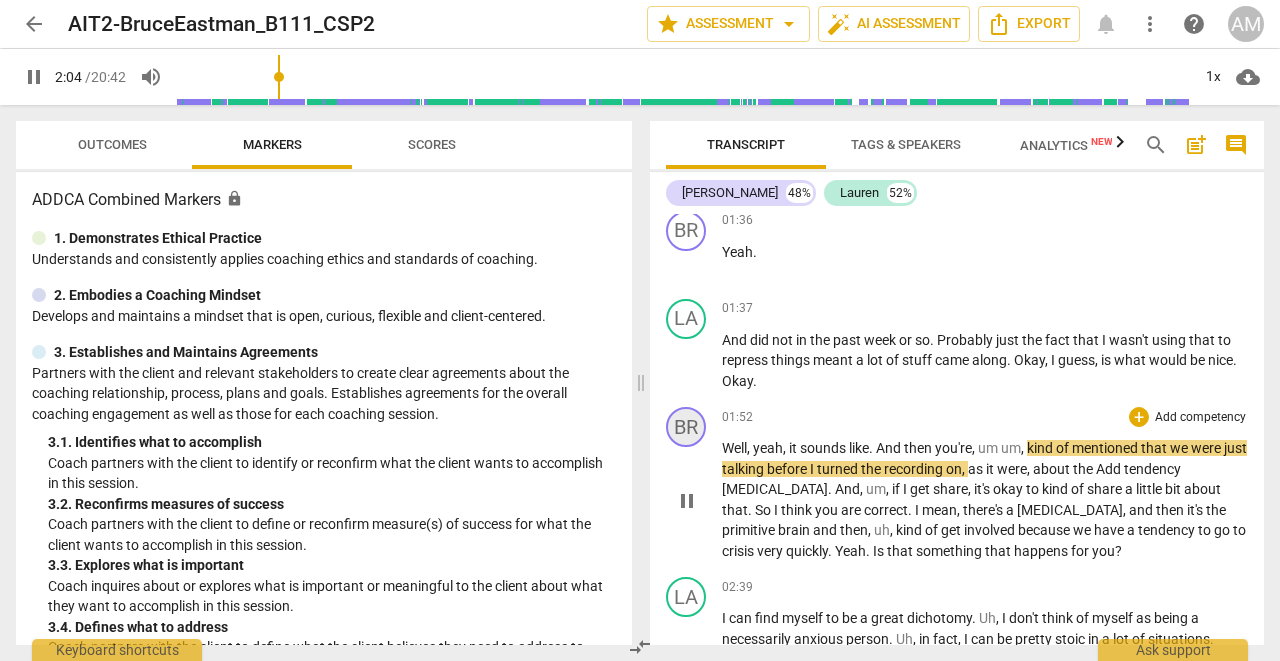 scroll, scrollTop: 3611, scrollLeft: 0, axis: vertical 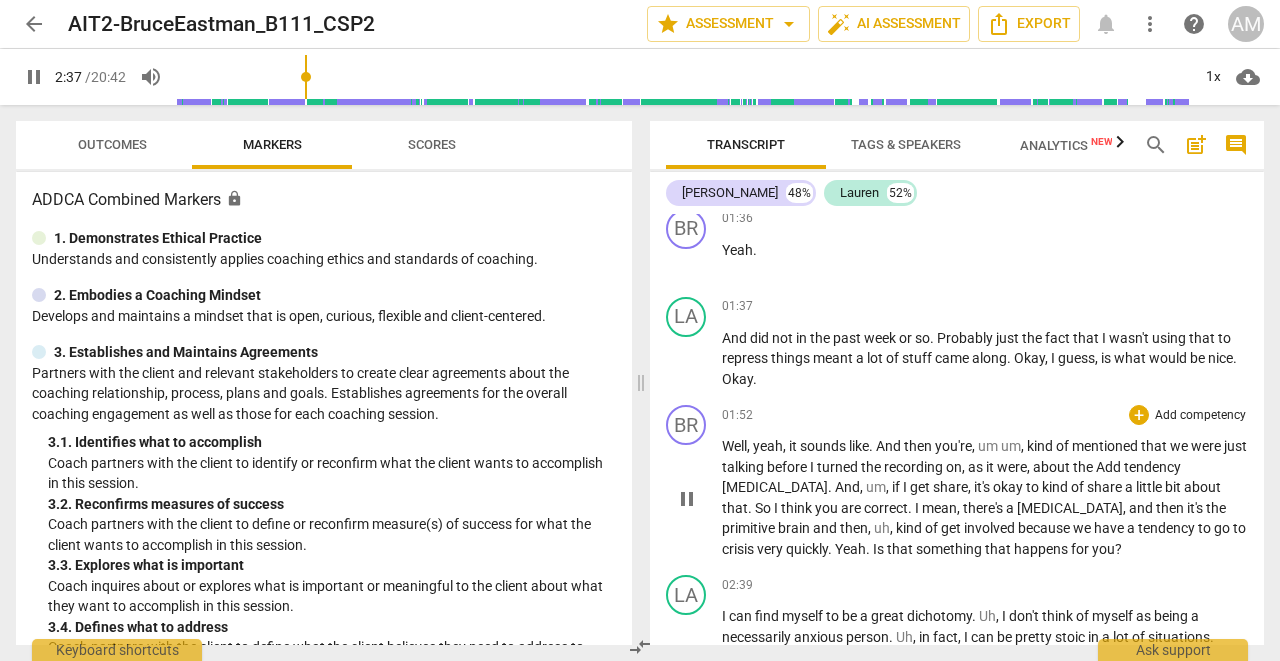 click on "pause" at bounding box center [687, 499] 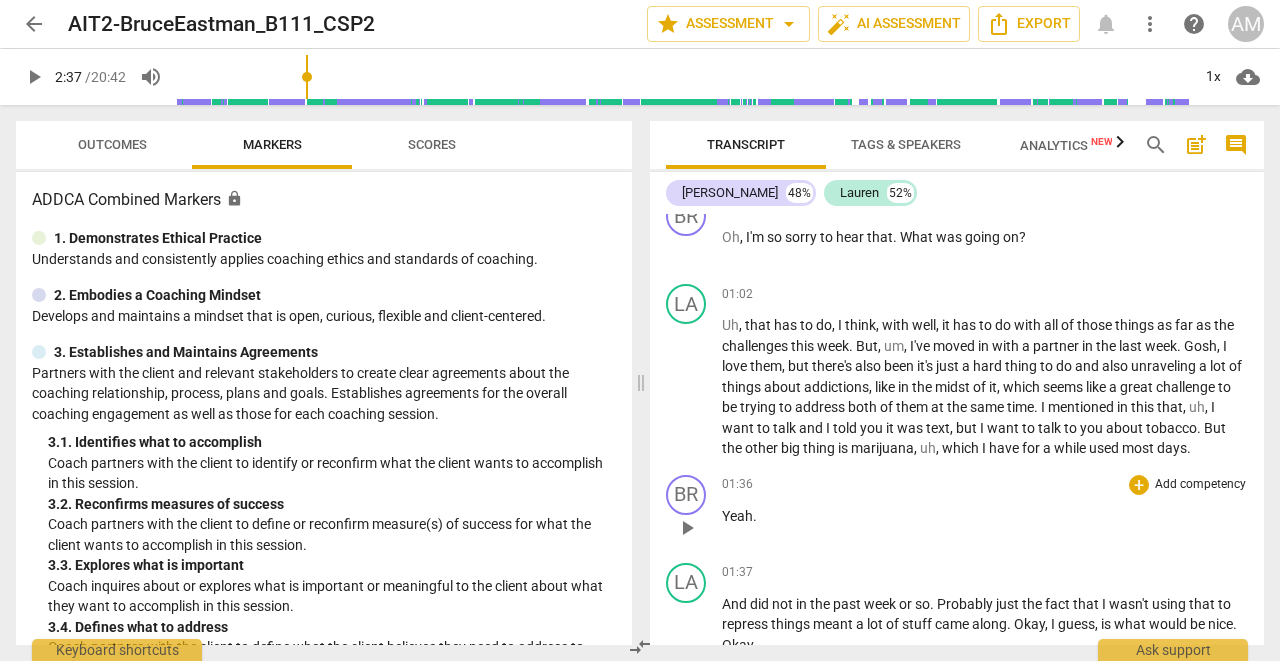 scroll, scrollTop: 3350, scrollLeft: 0, axis: vertical 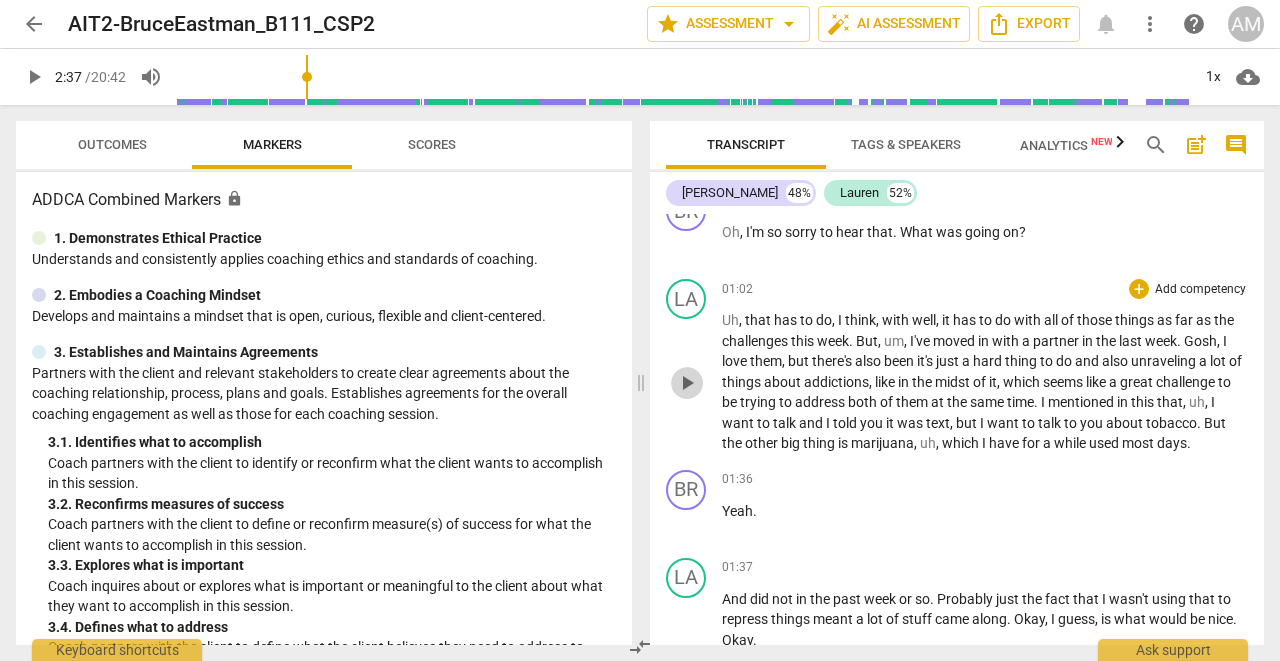 click on "play_arrow" at bounding box center (687, 383) 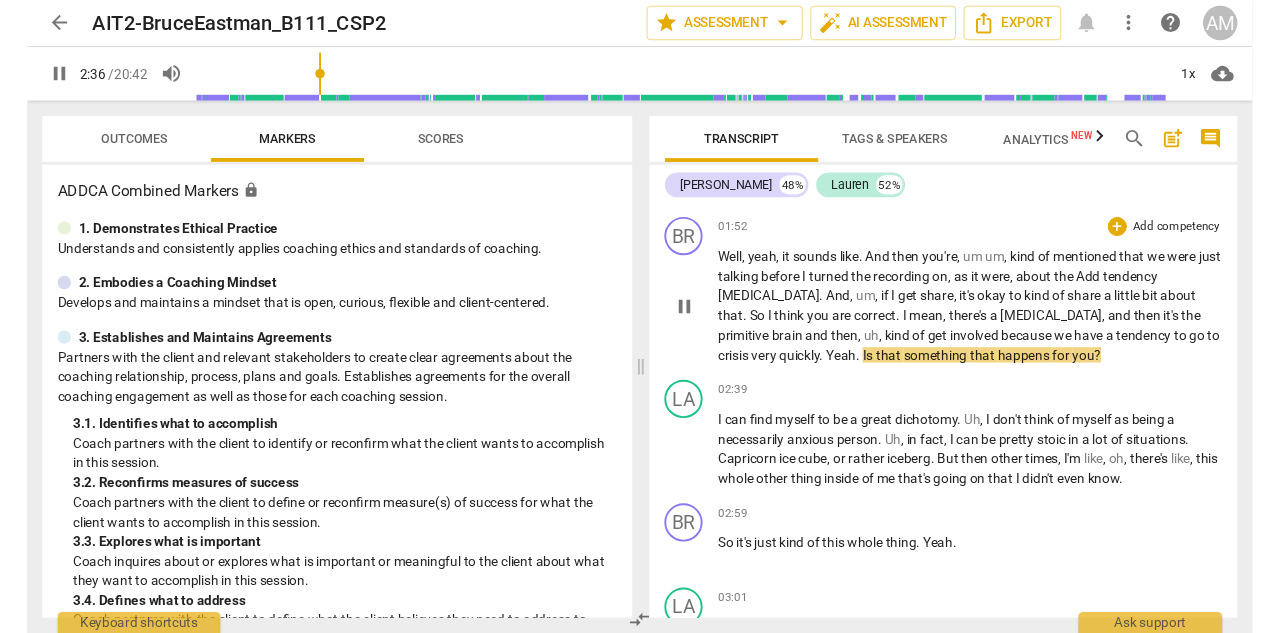 scroll, scrollTop: 3791, scrollLeft: 0, axis: vertical 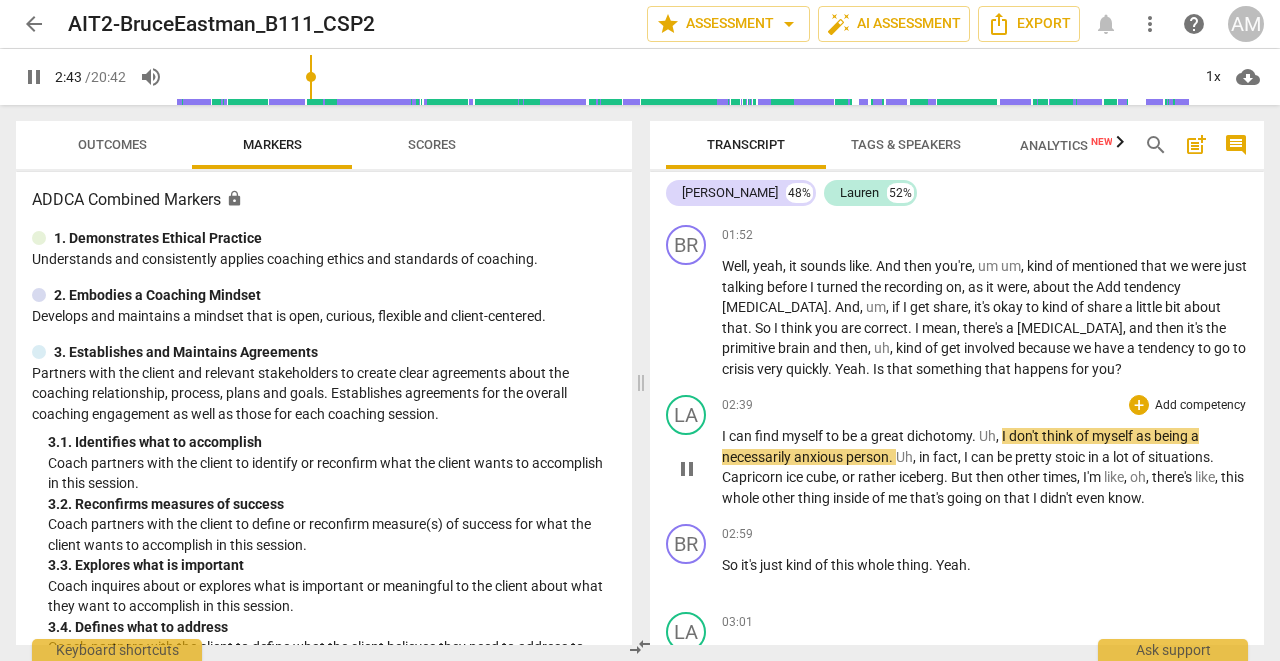 click on "pause" at bounding box center [687, 469] 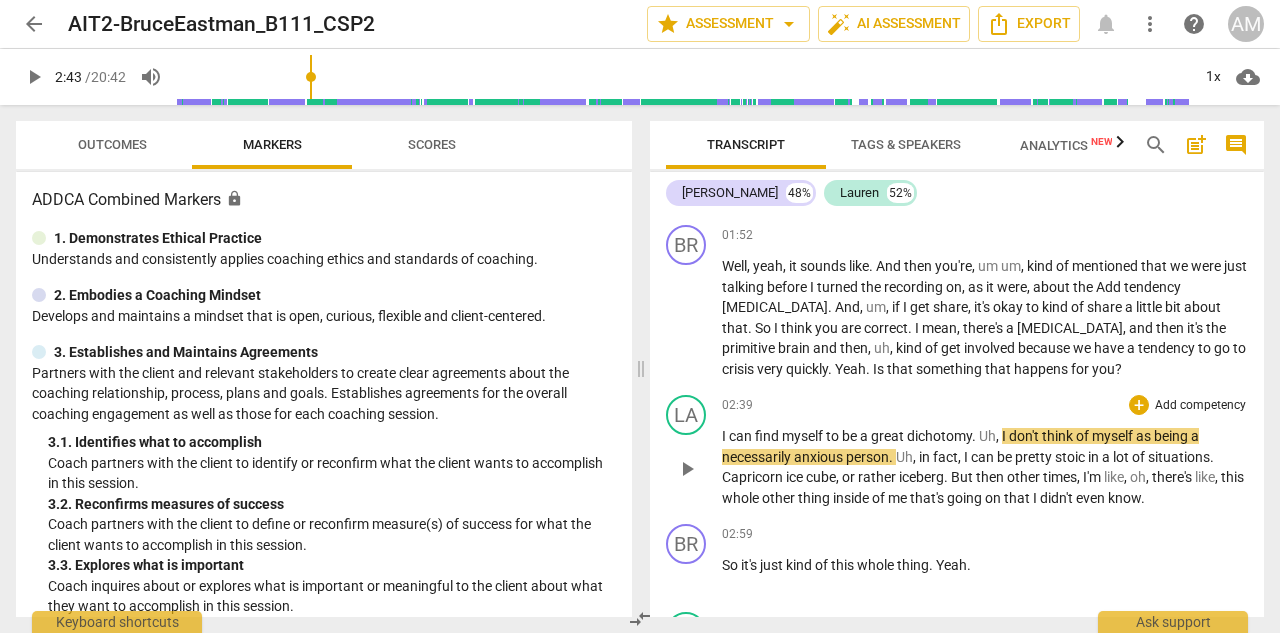 click on "play_arrow" at bounding box center (687, 469) 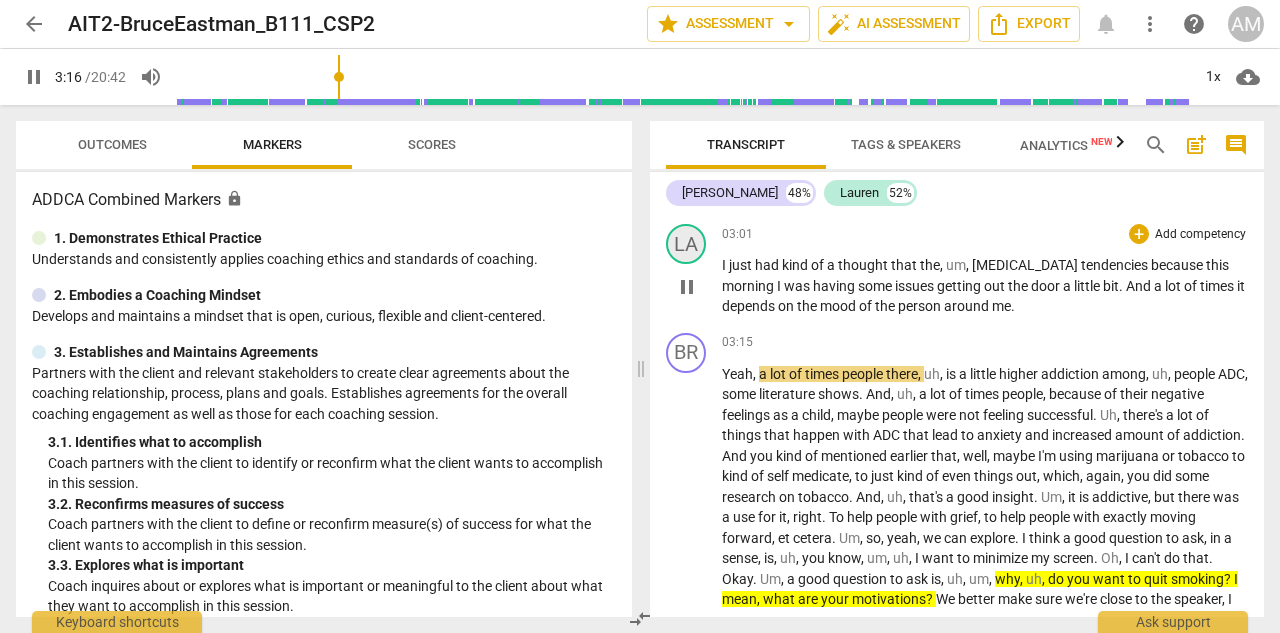 scroll, scrollTop: 4186, scrollLeft: 0, axis: vertical 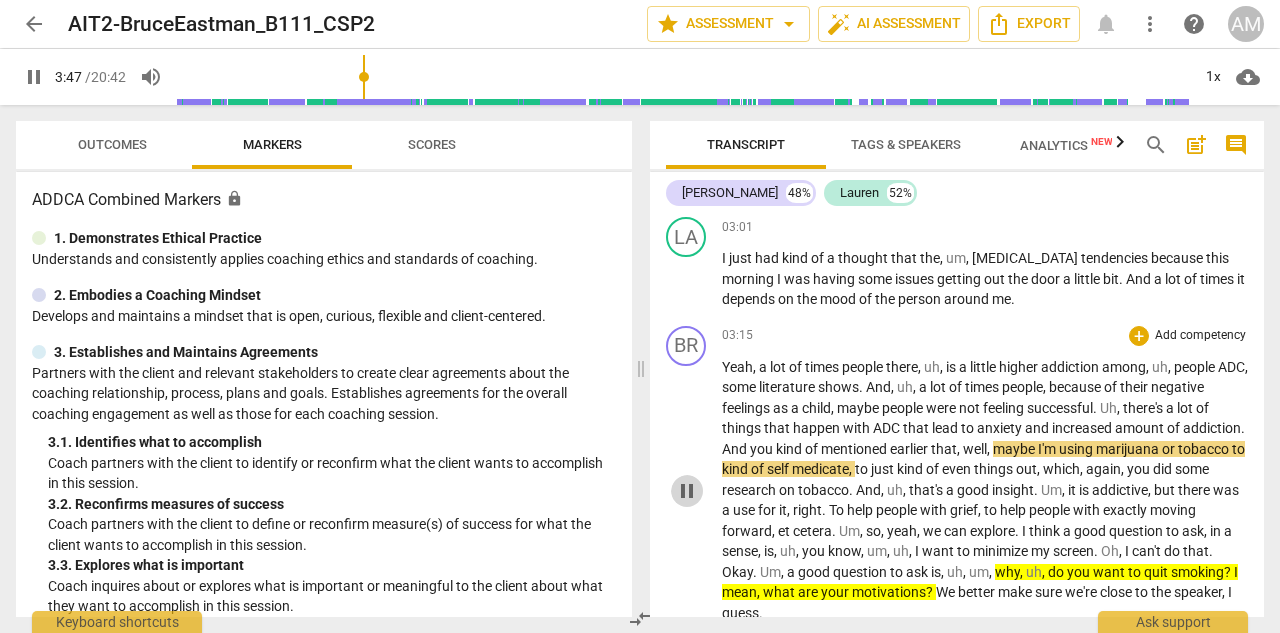 click on "pause" at bounding box center [687, 491] 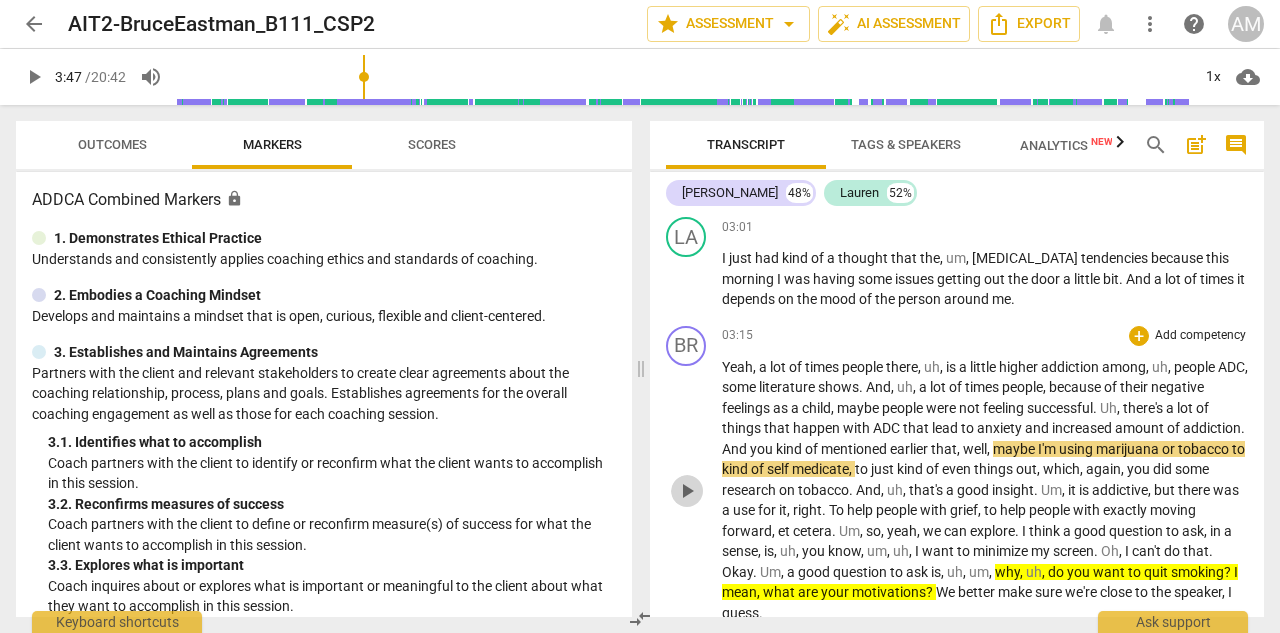 click on "play_arrow" at bounding box center (687, 491) 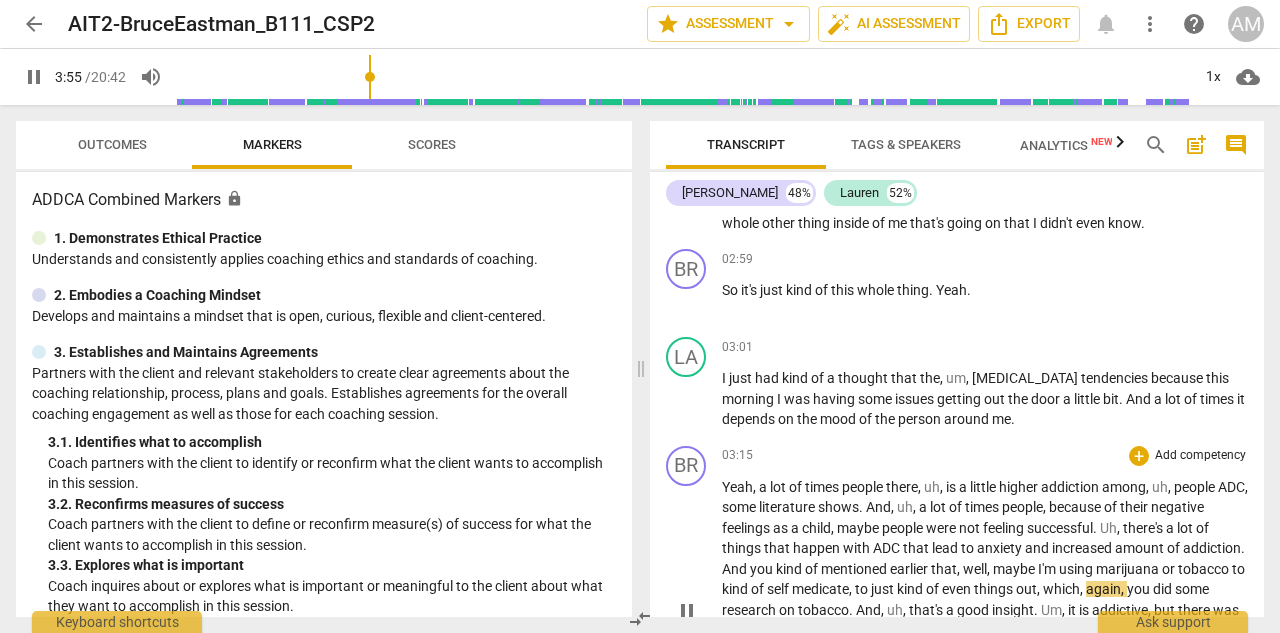 scroll, scrollTop: 4070, scrollLeft: 0, axis: vertical 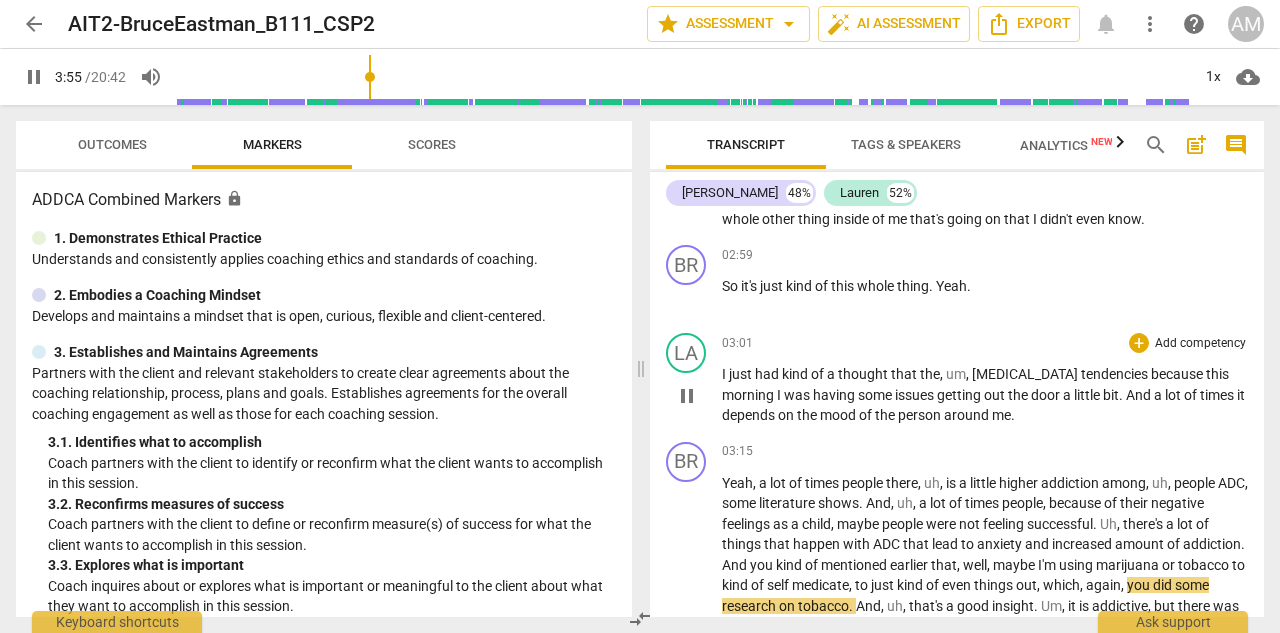 click on "pause" at bounding box center (687, 396) 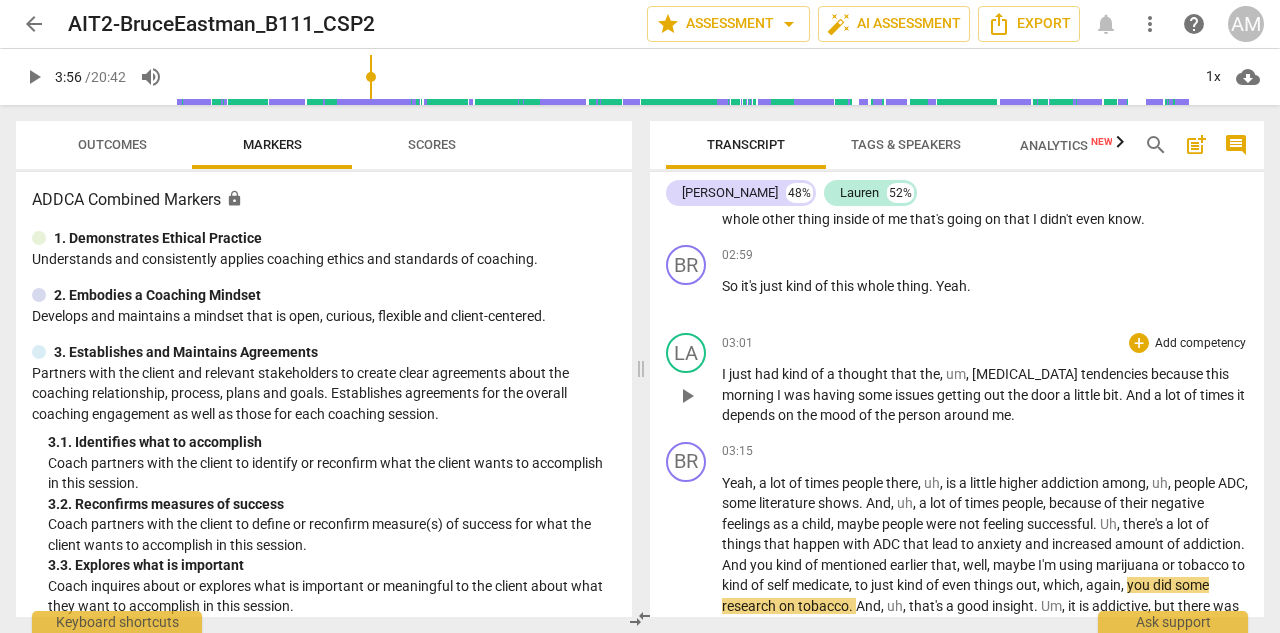 click on "play_arrow" at bounding box center (687, 396) 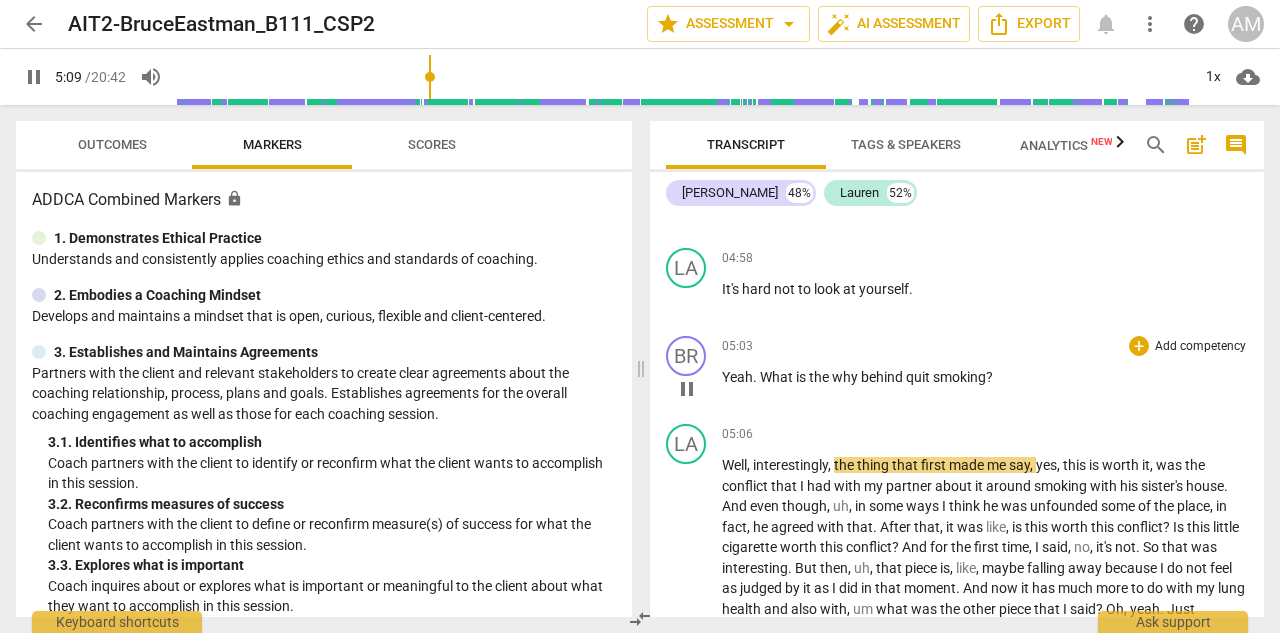 scroll, scrollTop: 4932, scrollLeft: 0, axis: vertical 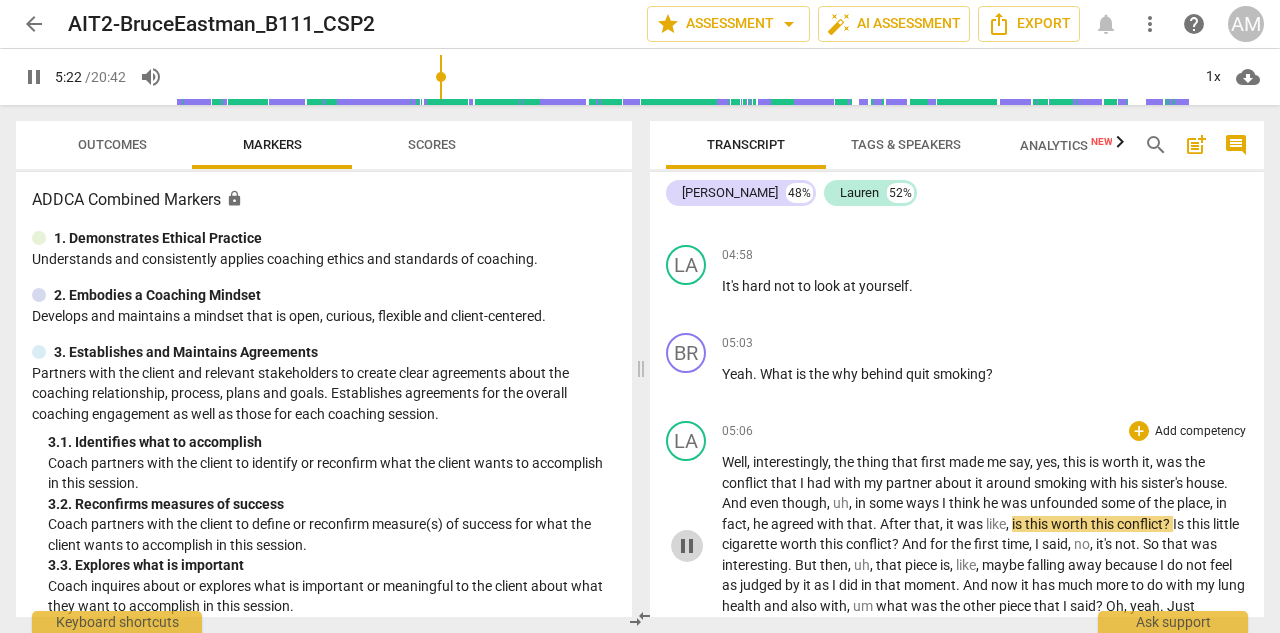 click on "pause" at bounding box center (687, 546) 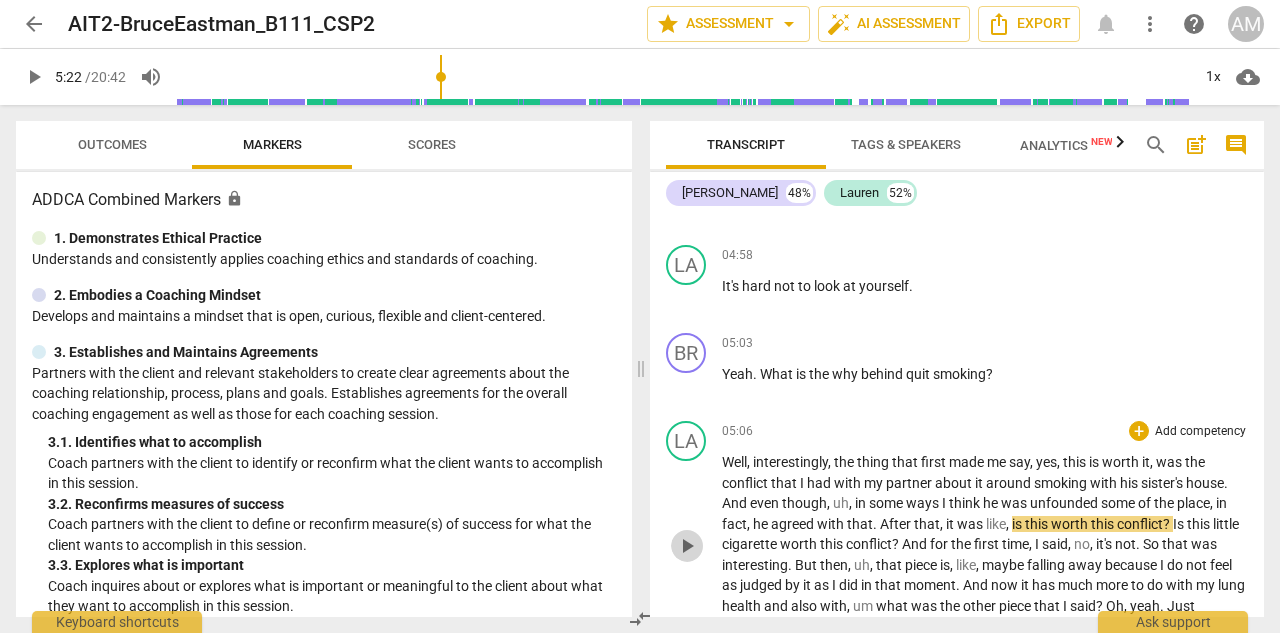 click on "play_arrow" at bounding box center [687, 546] 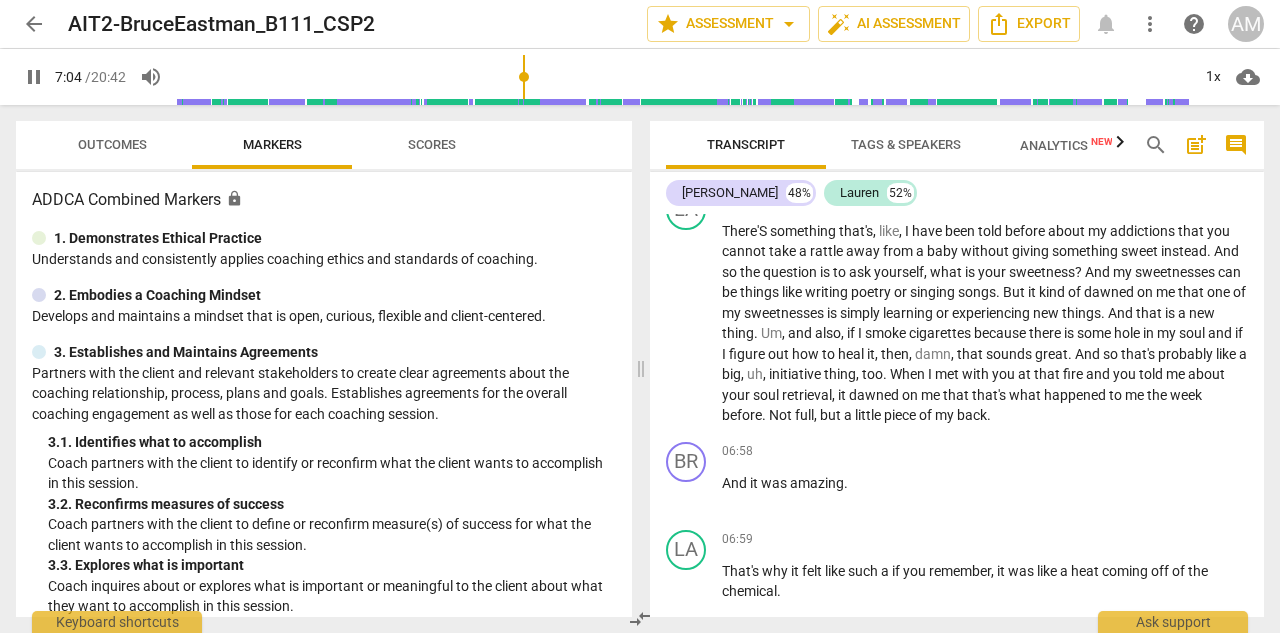 scroll, scrollTop: 5471, scrollLeft: 0, axis: vertical 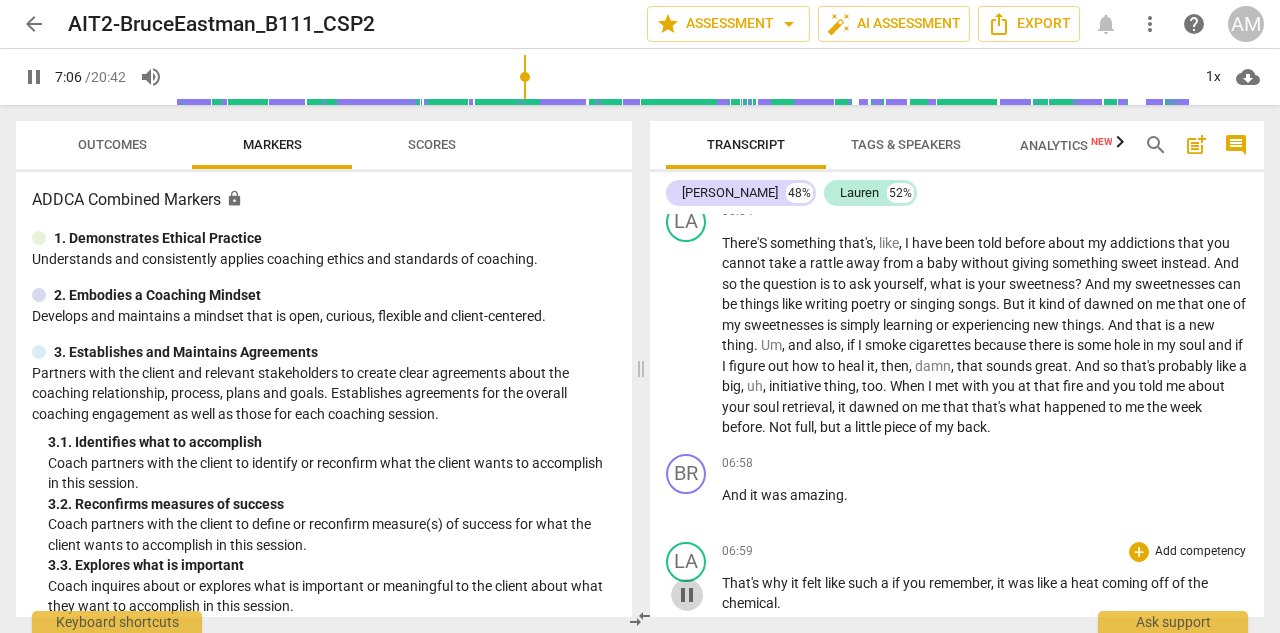 click on "pause" at bounding box center (687, 595) 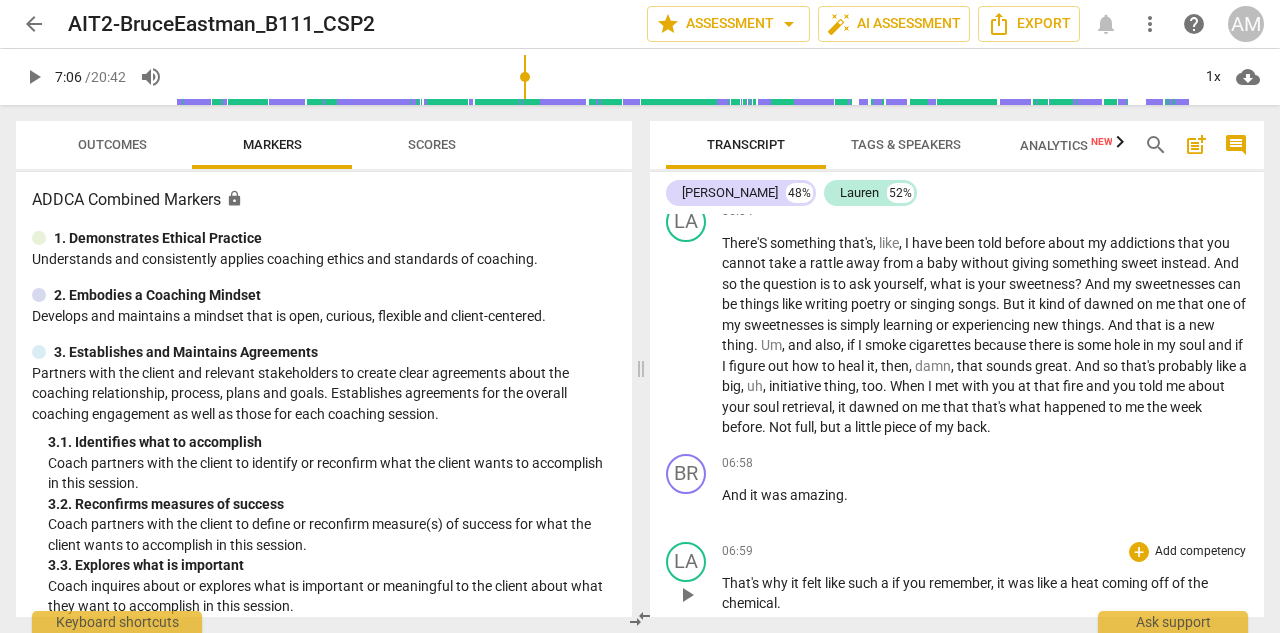 click on "play_arrow" at bounding box center (687, 595) 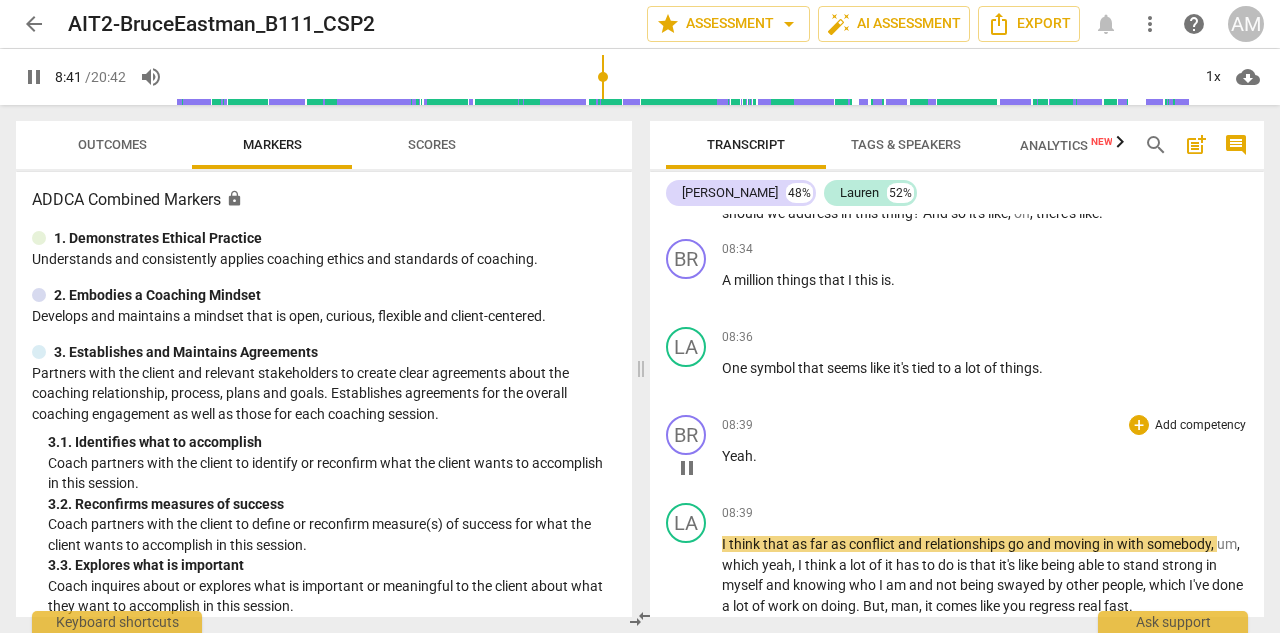 scroll, scrollTop: 6399, scrollLeft: 0, axis: vertical 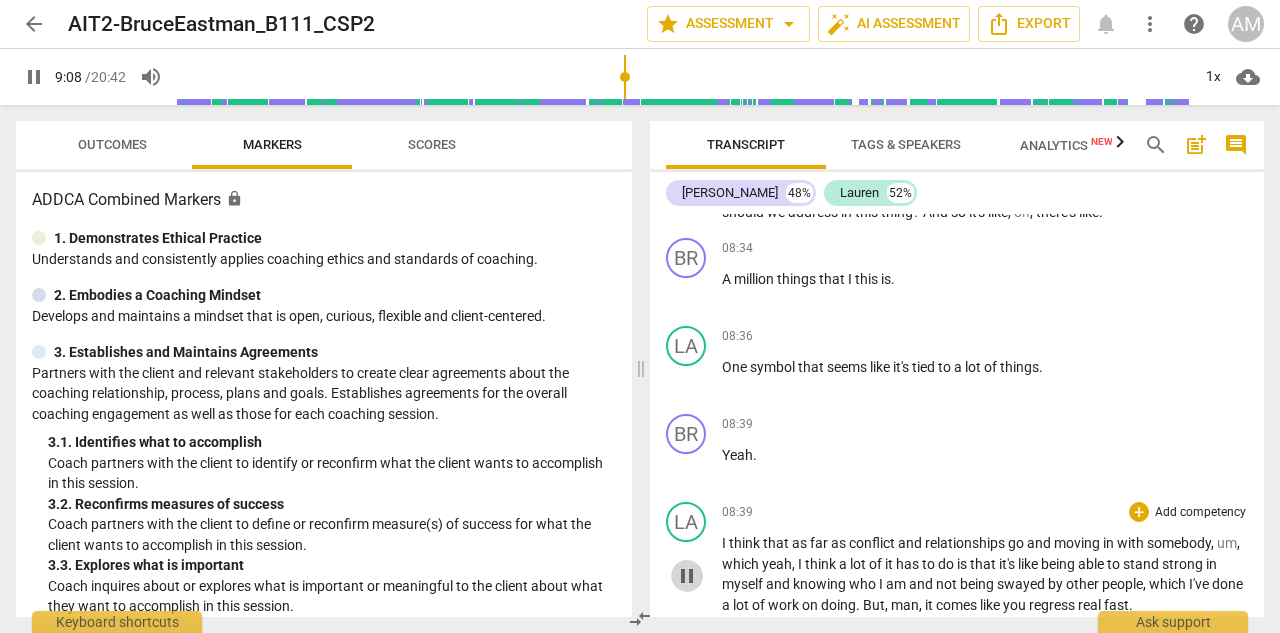 click on "pause" at bounding box center [687, 576] 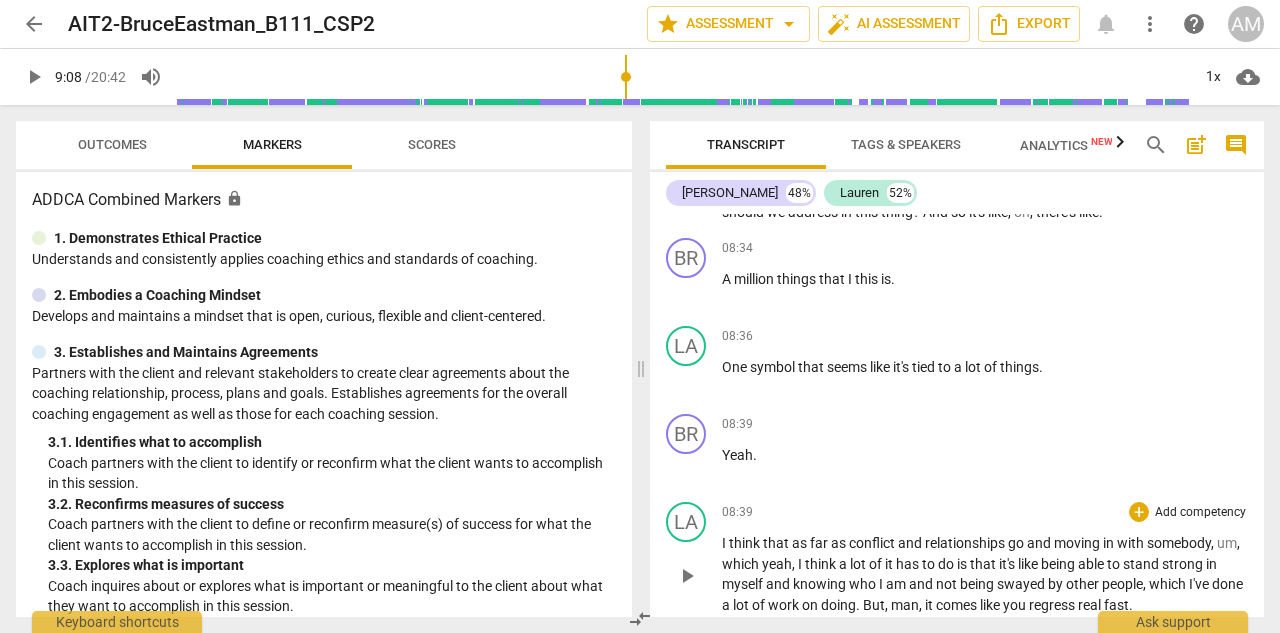 click on "play_arrow" at bounding box center (687, 576) 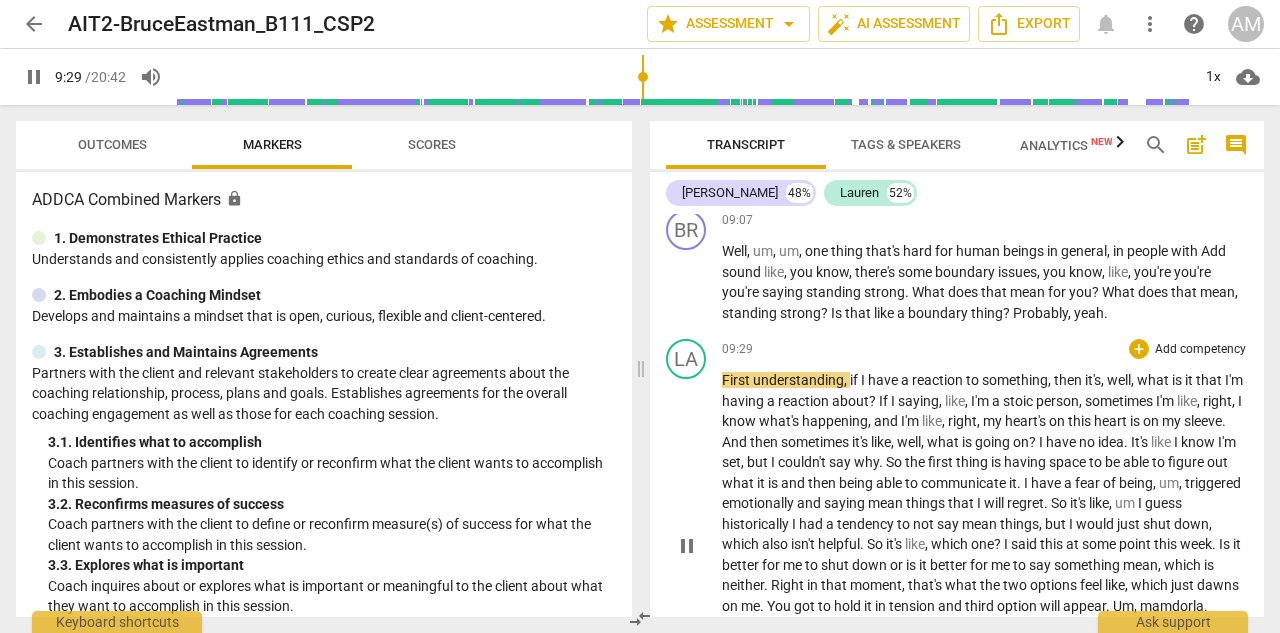 scroll, scrollTop: 6822, scrollLeft: 0, axis: vertical 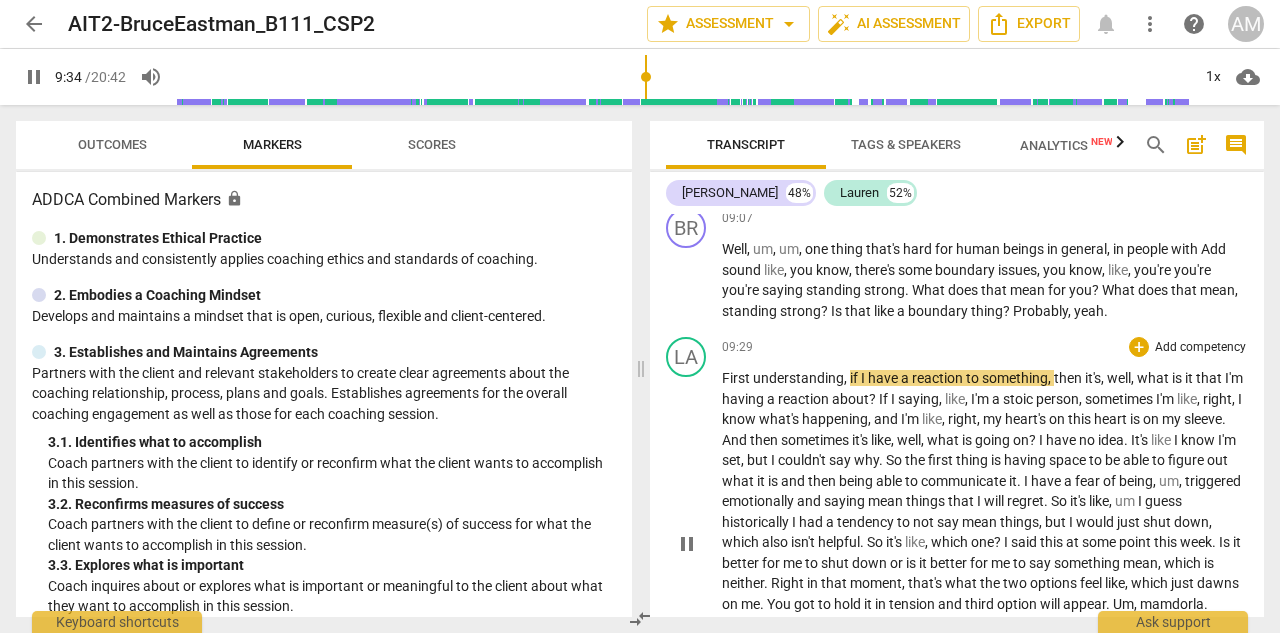 click on "pause" at bounding box center [687, 544] 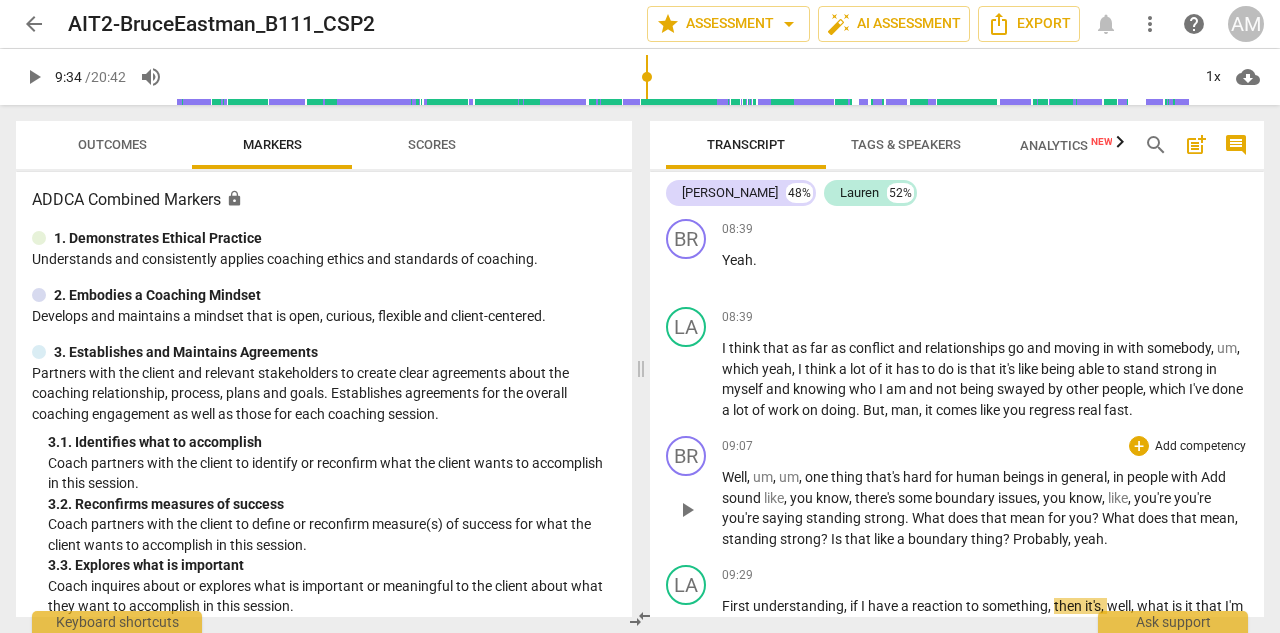 scroll, scrollTop: 6603, scrollLeft: 0, axis: vertical 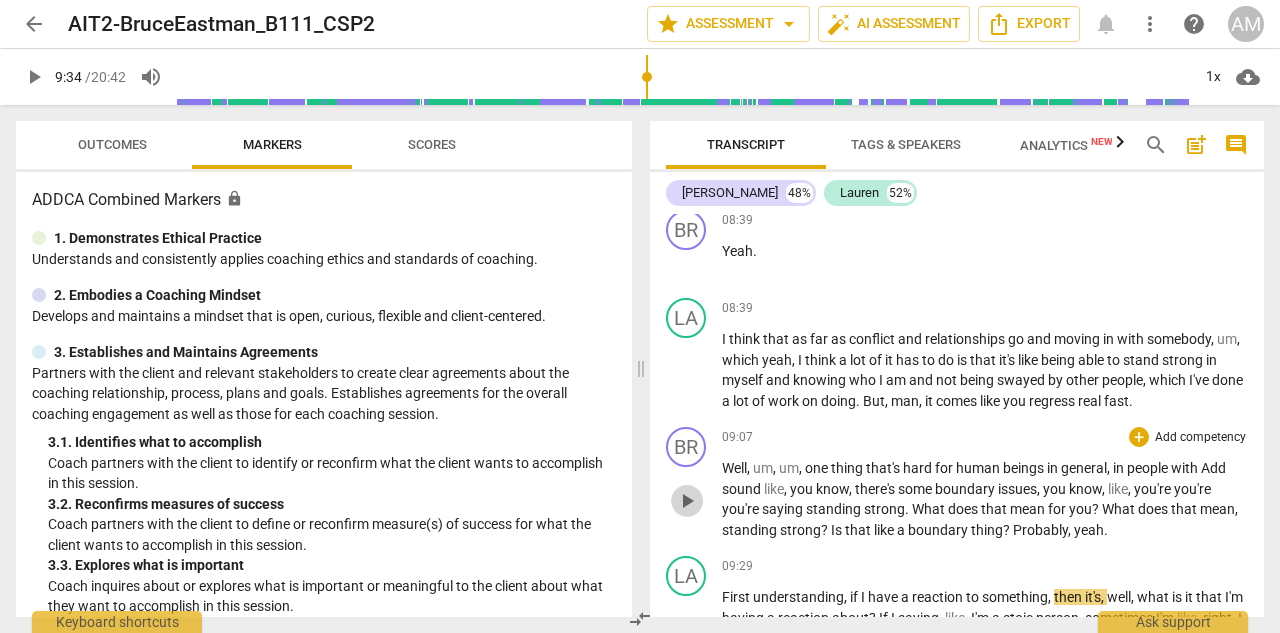 click on "play_arrow" at bounding box center (687, 501) 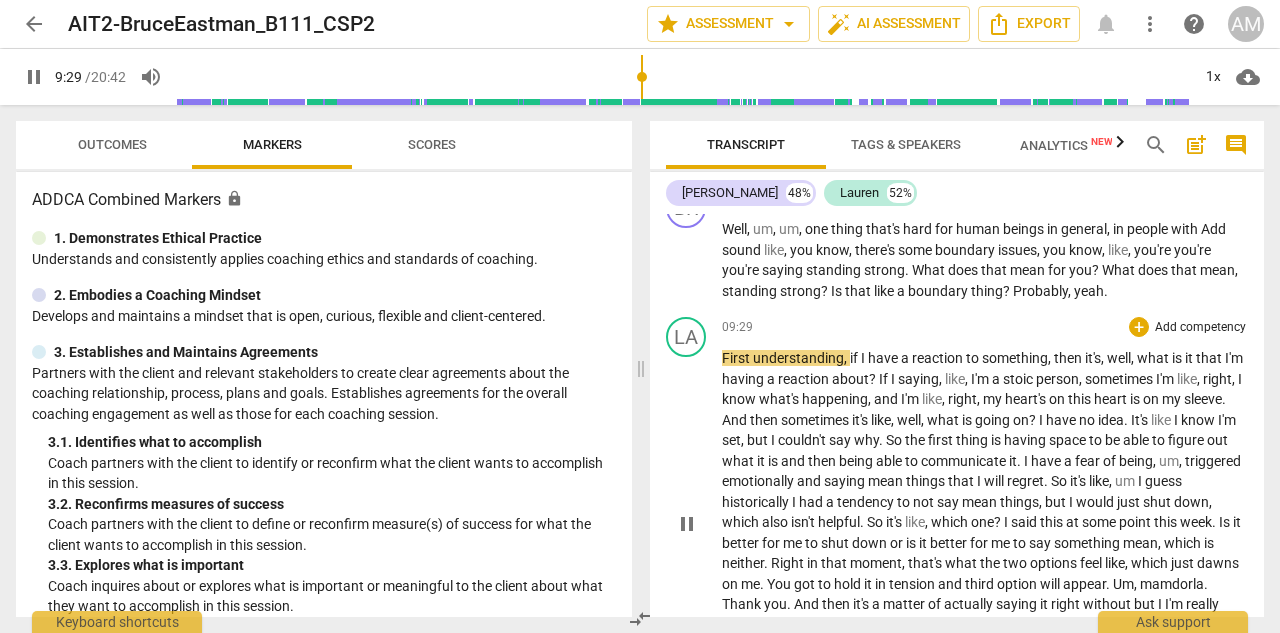 scroll, scrollTop: 6838, scrollLeft: 0, axis: vertical 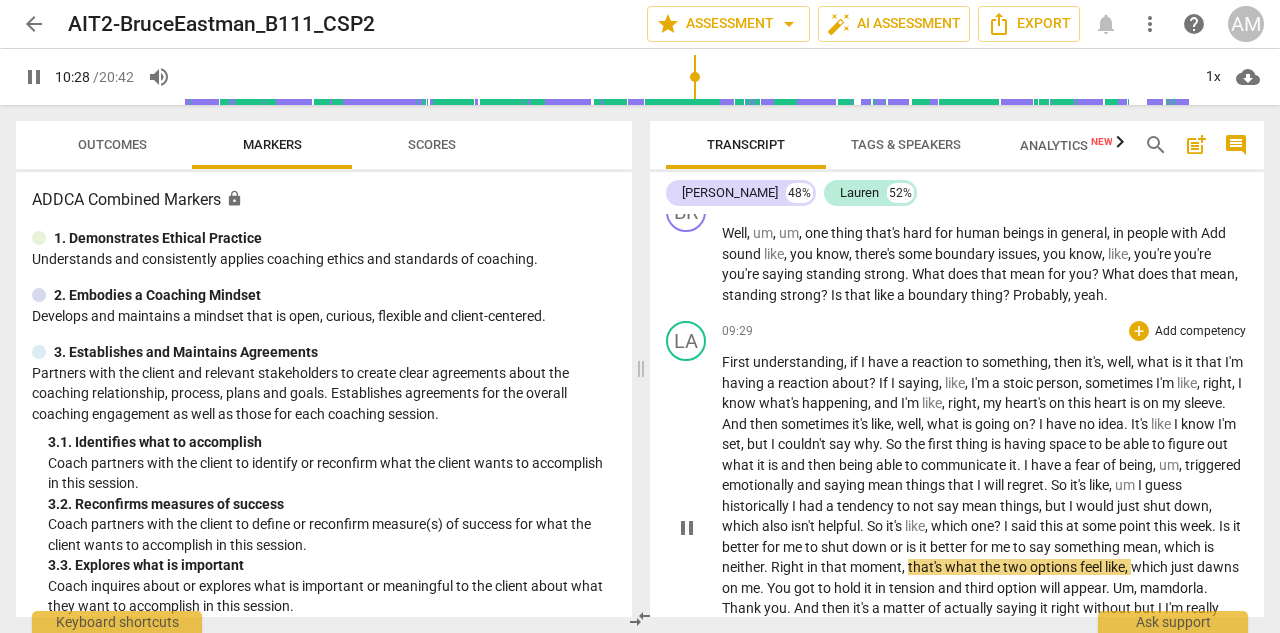 click on "pause" at bounding box center [687, 528] 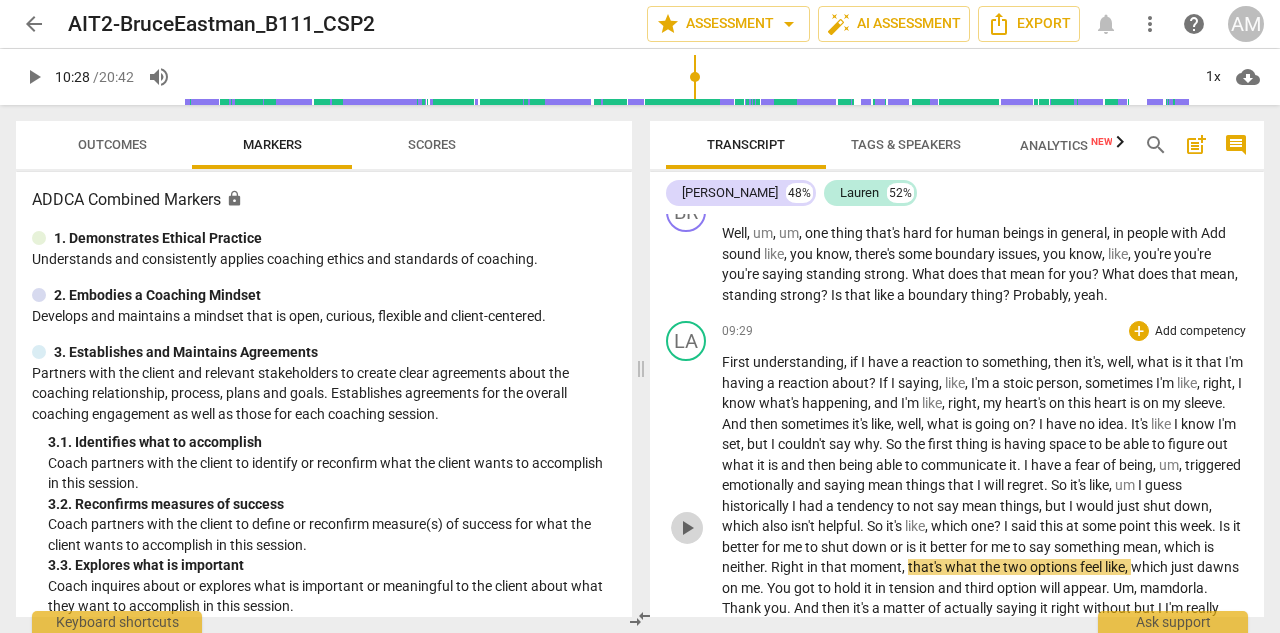 click on "play_arrow" at bounding box center (687, 528) 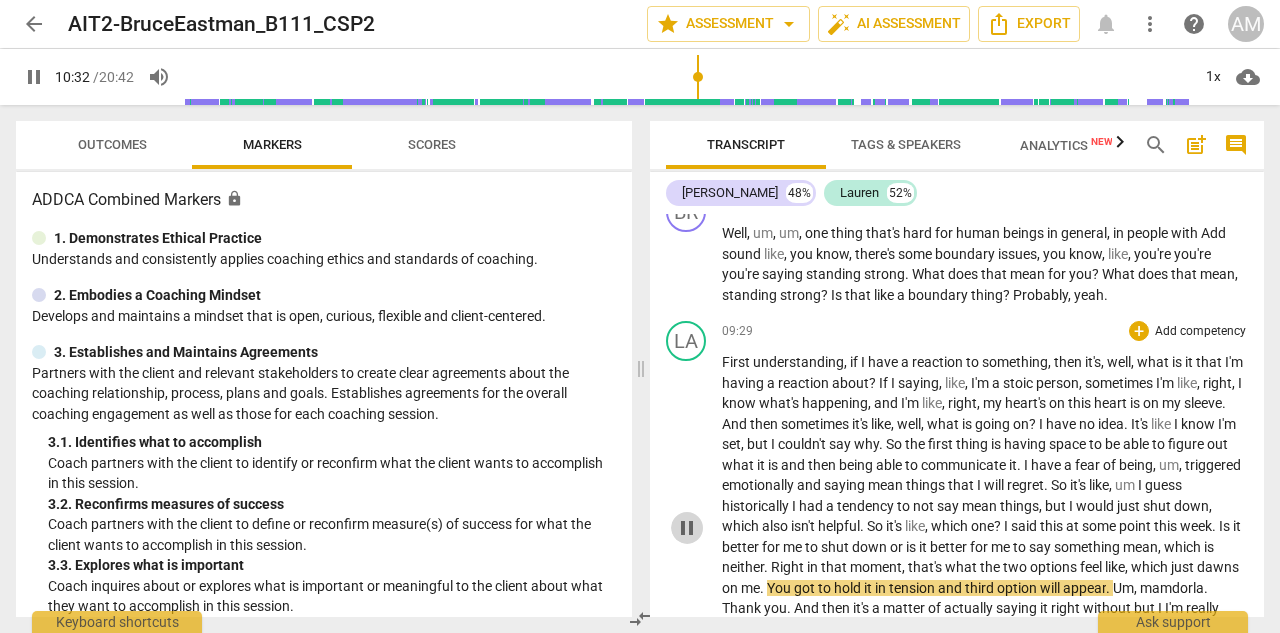 click on "pause" at bounding box center [687, 528] 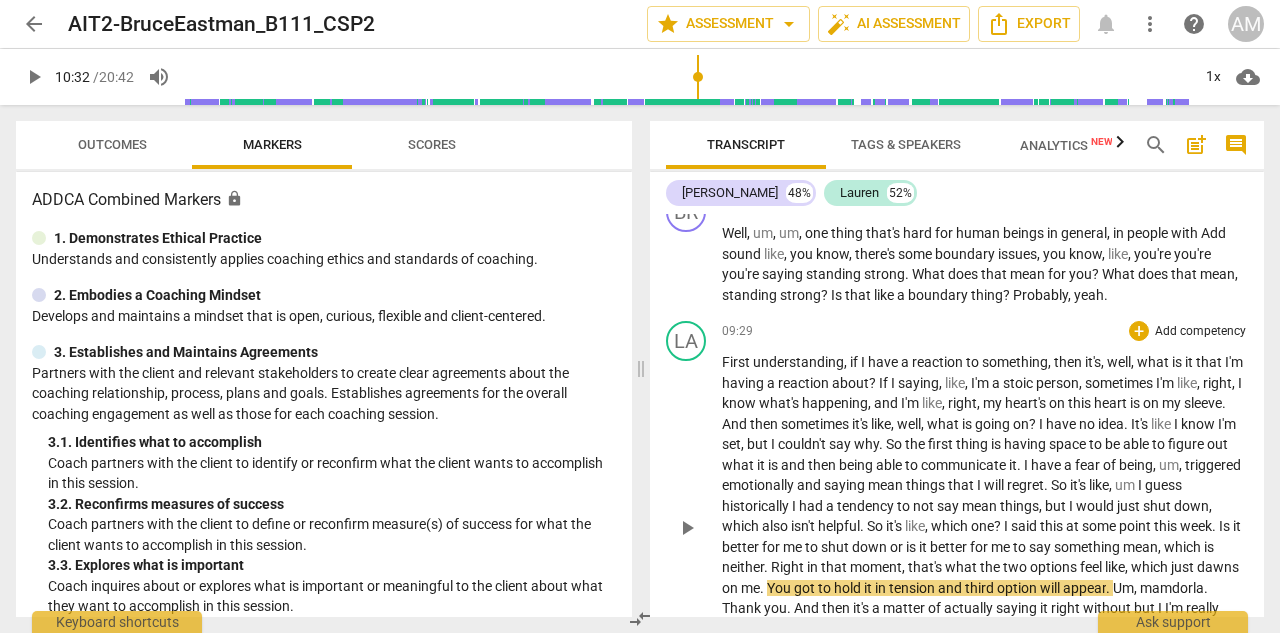 click on "play_arrow" at bounding box center [687, 528] 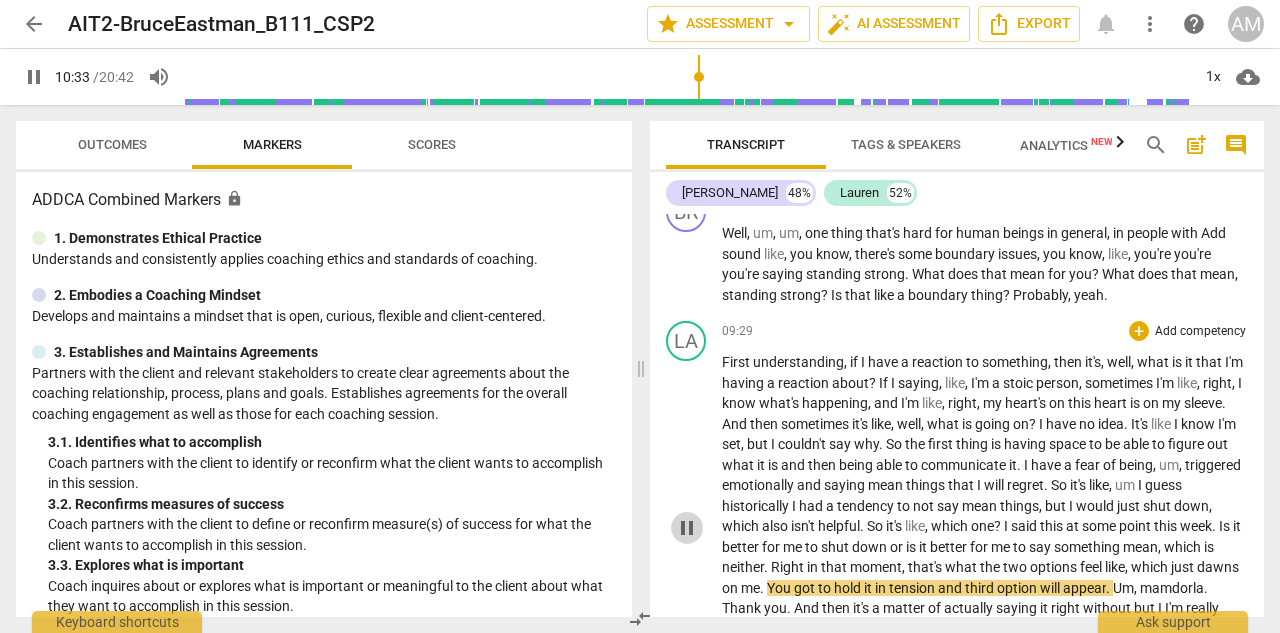 click on "pause" at bounding box center (687, 528) 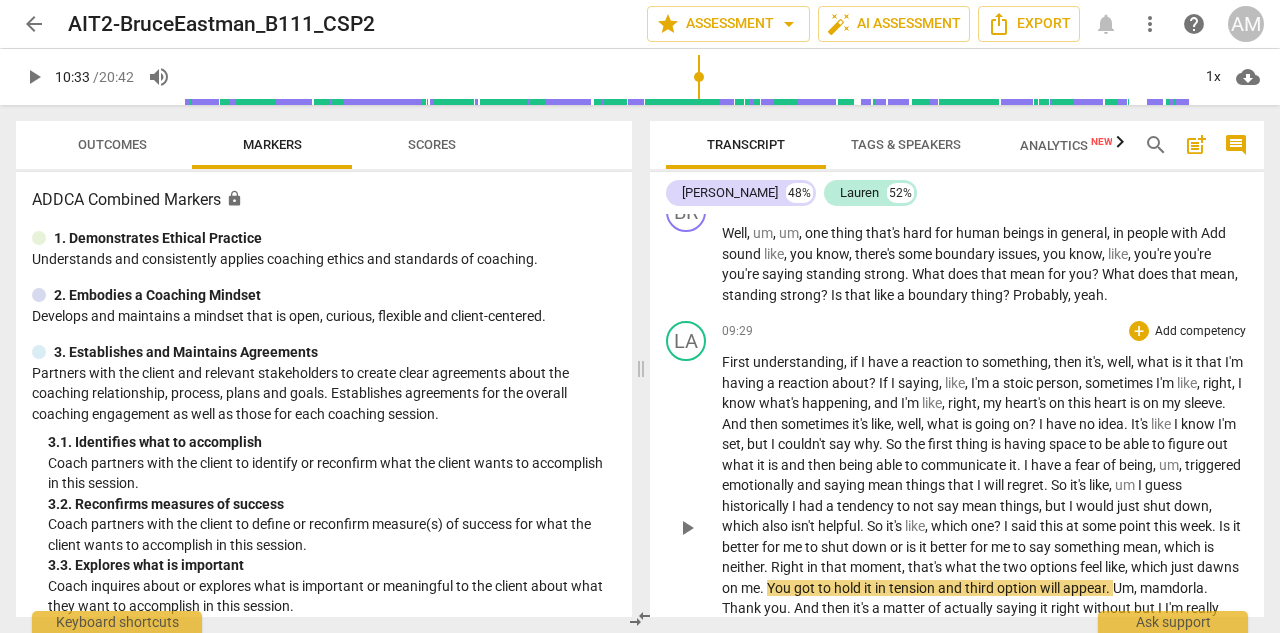 click on "play_arrow" at bounding box center [687, 528] 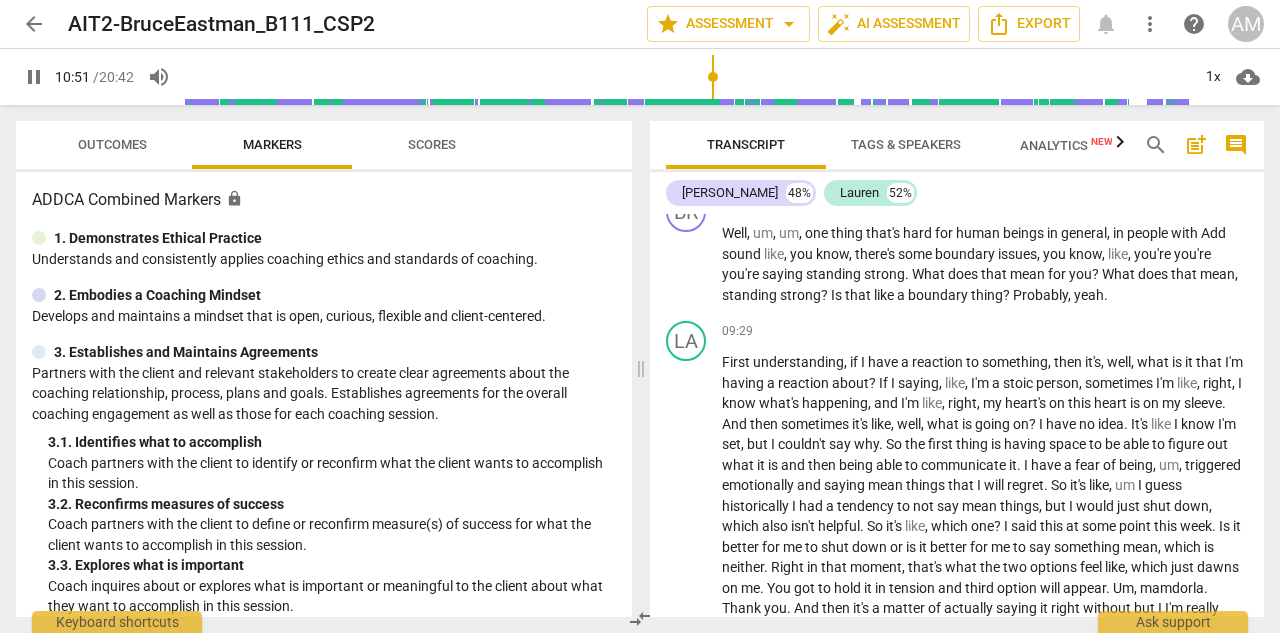 scroll, scrollTop: 0, scrollLeft: 0, axis: both 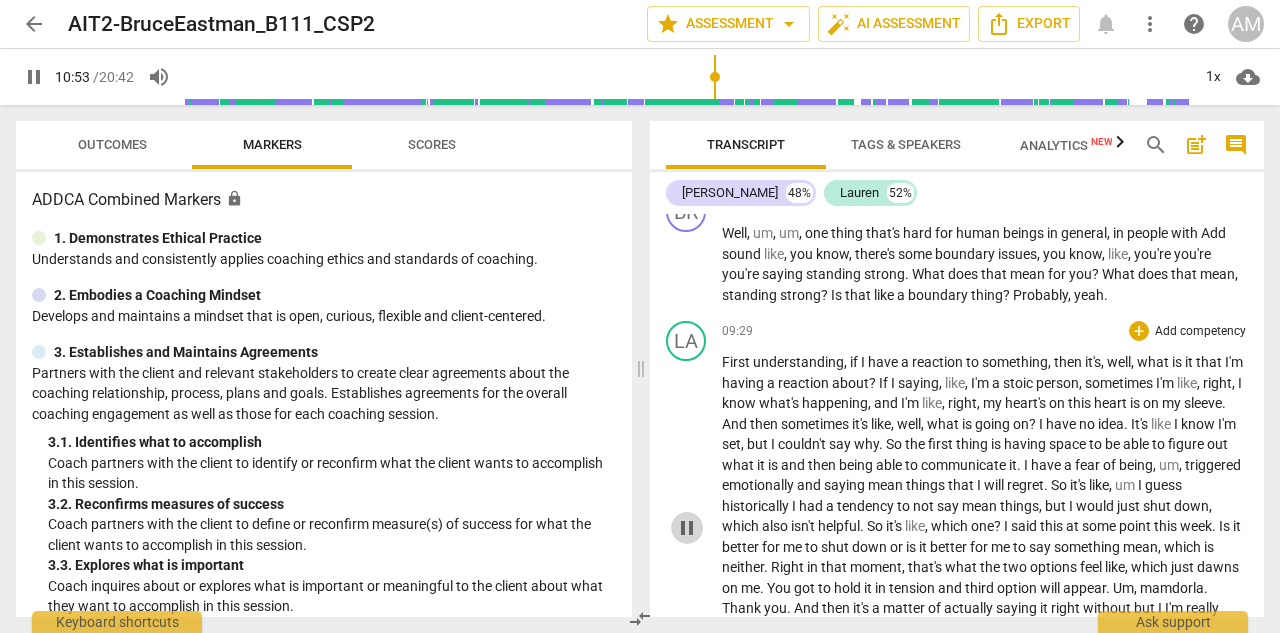 click on "pause" at bounding box center [687, 528] 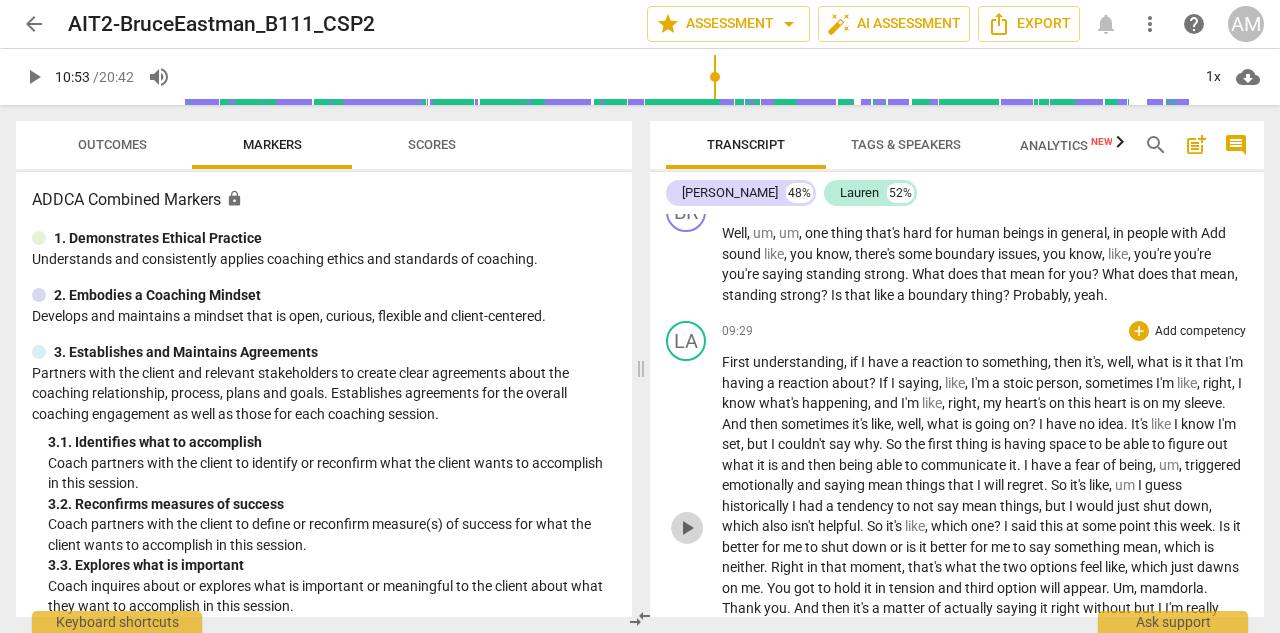 click on "play_arrow" at bounding box center [687, 528] 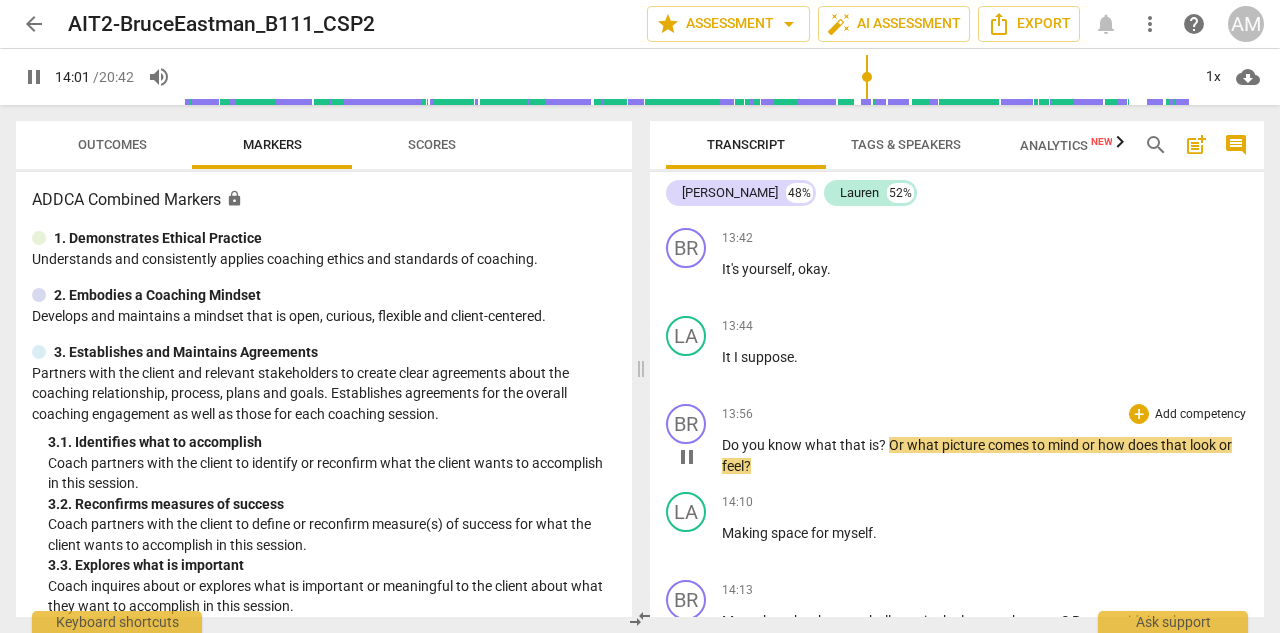 scroll, scrollTop: 8880, scrollLeft: 0, axis: vertical 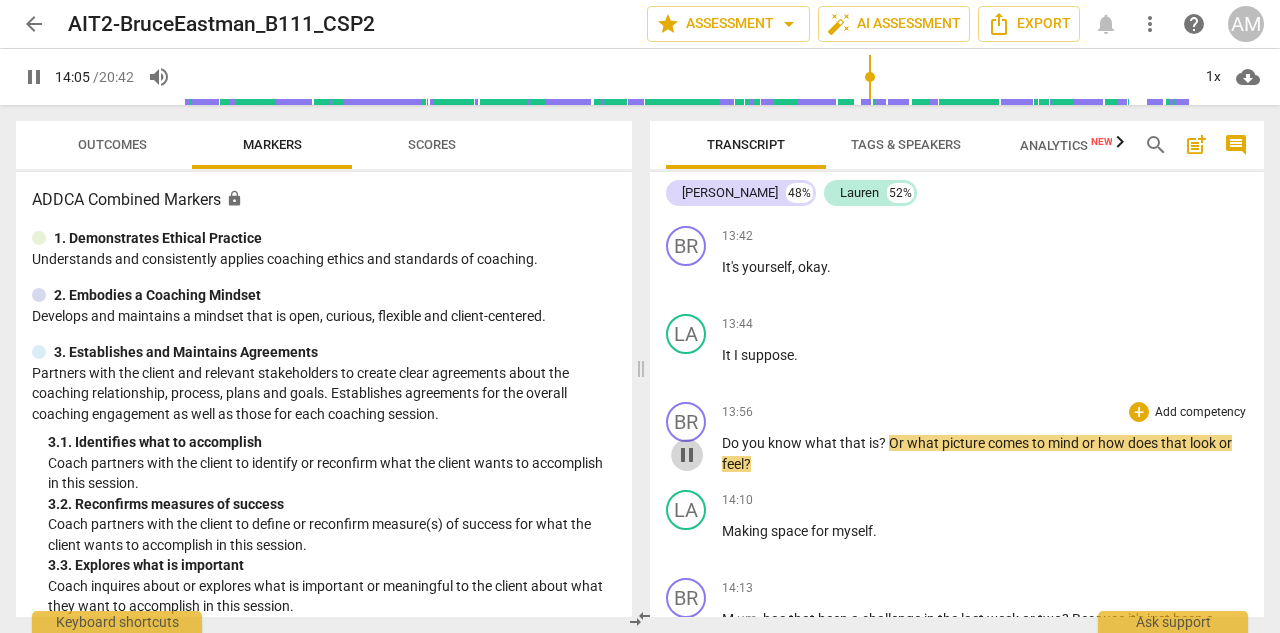 click on "pause" at bounding box center [687, 455] 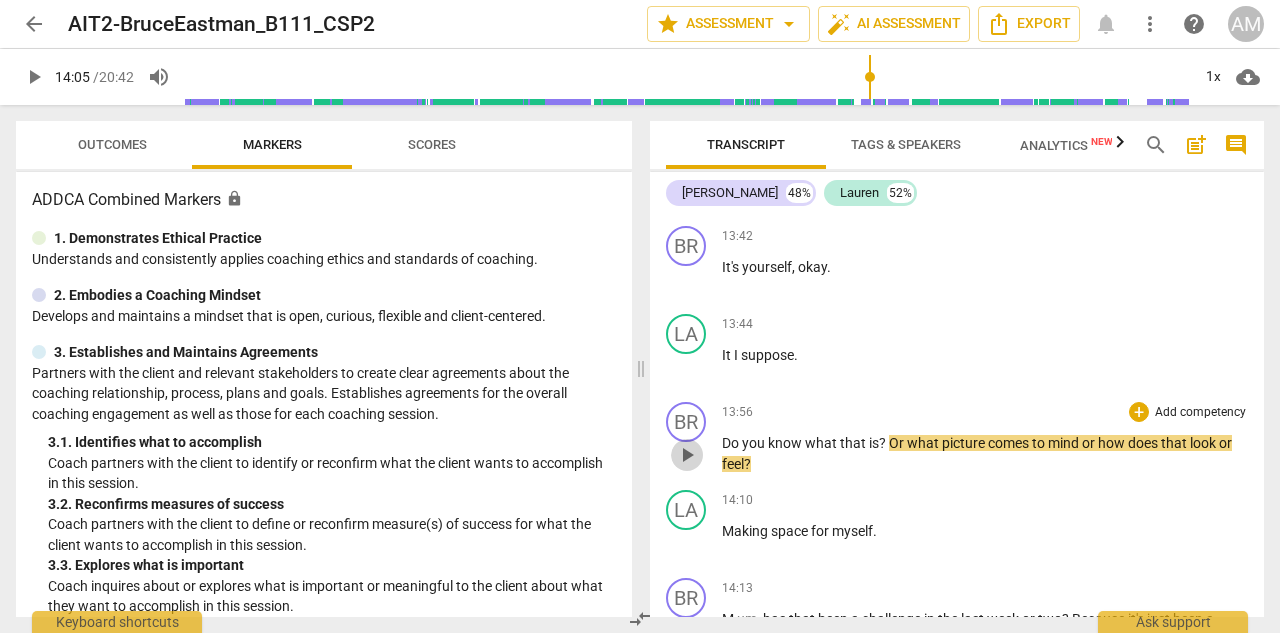 click on "play_arrow" at bounding box center (687, 455) 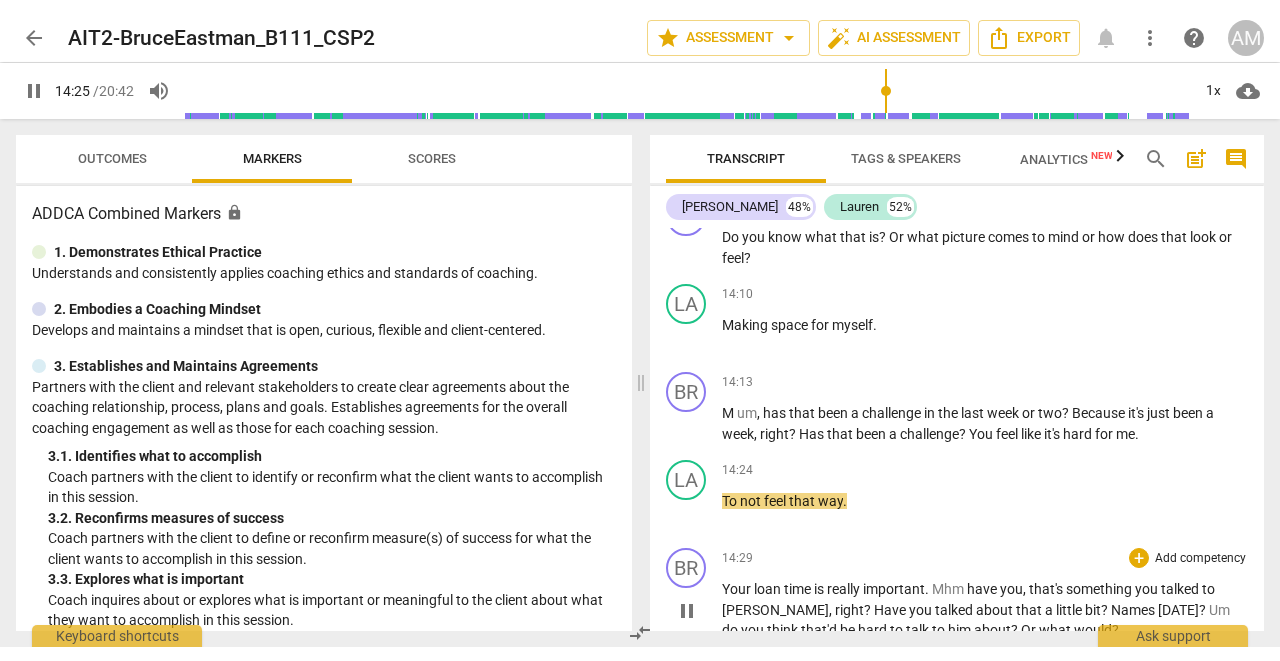 scroll, scrollTop: 9096, scrollLeft: 0, axis: vertical 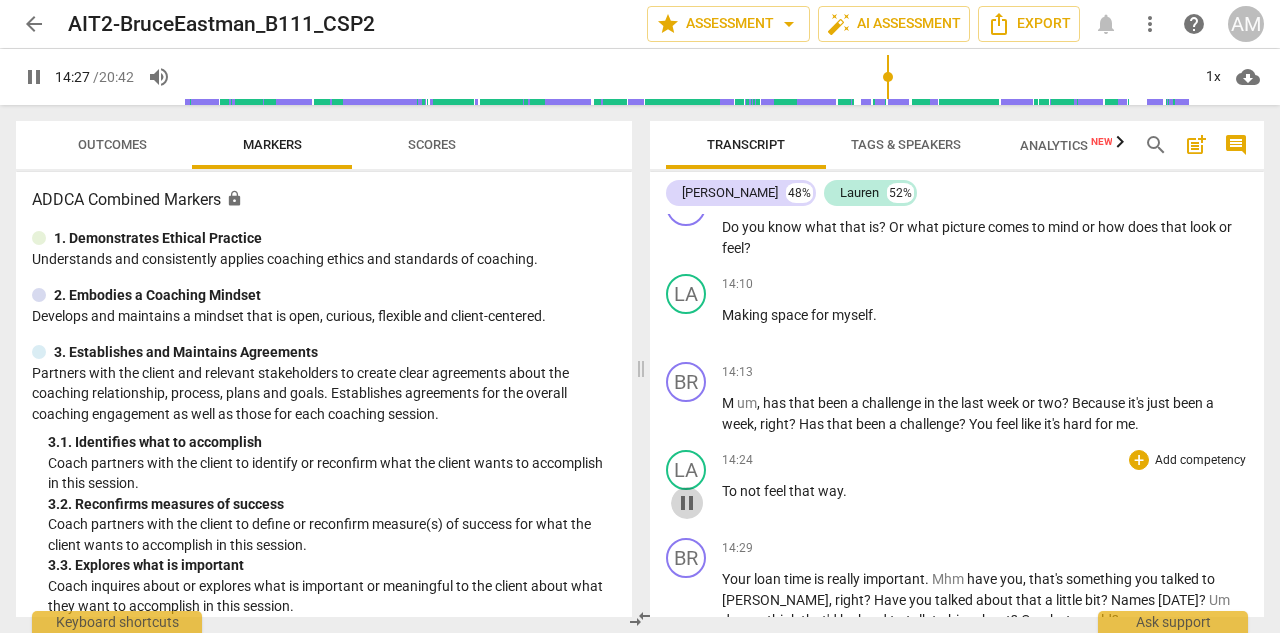 click on "pause" at bounding box center [687, 503] 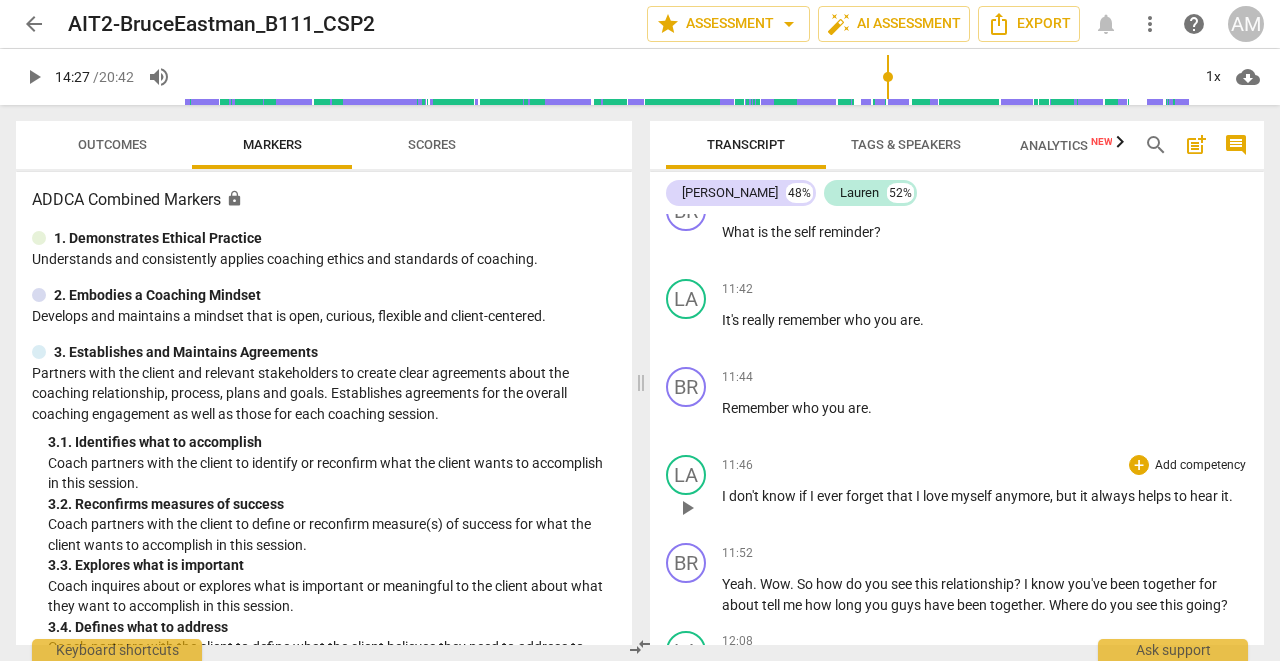 scroll, scrollTop: 8090, scrollLeft: 0, axis: vertical 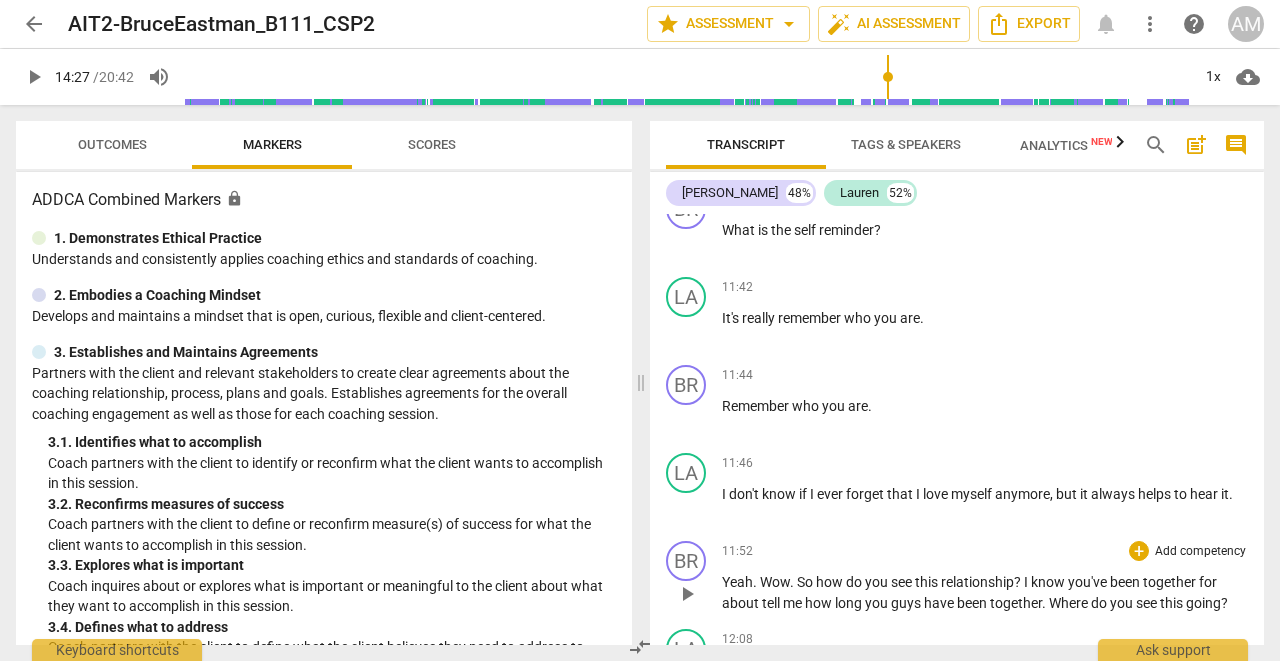 click on "play_arrow" at bounding box center [687, 594] 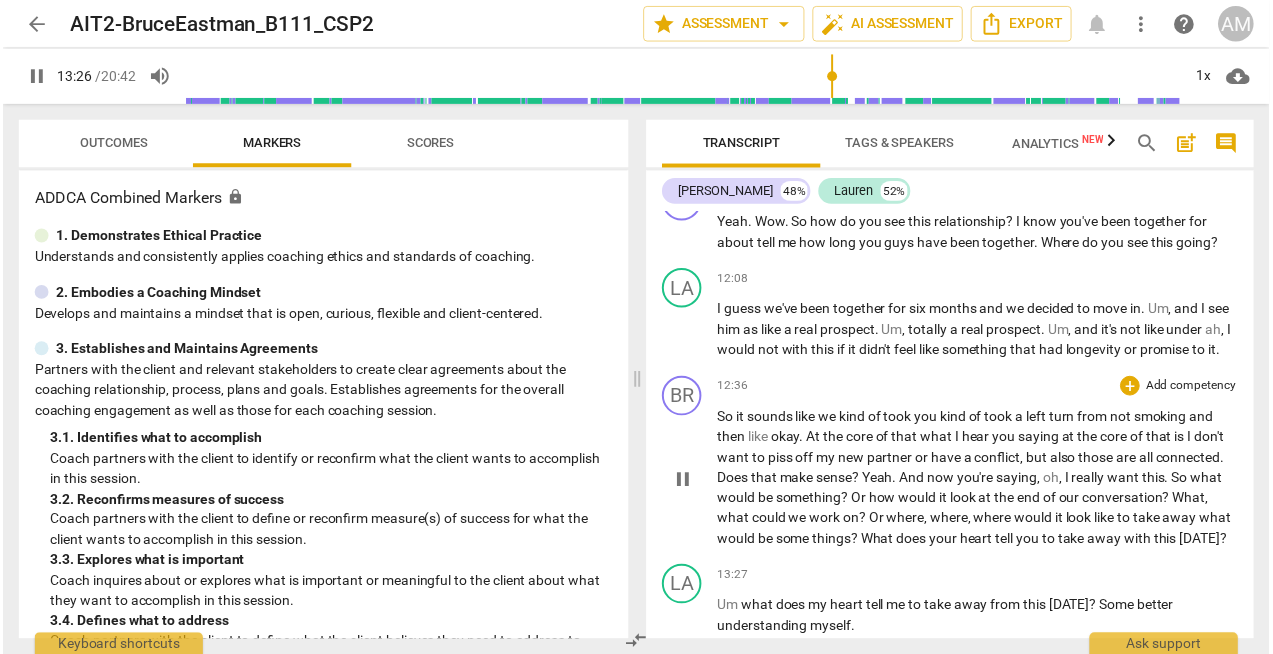scroll, scrollTop: 8451, scrollLeft: 0, axis: vertical 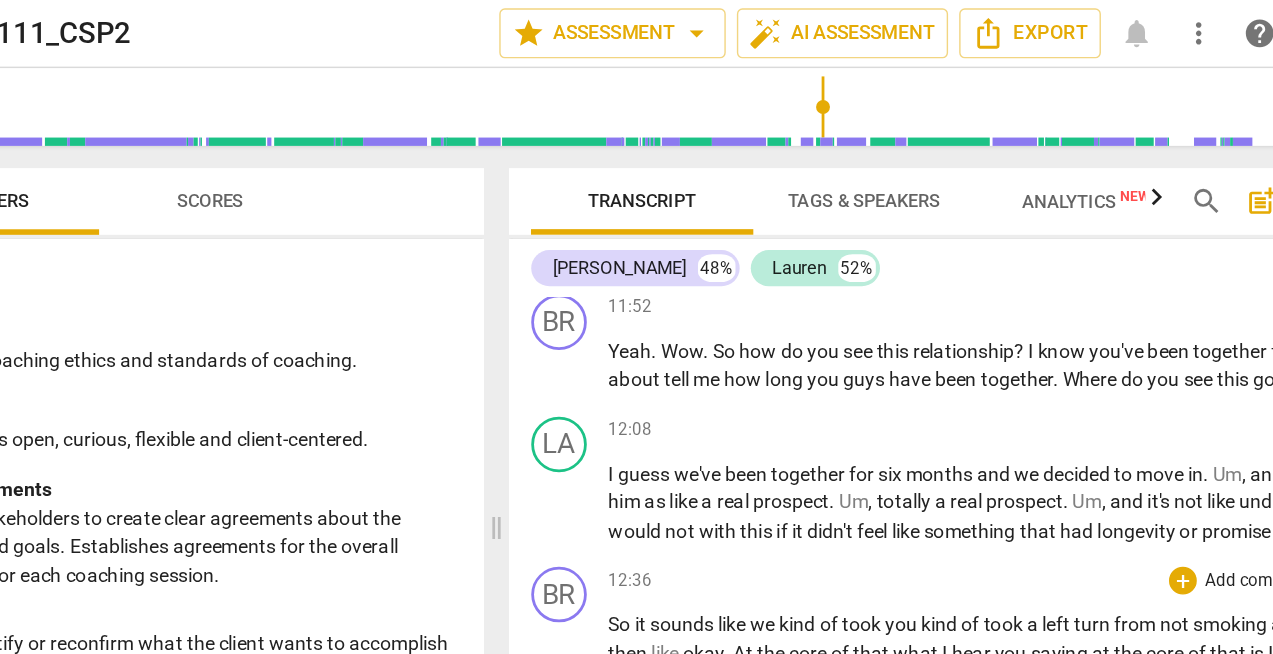 click on "pause" at bounding box center [684, 512] 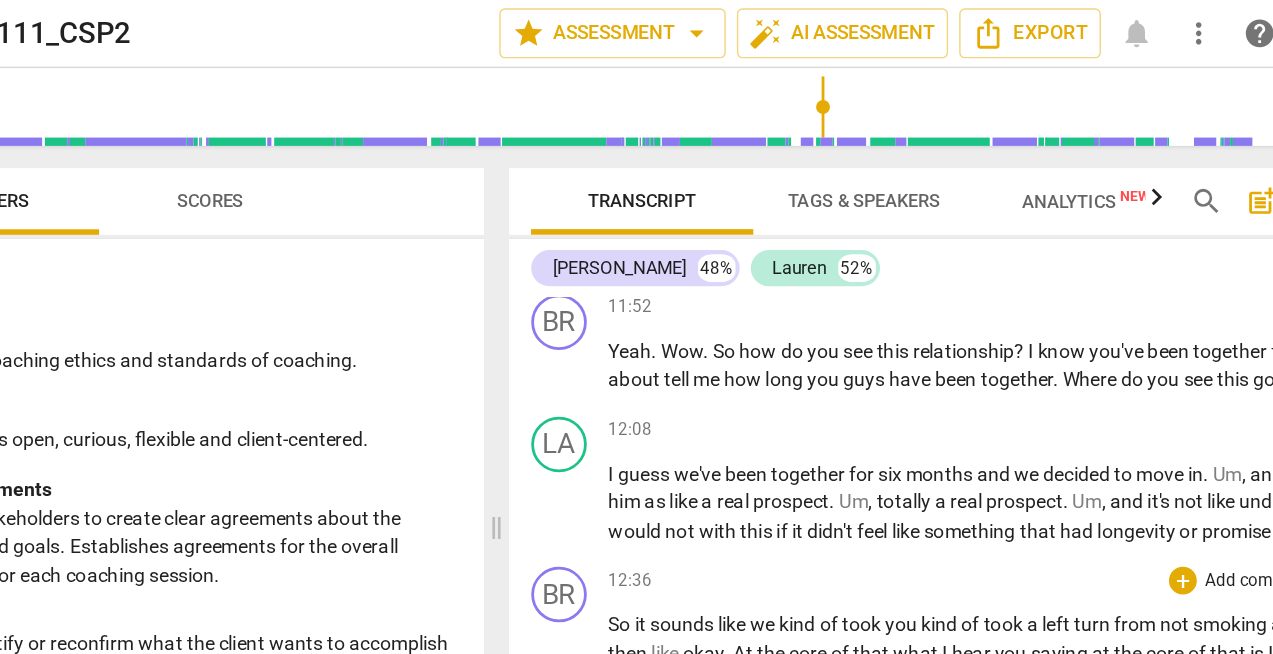 click on "play_arrow" at bounding box center (684, 512) 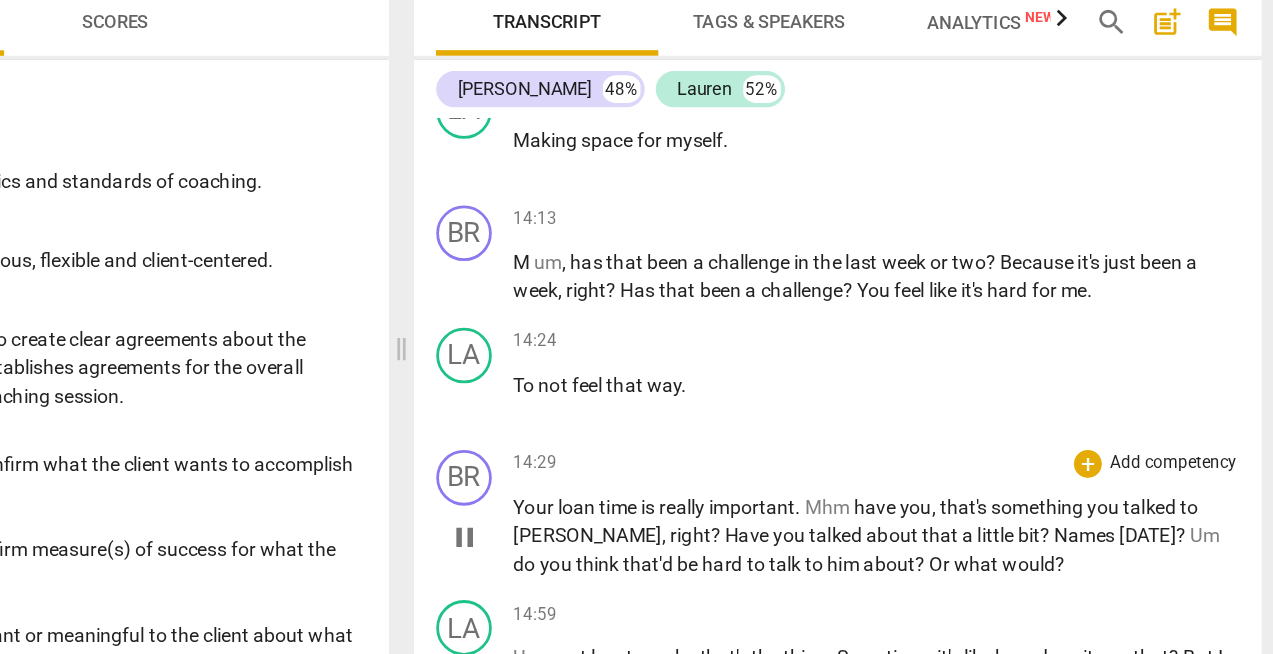 scroll, scrollTop: 9208, scrollLeft: 0, axis: vertical 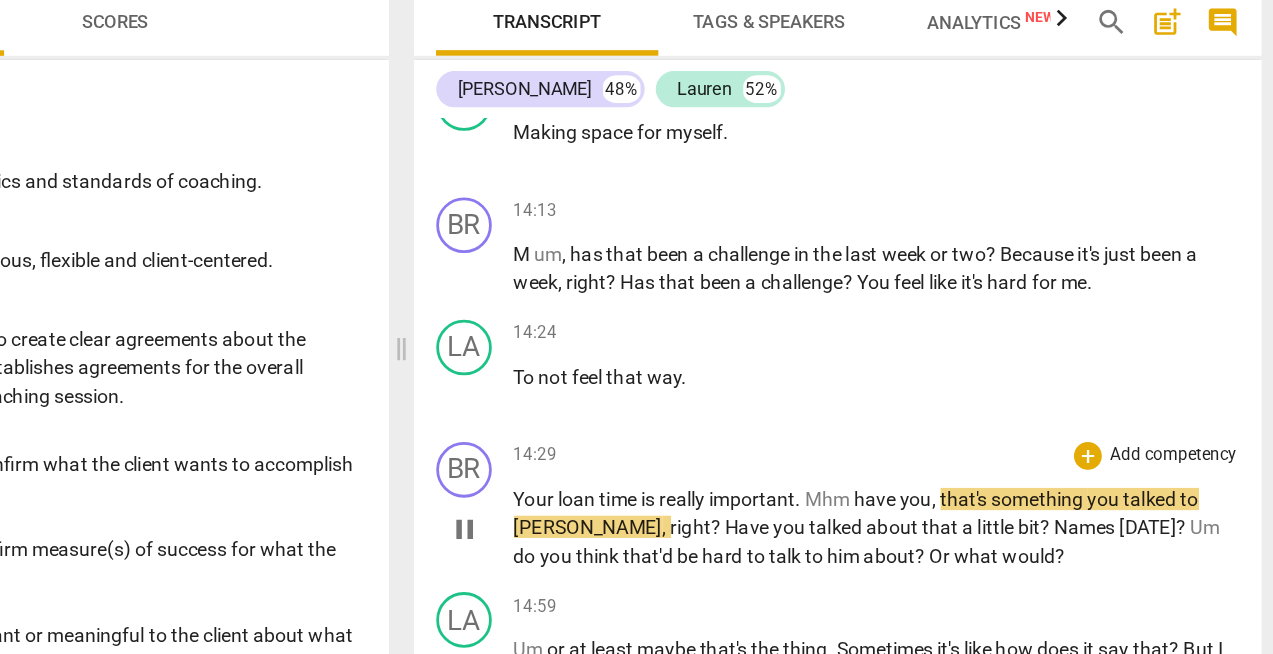 click on "pause" at bounding box center (684, 510) 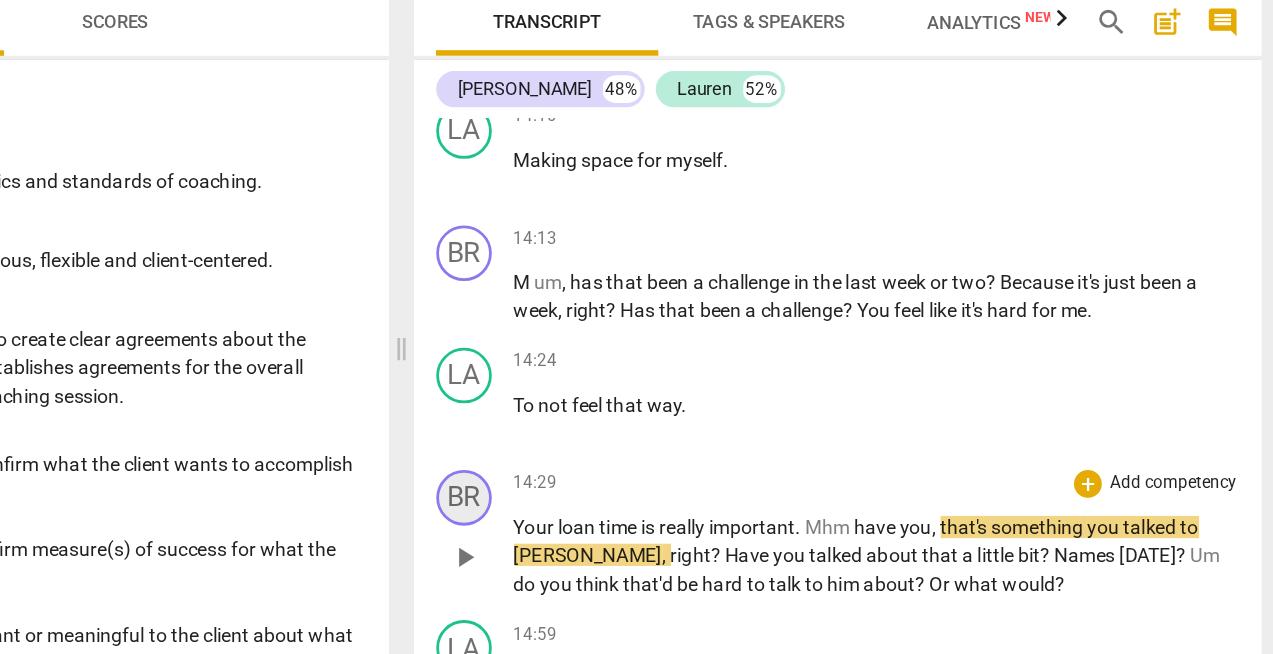 scroll, scrollTop: 9207, scrollLeft: 0, axis: vertical 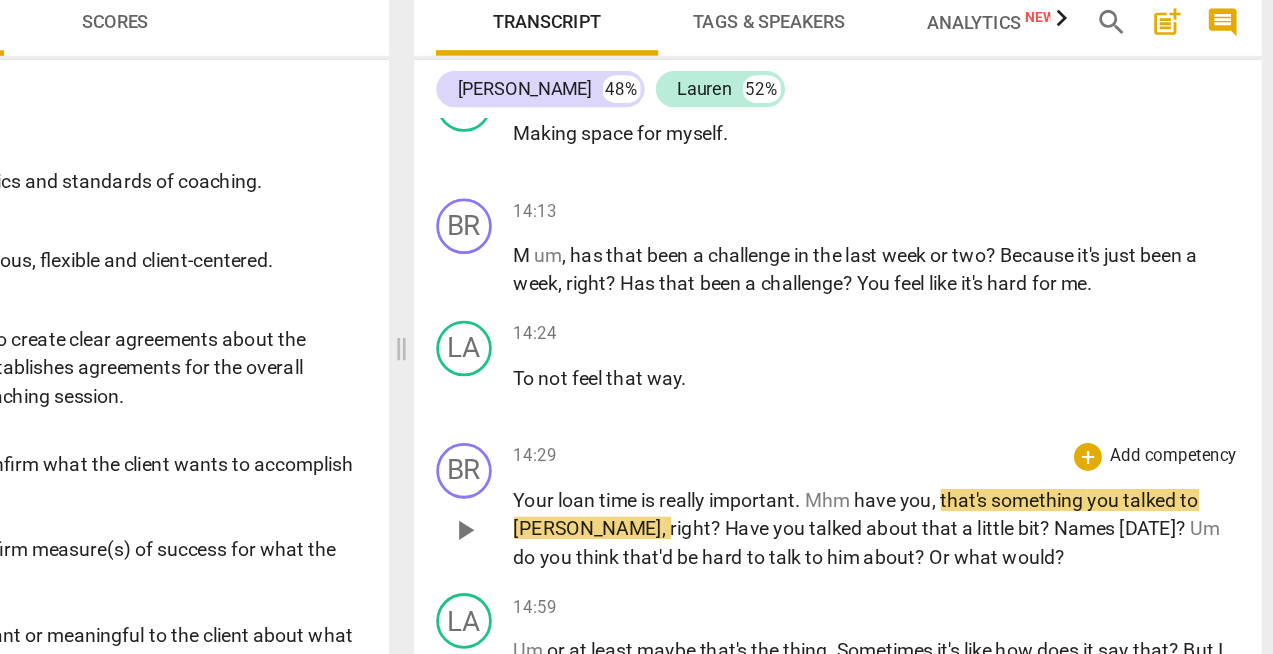 click on "play_arrow" at bounding box center [684, 511] 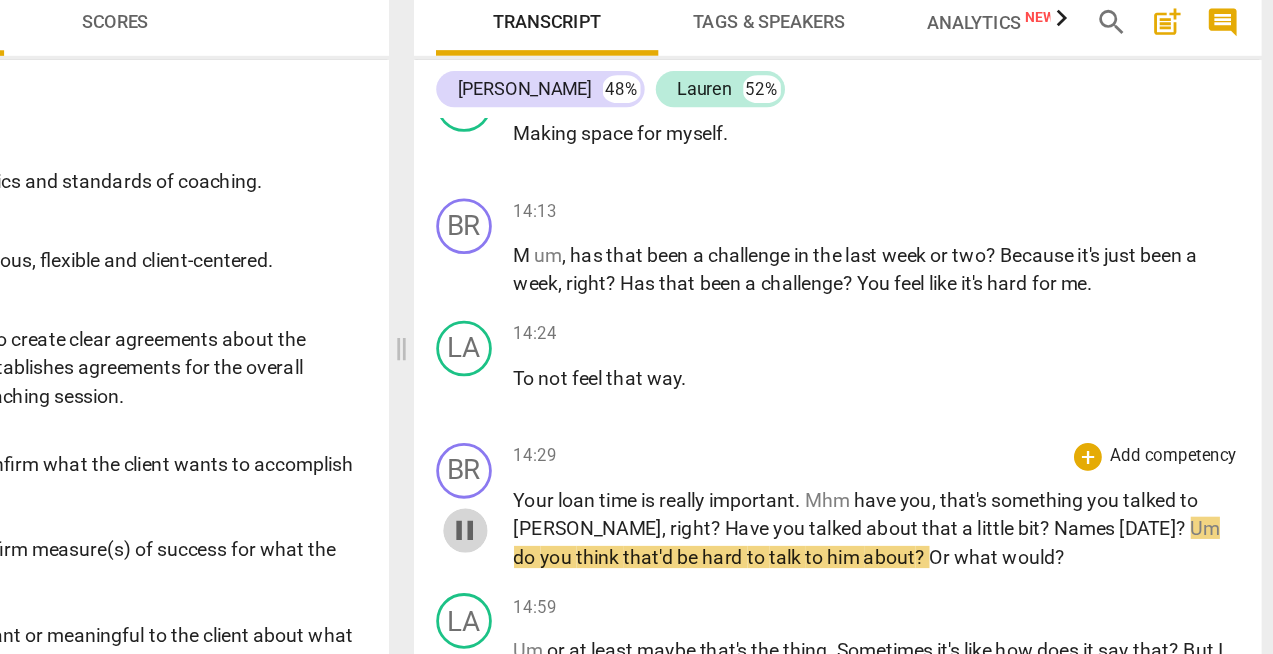 click on "pause" at bounding box center (684, 511) 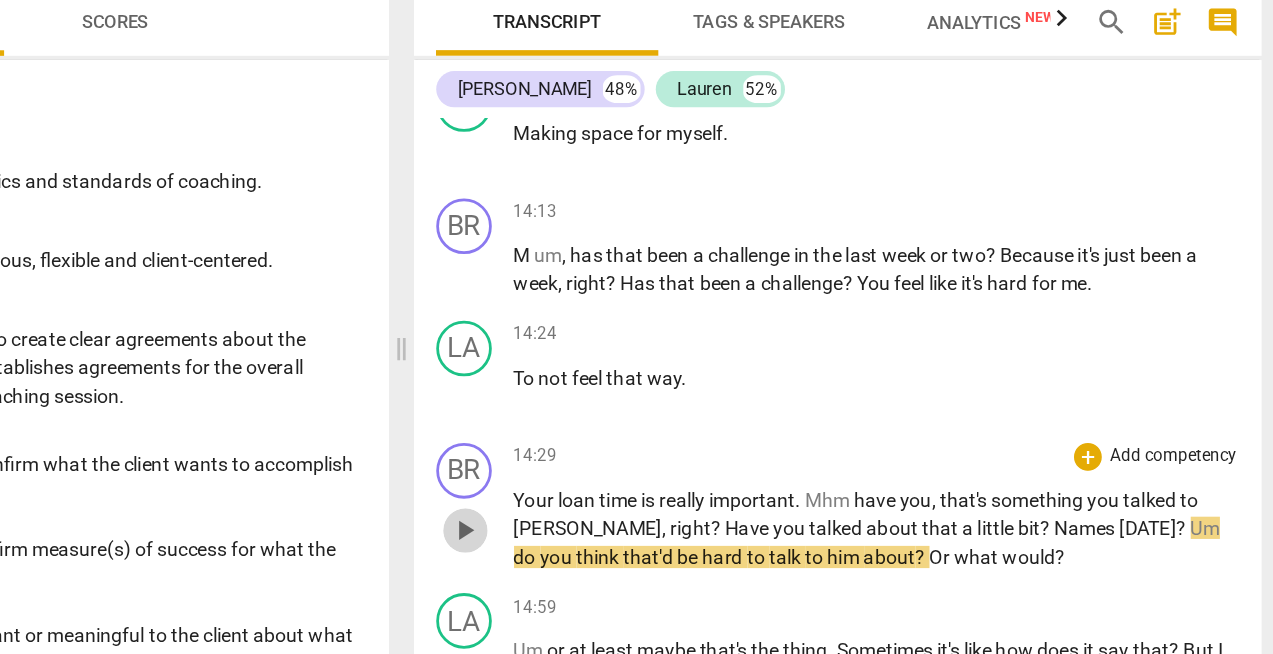 click on "play_arrow" at bounding box center [684, 511] 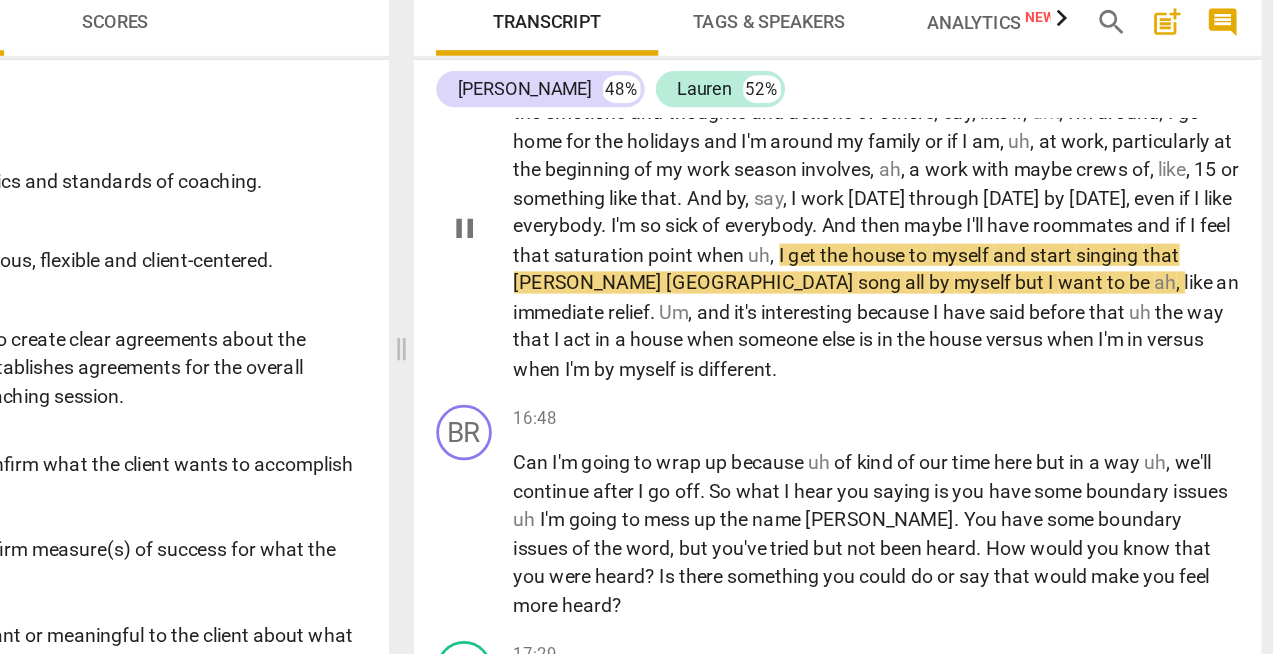 scroll, scrollTop: 9814, scrollLeft: 0, axis: vertical 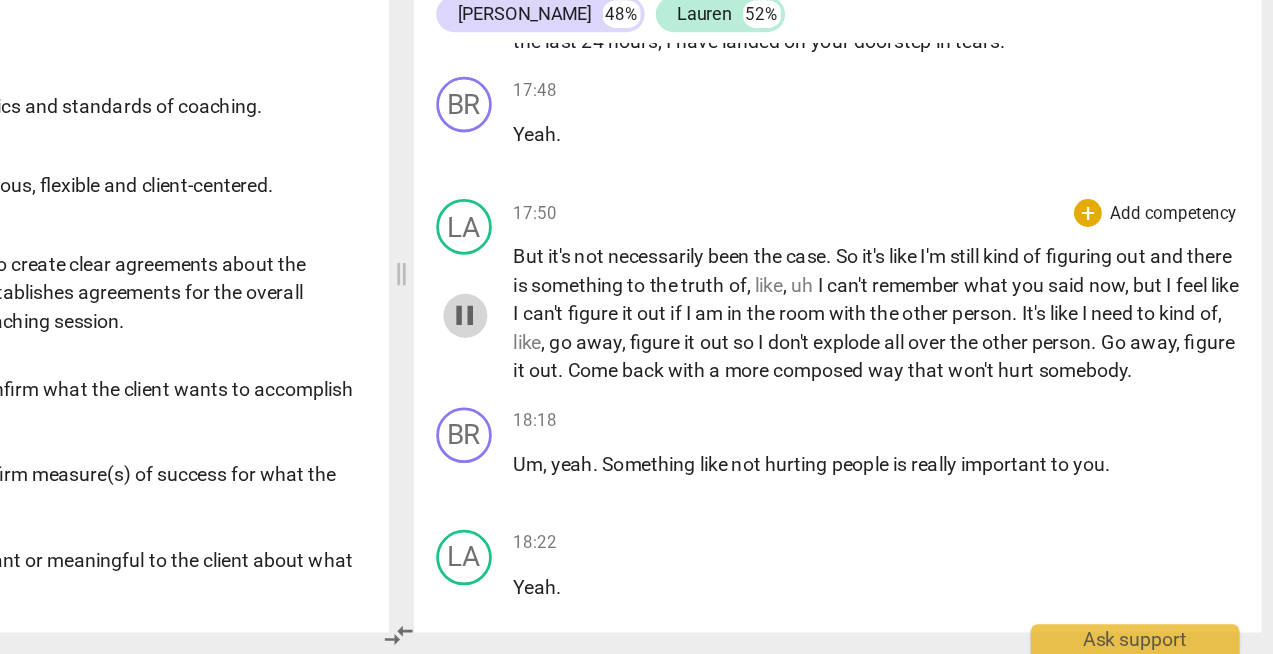 click on "pause" at bounding box center [684, 410] 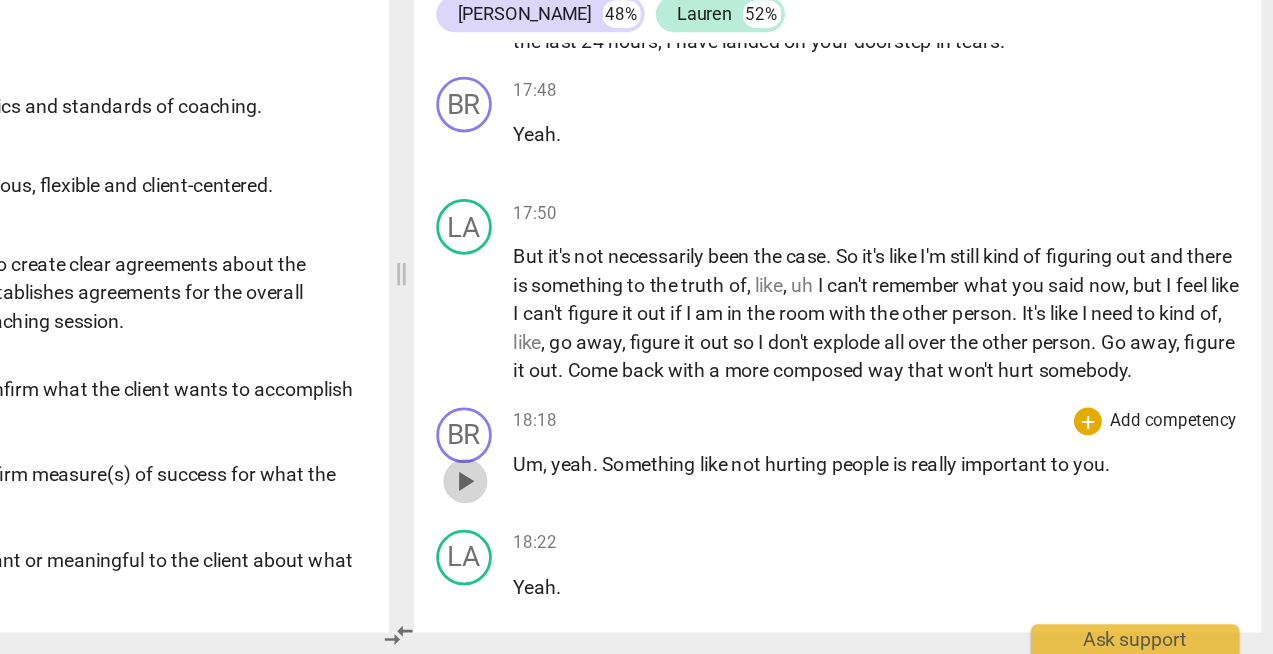 click on "play_arrow" at bounding box center (684, 529) 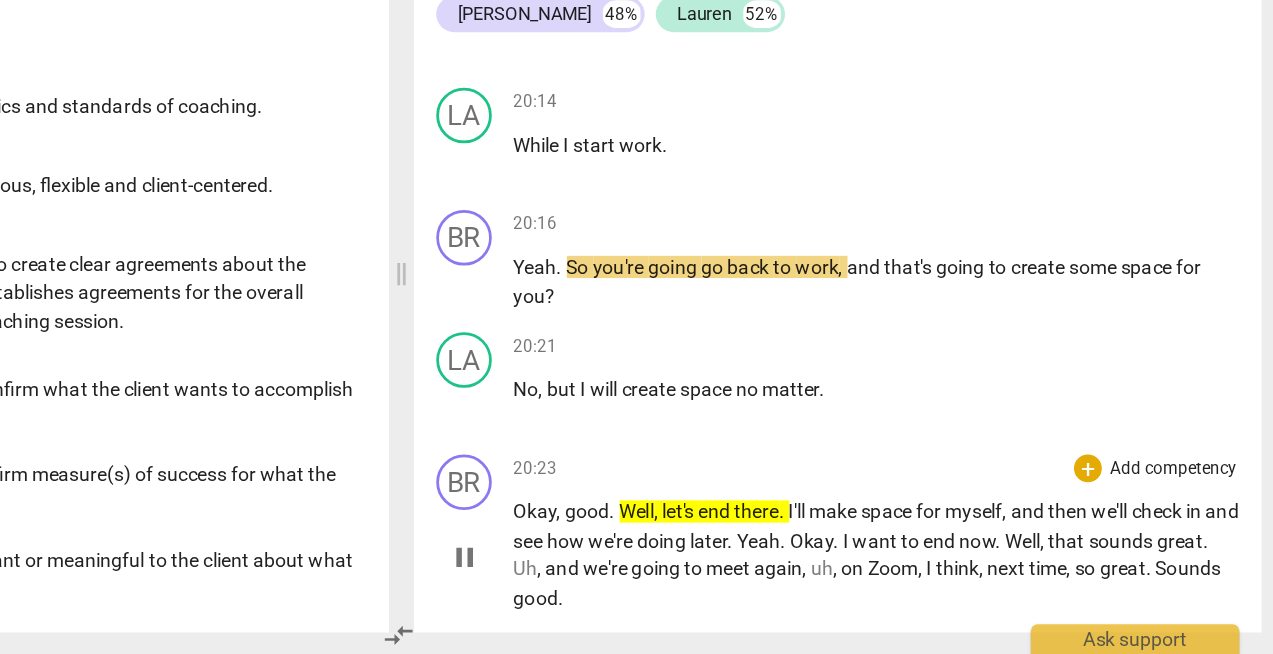 scroll, scrollTop: 11551, scrollLeft: 0, axis: vertical 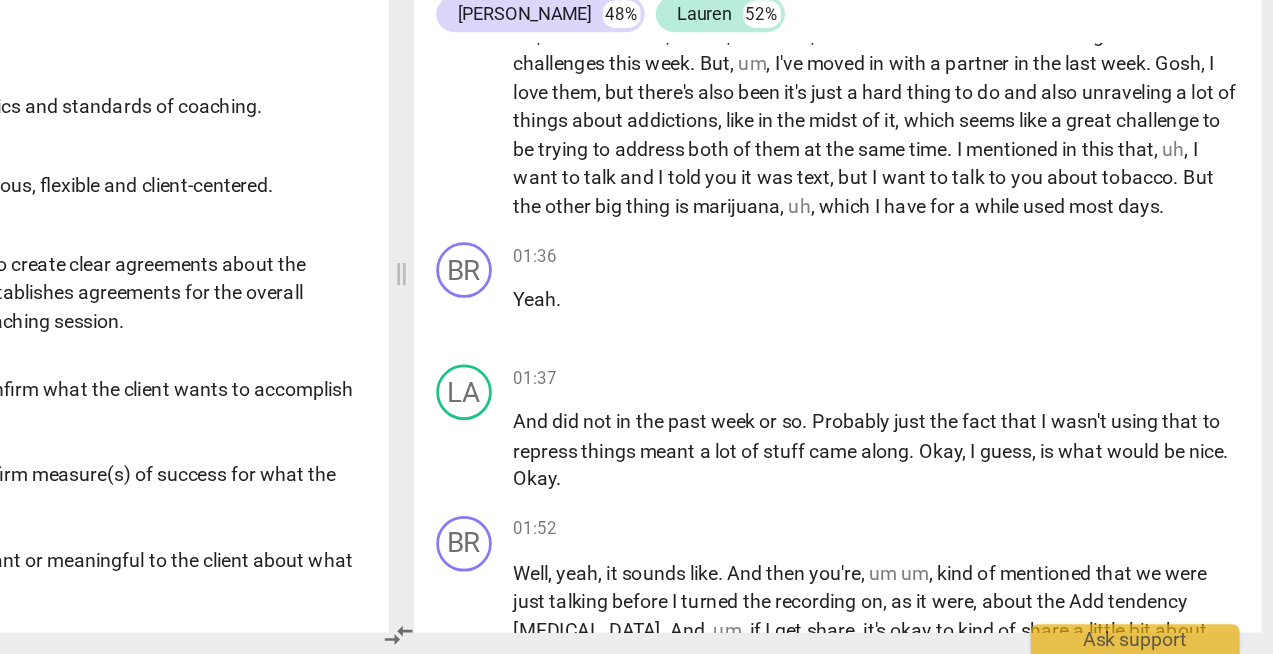 type on "1242" 